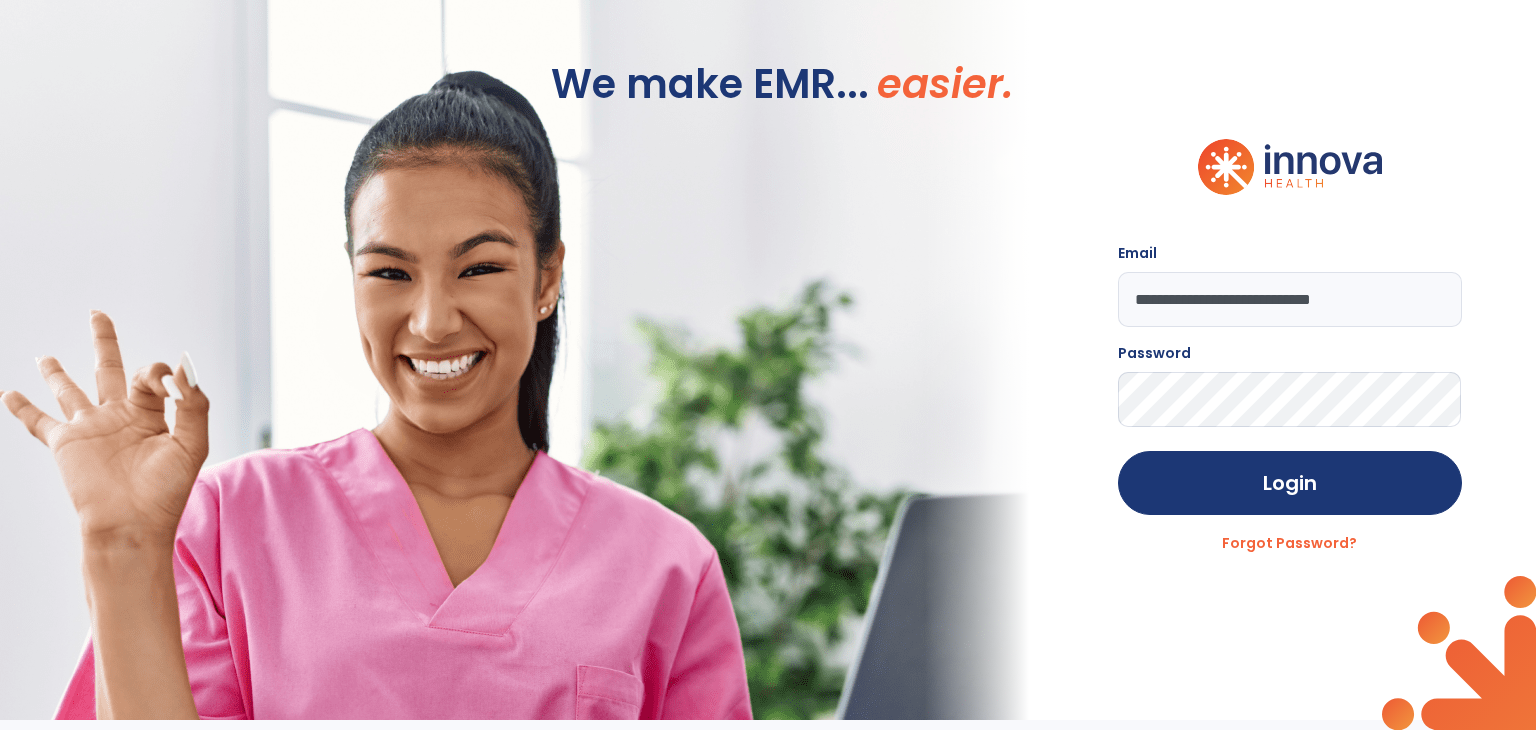 scroll, scrollTop: 0, scrollLeft: 0, axis: both 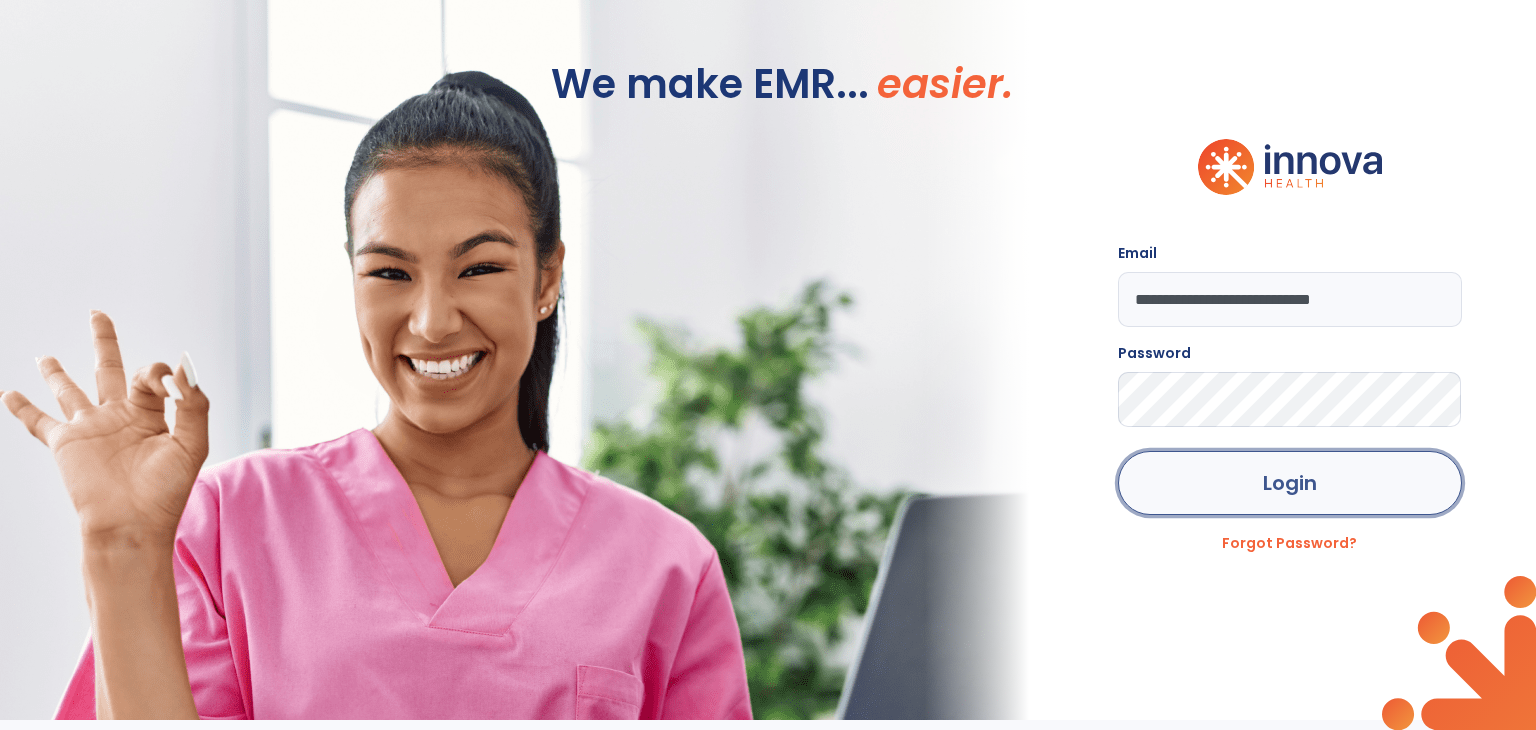 click on "Login" 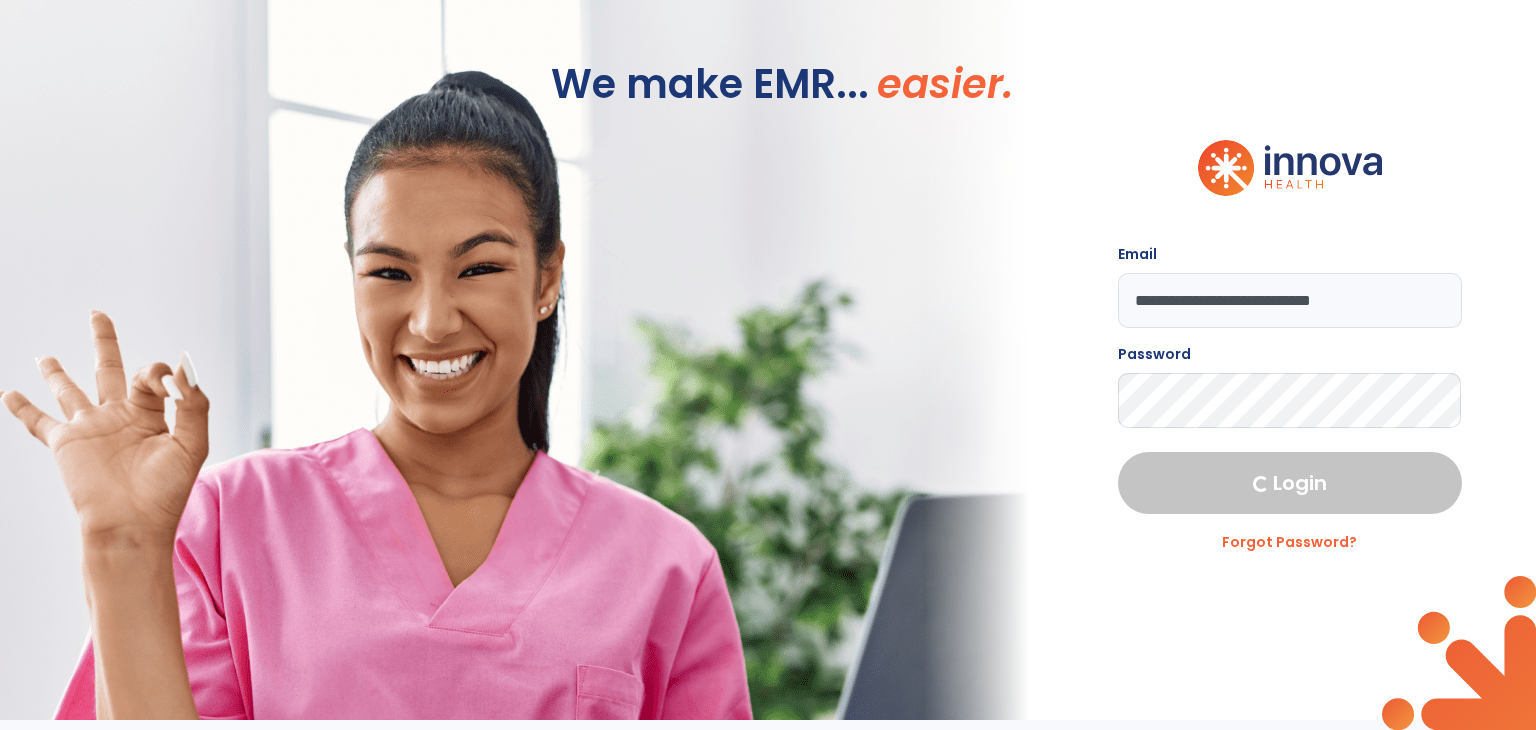 select on "****" 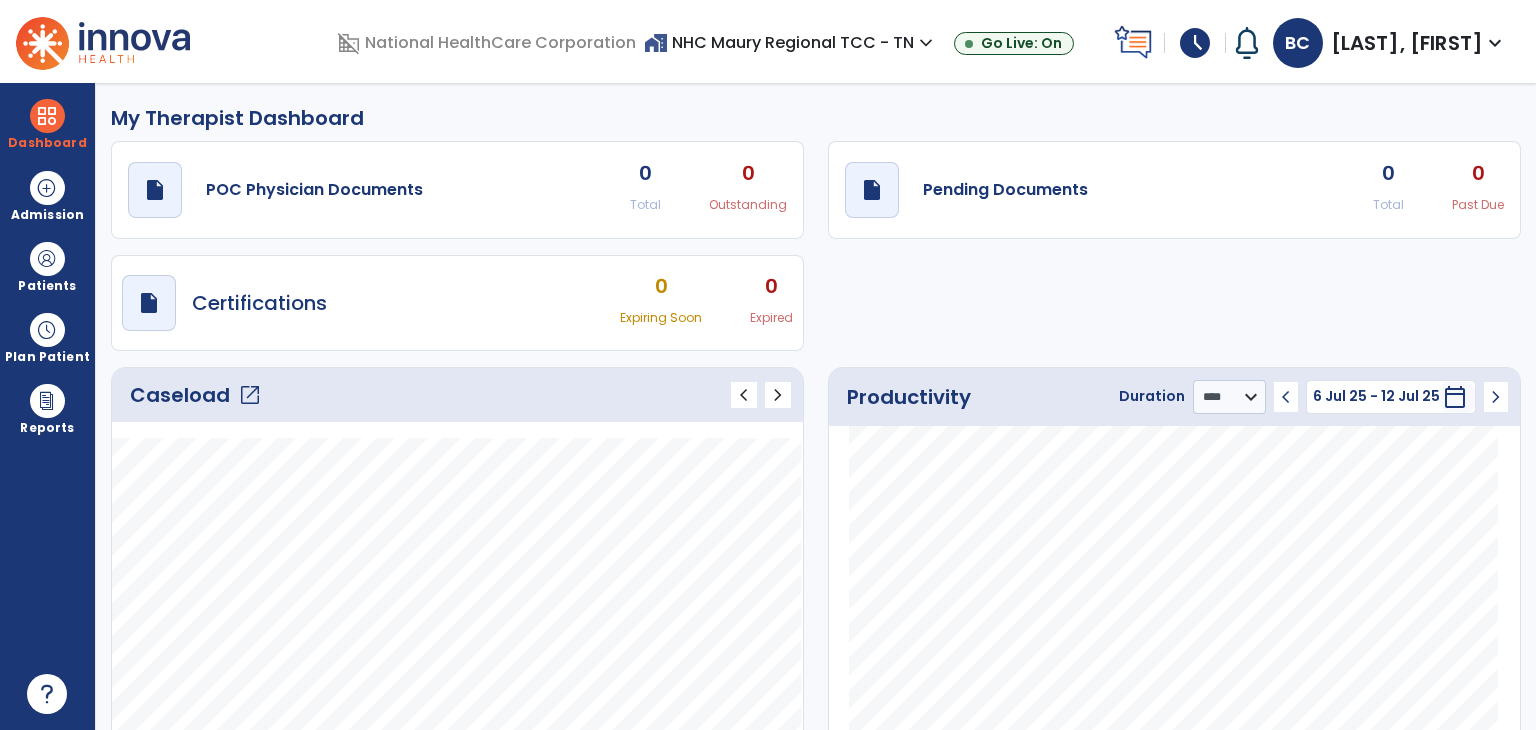 click on "open_in_new" 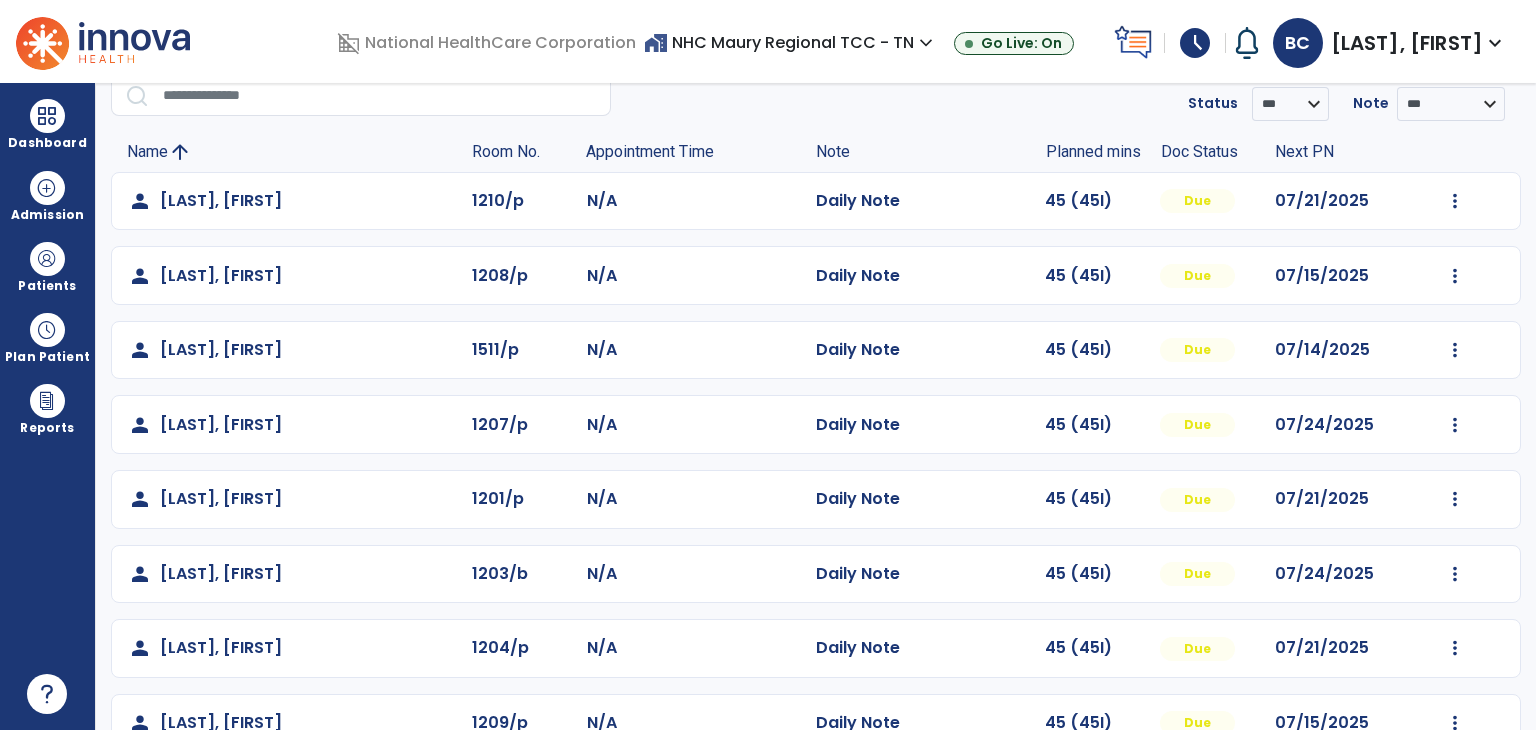 scroll, scrollTop: 86, scrollLeft: 0, axis: vertical 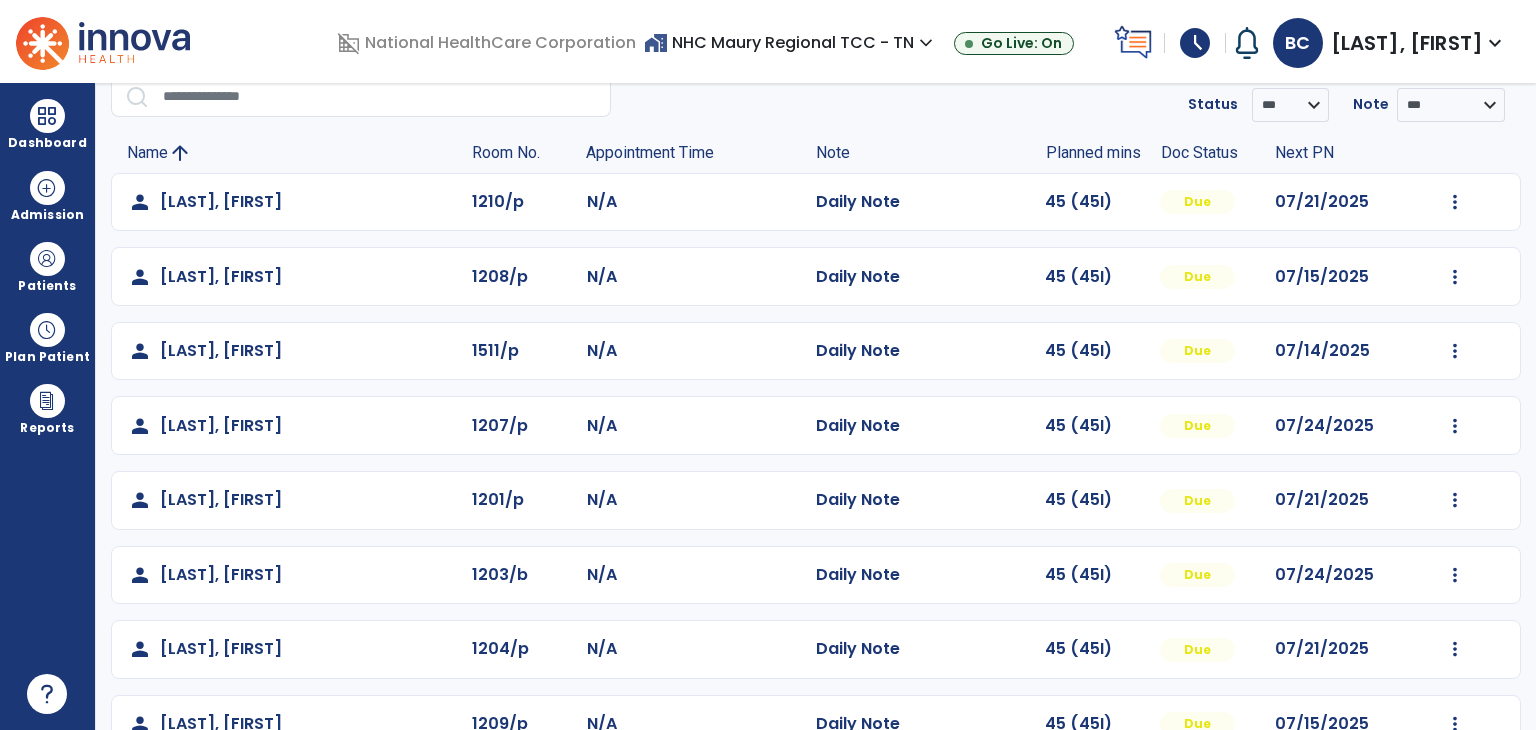 click on "Mark Visit As Complete   Reset Note   Open Document   G + C Mins" 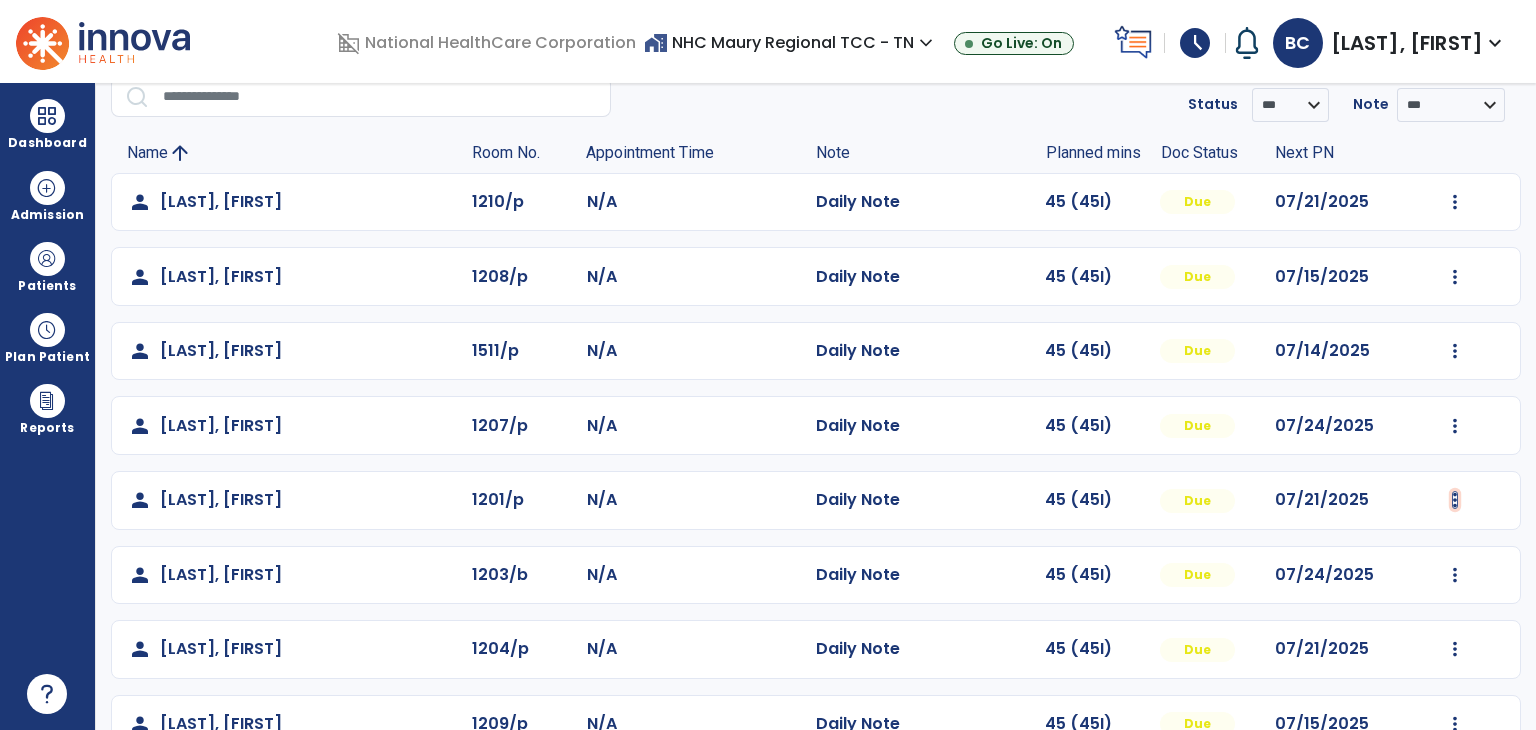 click at bounding box center [1455, 202] 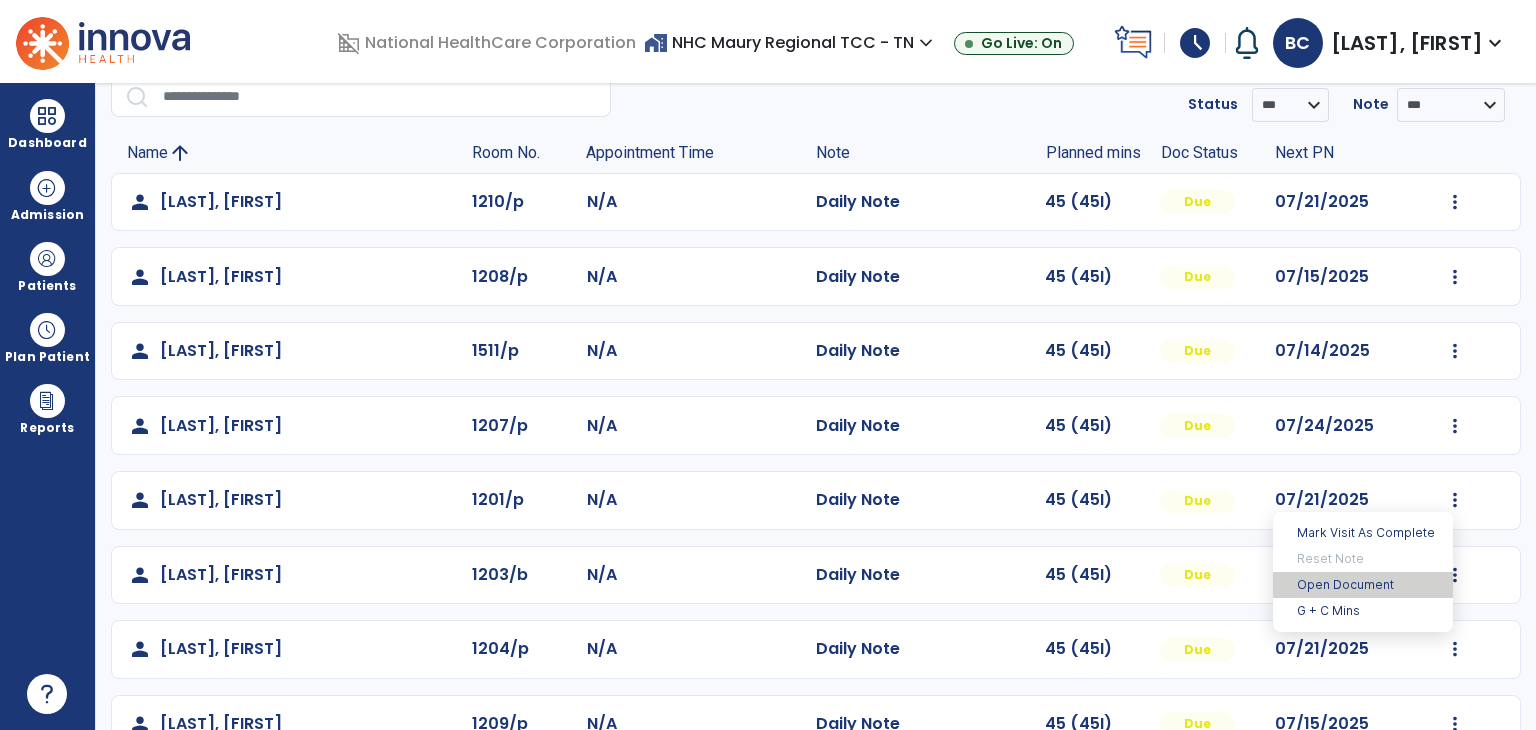 click on "Open Document" at bounding box center (1363, 585) 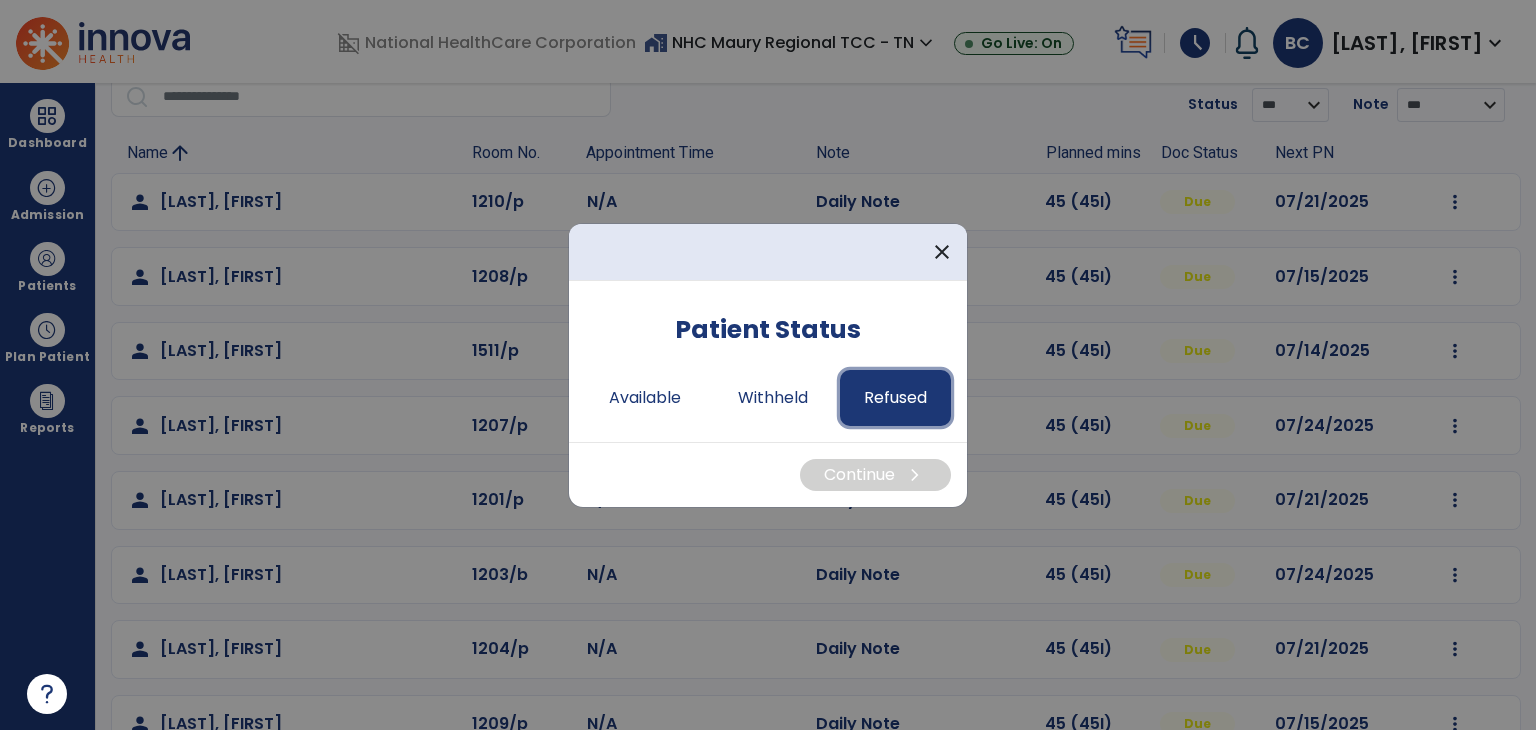 click on "Refused" at bounding box center [895, 398] 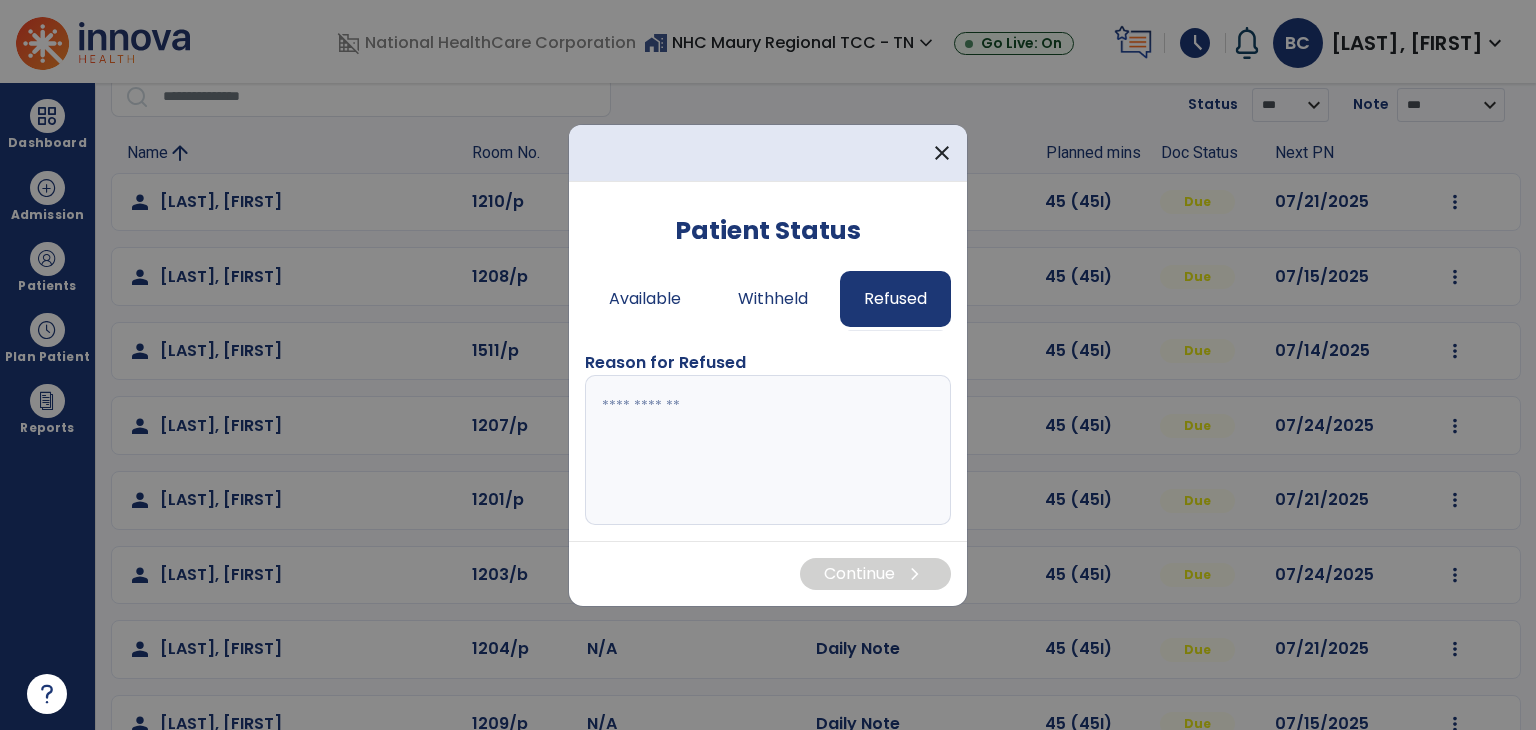 click at bounding box center (768, 450) 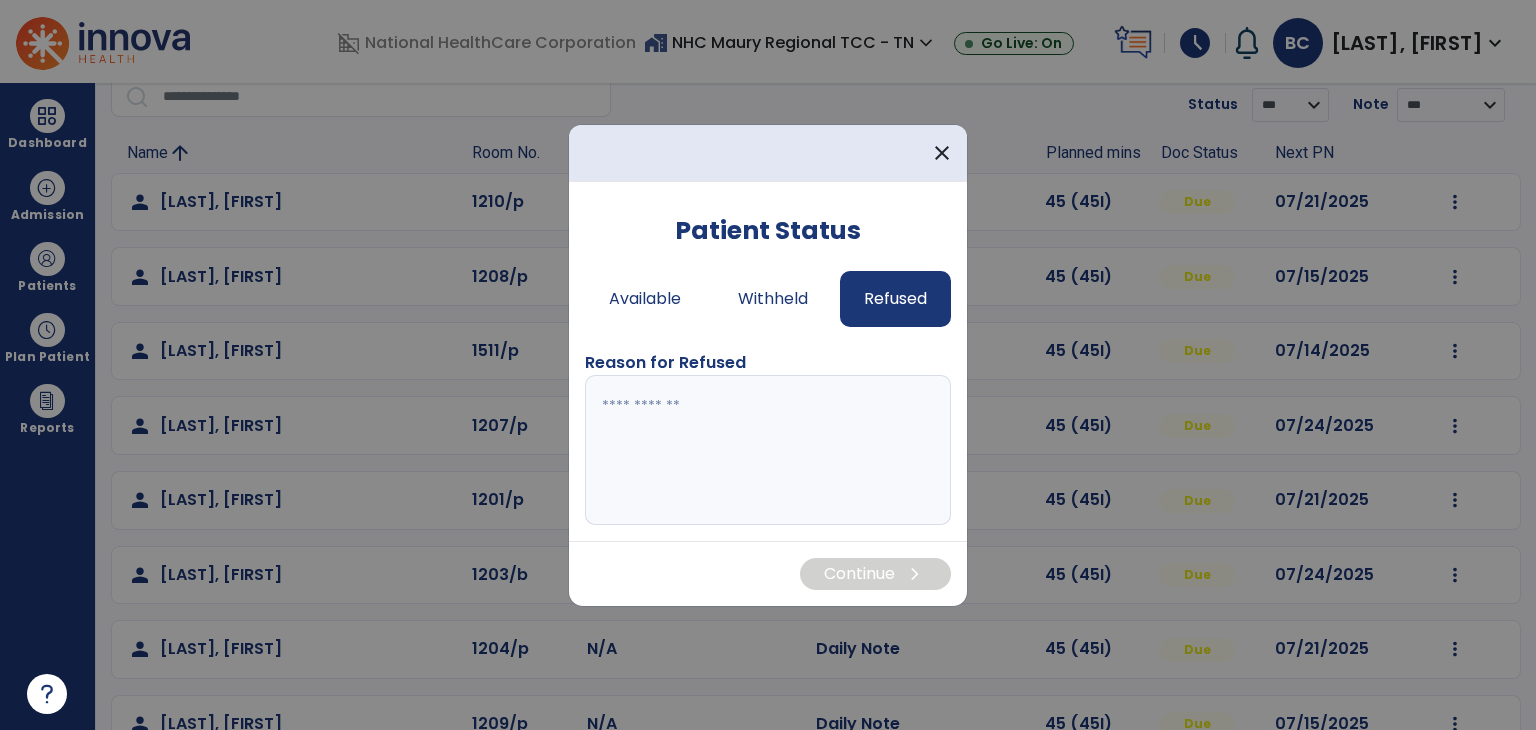 paste on "**********" 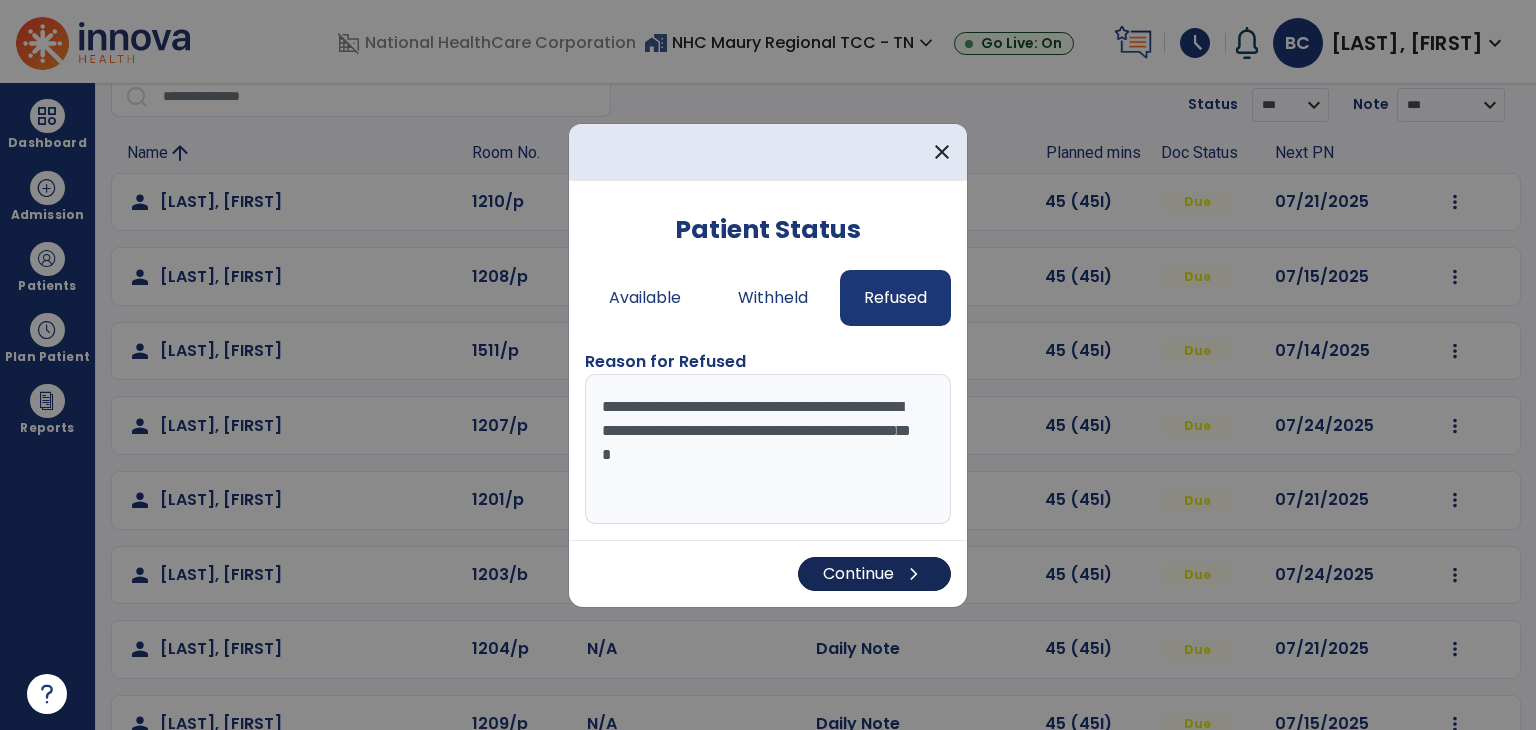 type on "**********" 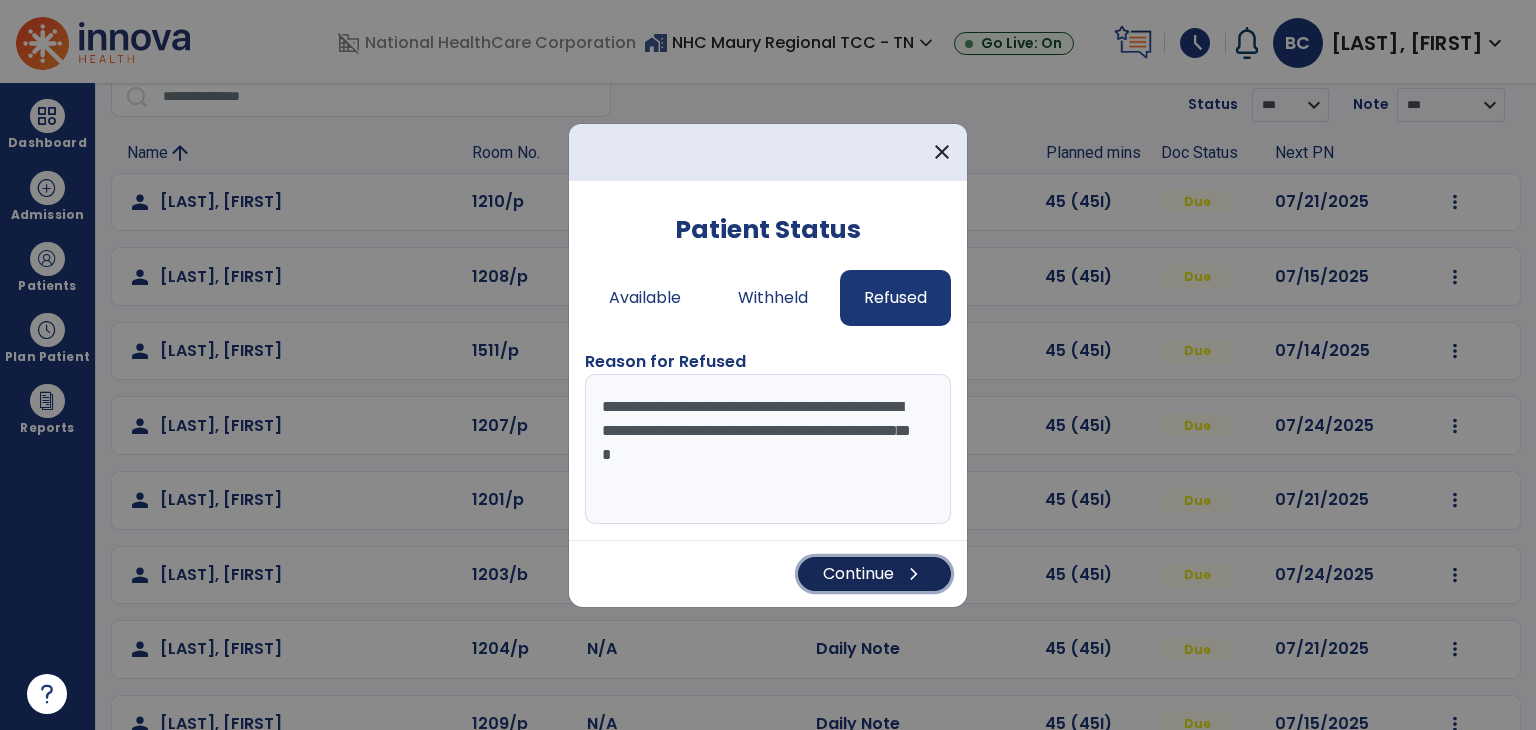 click on "Continue   chevron_right" at bounding box center [874, 574] 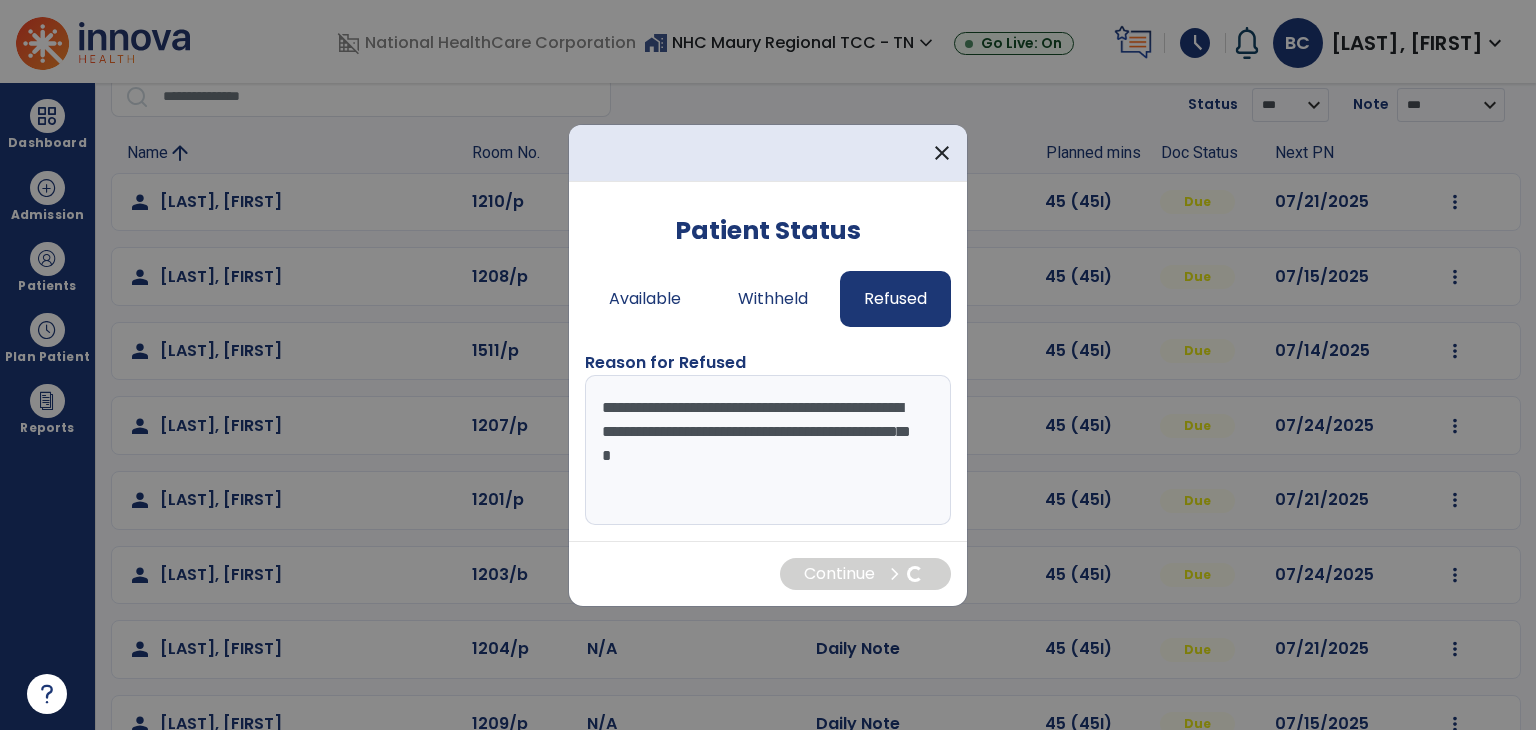 click on "**********" at bounding box center [768, 365] 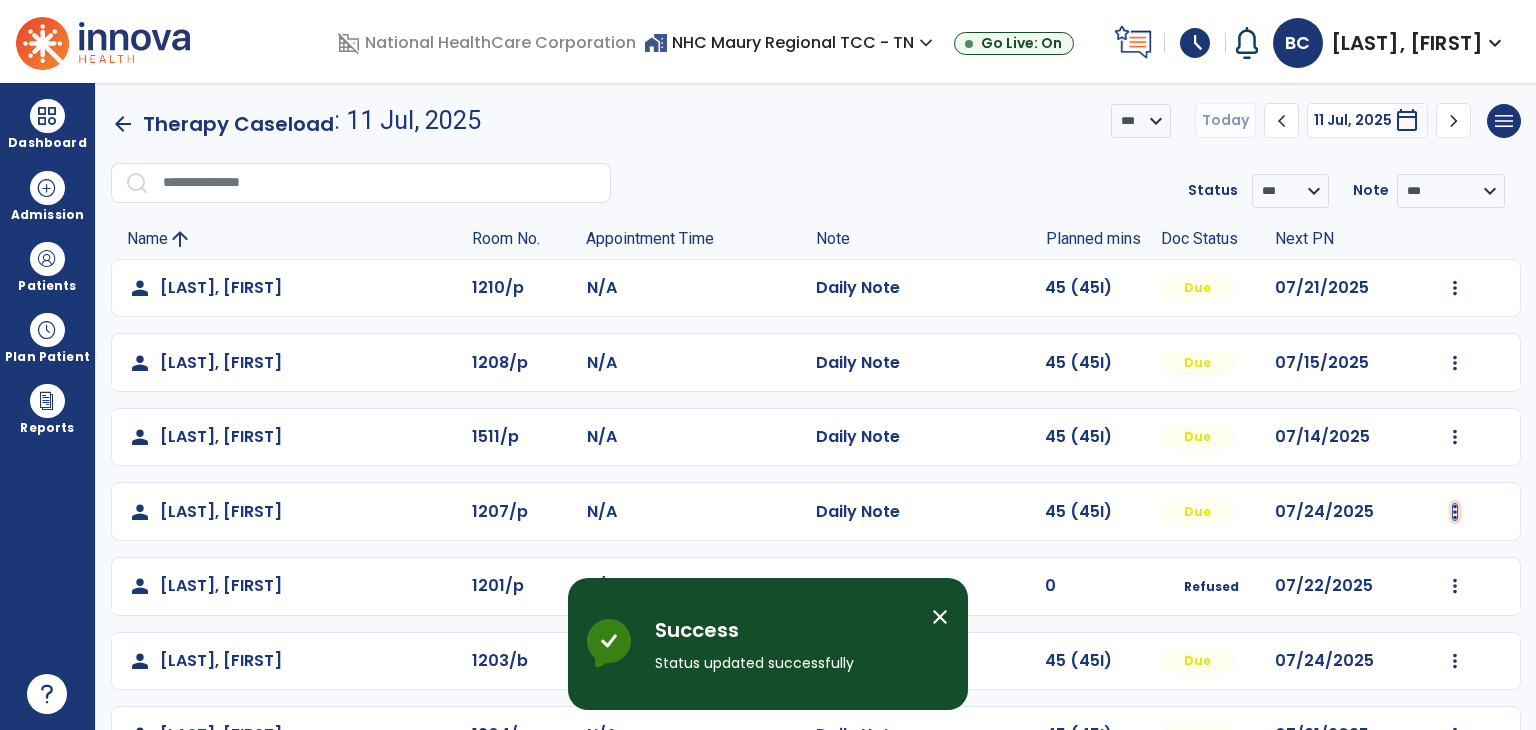 click at bounding box center [1455, 288] 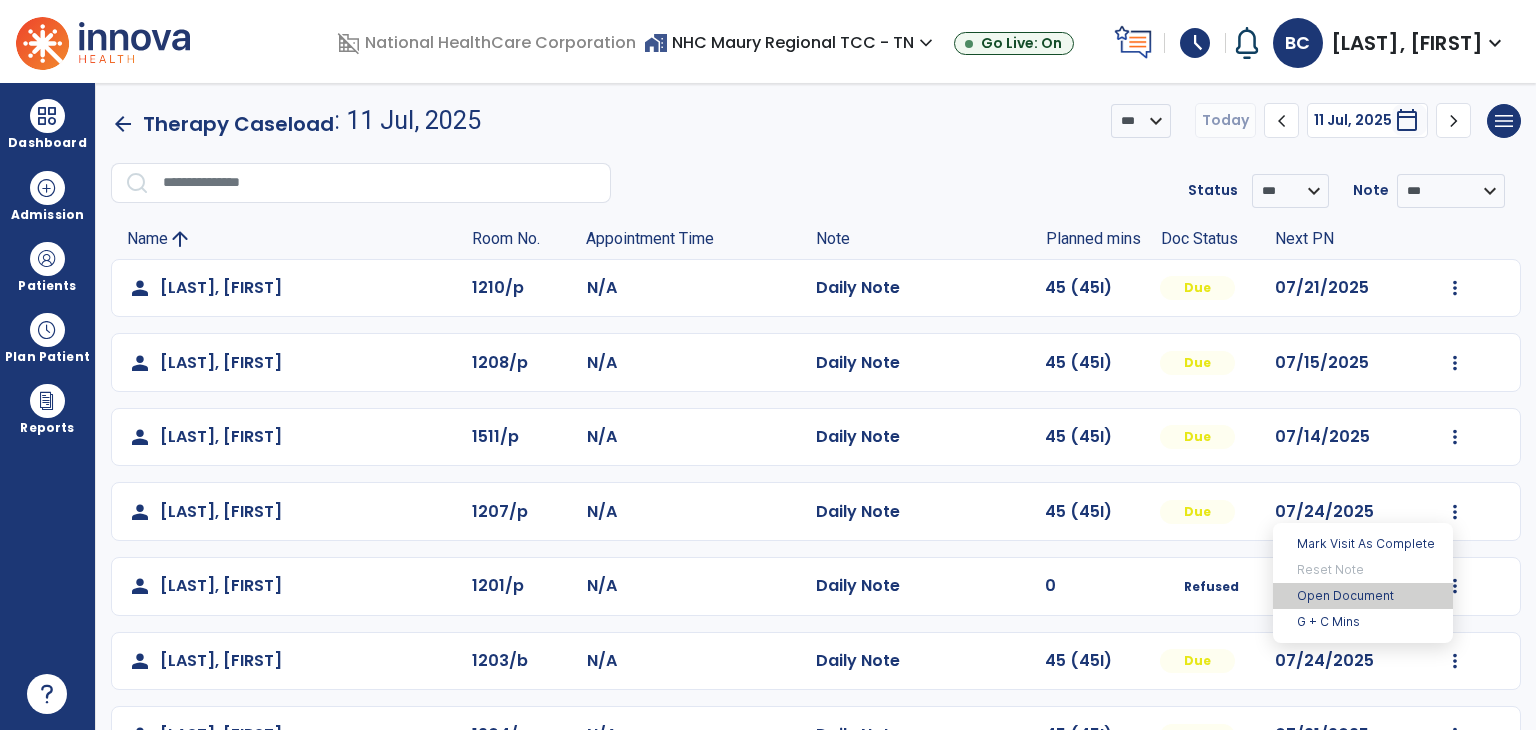 click on "Open Document" at bounding box center [1363, 596] 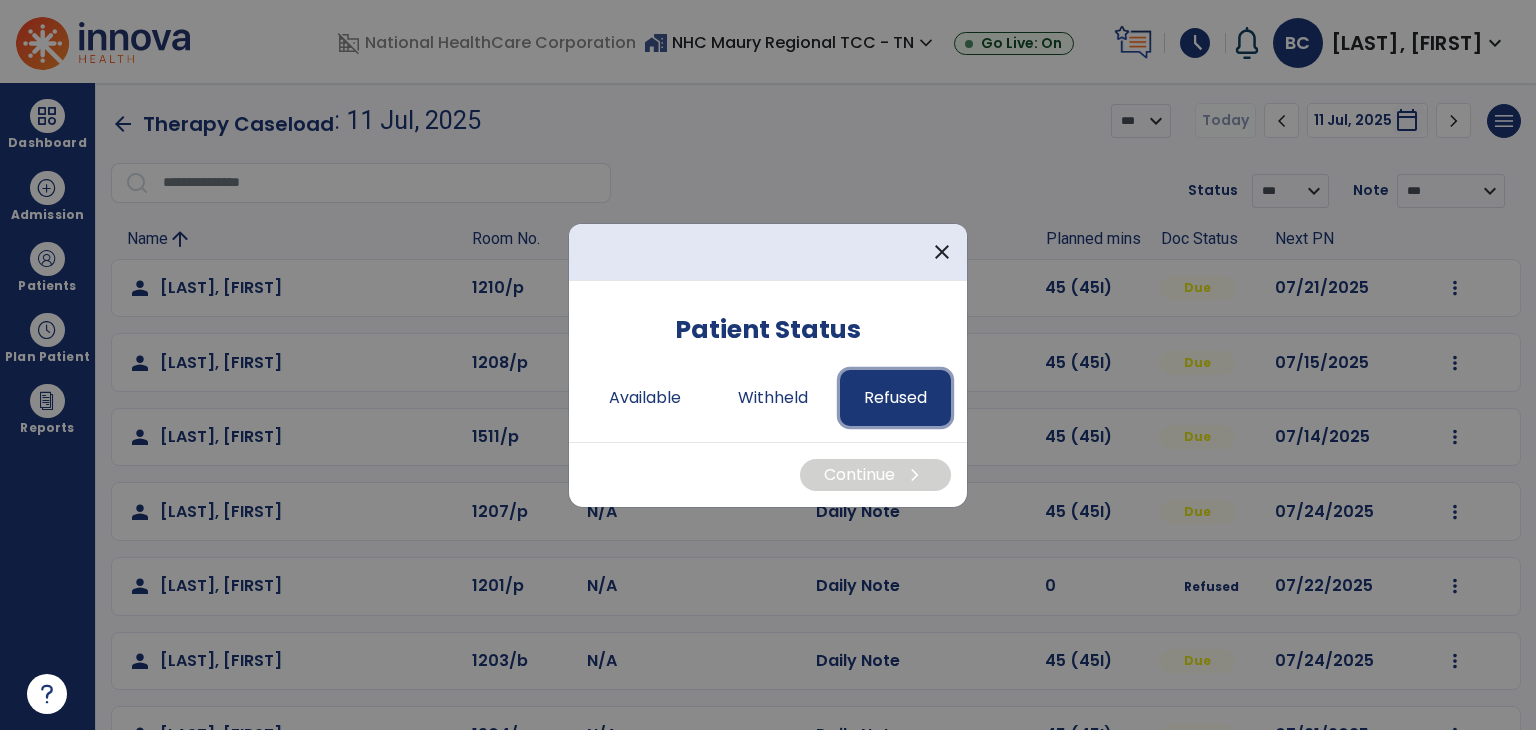 click on "Refused" at bounding box center (895, 398) 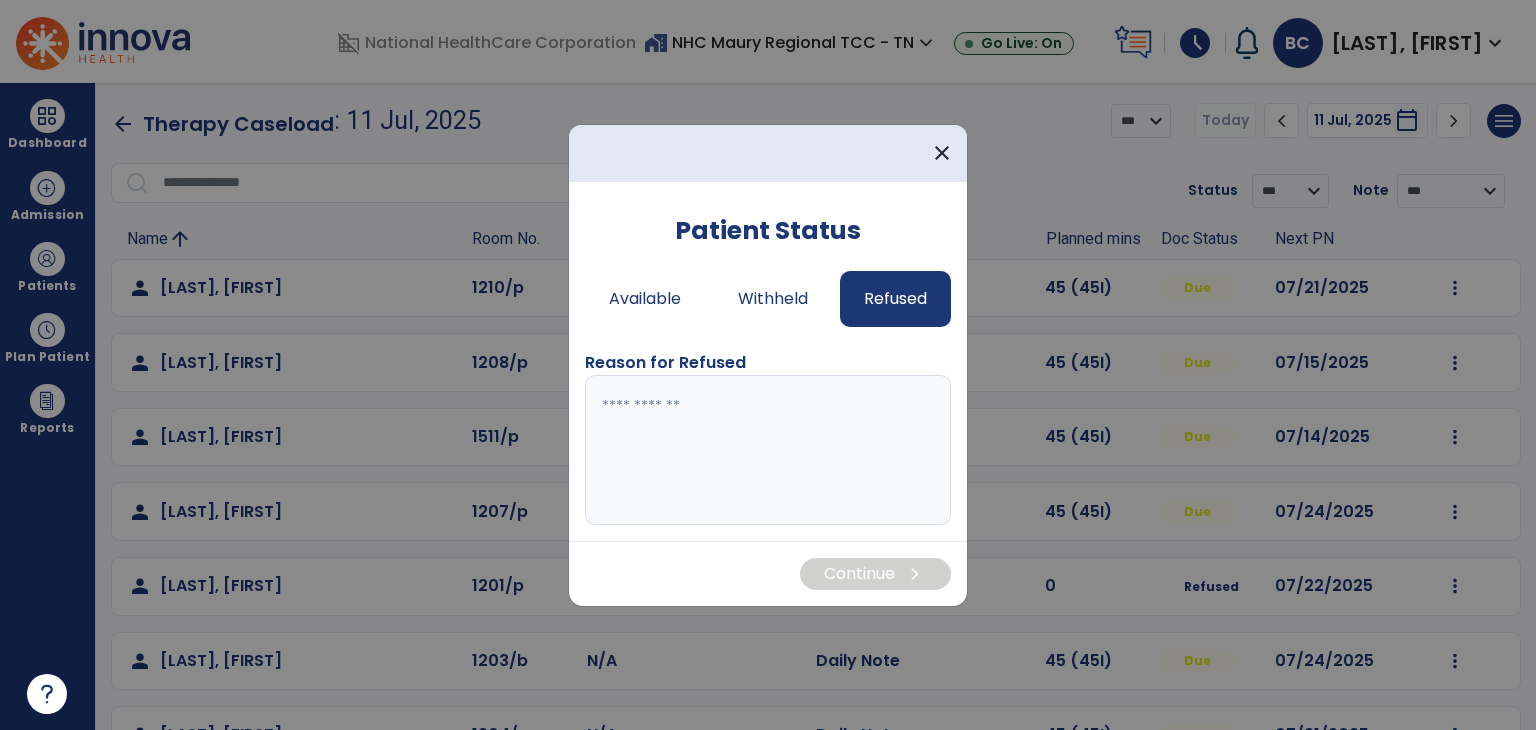click at bounding box center [768, 450] 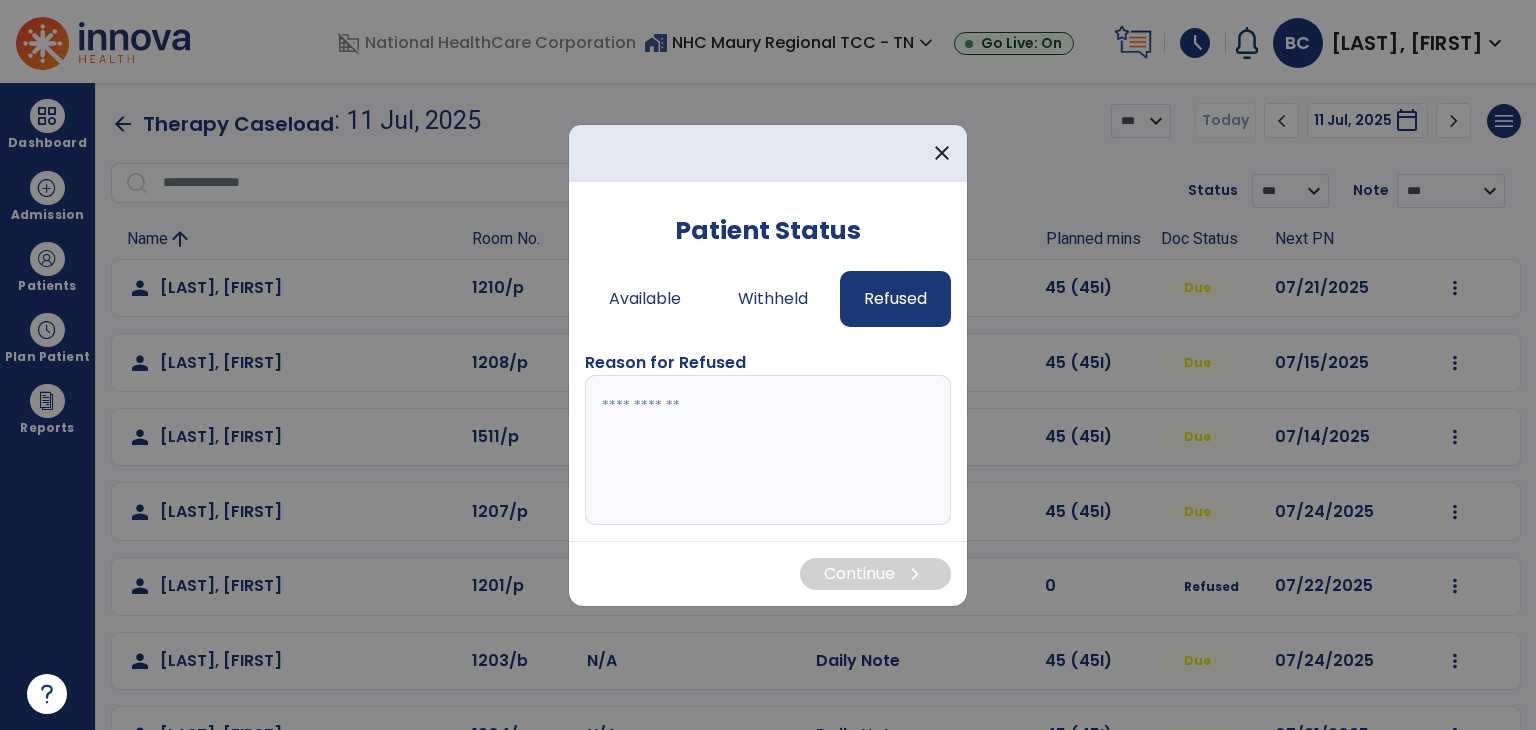 paste on "**********" 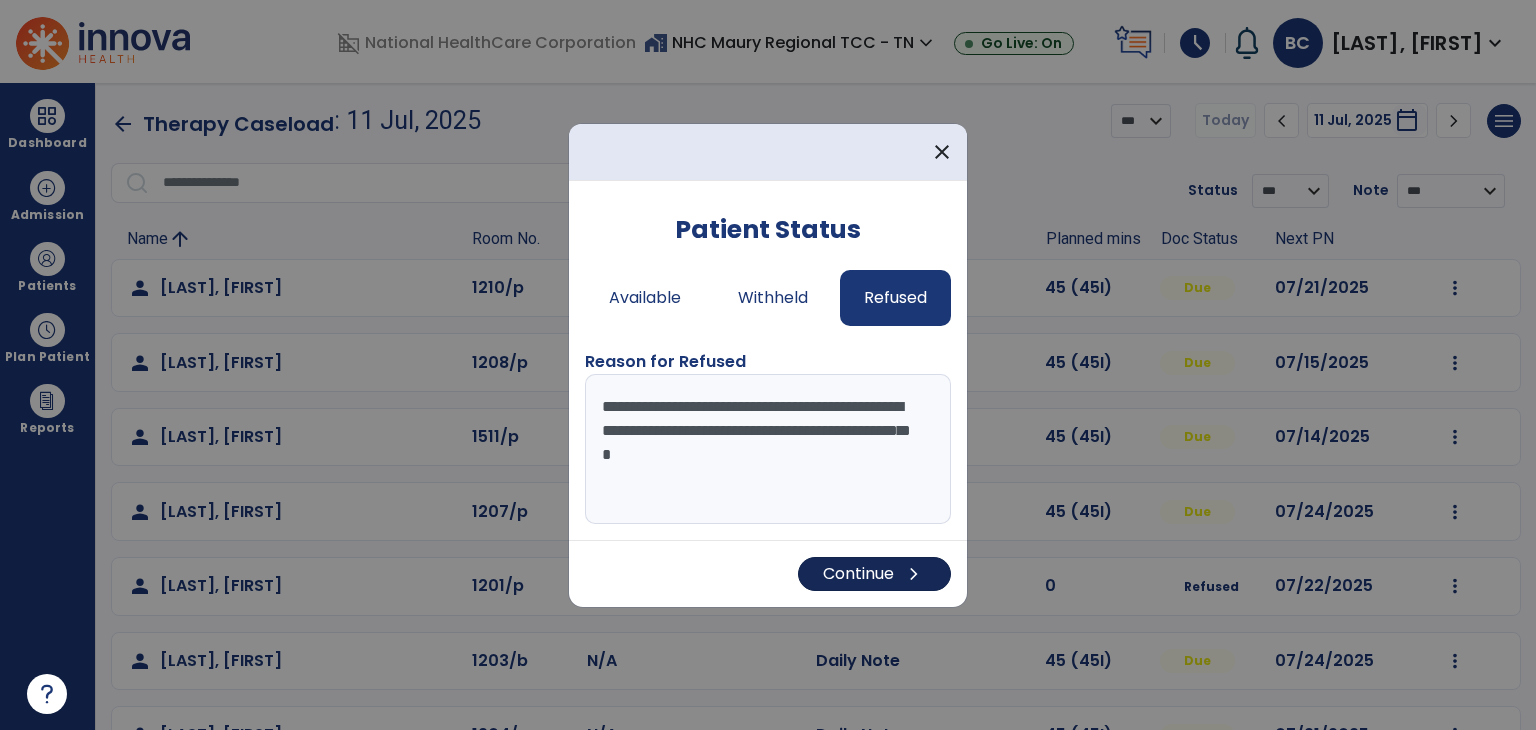 type on "**********" 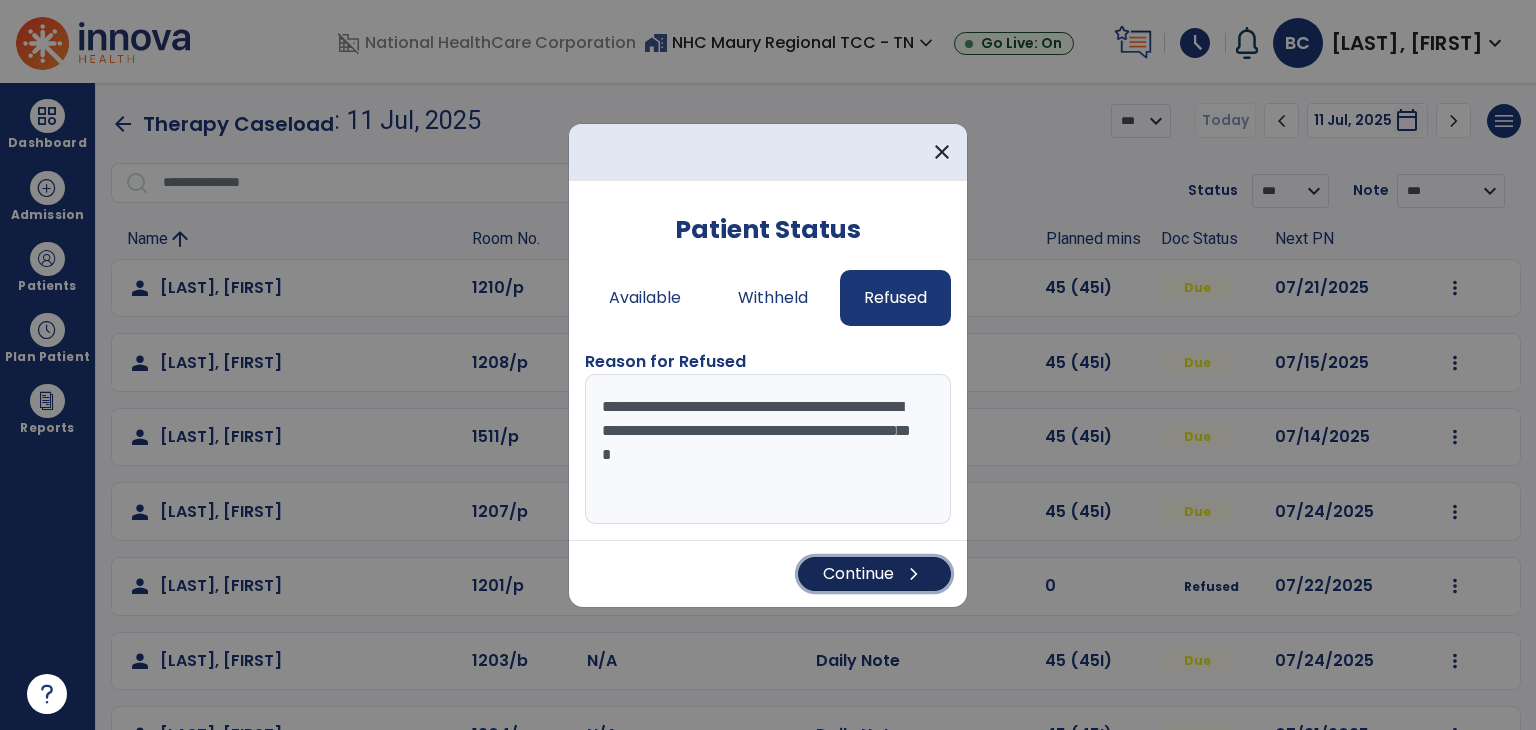 click on "Continue   chevron_right" at bounding box center [874, 574] 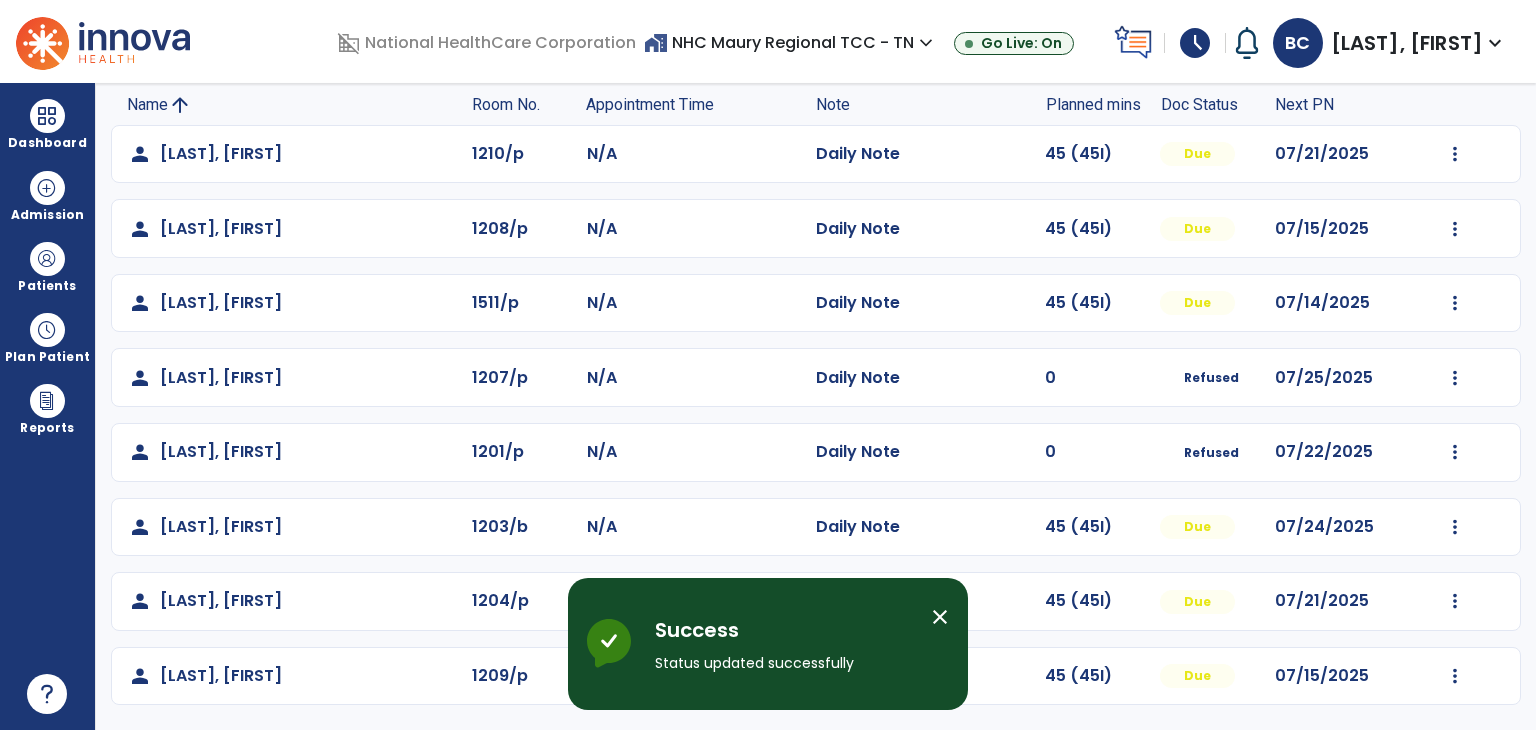 scroll, scrollTop: 133, scrollLeft: 0, axis: vertical 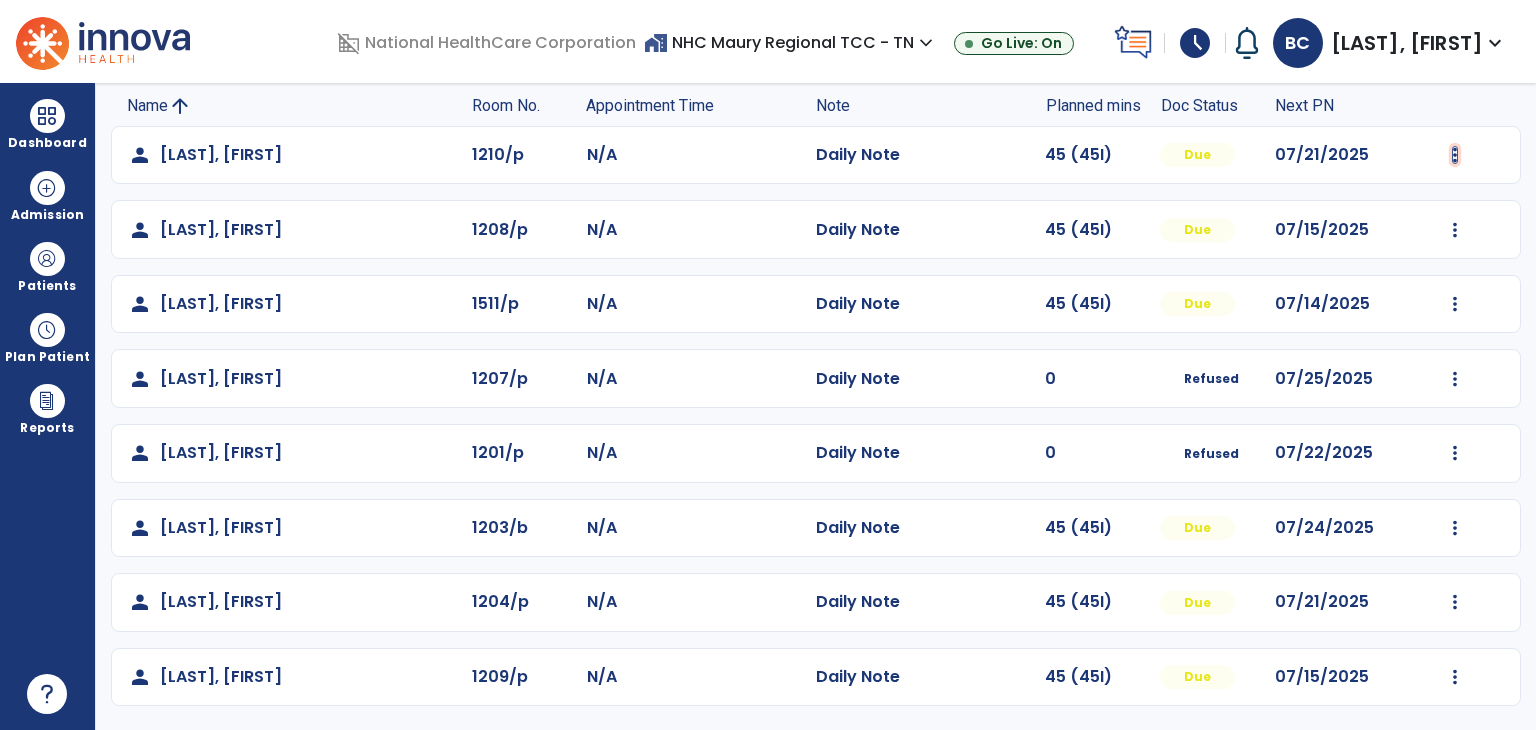 click at bounding box center [1455, 155] 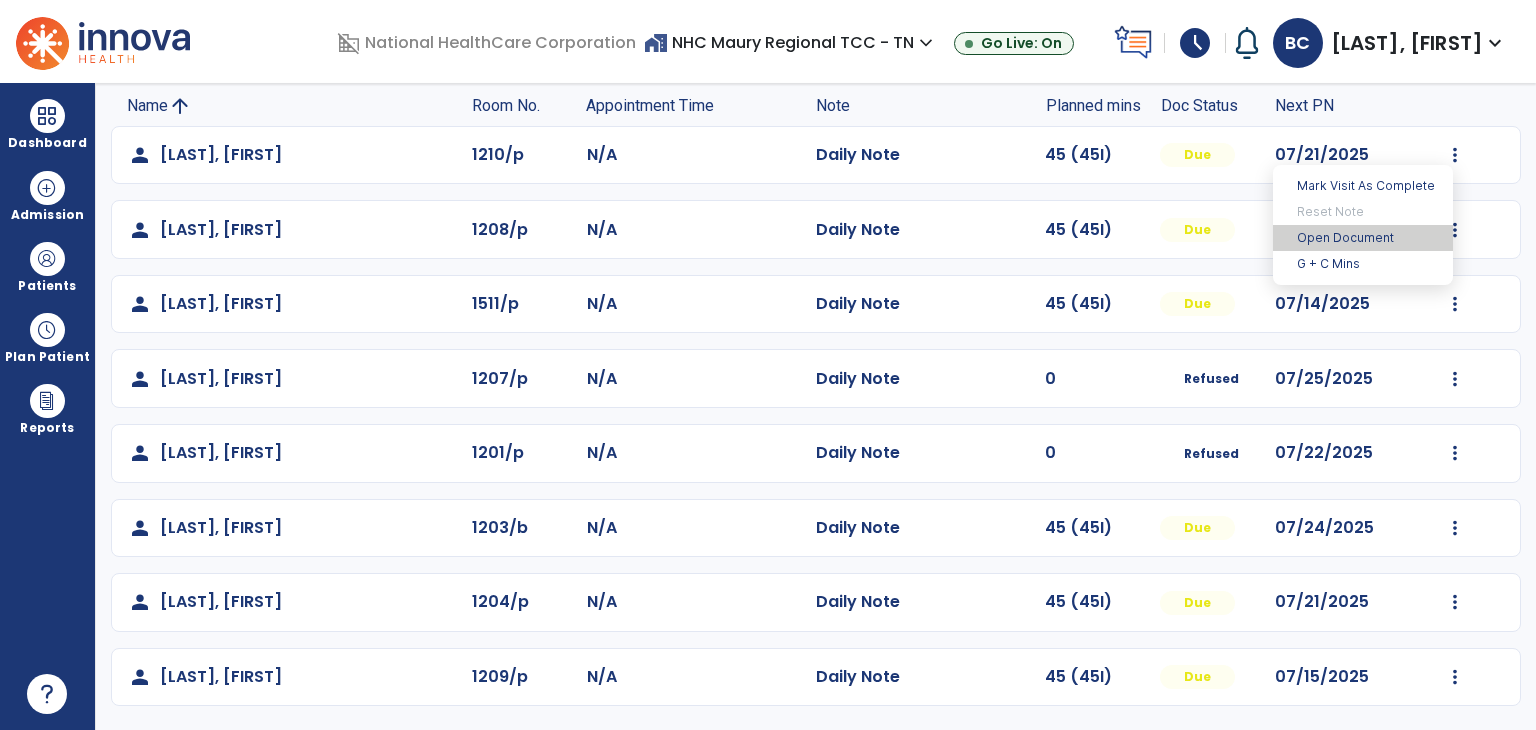 click on "Open Document" at bounding box center (1363, 238) 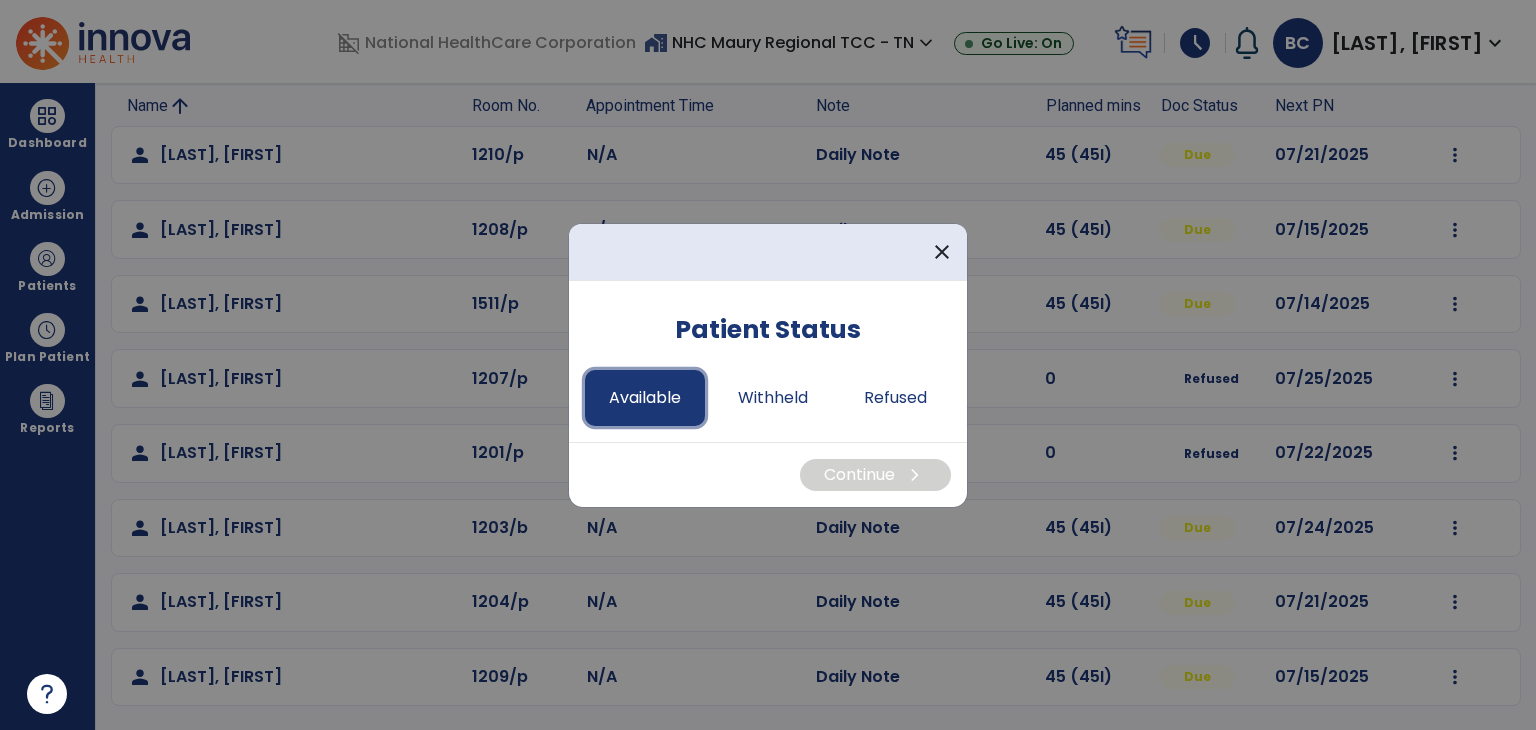 click on "Available" at bounding box center [645, 398] 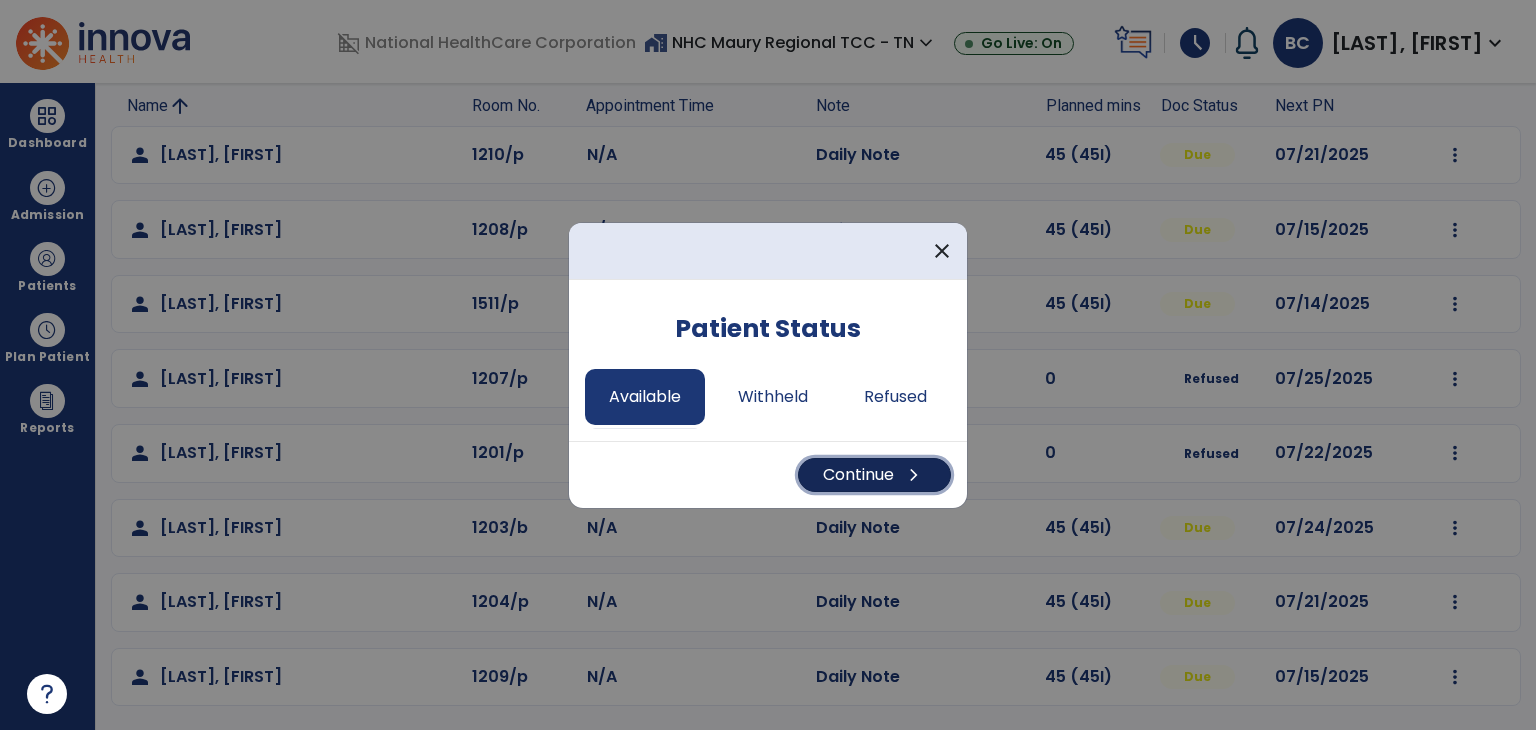 click on "Continue   chevron_right" at bounding box center [874, 475] 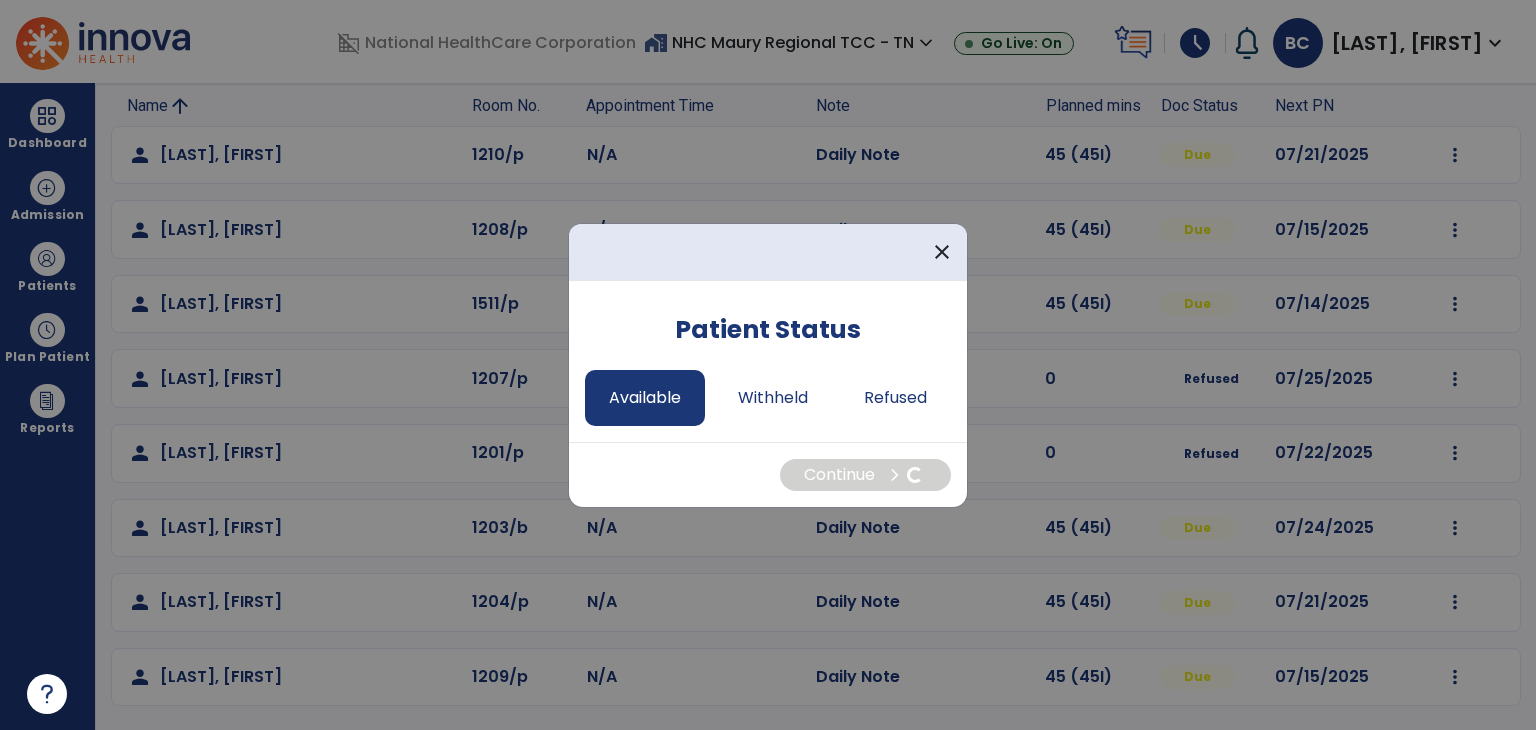 select on "*" 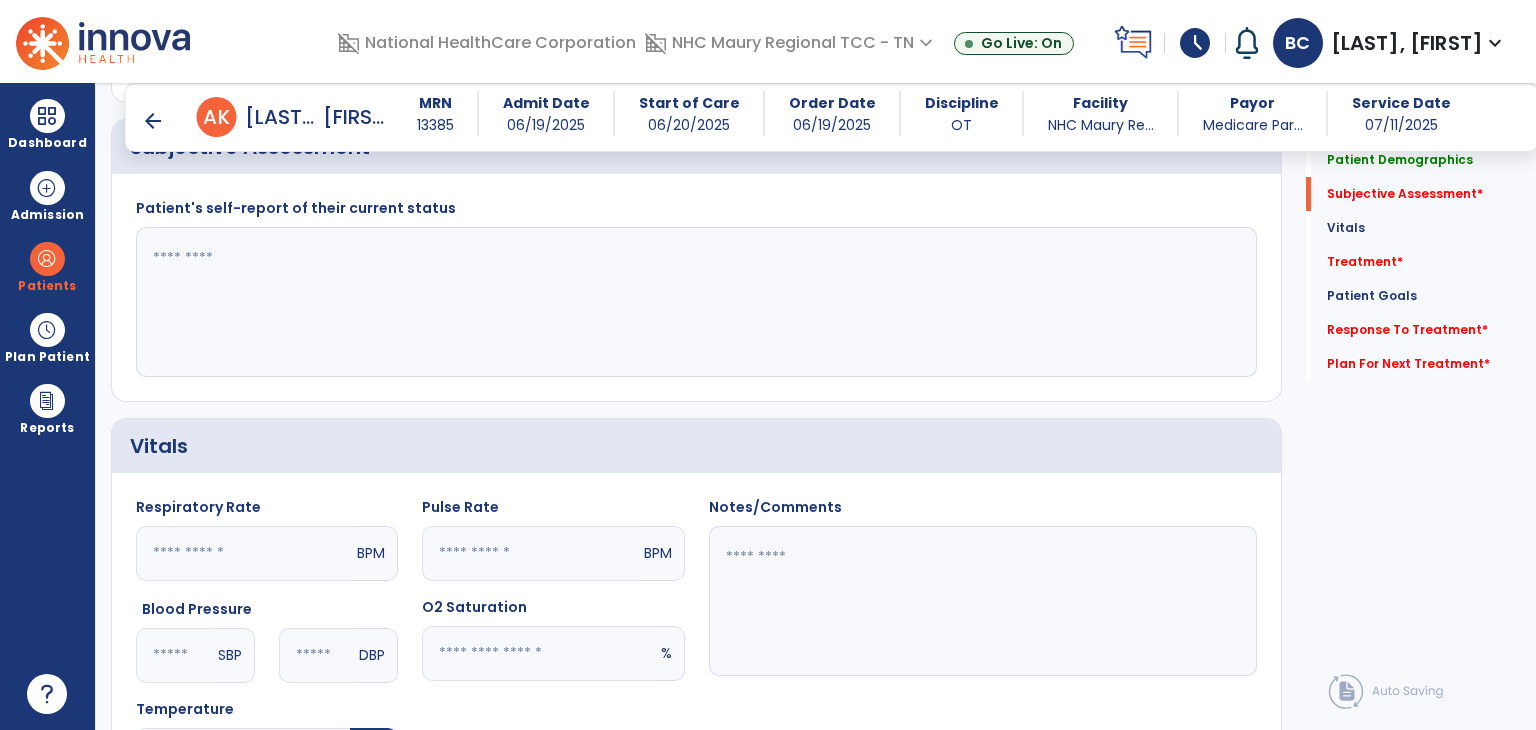 scroll, scrollTop: 562, scrollLeft: 0, axis: vertical 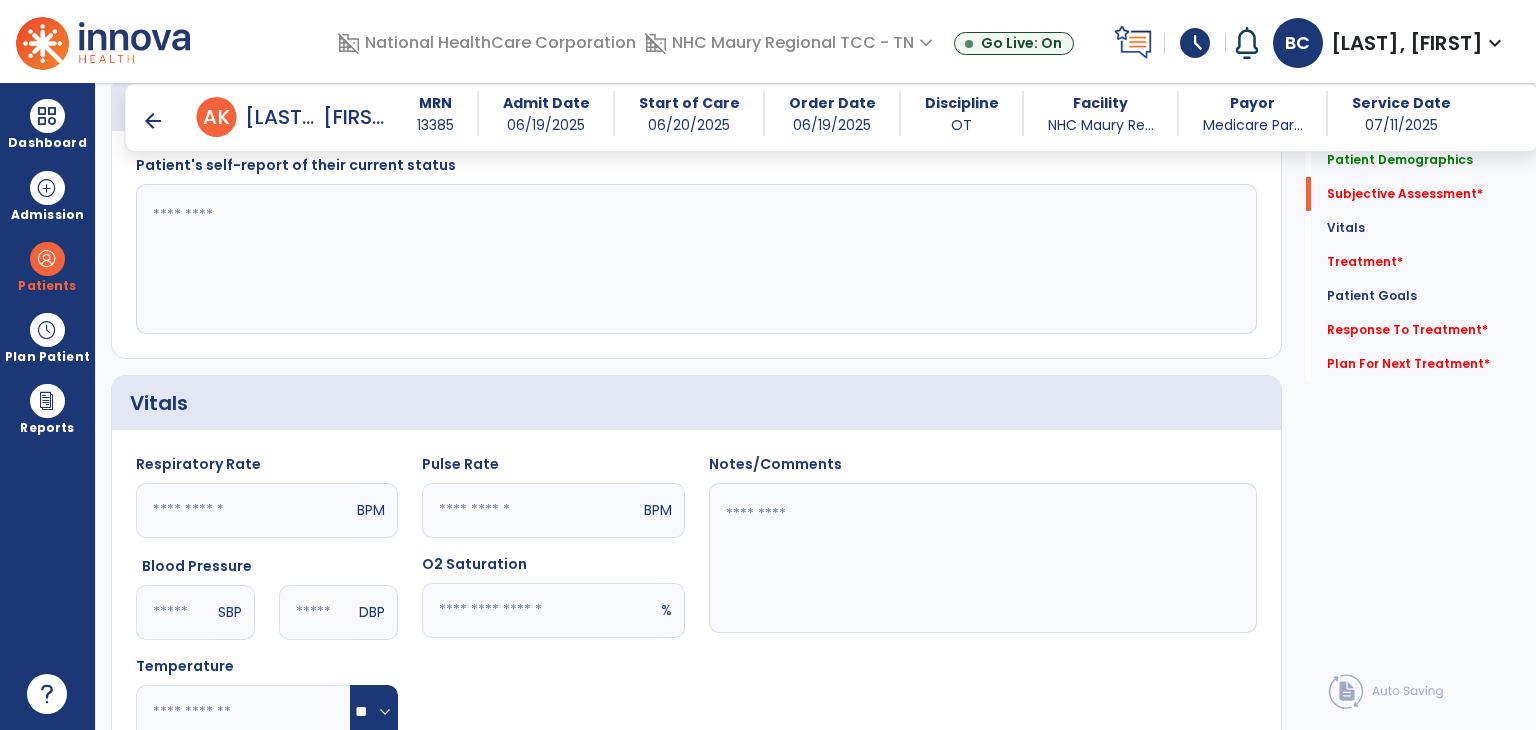 click on "Patient Demographics  Medical Diagnosis   Treatment Diagnosis   Precautions   Contraindications
Code
Description
Pdpm Clinical Category
J15.9 to" 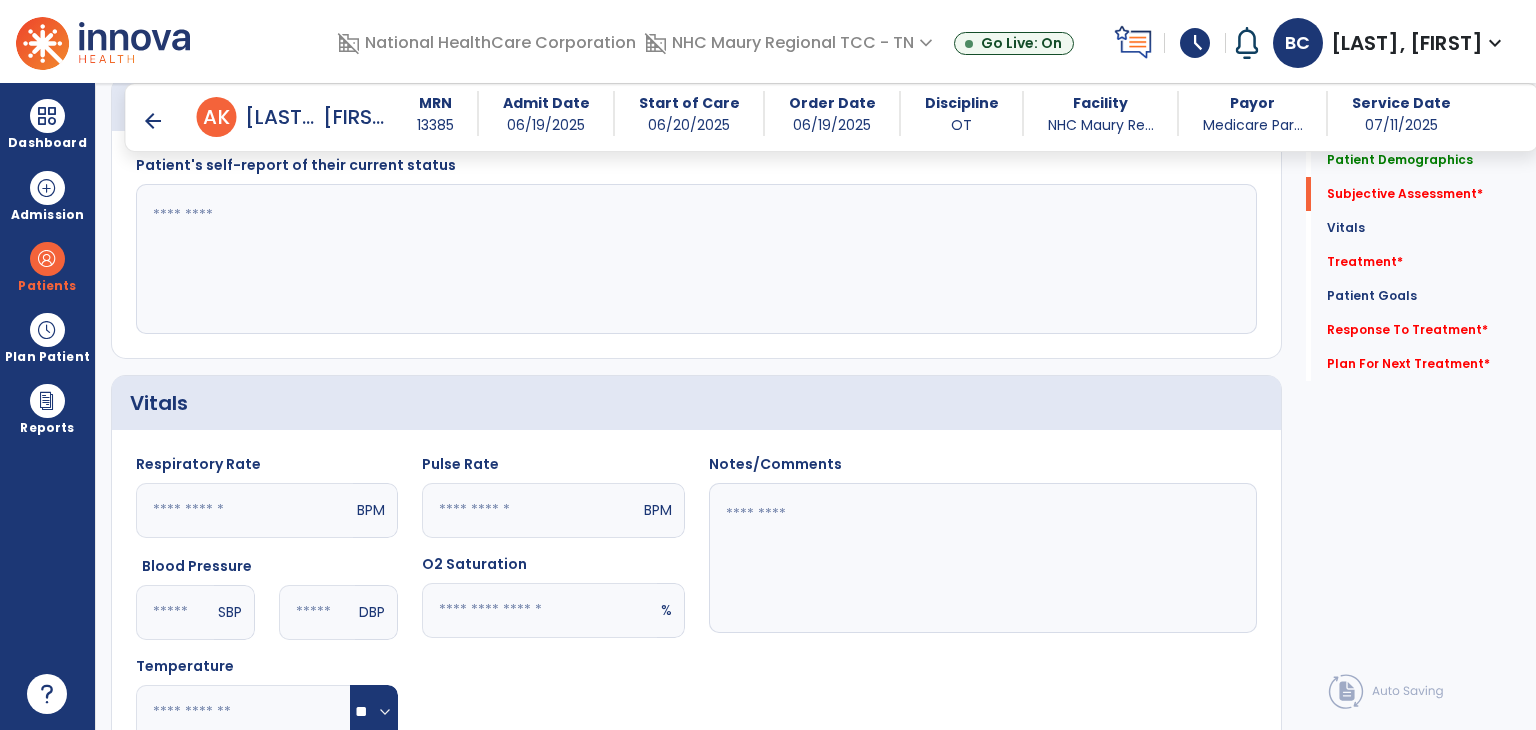 click 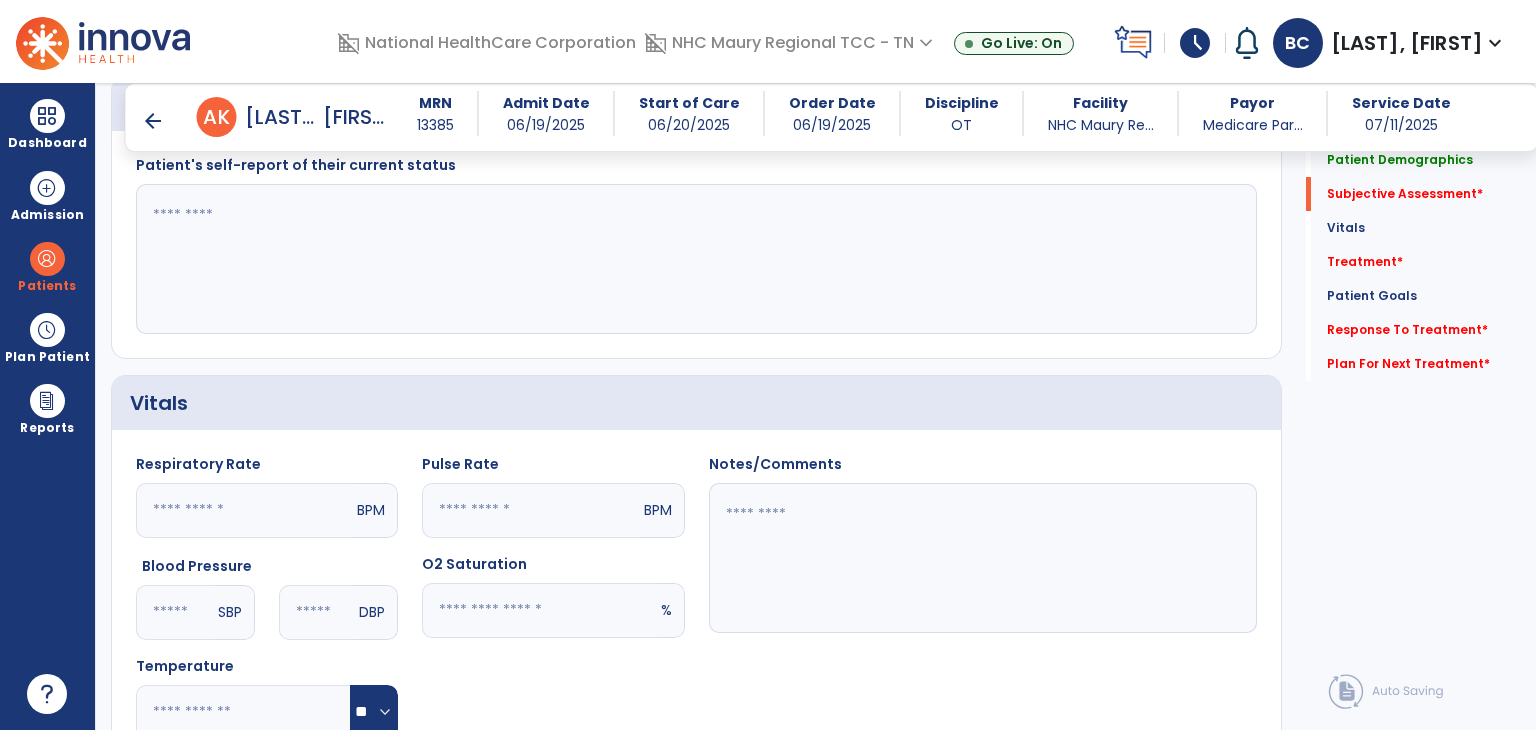 paste on "**********" 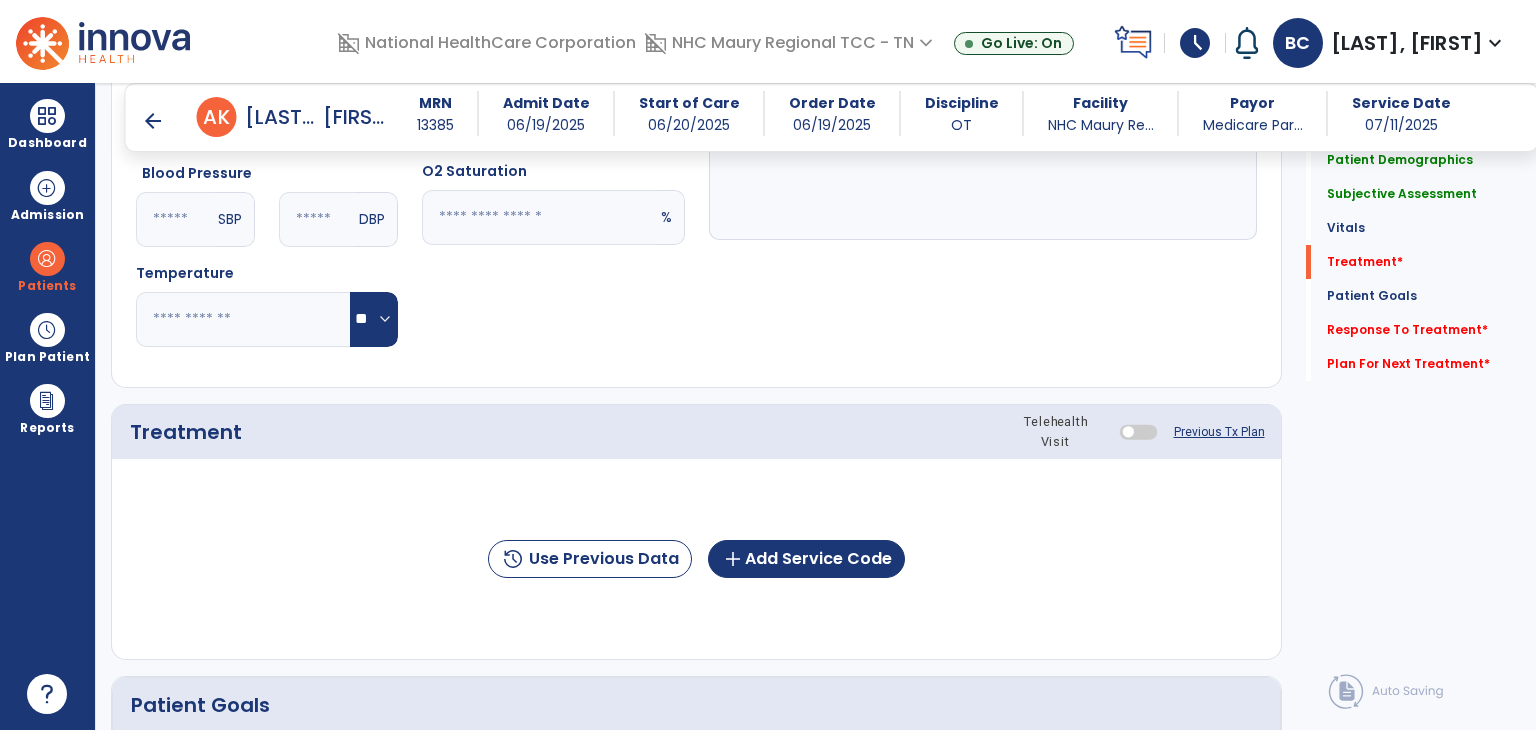 scroll, scrollTop: 1060, scrollLeft: 0, axis: vertical 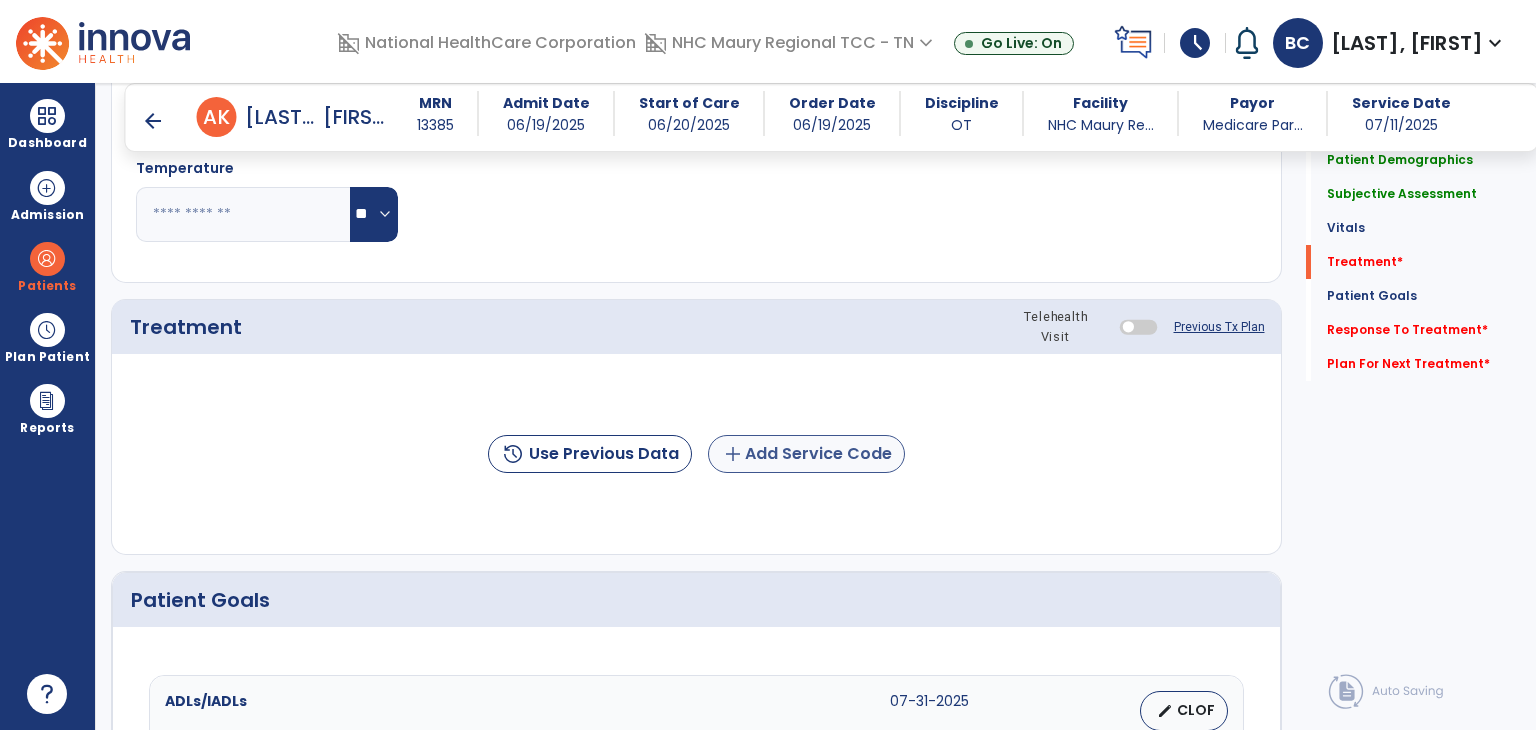 type on "**********" 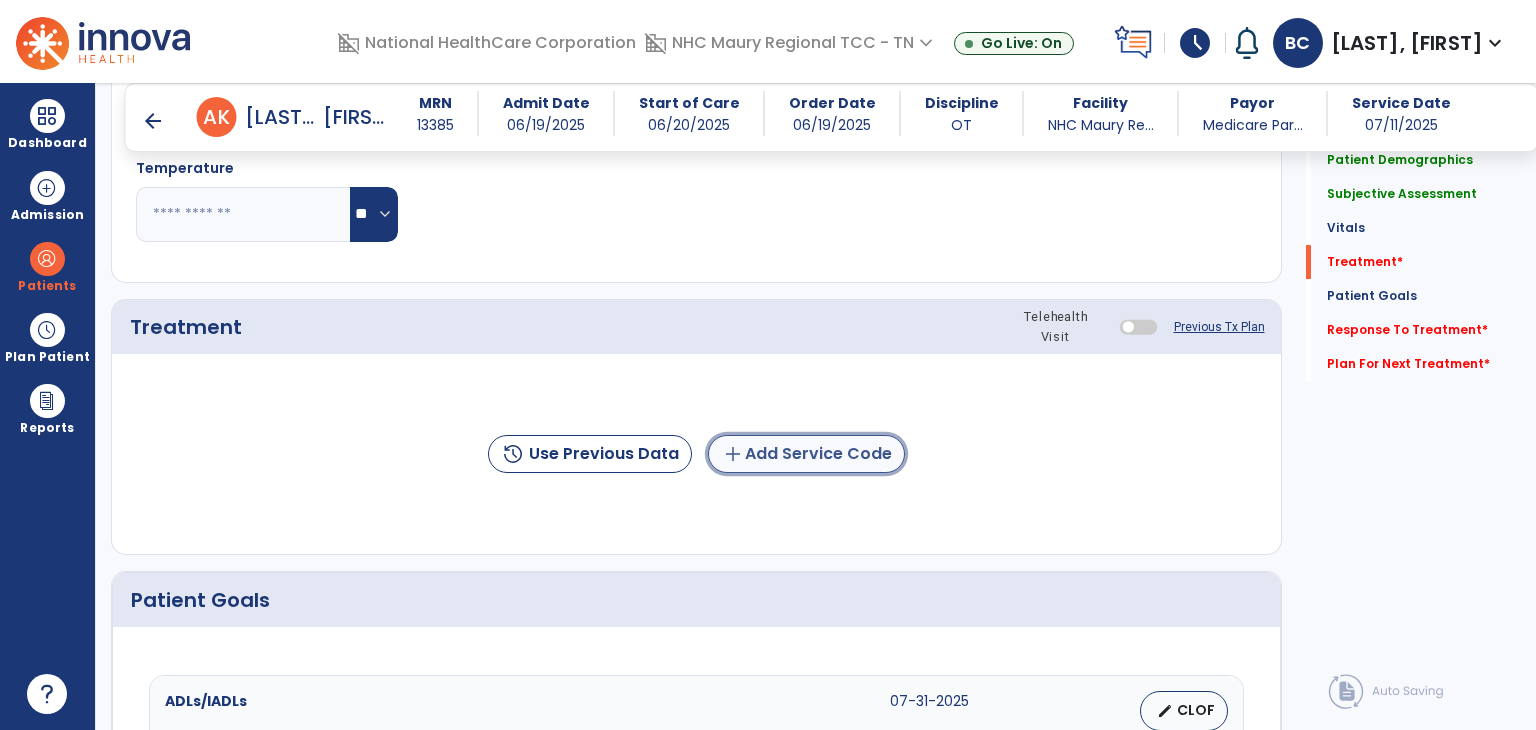 click on "add  Add Service Code" 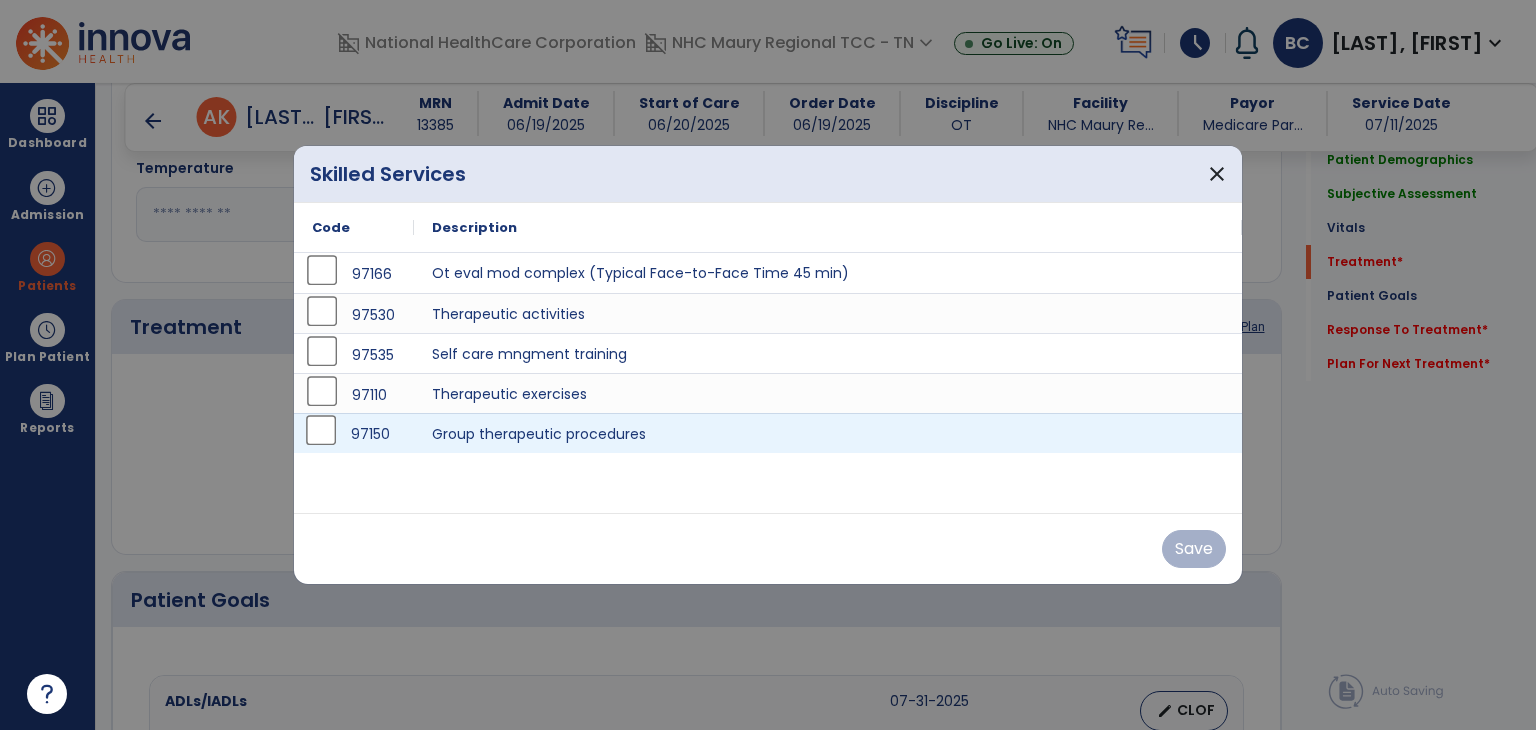 click on "97150" at bounding box center (354, 433) 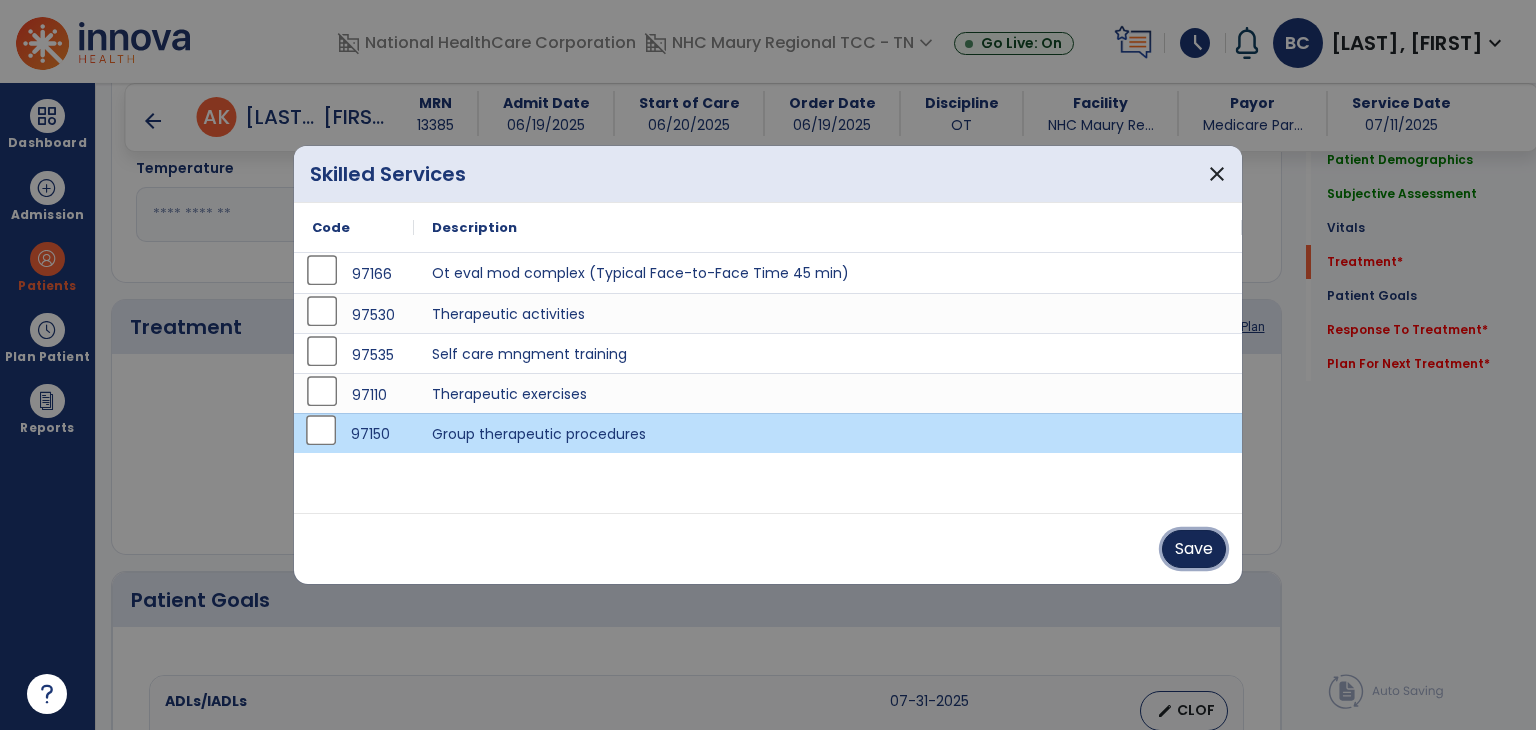 click on "Save" at bounding box center [1194, 549] 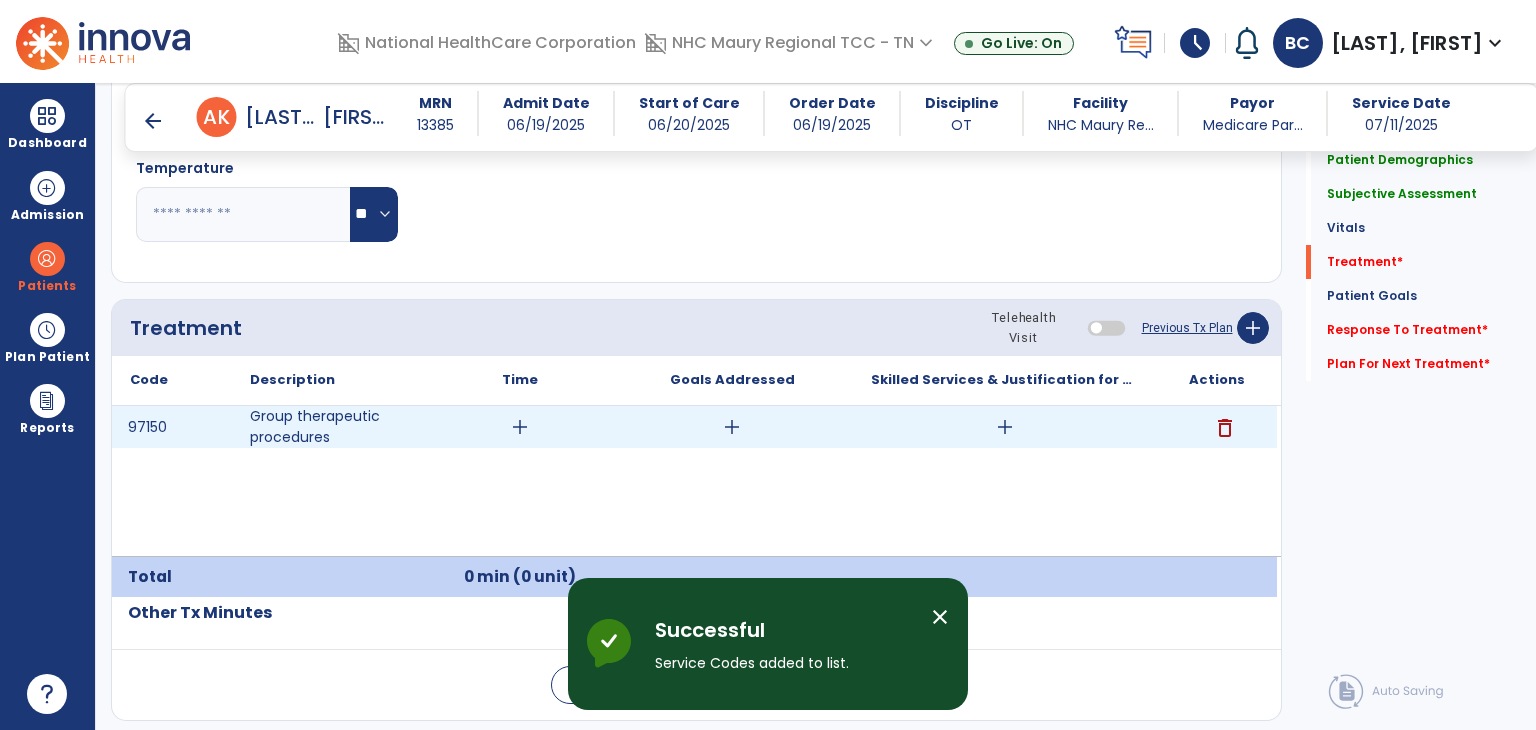 click on "add" at bounding box center (520, 427) 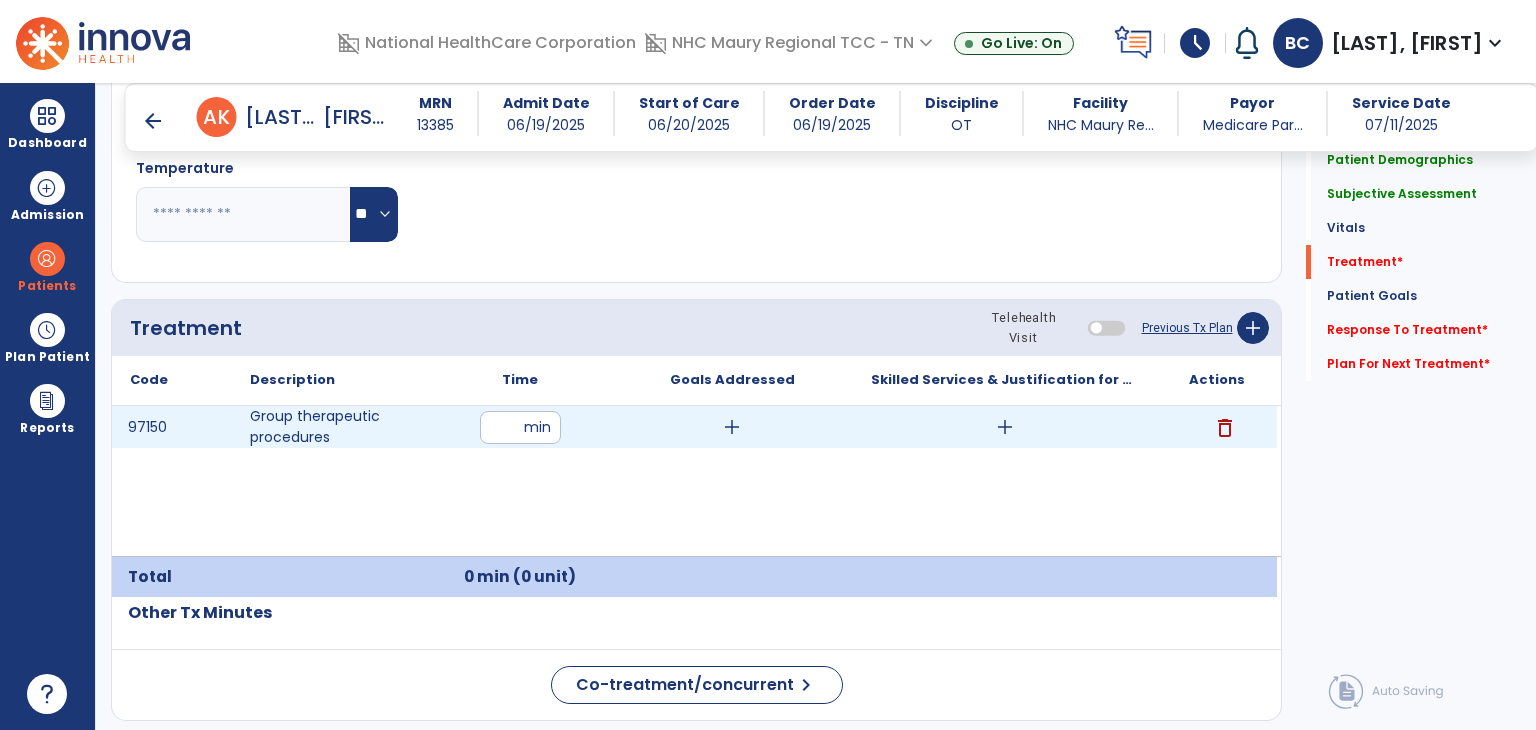 type on "**" 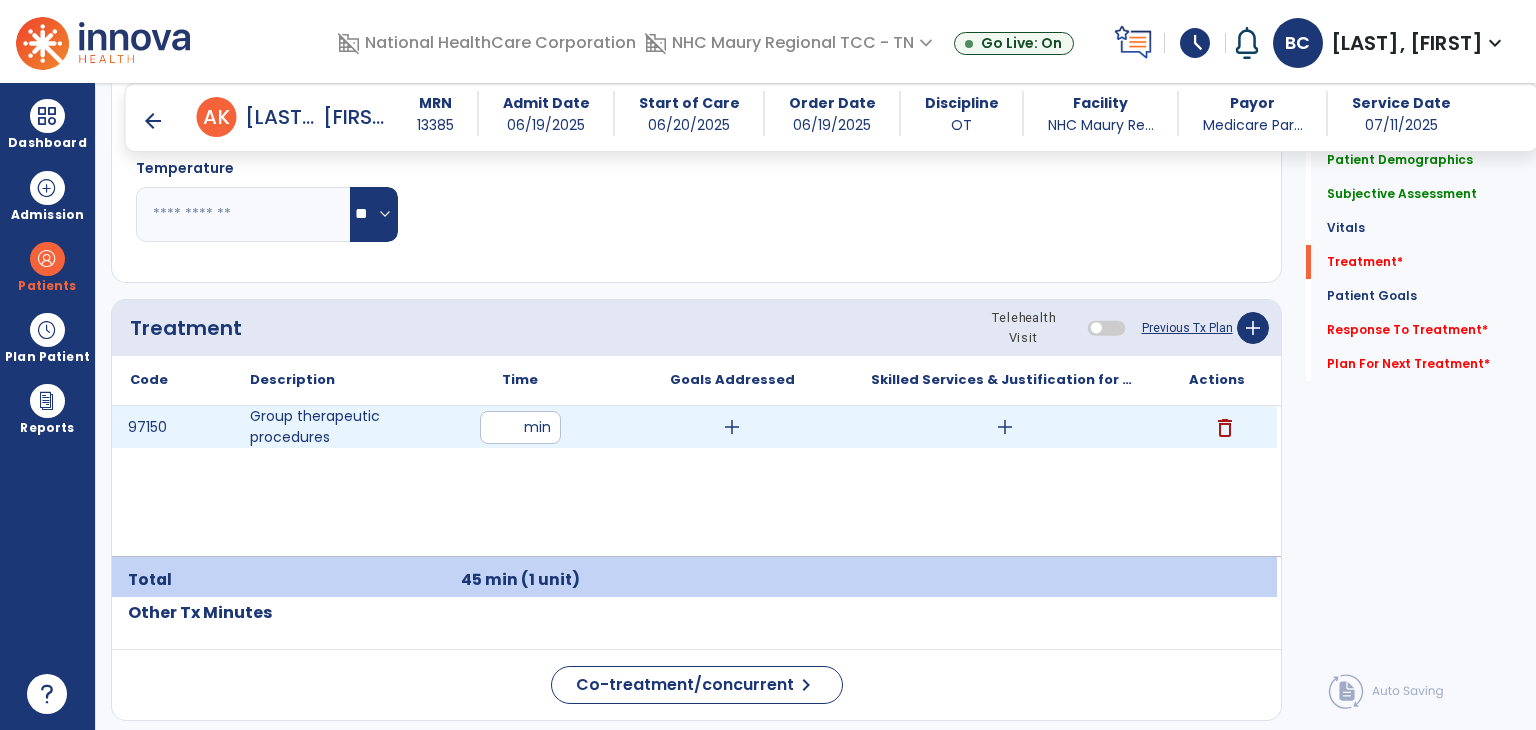 click on "add" at bounding box center (732, 427) 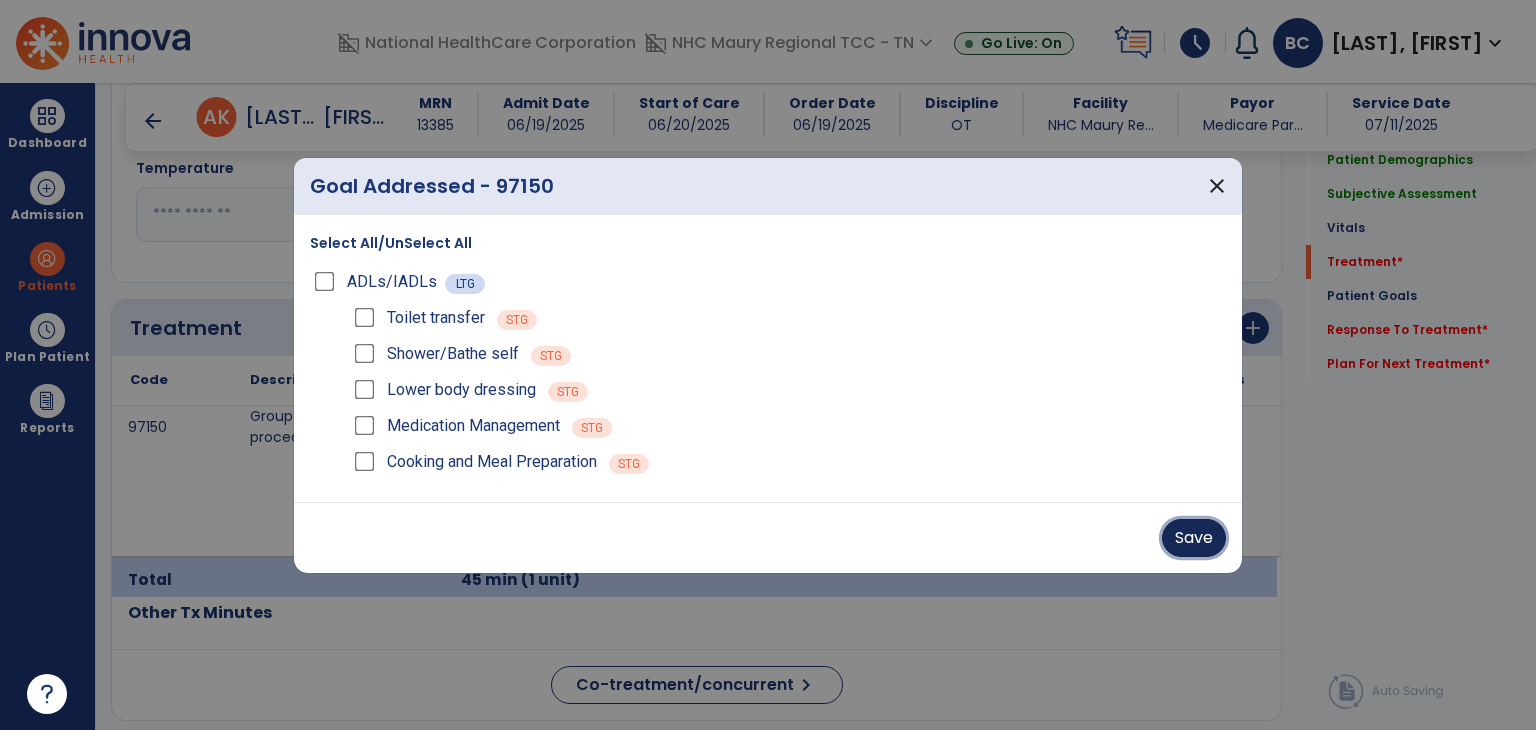 click on "Save" at bounding box center [1194, 538] 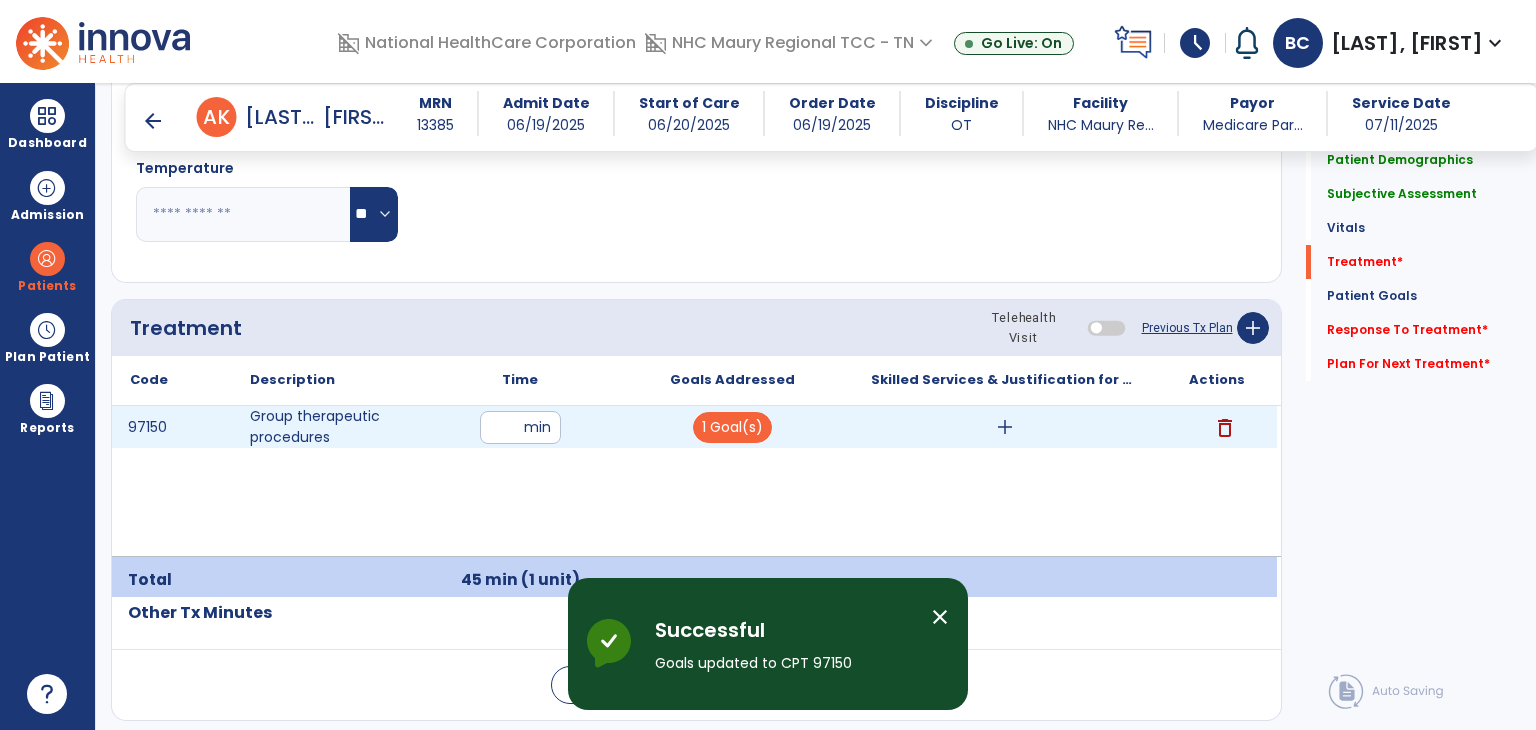 click on "add" at bounding box center (1005, 427) 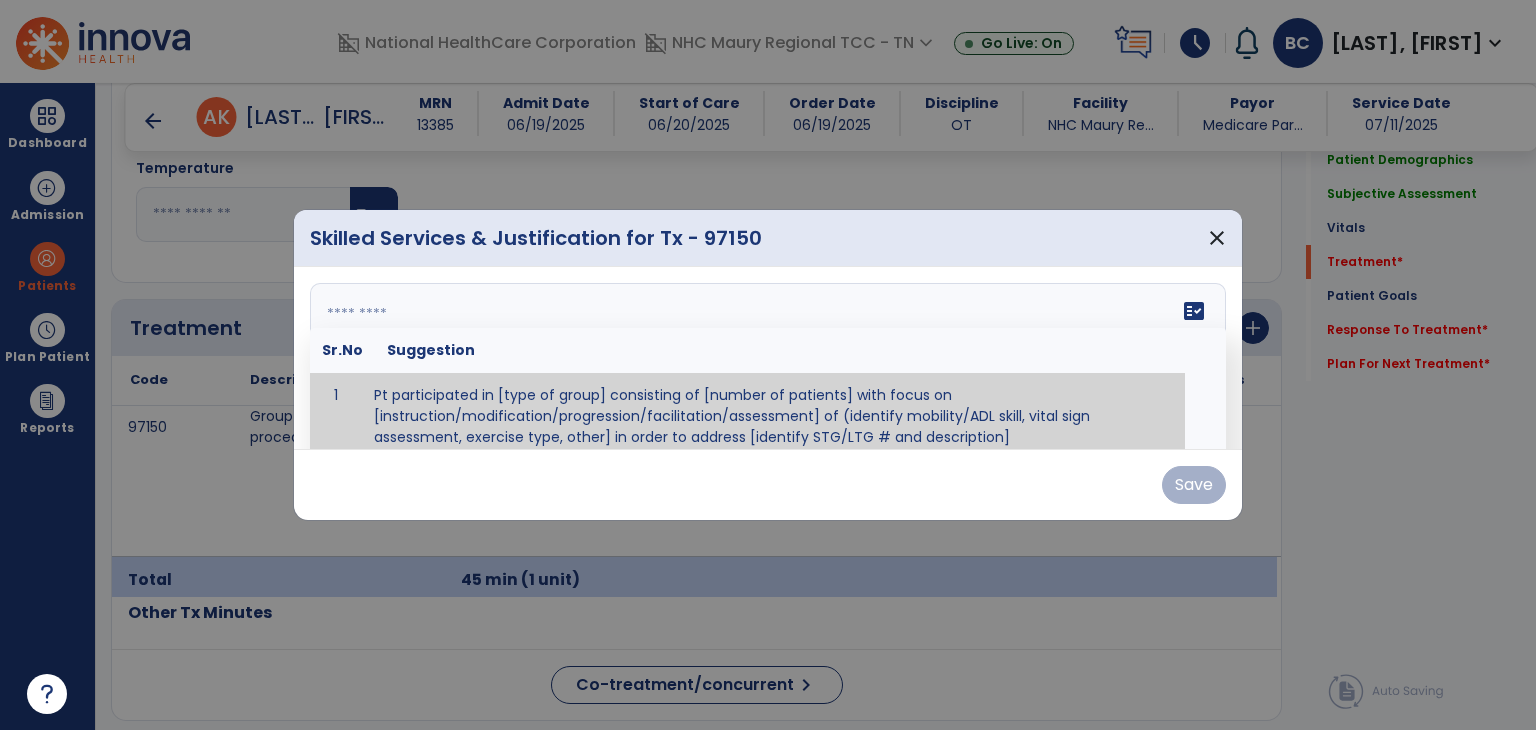 click on "fact_check  Sr.No Suggestion 1 Pt participated in [type of group] consisting of [number of patients] with focus on [instruction/modification/progression/facilitation/assessment] of (identify mobility/ADL skill, vital sign assessment, exercise type, other] in order to address [identify STG/LTG # and description]" at bounding box center [768, 358] 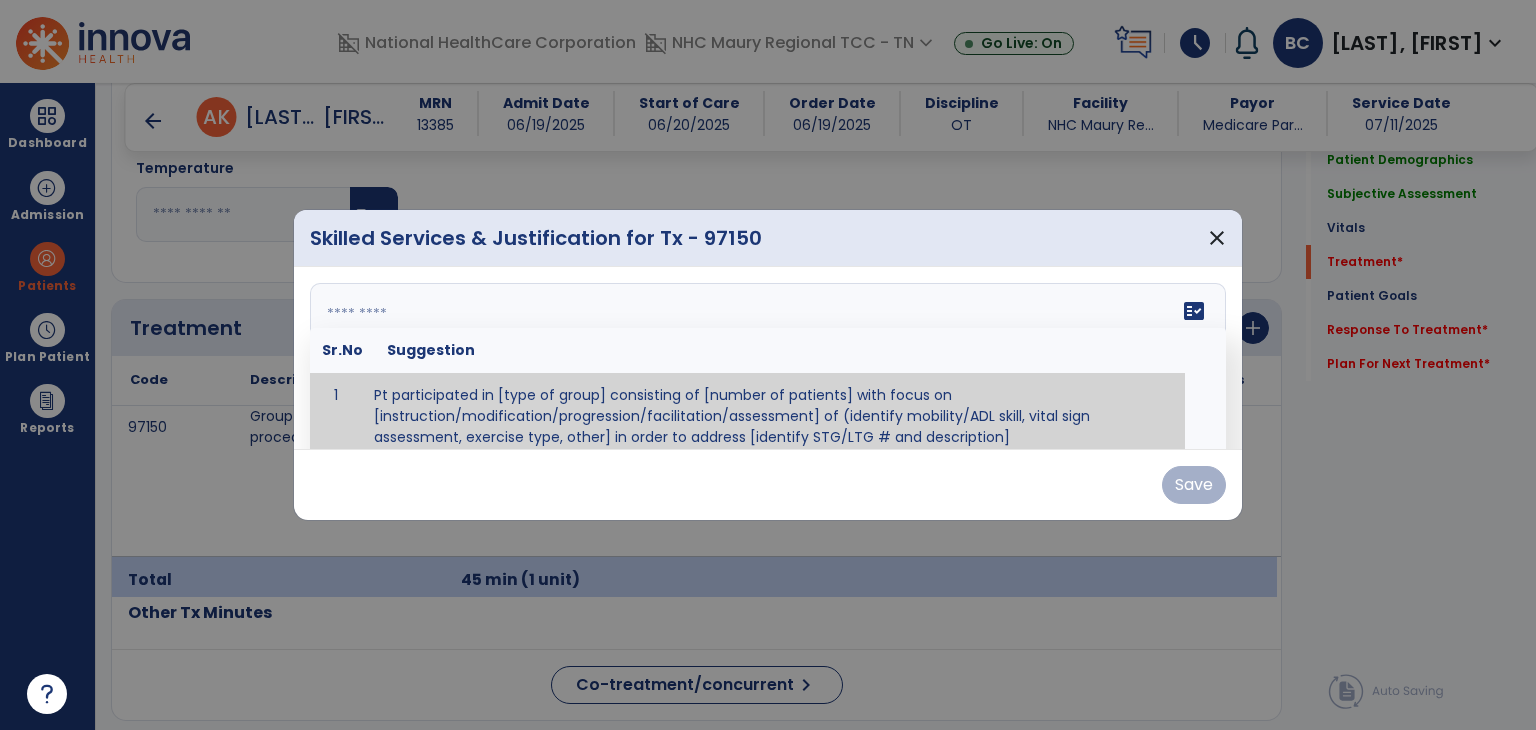 scroll, scrollTop: 12, scrollLeft: 0, axis: vertical 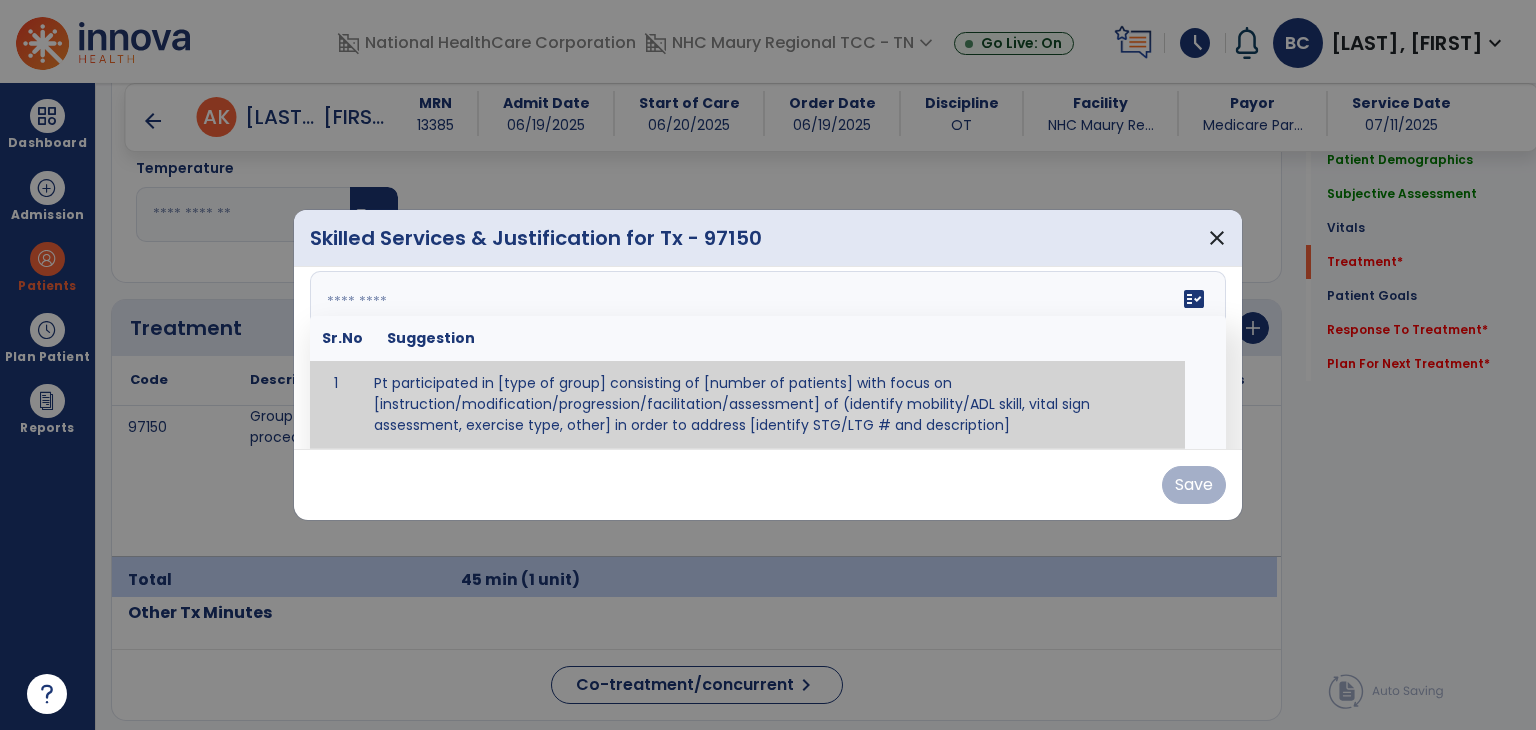 paste on "**********" 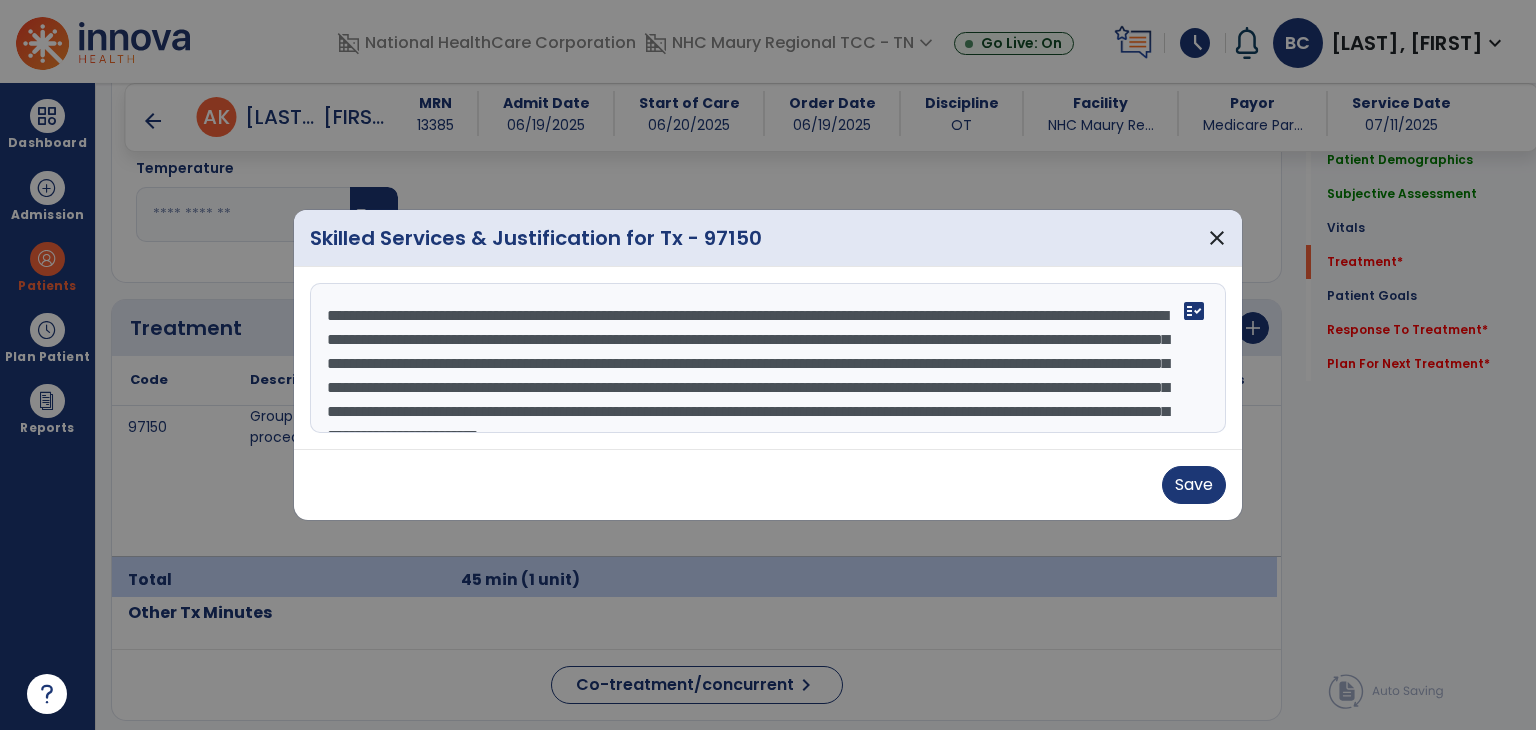 scroll, scrollTop: 40, scrollLeft: 0, axis: vertical 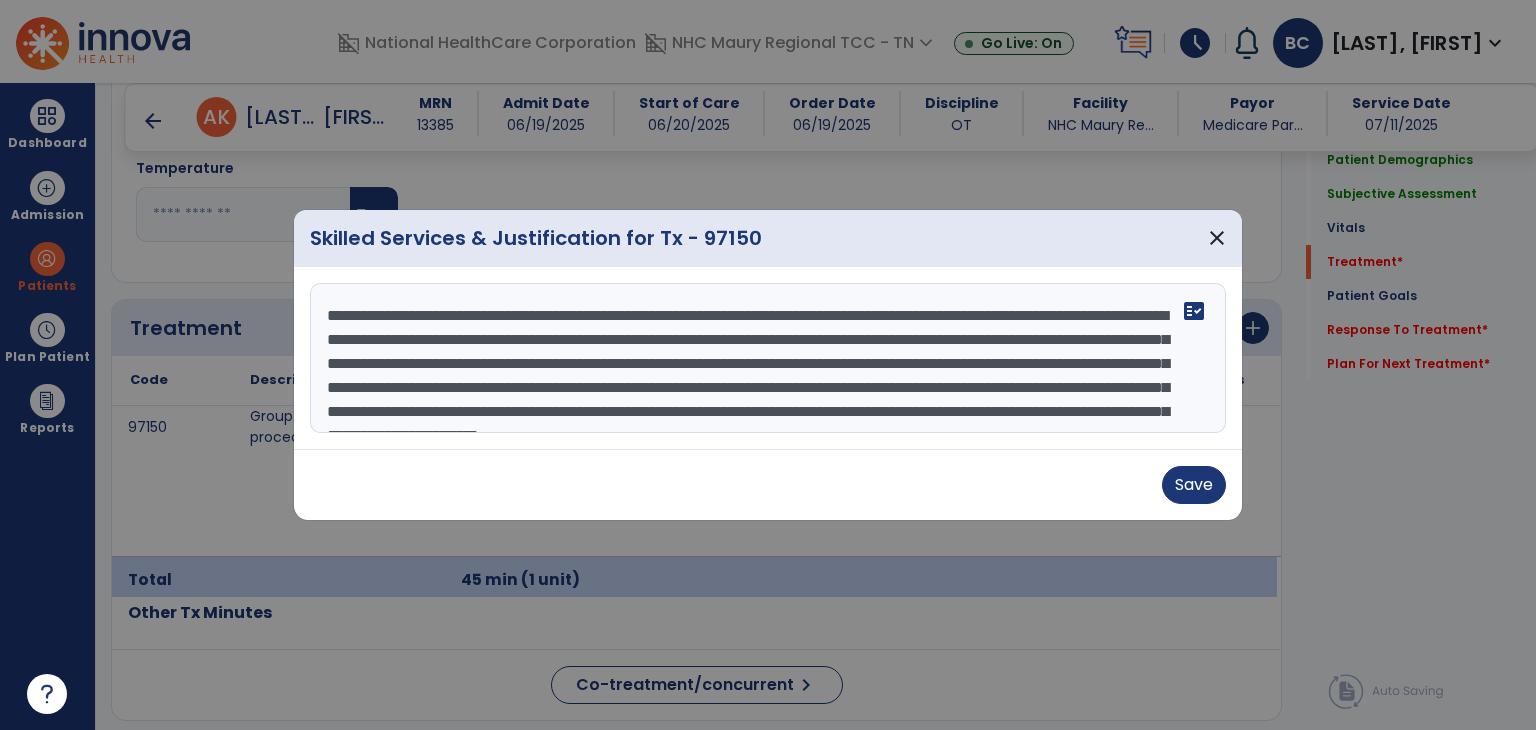 click on "**********" at bounding box center (766, 358) 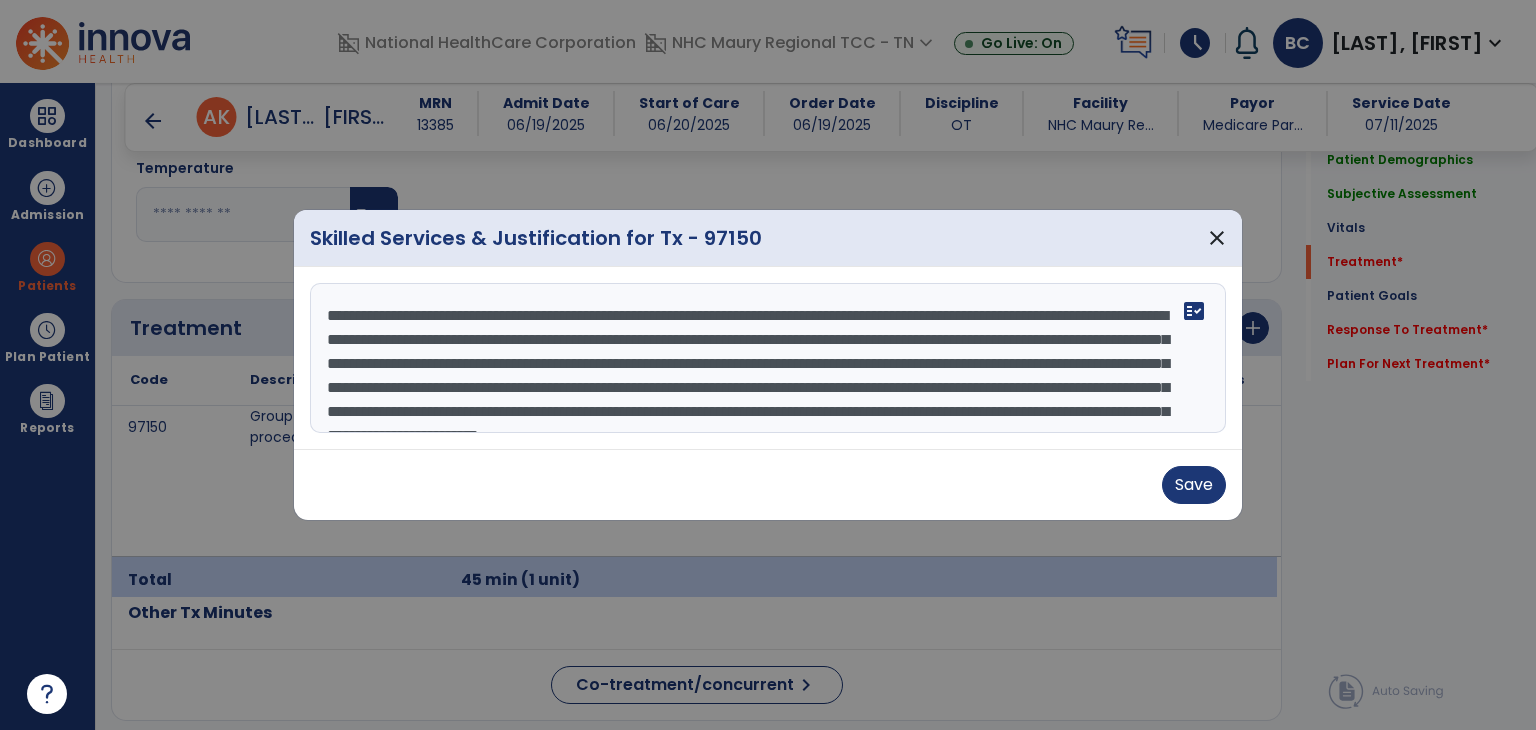 drag, startPoint x: 809, startPoint y: 337, endPoint x: 885, endPoint y: 340, distance: 76.05919 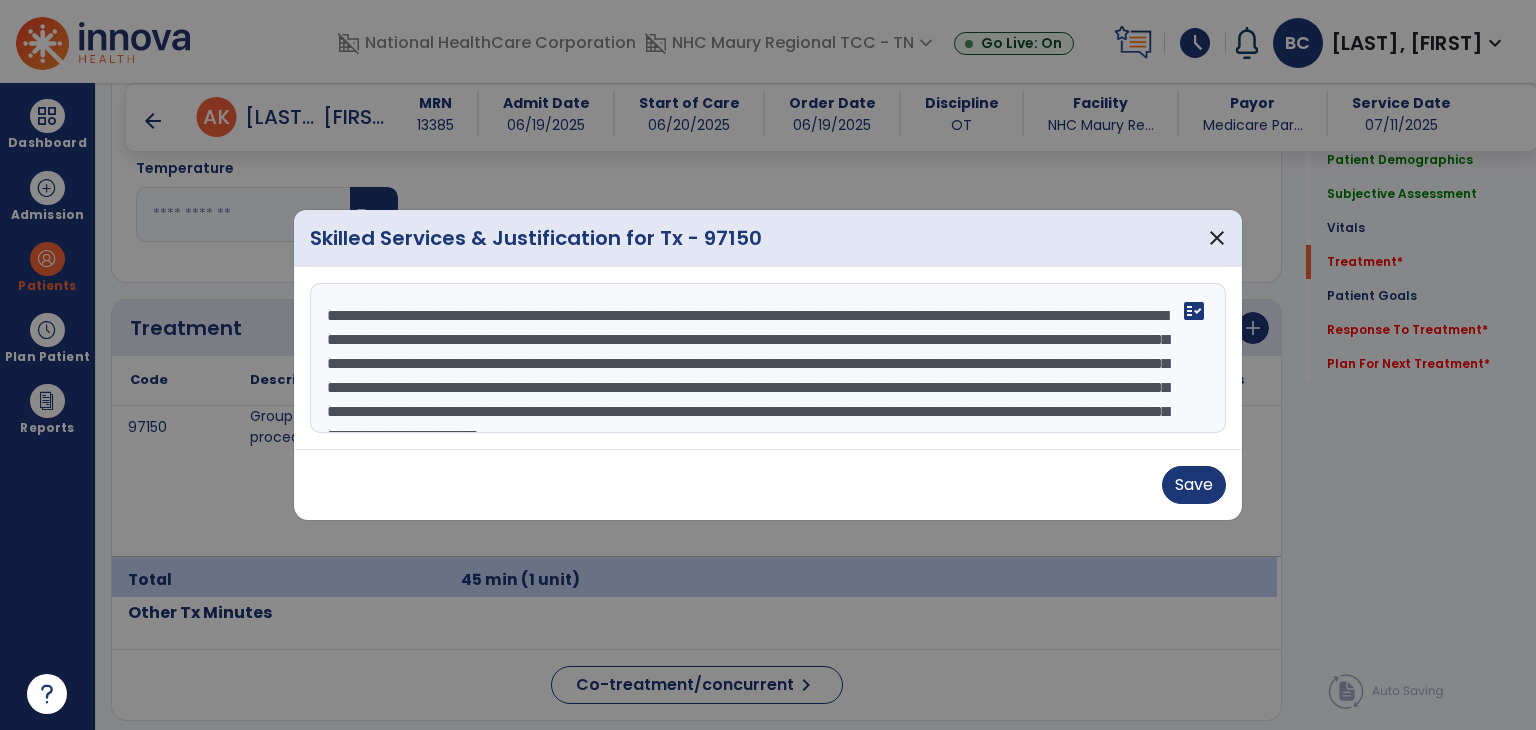 click on "**********" at bounding box center [766, 358] 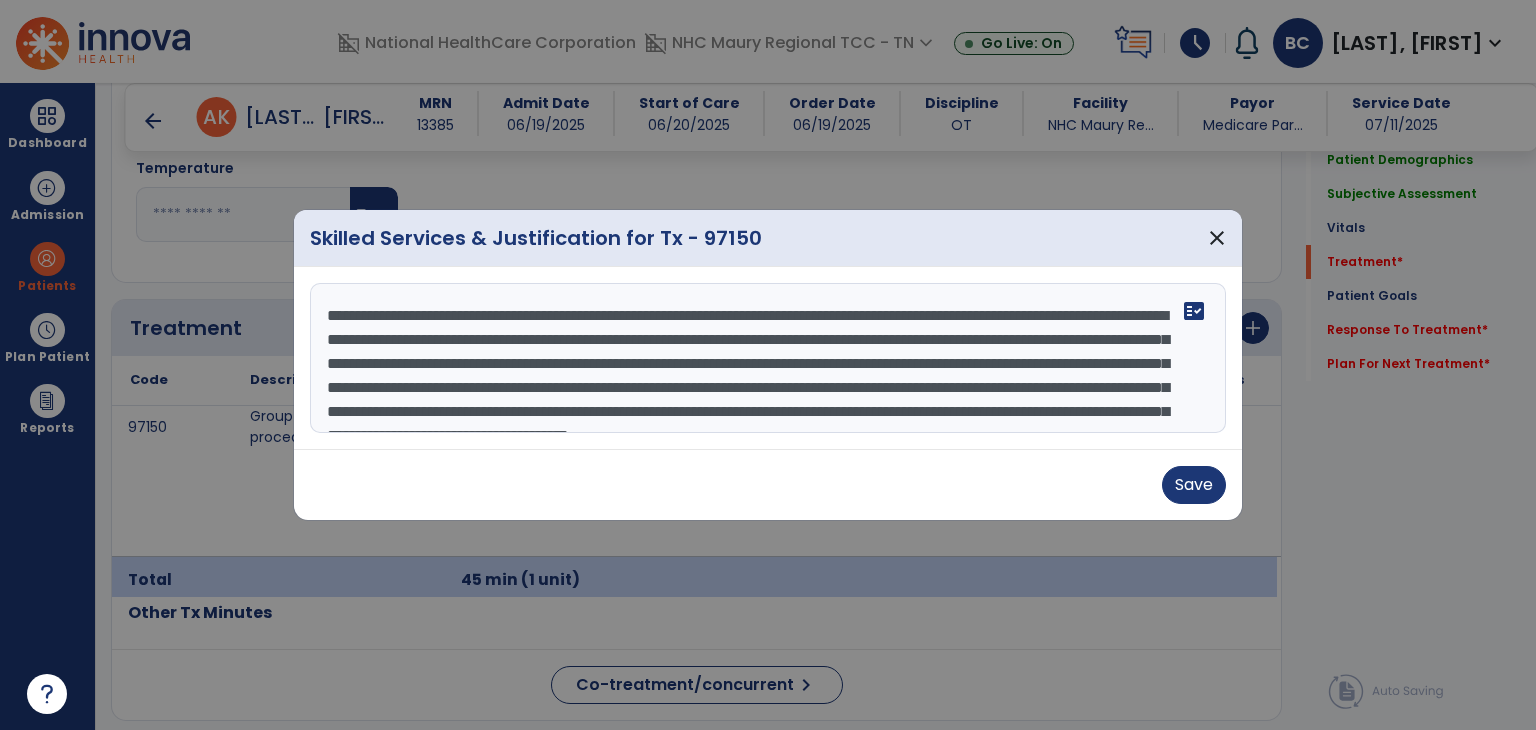 scroll, scrollTop: 72, scrollLeft: 0, axis: vertical 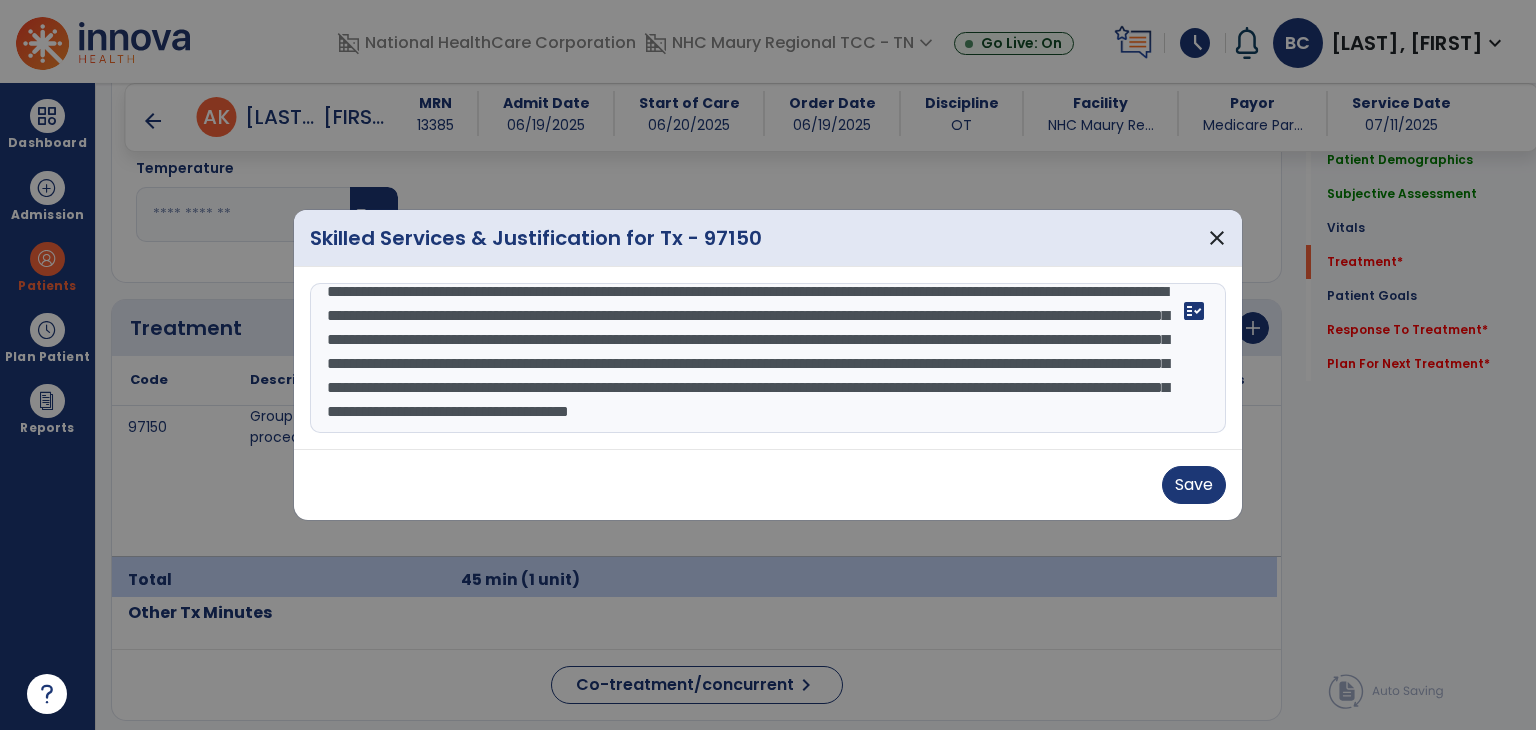 click on "**********" at bounding box center [766, 358] 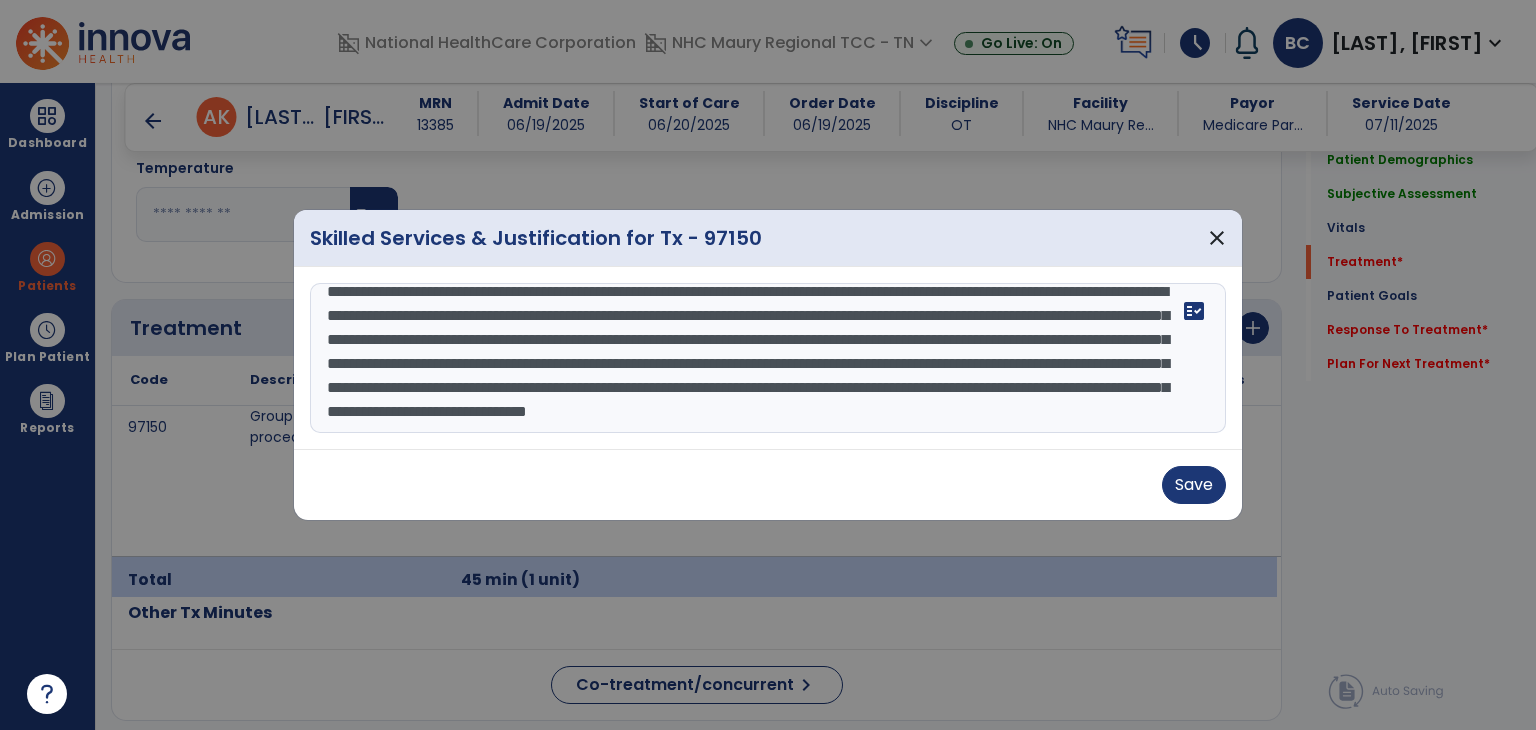 scroll, scrollTop: 48, scrollLeft: 0, axis: vertical 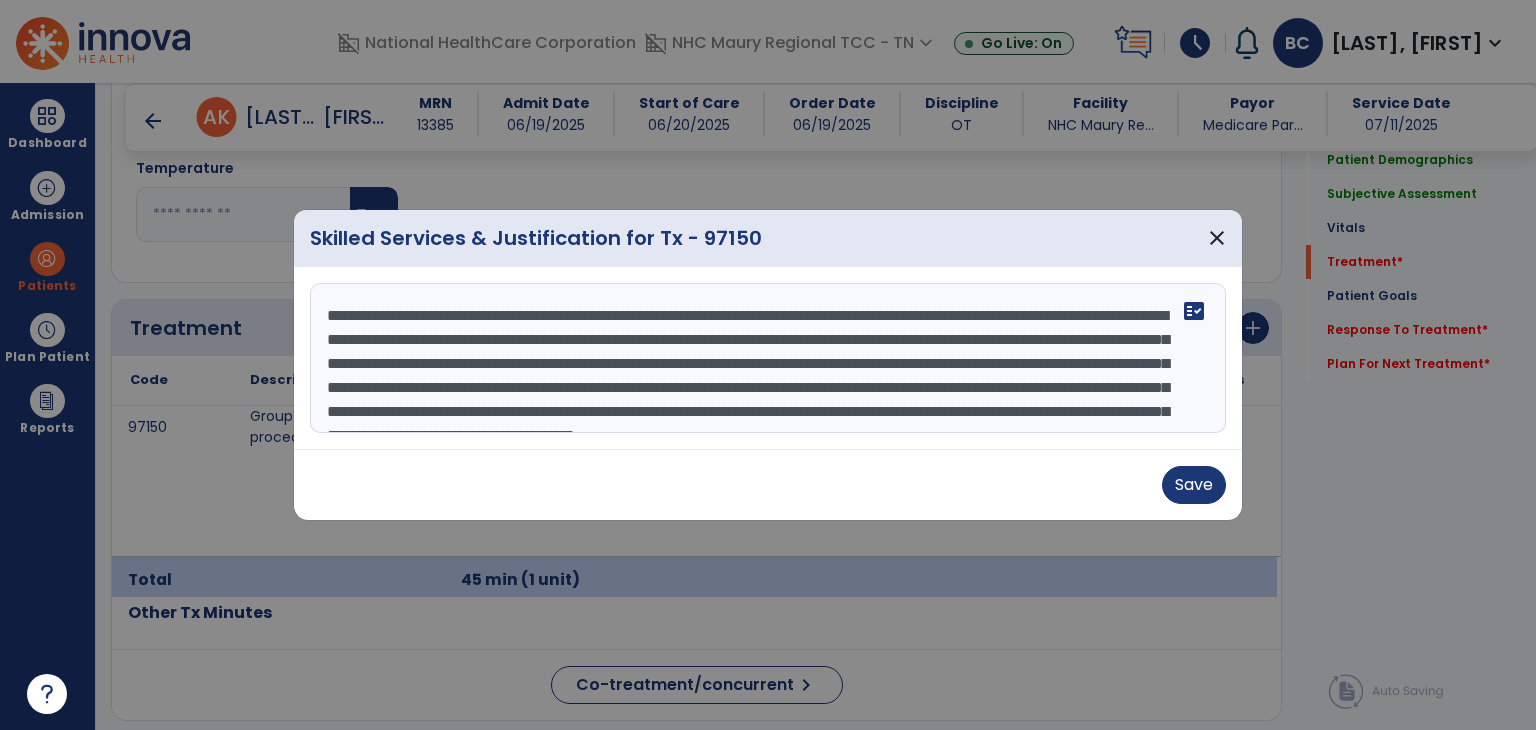 drag, startPoint x: 437, startPoint y: 415, endPoint x: 316, endPoint y: 250, distance: 204.61183 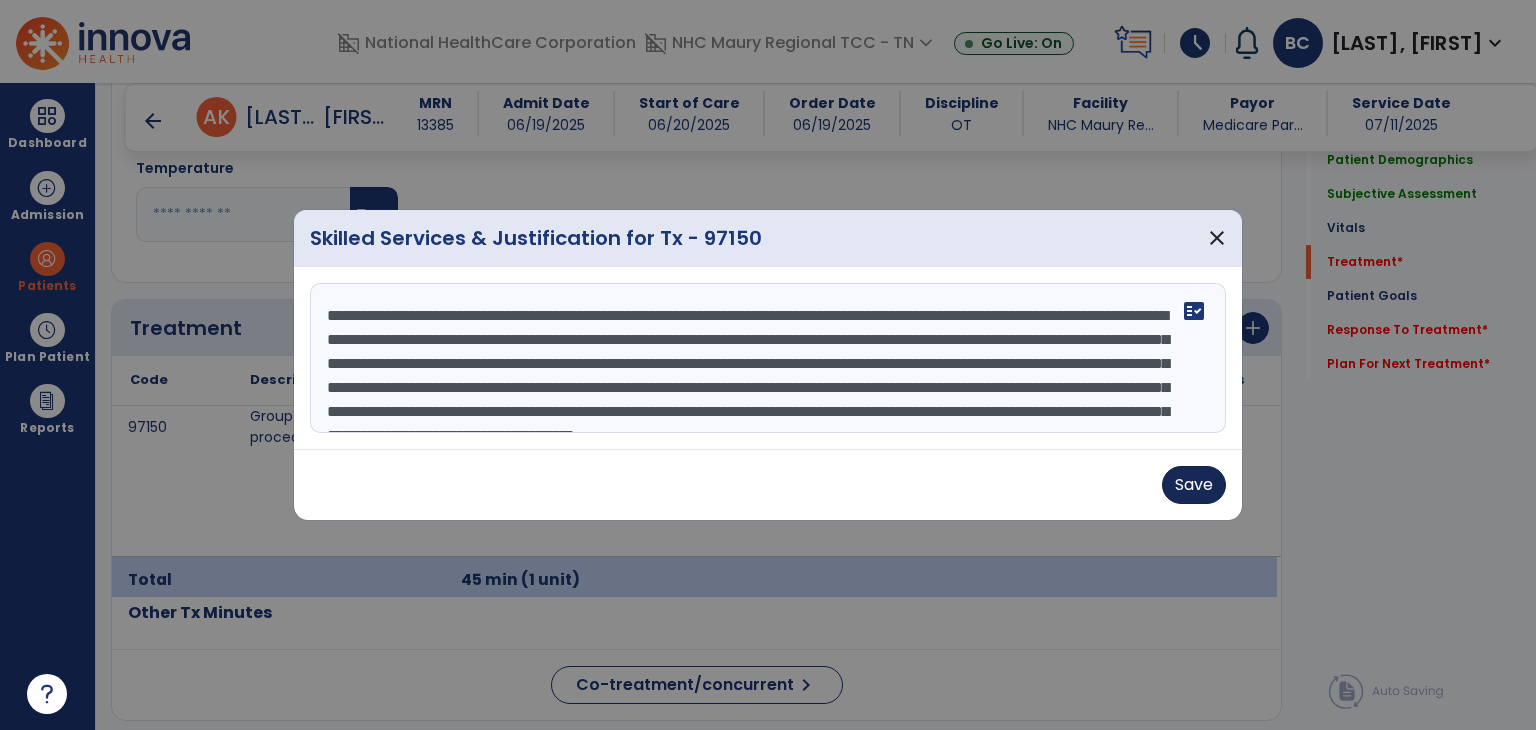 type on "**********" 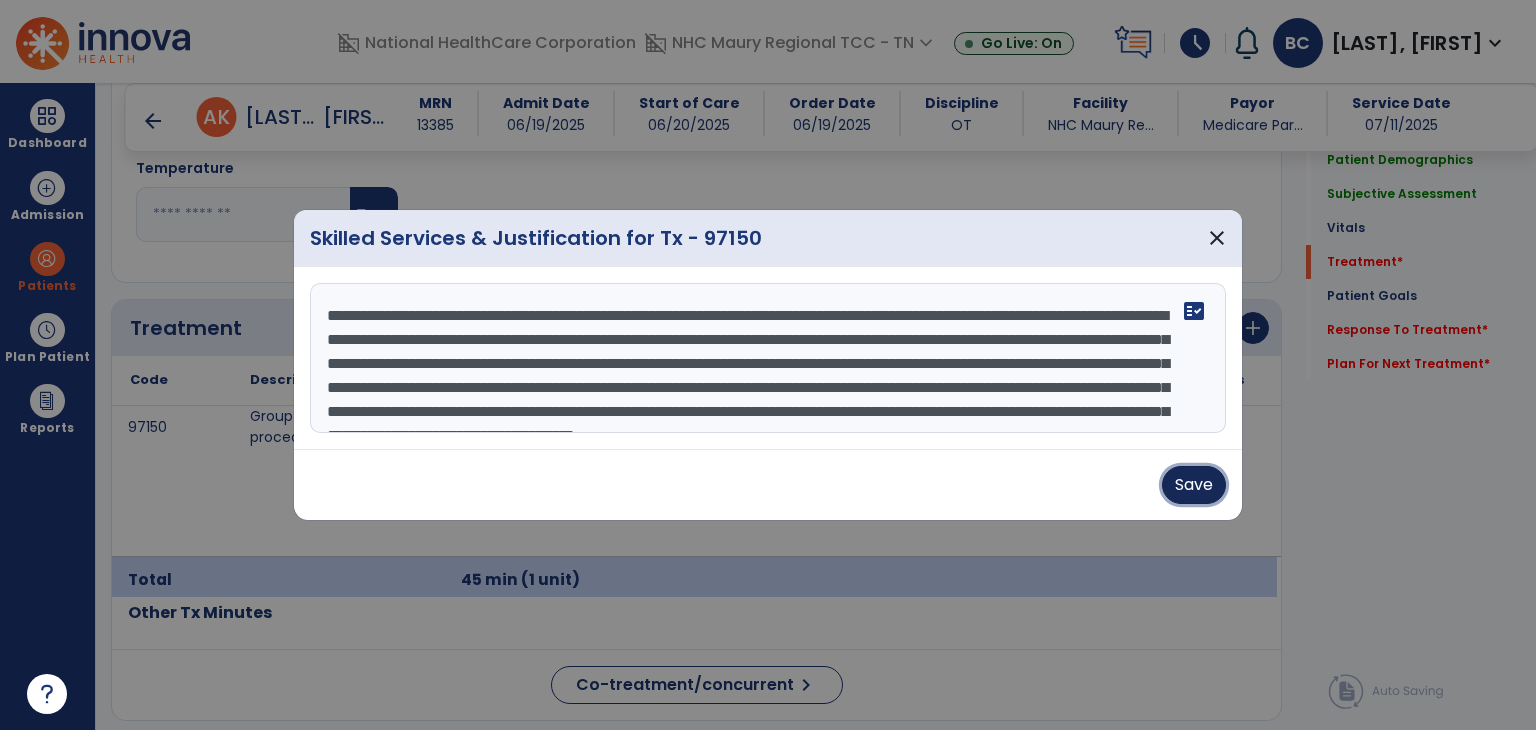 click on "Save" at bounding box center (1194, 485) 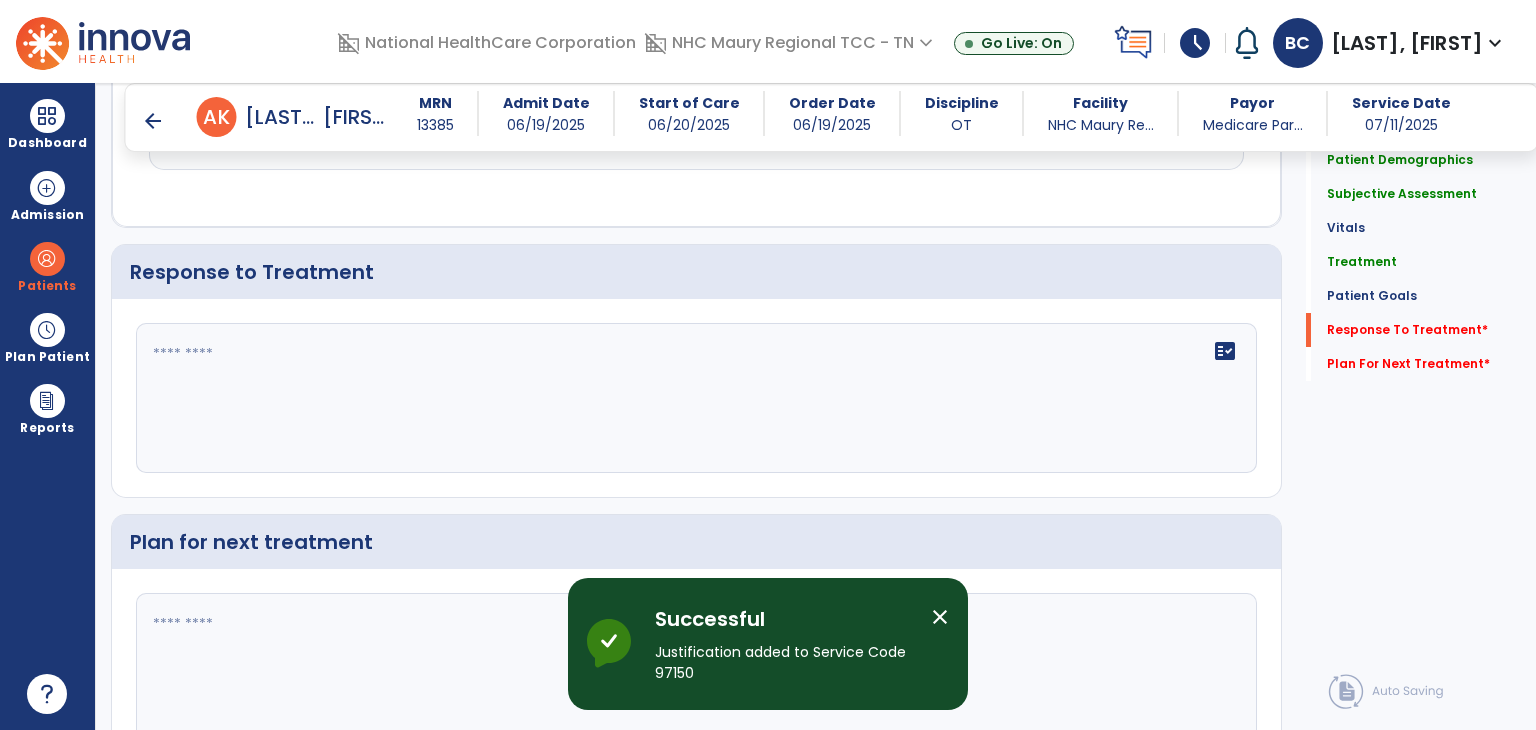scroll, scrollTop: 2877, scrollLeft: 0, axis: vertical 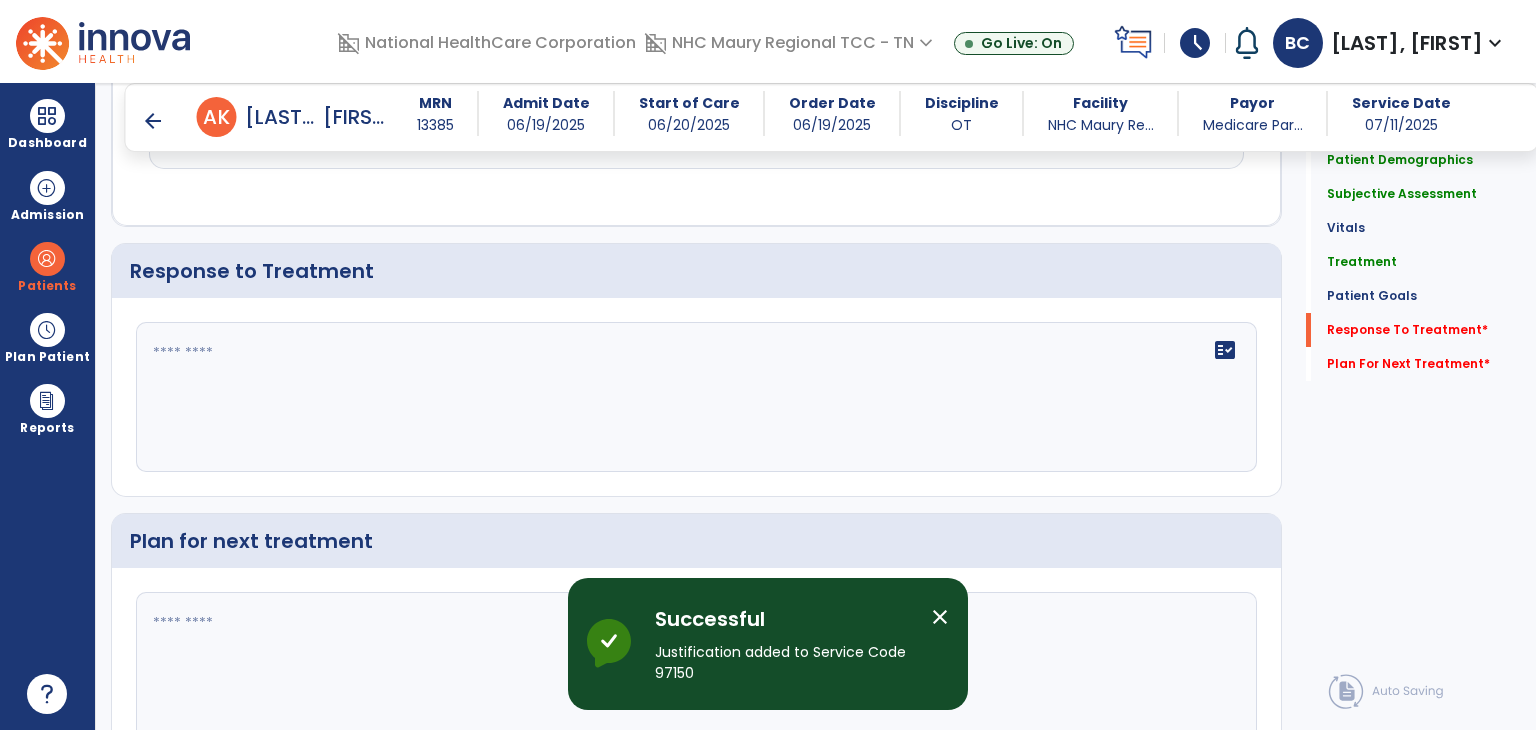 click on "fact_check" 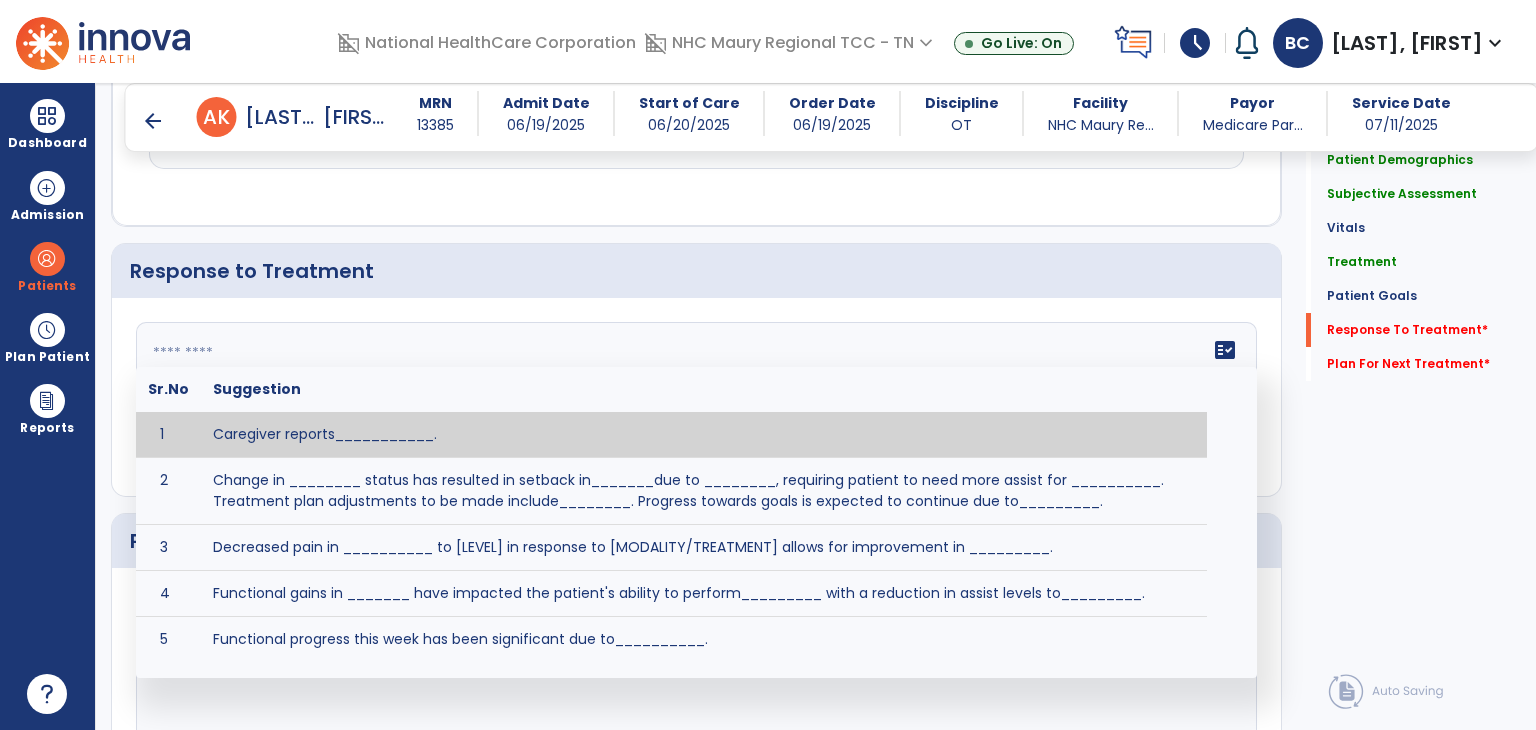 paste on "**********" 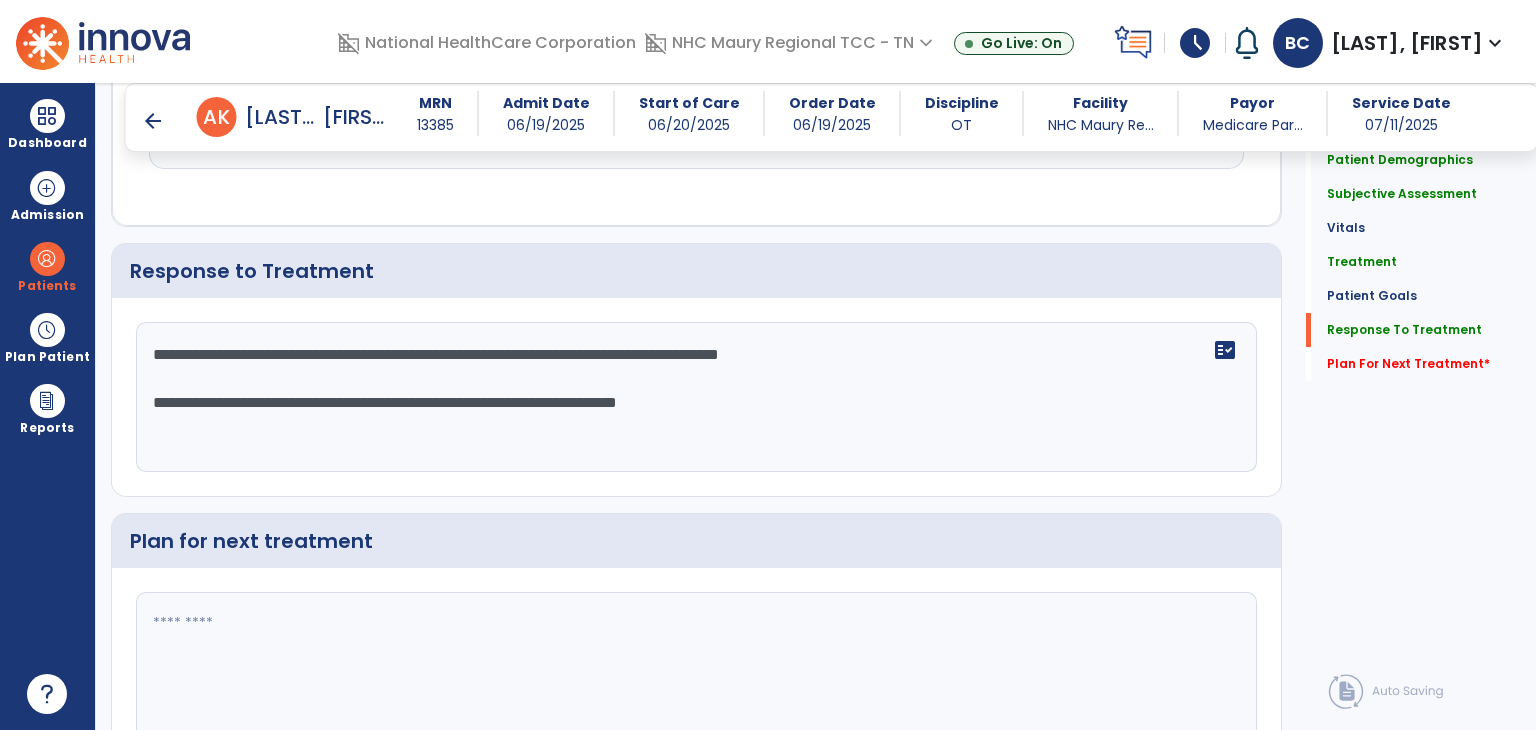 type on "**********" 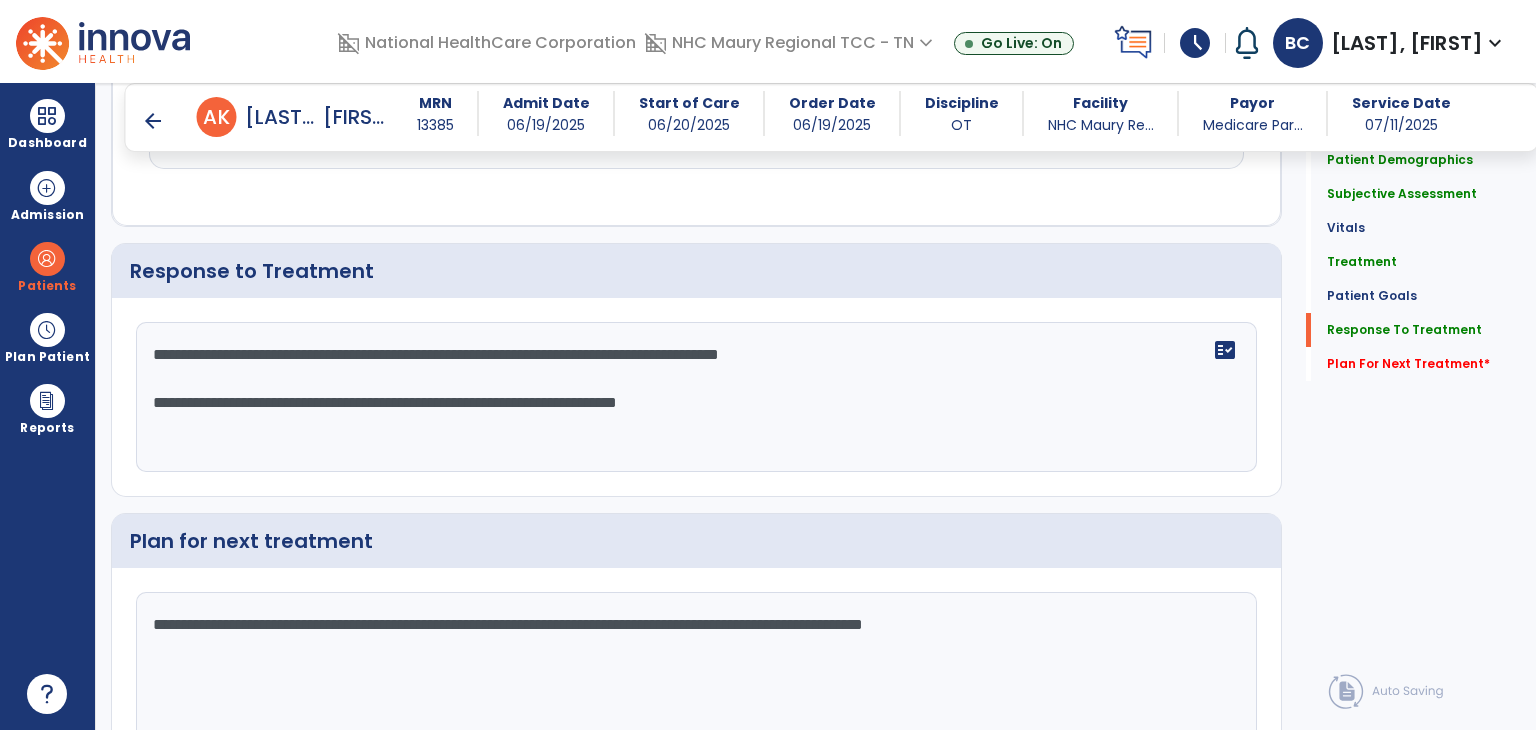scroll, scrollTop: 2973, scrollLeft: 0, axis: vertical 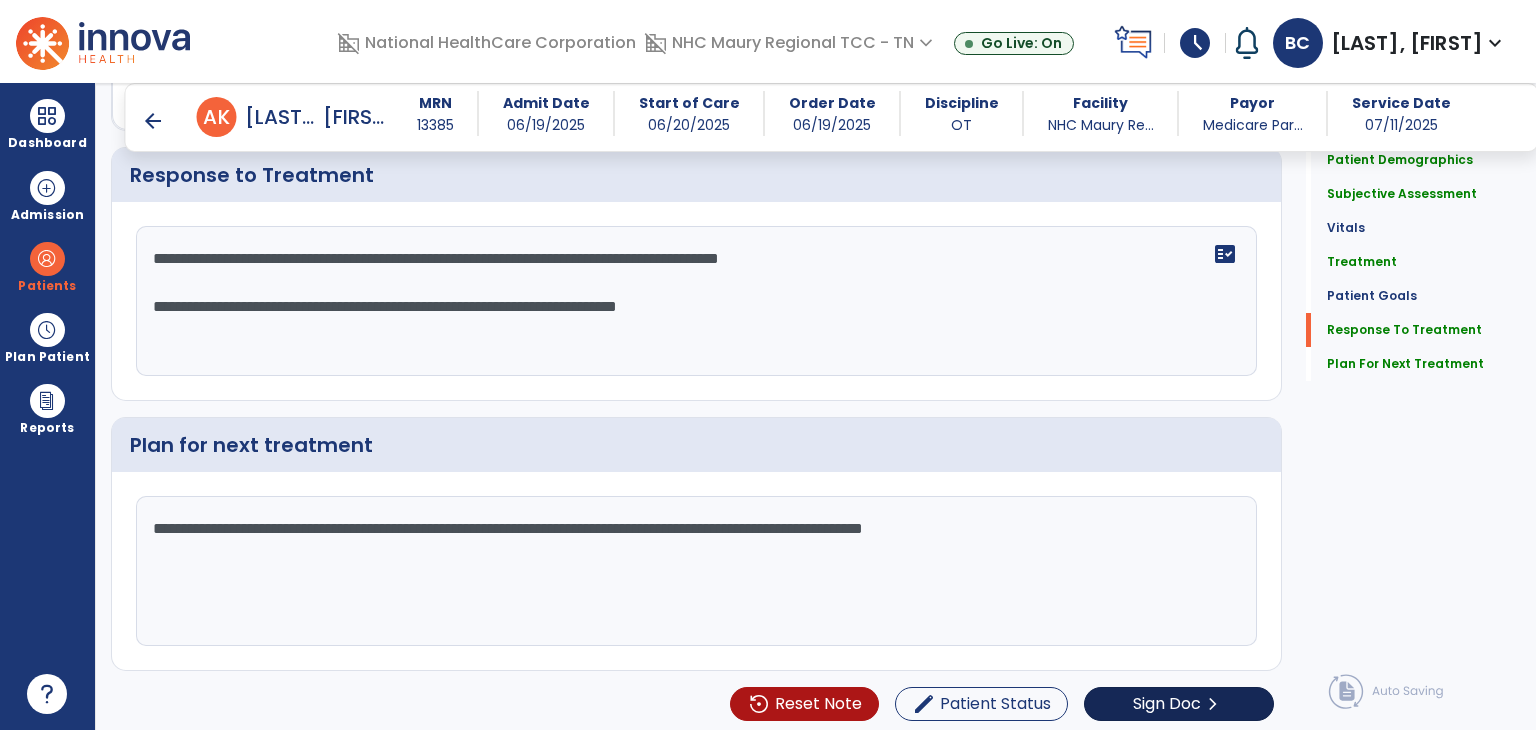 type on "**********" 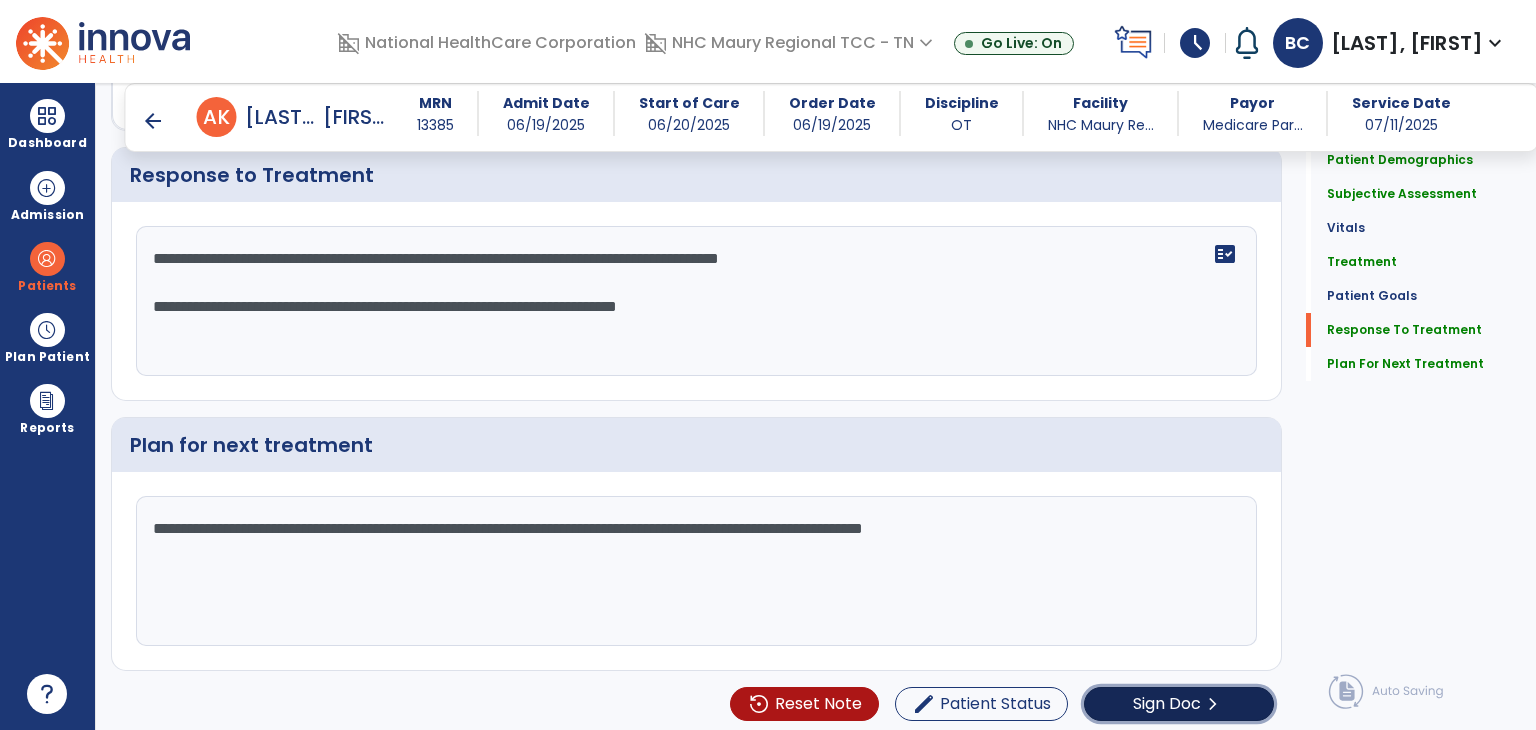 click on "Sign Doc" 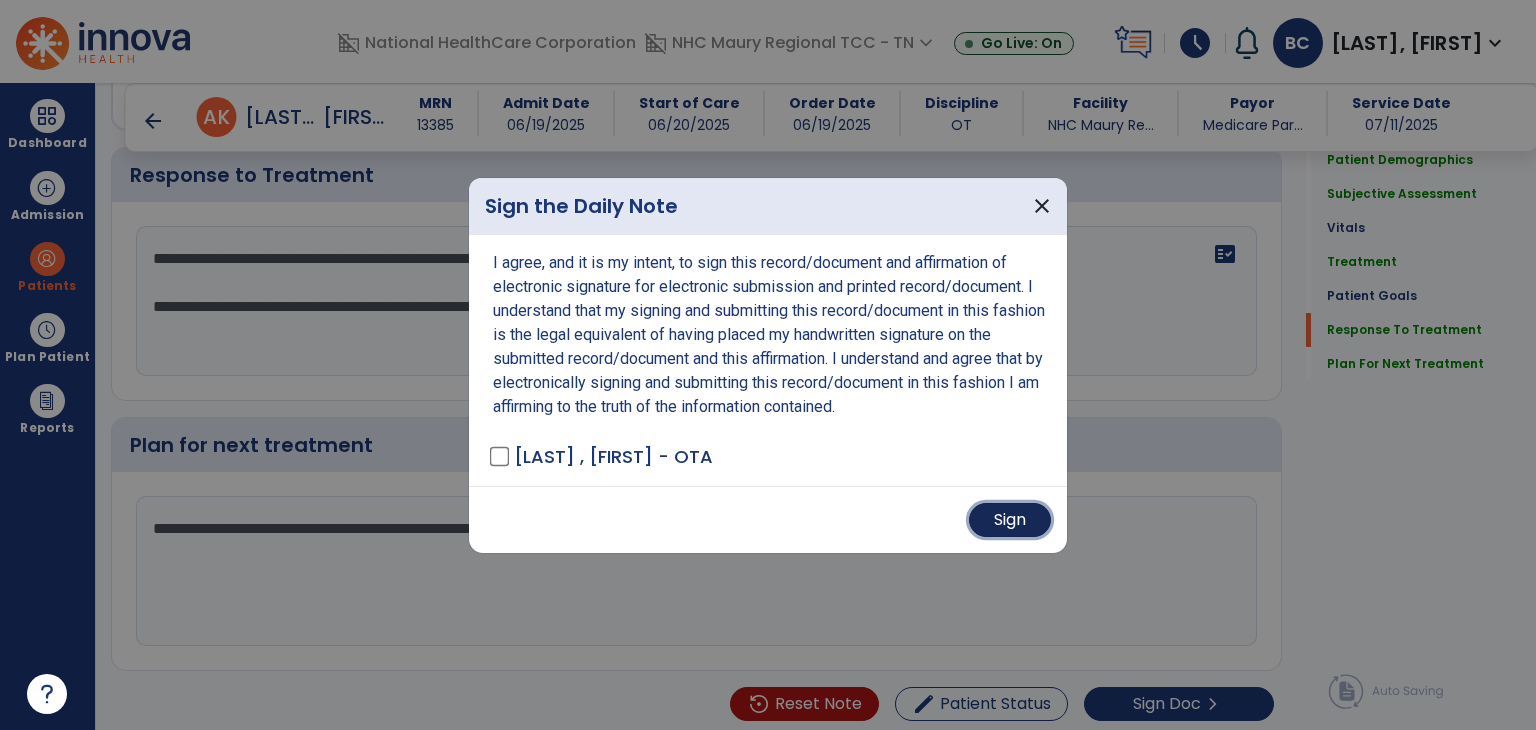 click on "Sign" at bounding box center [1010, 520] 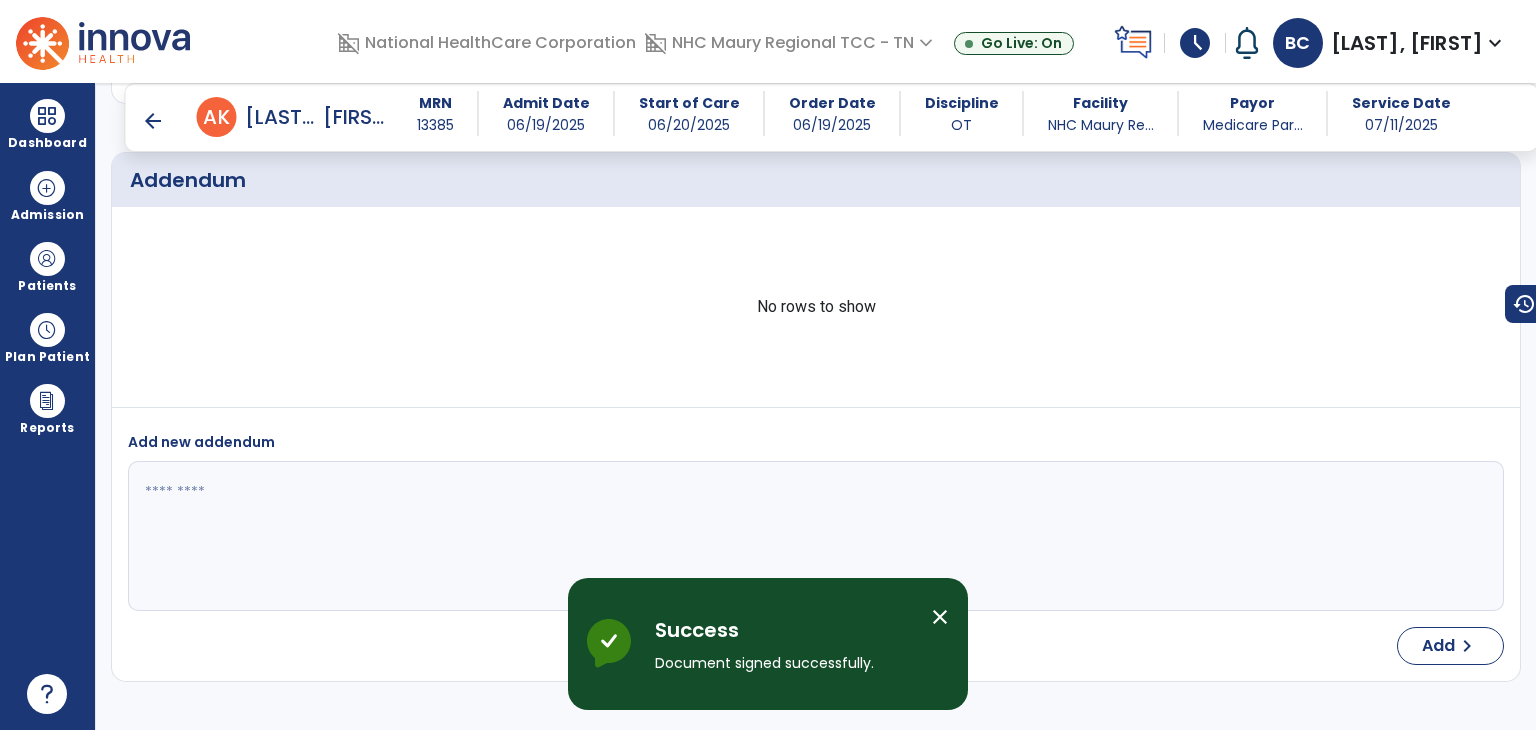 scroll, scrollTop: 4183, scrollLeft: 0, axis: vertical 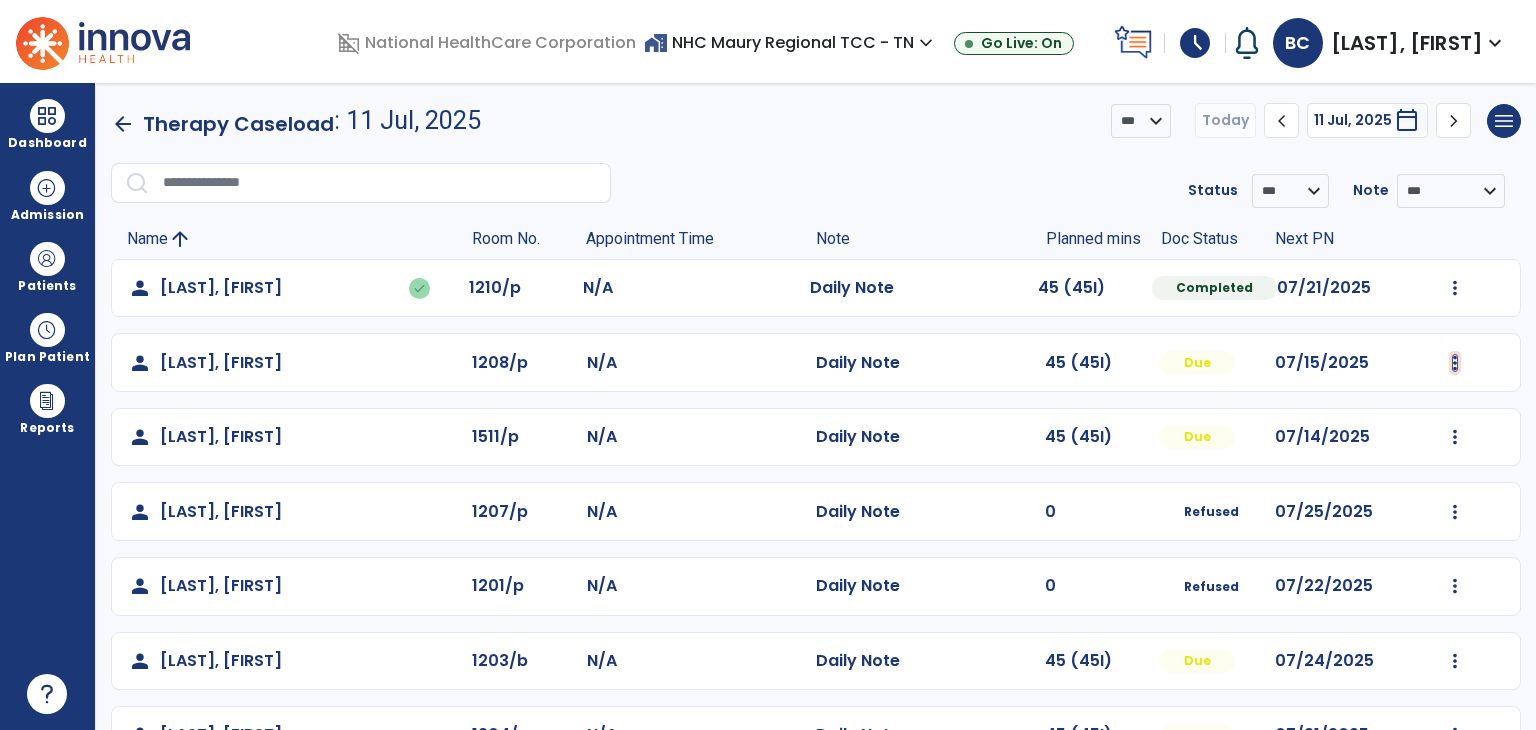 click at bounding box center [1455, 288] 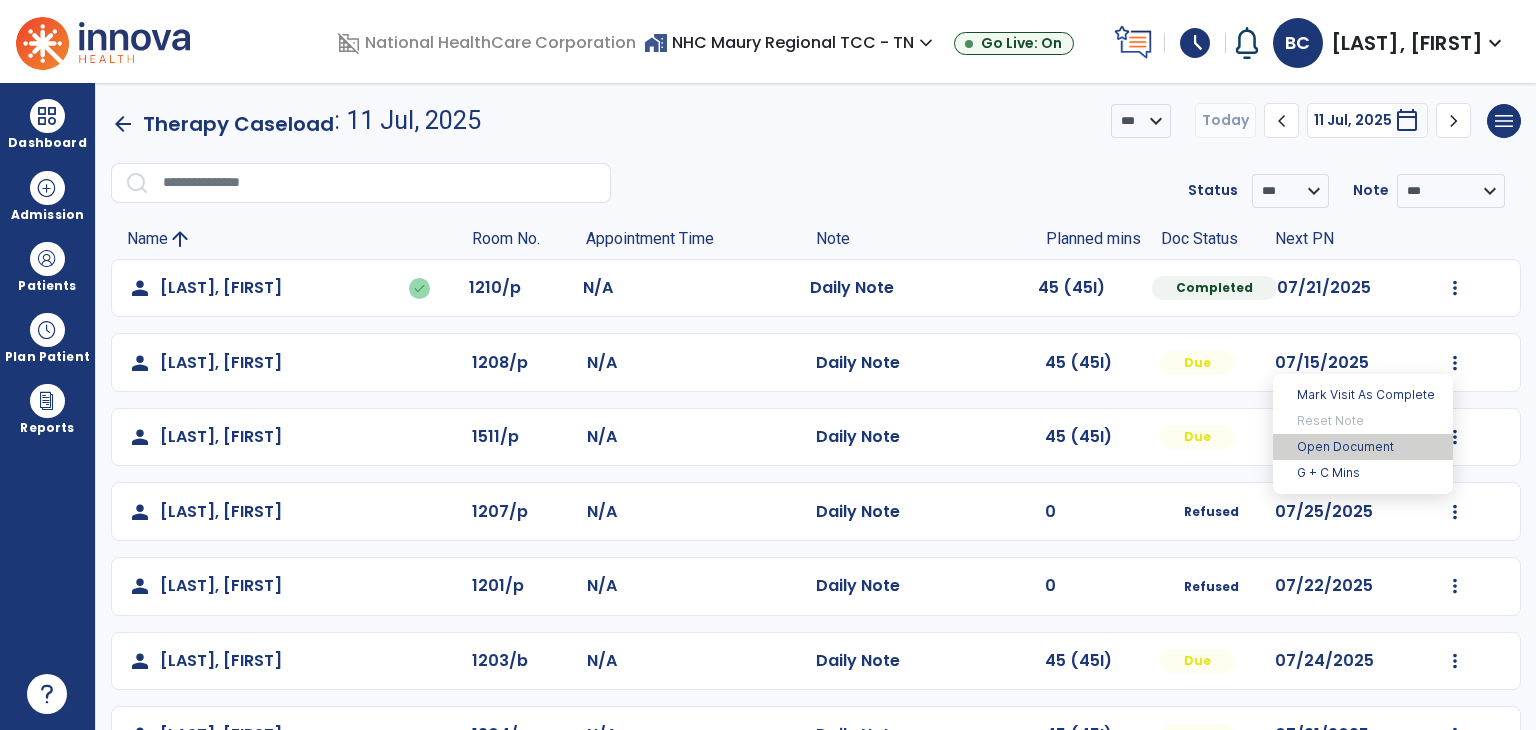 click on "Open Document" at bounding box center [1363, 447] 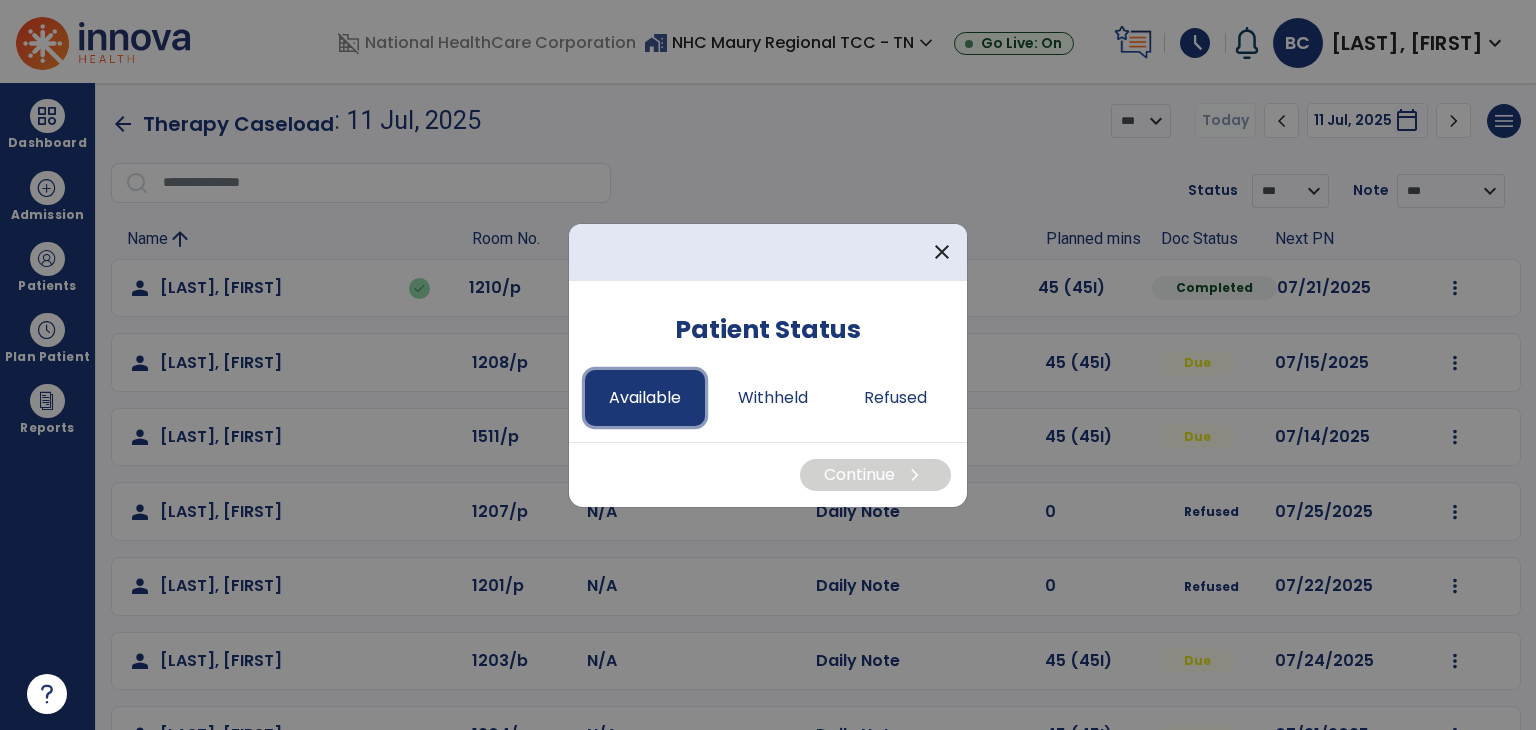 click on "Available" at bounding box center (645, 398) 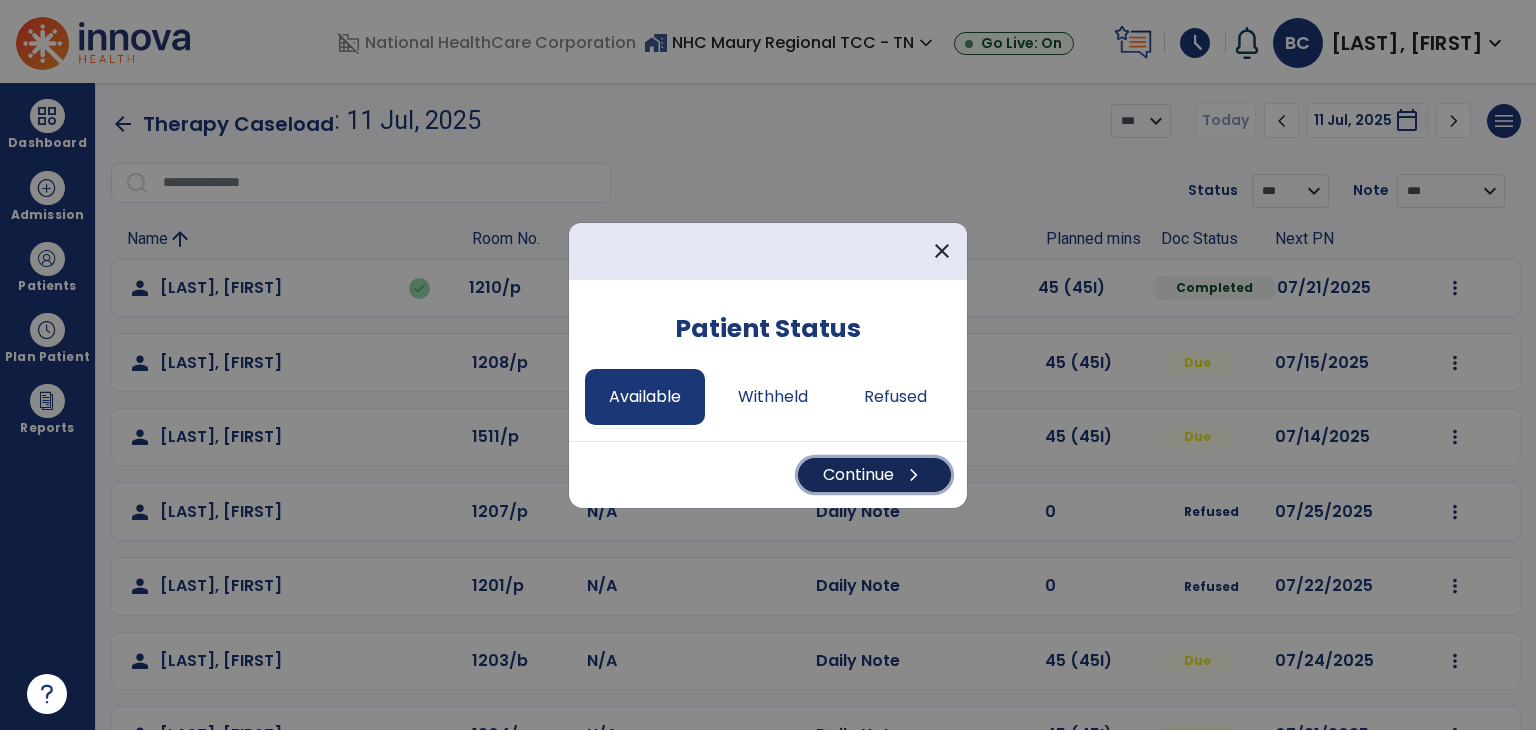 click on "Continue   chevron_right" at bounding box center (874, 475) 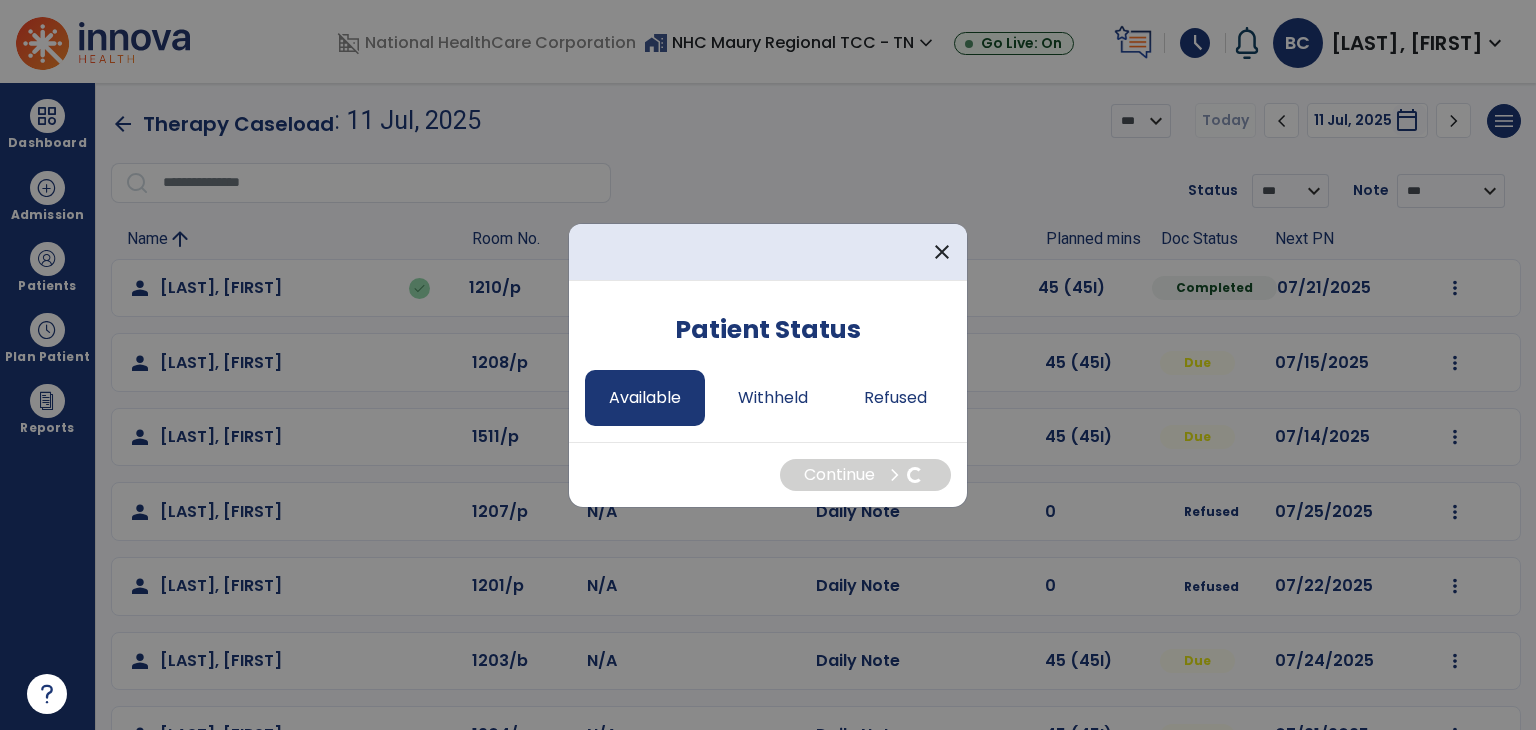 select on "*" 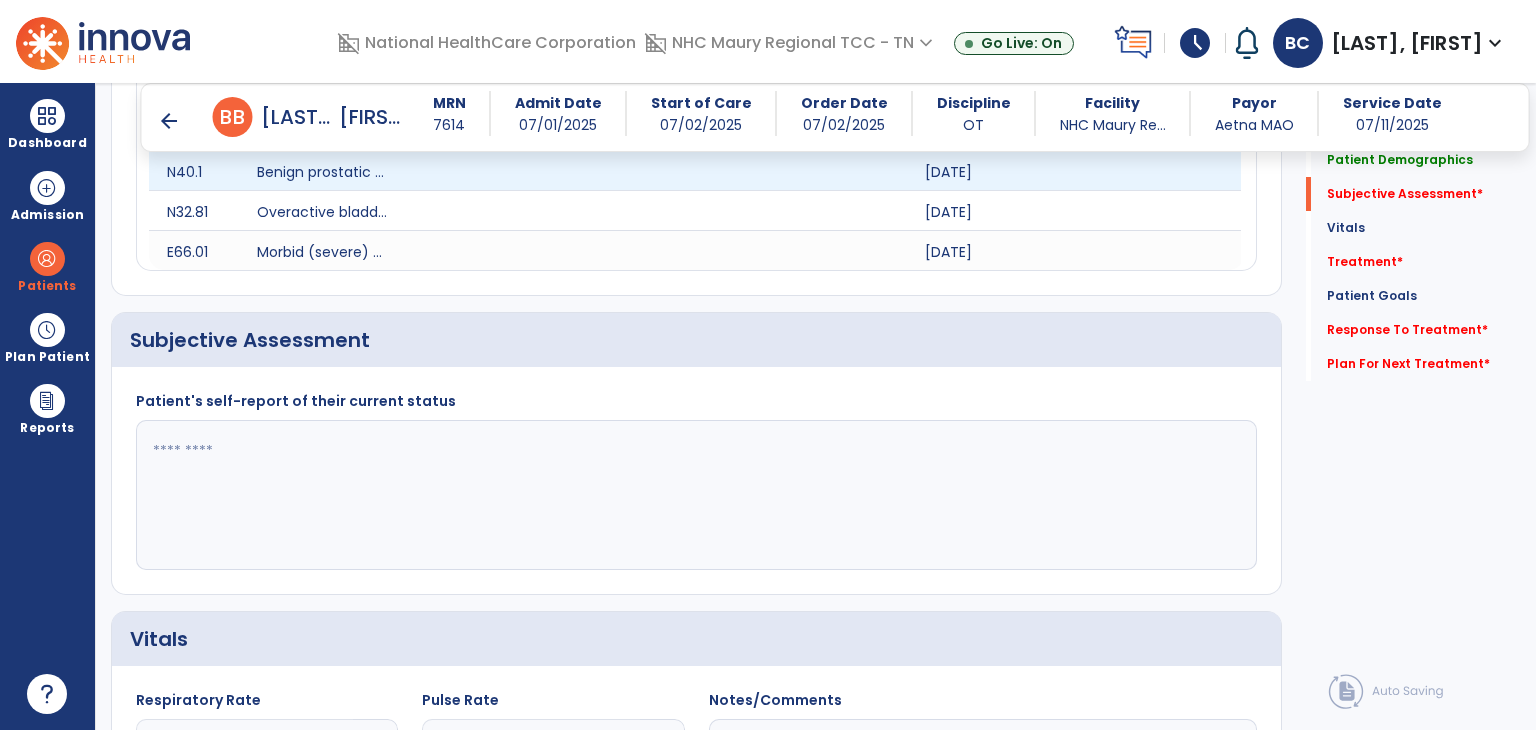scroll, scrollTop: 899, scrollLeft: 0, axis: vertical 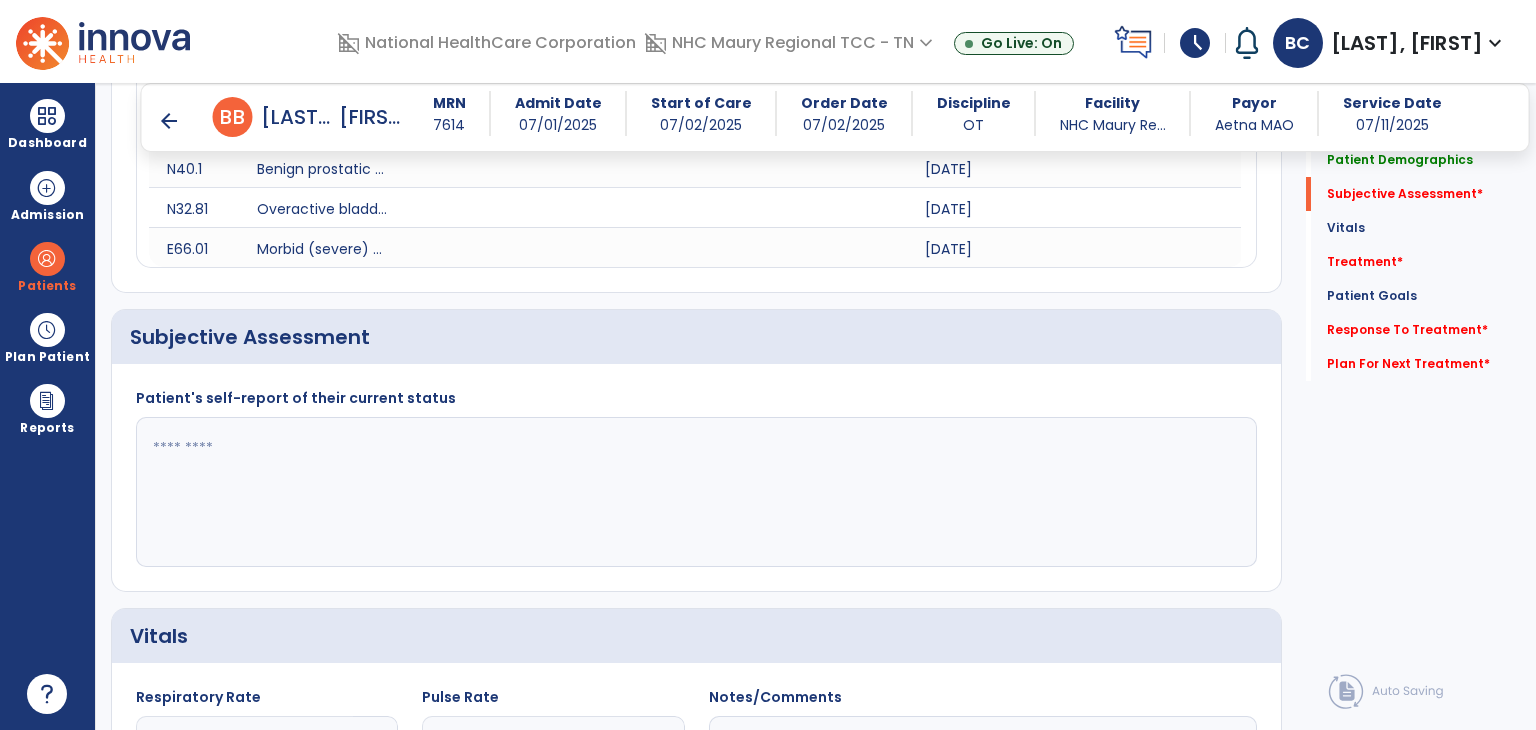 click 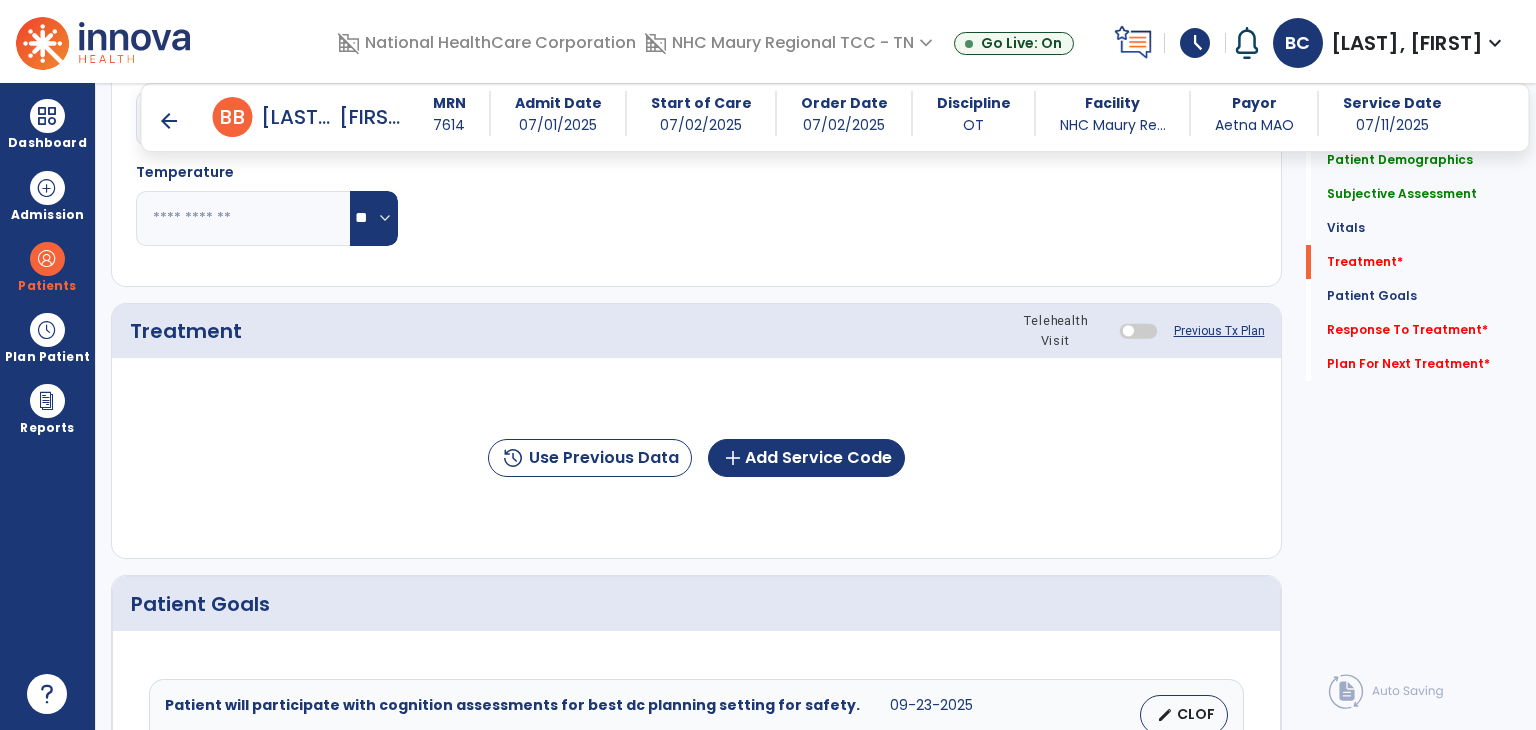 scroll, scrollTop: 1632, scrollLeft: 0, axis: vertical 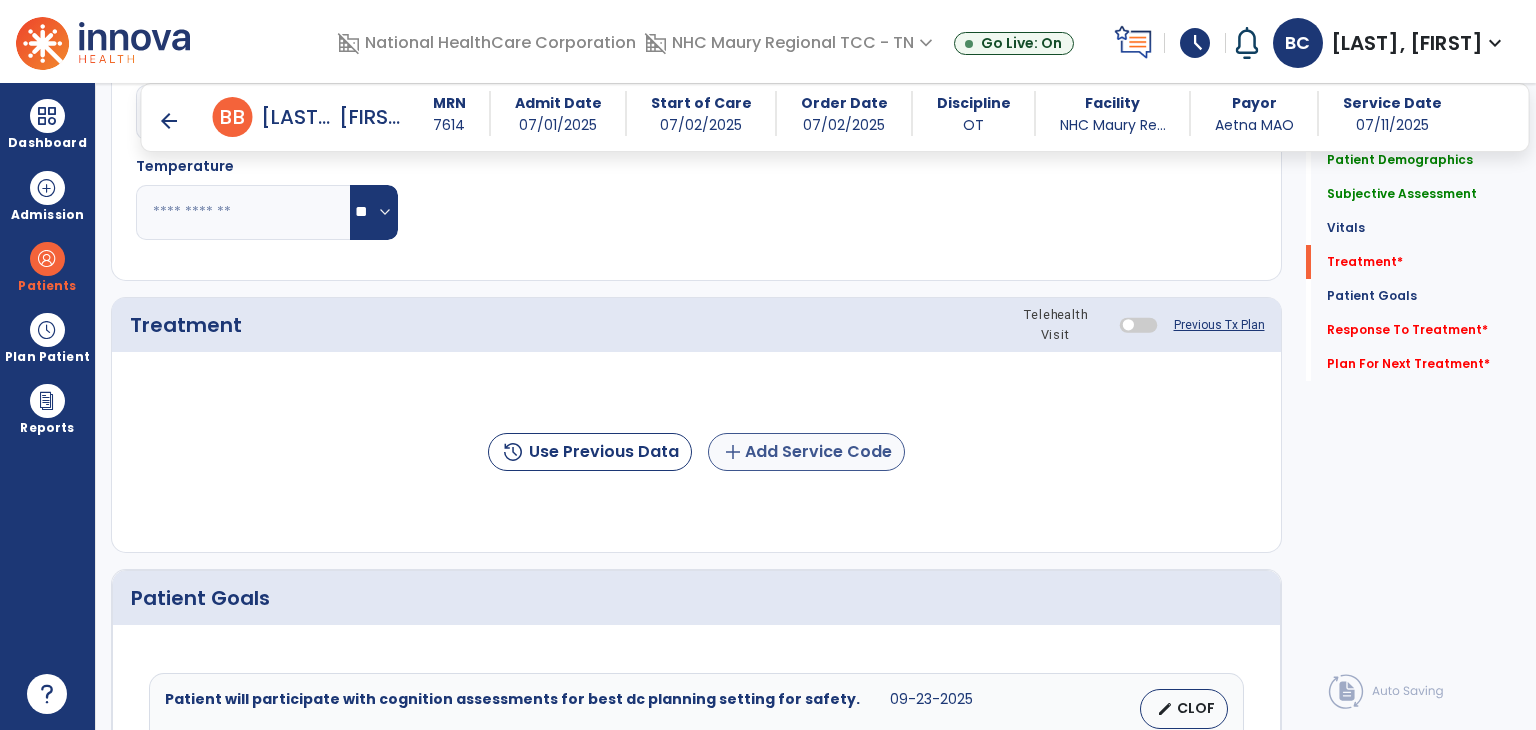 type on "**********" 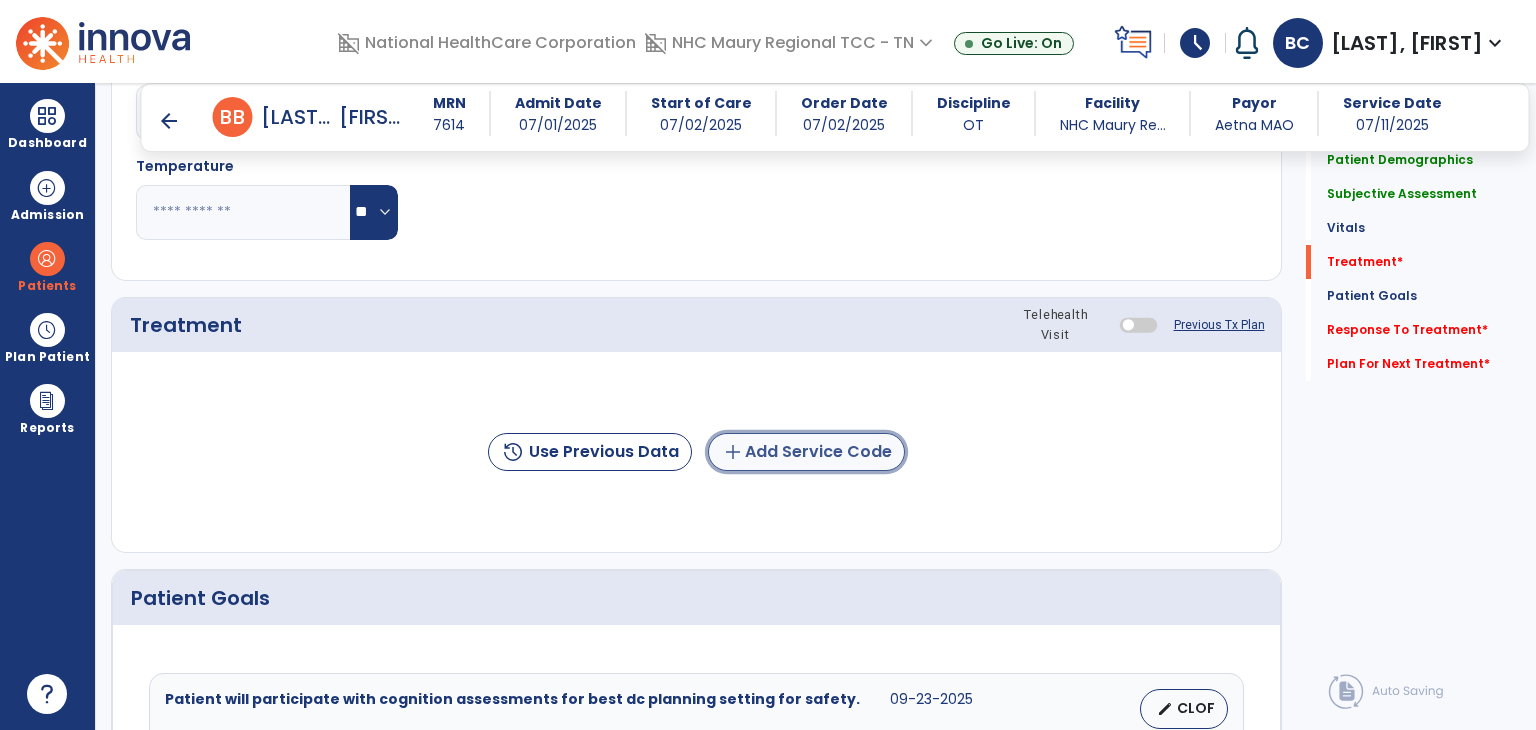 click on "add  Add Service Code" 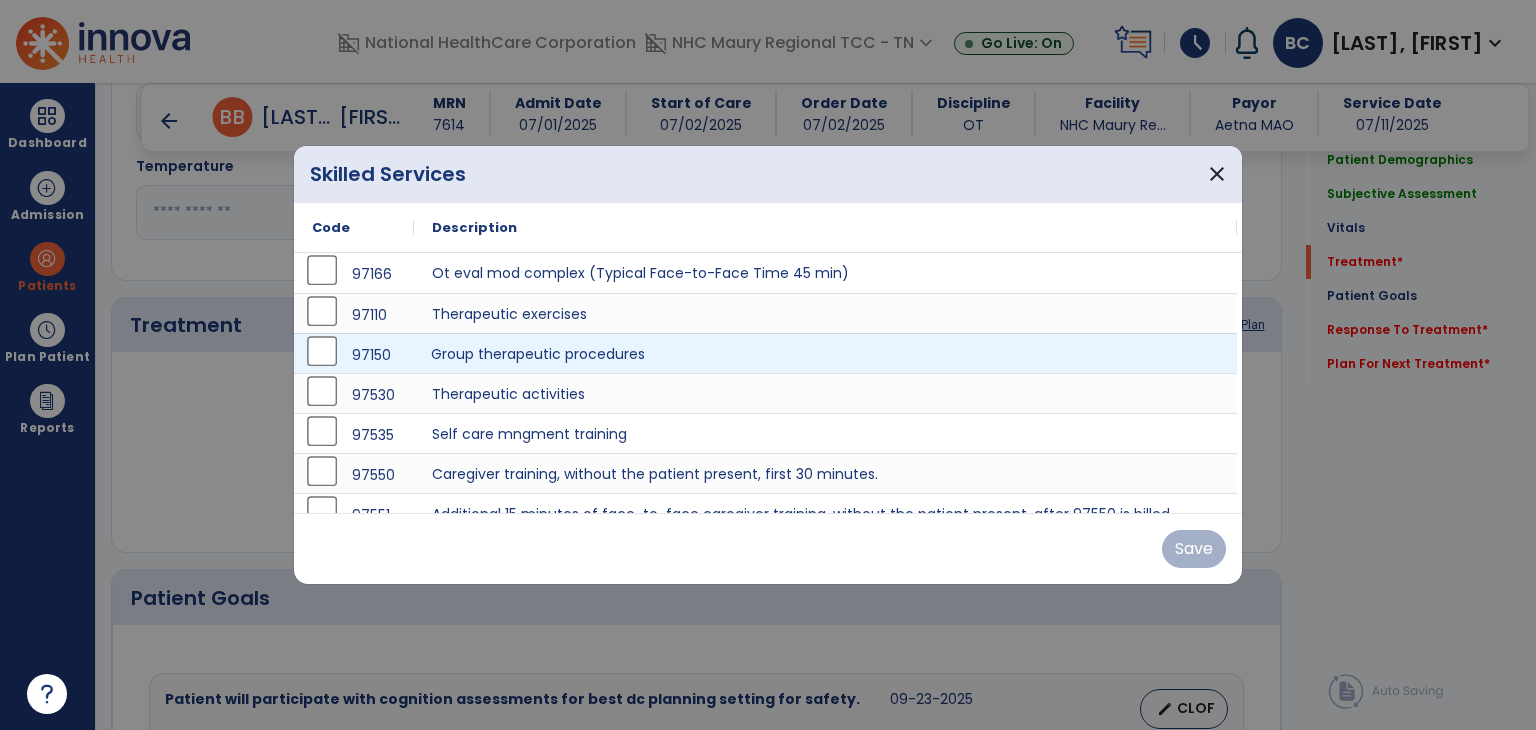 click on "Group therapeutic procedures" at bounding box center (825, 353) 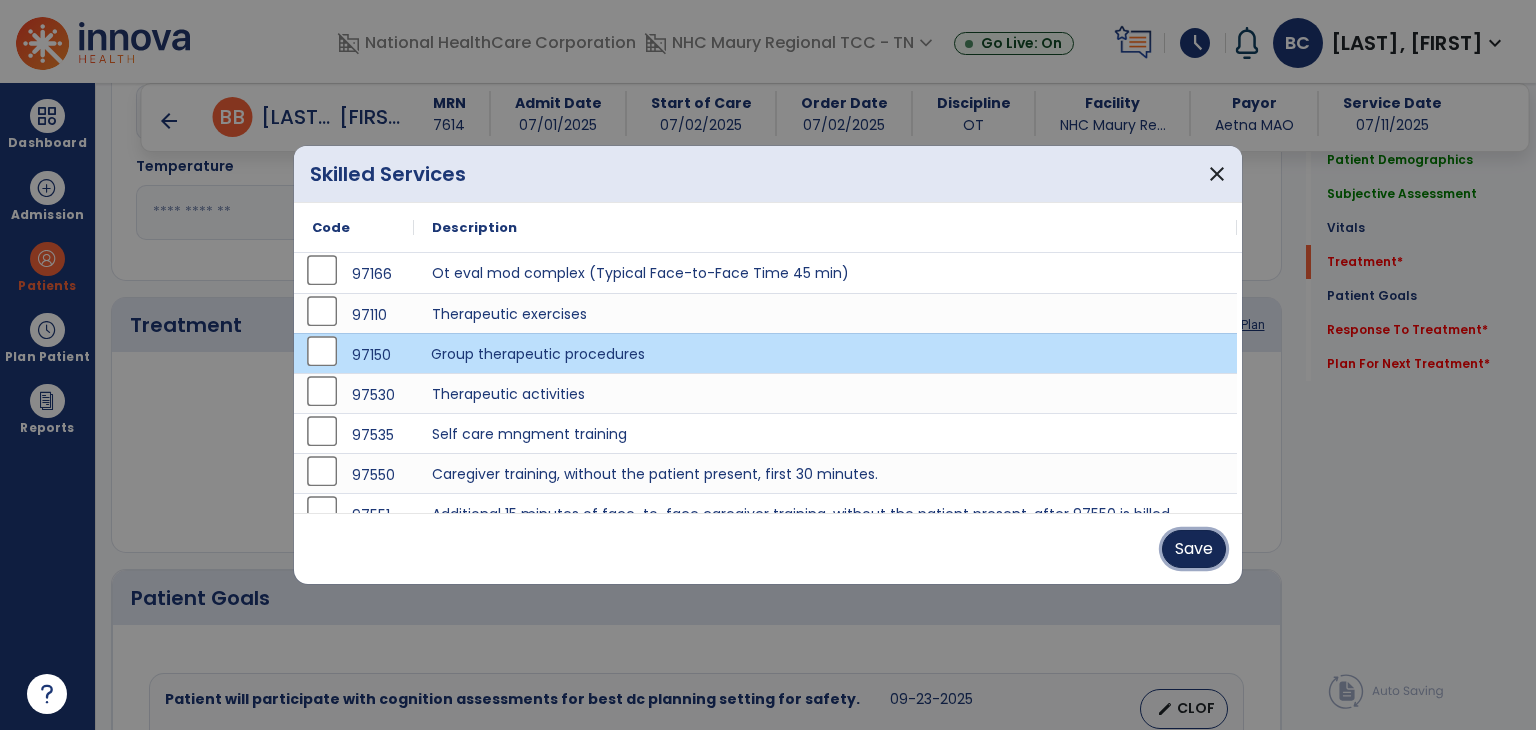 click on "Save" at bounding box center [1194, 549] 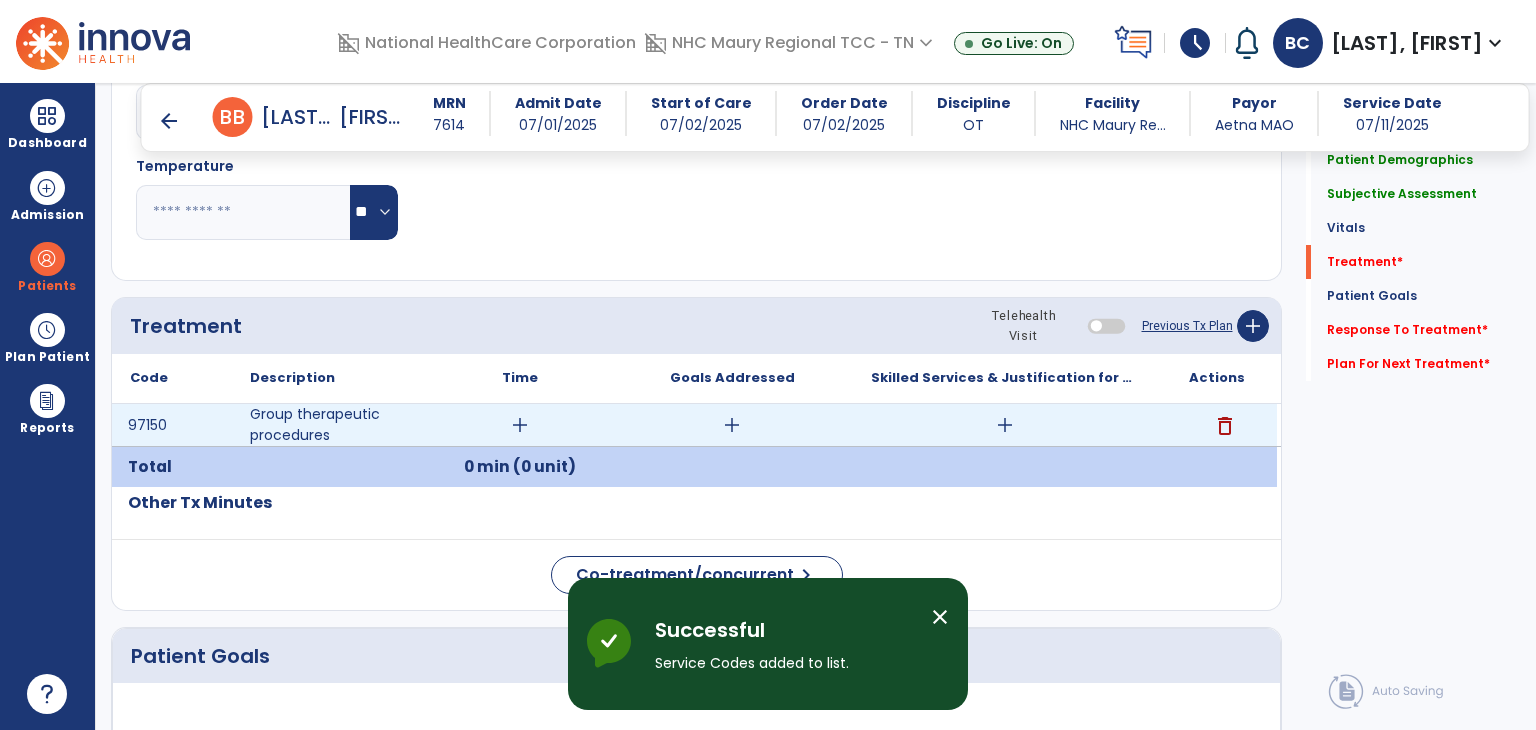 click on "add" at bounding box center [520, 425] 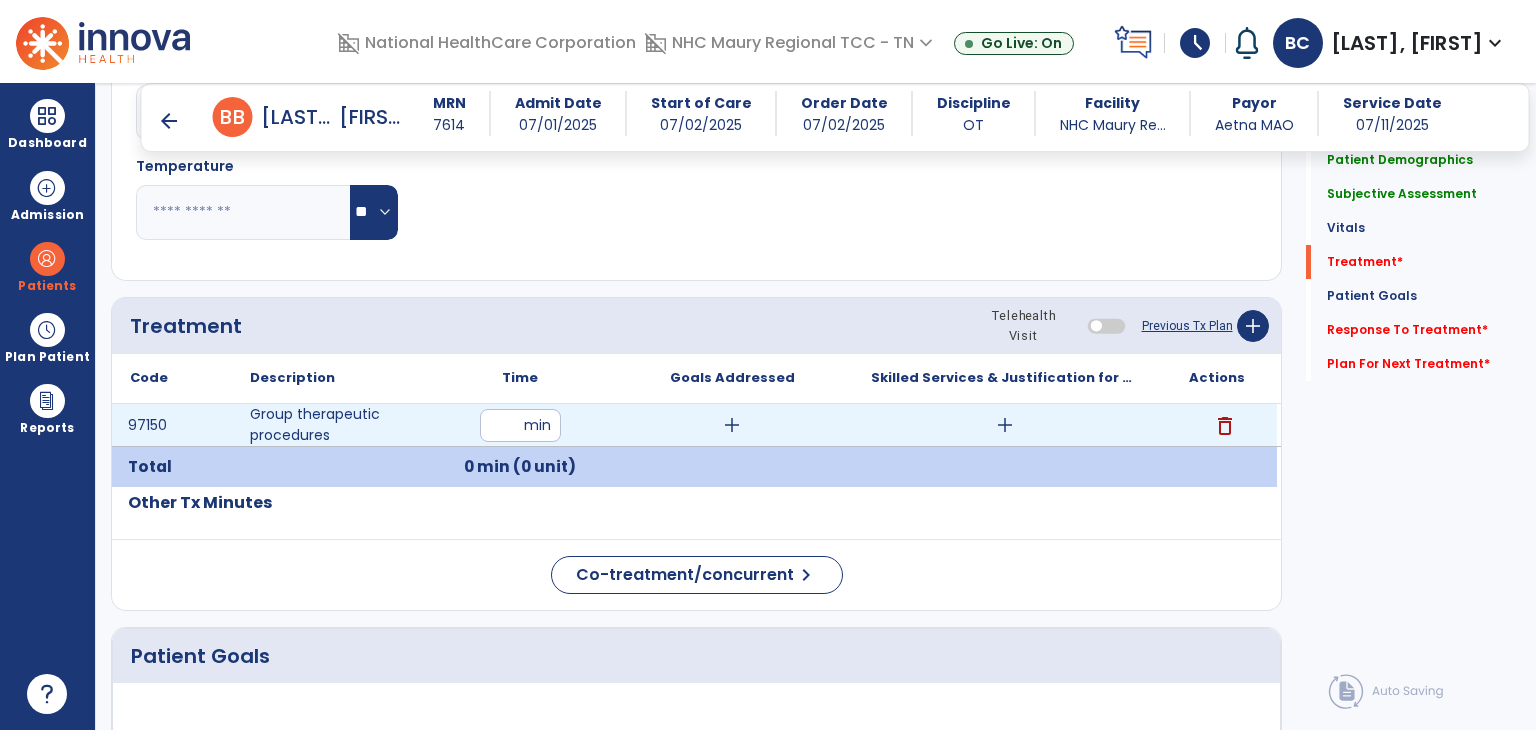 click at bounding box center (520, 425) 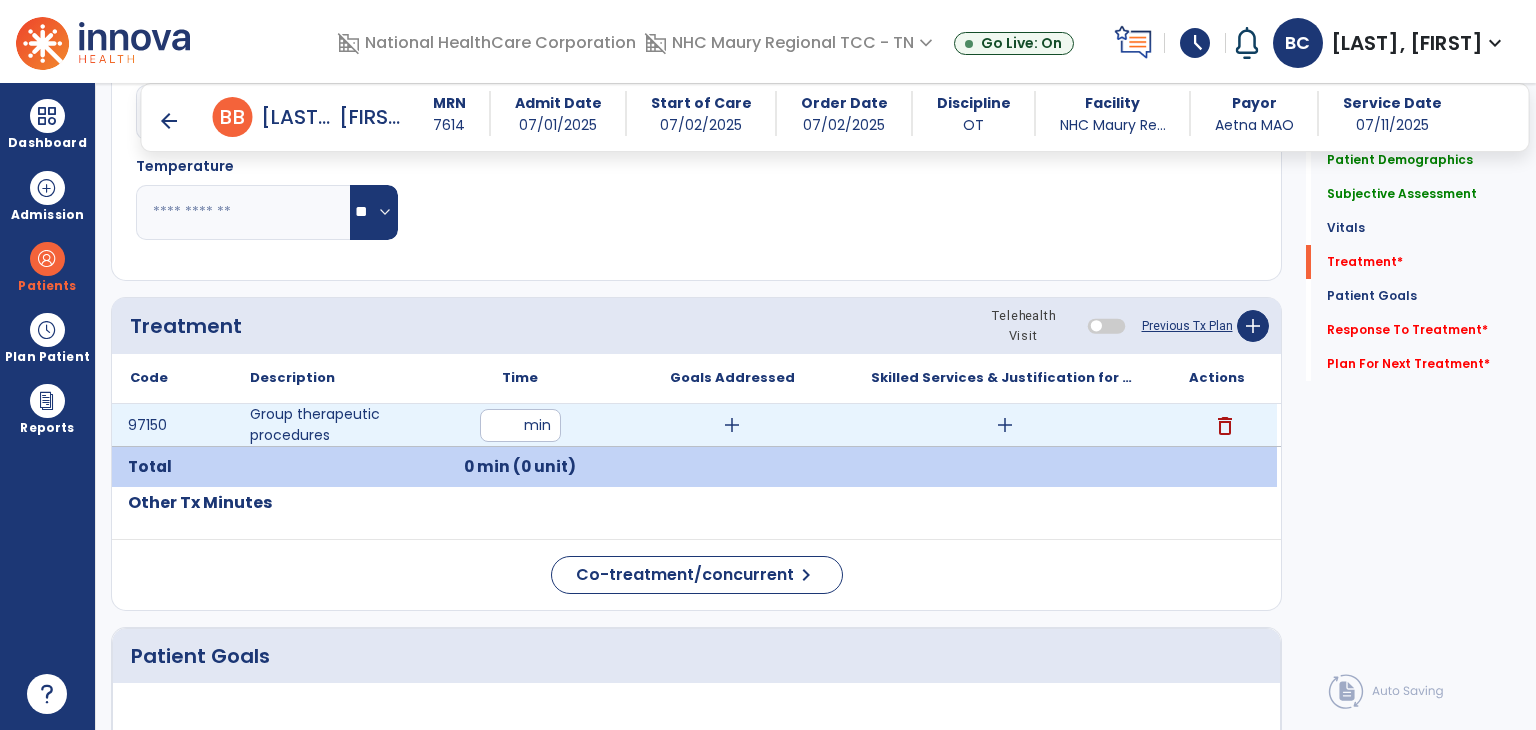 type on "**" 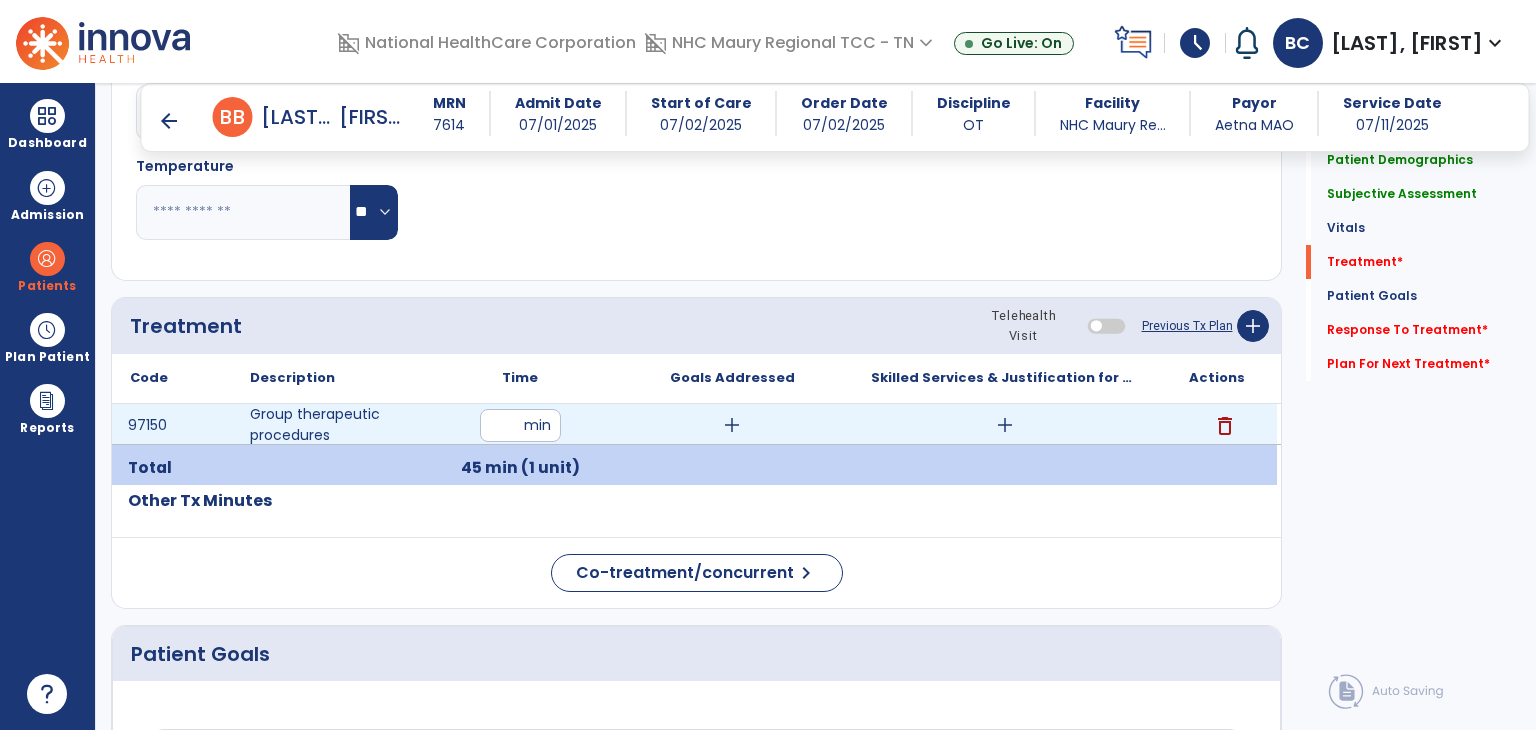 click on "add" at bounding box center (732, 425) 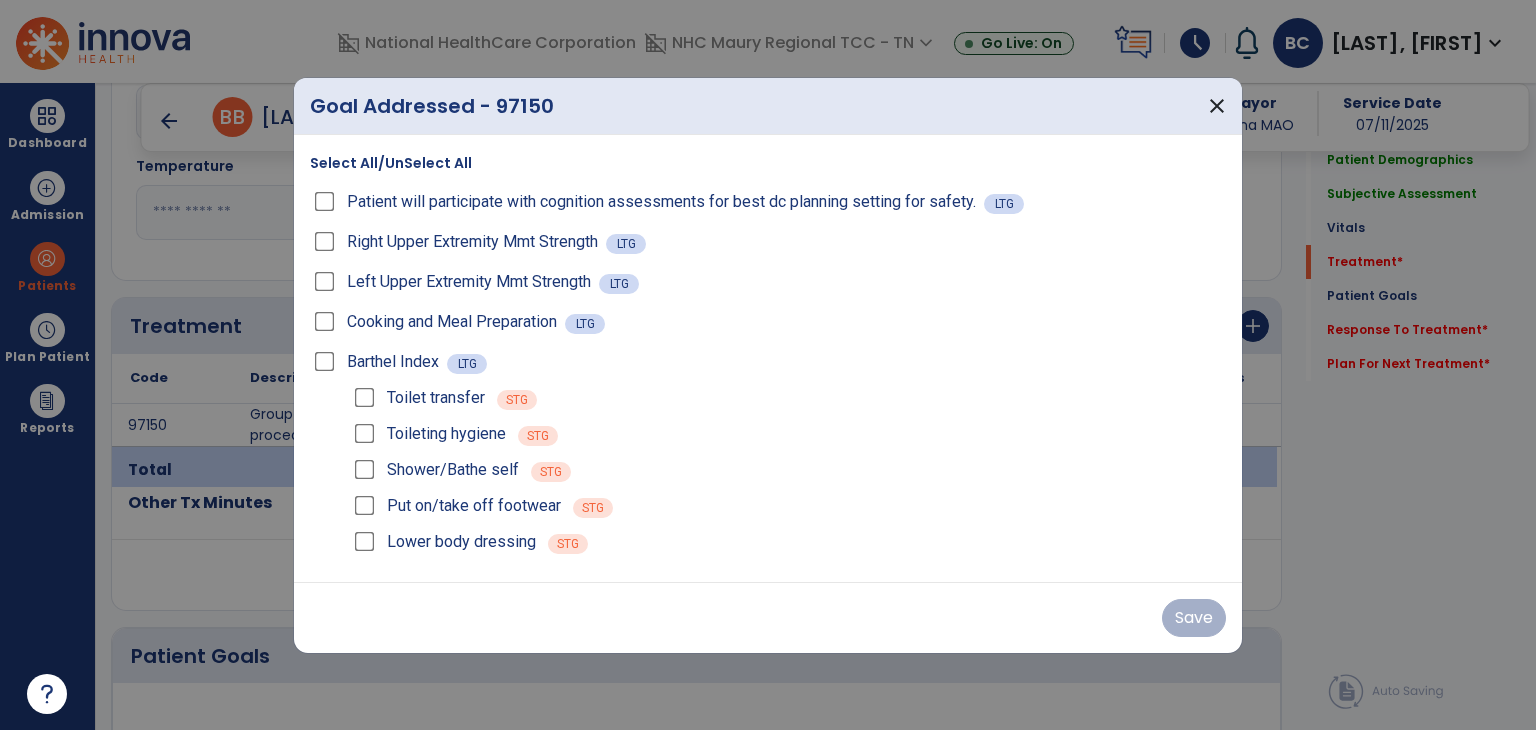 click on "Right Upper Extremity Mmt Strength" at bounding box center [458, 242] 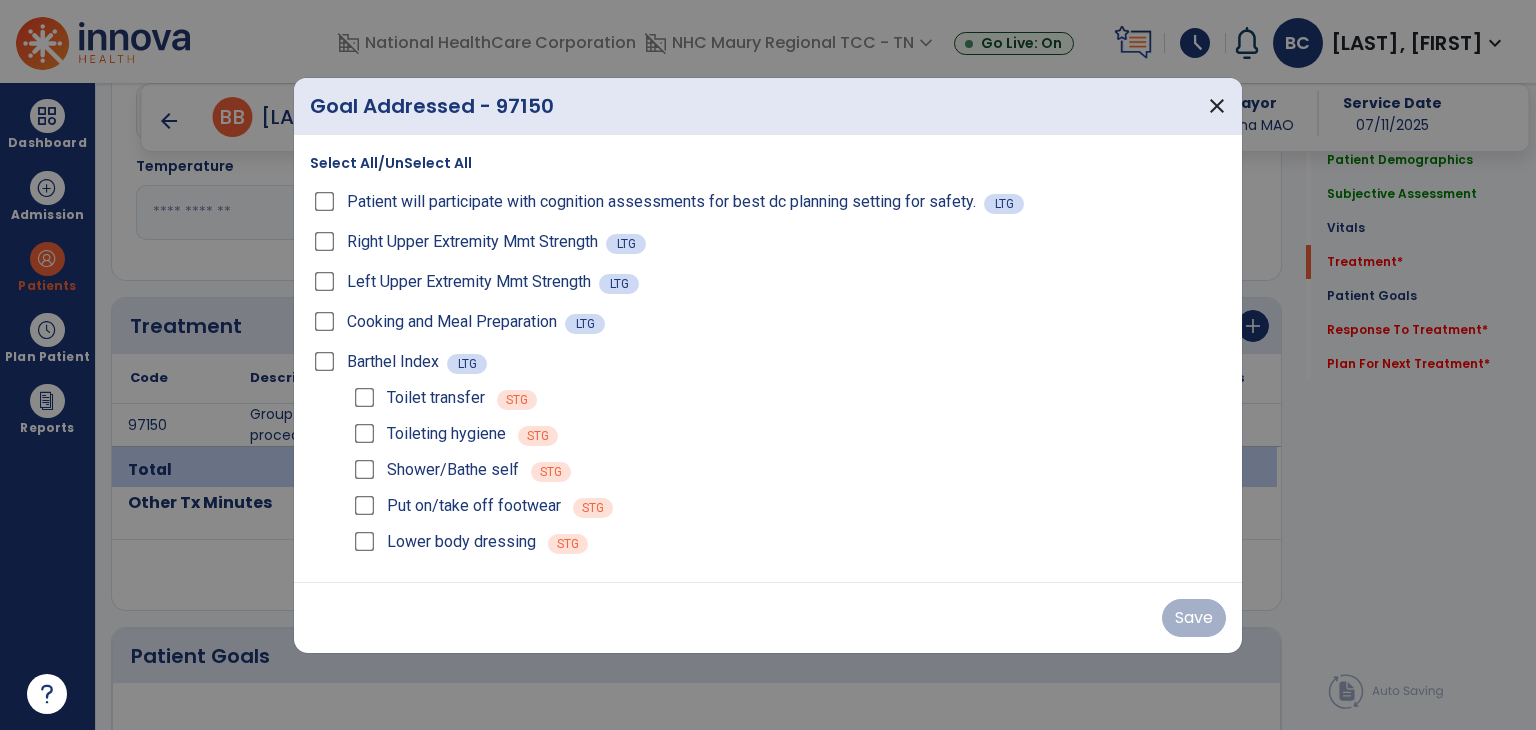 click on "Right Upper Extremity Mmt Strength" at bounding box center (458, 242) 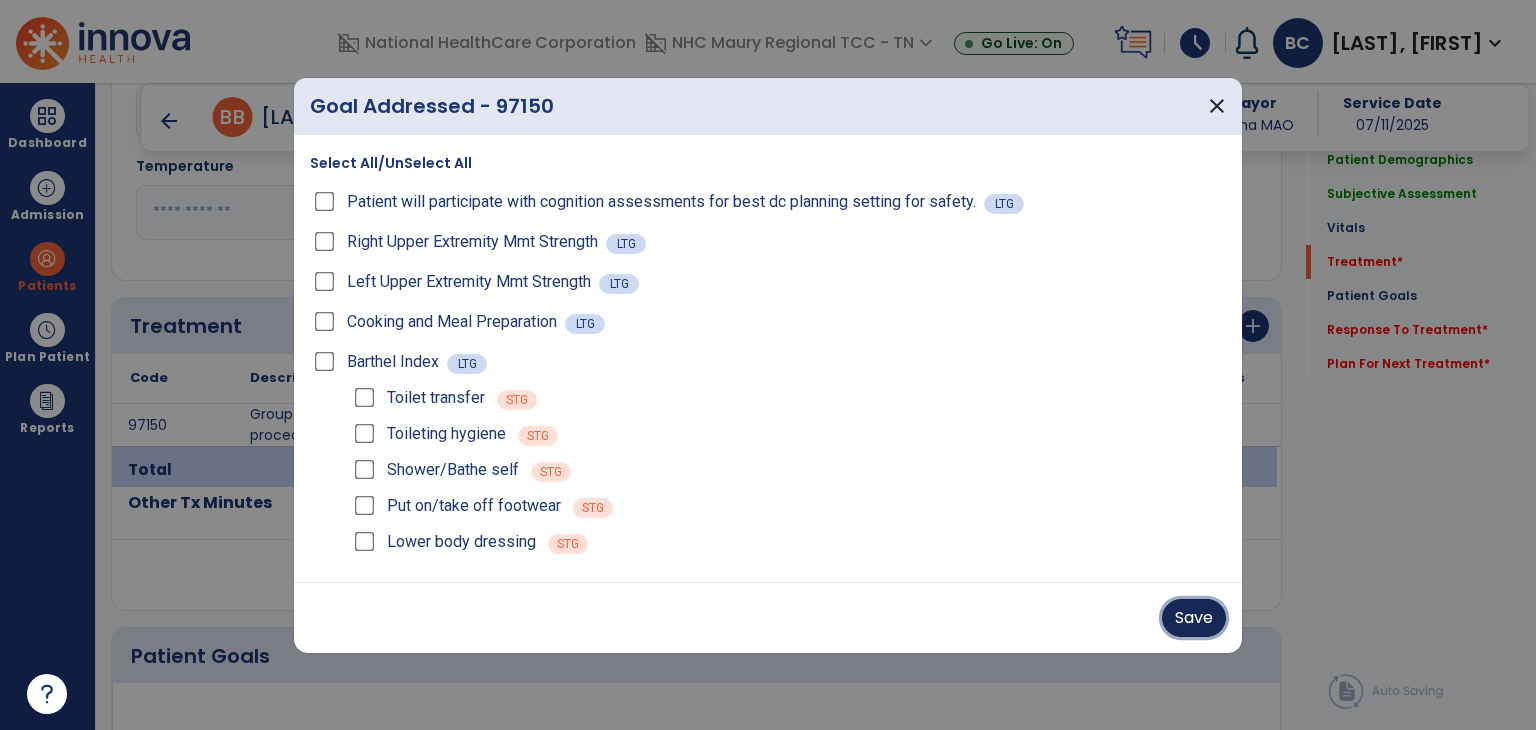 click on "Save" at bounding box center (1194, 618) 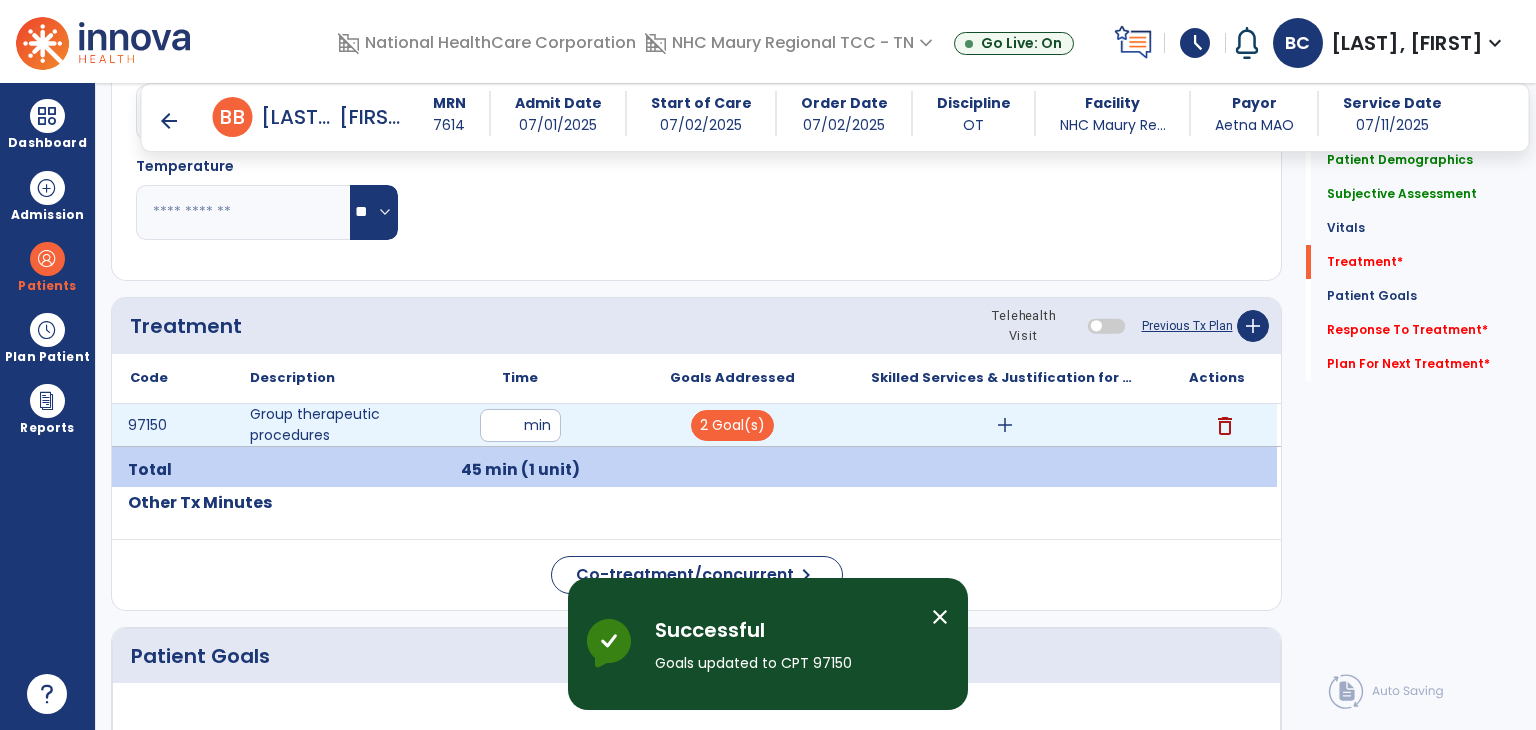 click on "add" at bounding box center [1005, 425] 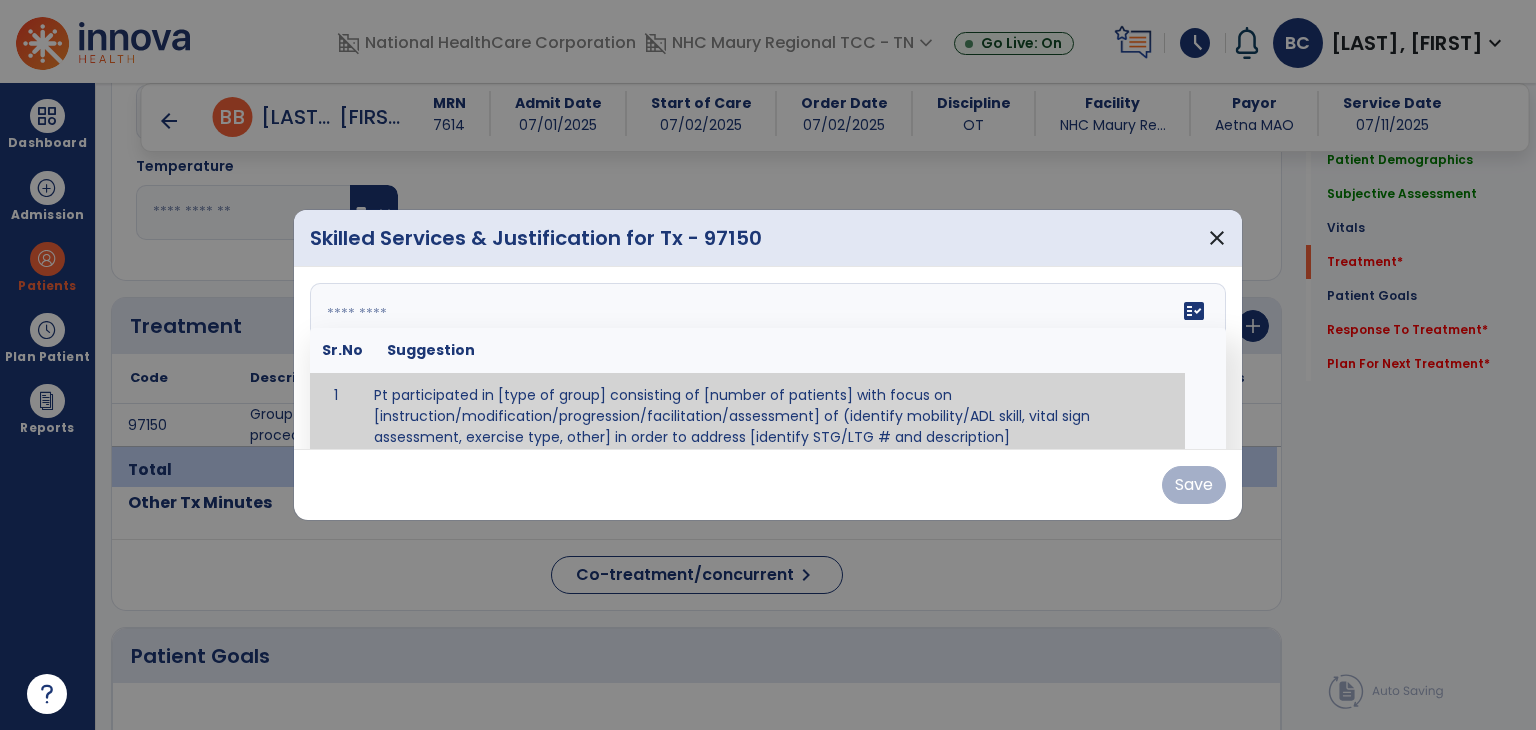 click on "fact_check  Sr.No Suggestion 1 Pt participated in [type of group] consisting of [number of patients] with focus on [instruction/modification/progression/facilitation/assessment] of (identify mobility/ADL skill, vital sign assessment, exercise type, other] in order to address [identify STG/LTG # and description]" at bounding box center (768, 358) 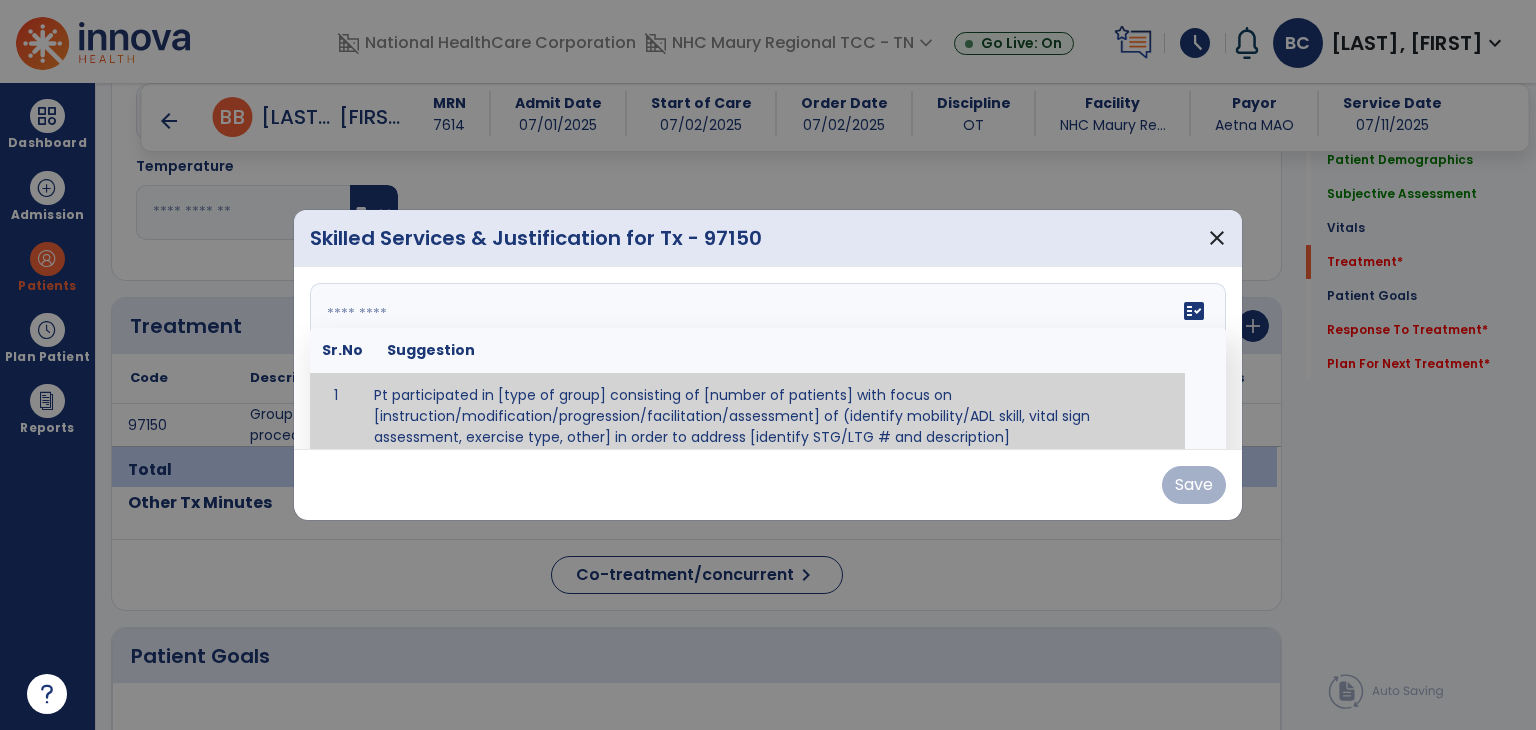 scroll, scrollTop: 12, scrollLeft: 0, axis: vertical 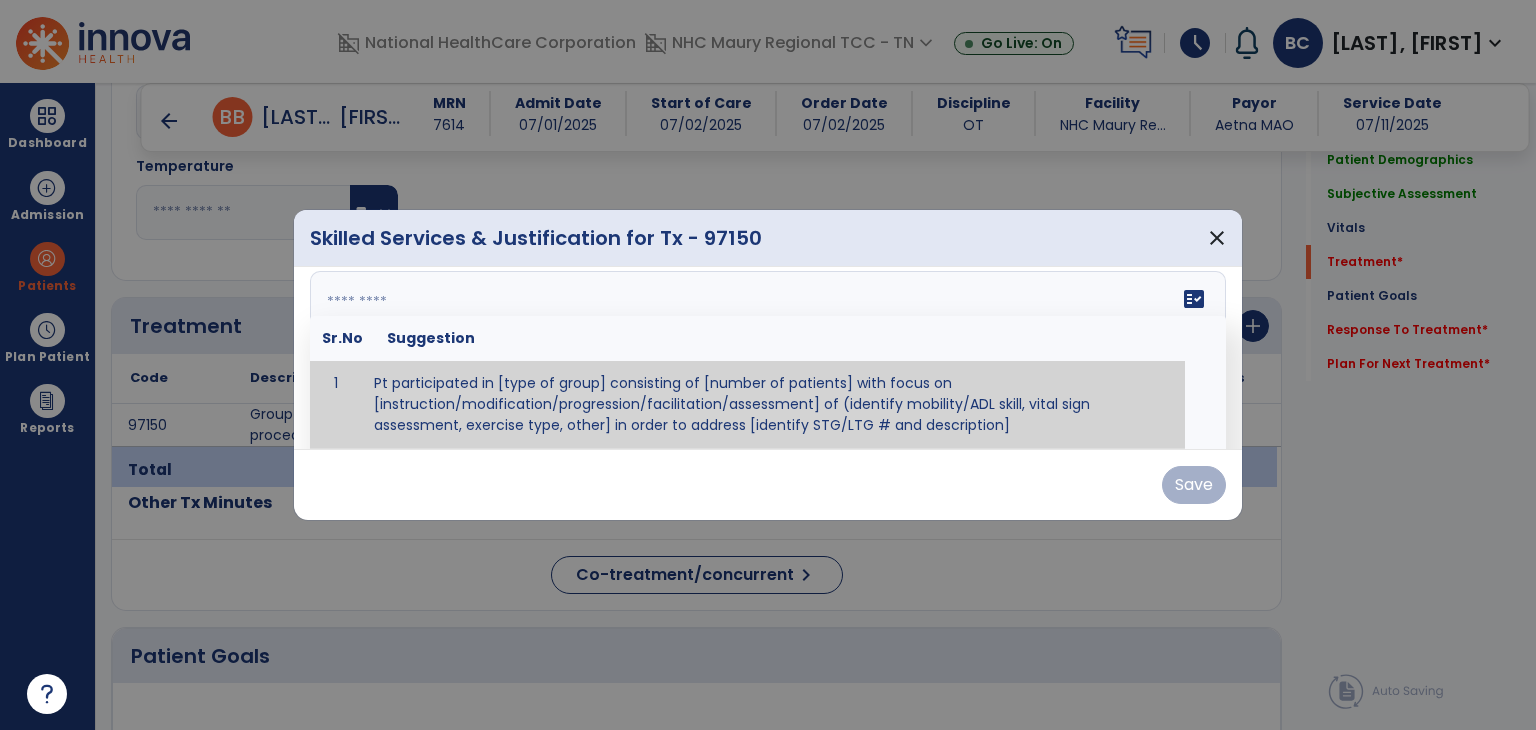 paste on "**********" 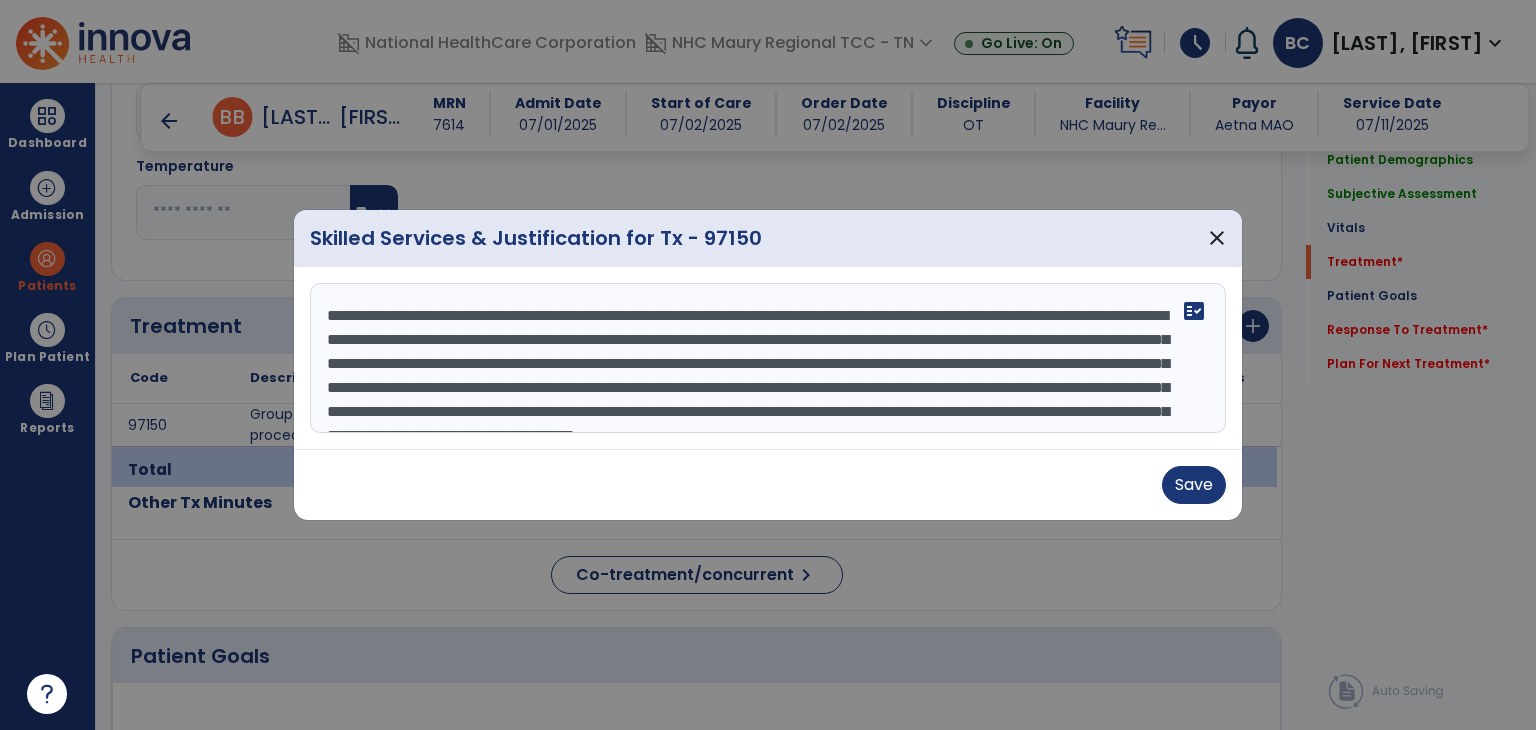 scroll, scrollTop: 64, scrollLeft: 0, axis: vertical 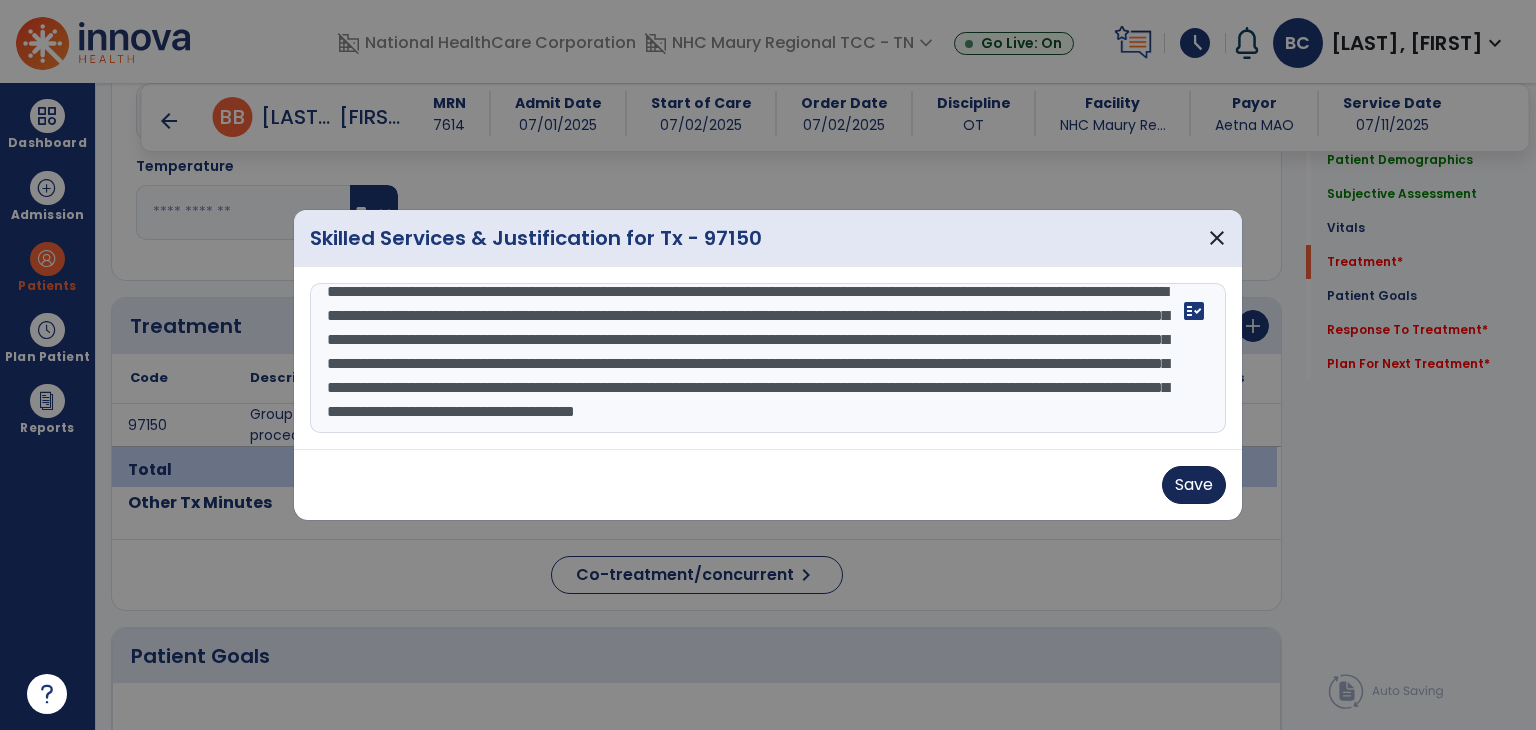 type on "**********" 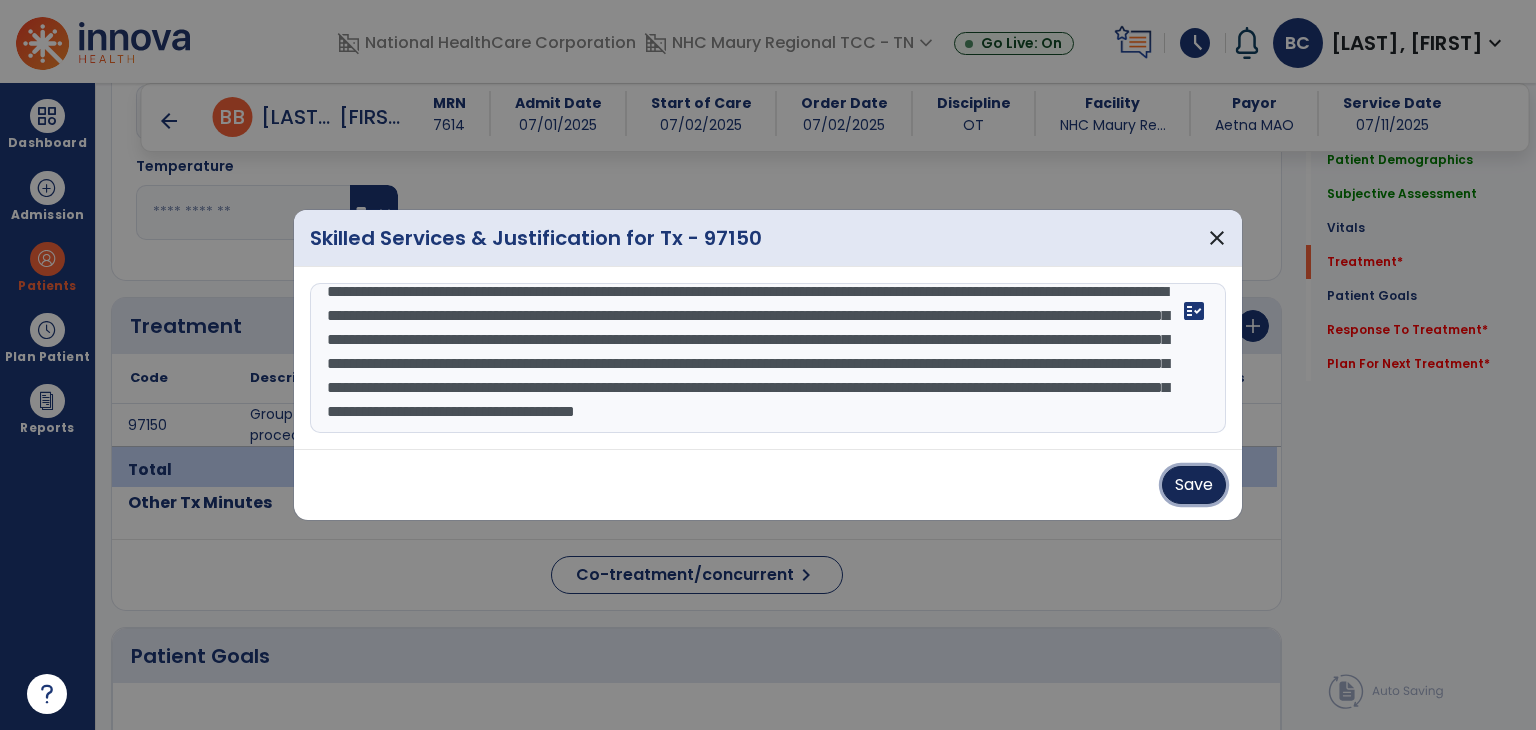 click on "Save" at bounding box center [1194, 485] 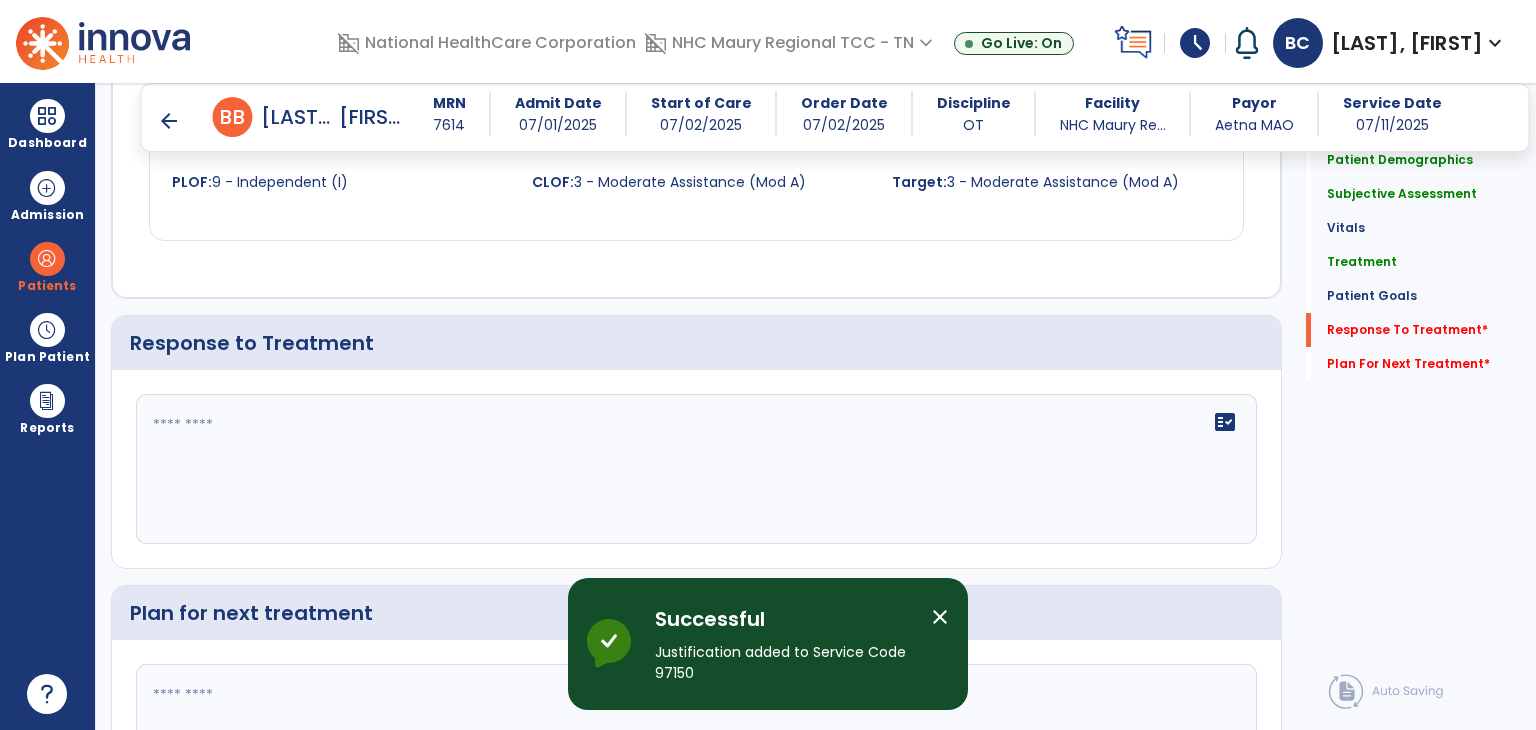 scroll, scrollTop: 3656, scrollLeft: 0, axis: vertical 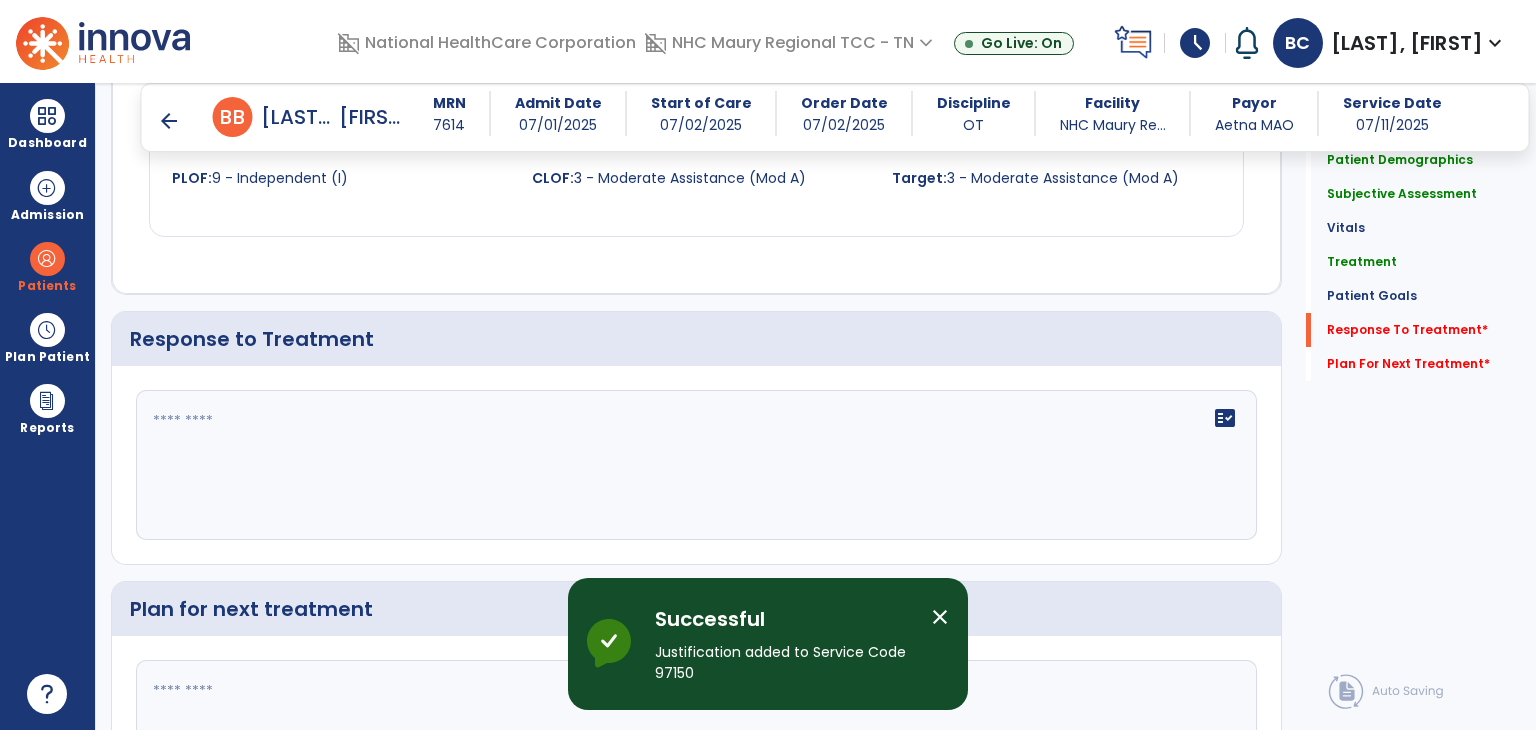 click on "fact_check" 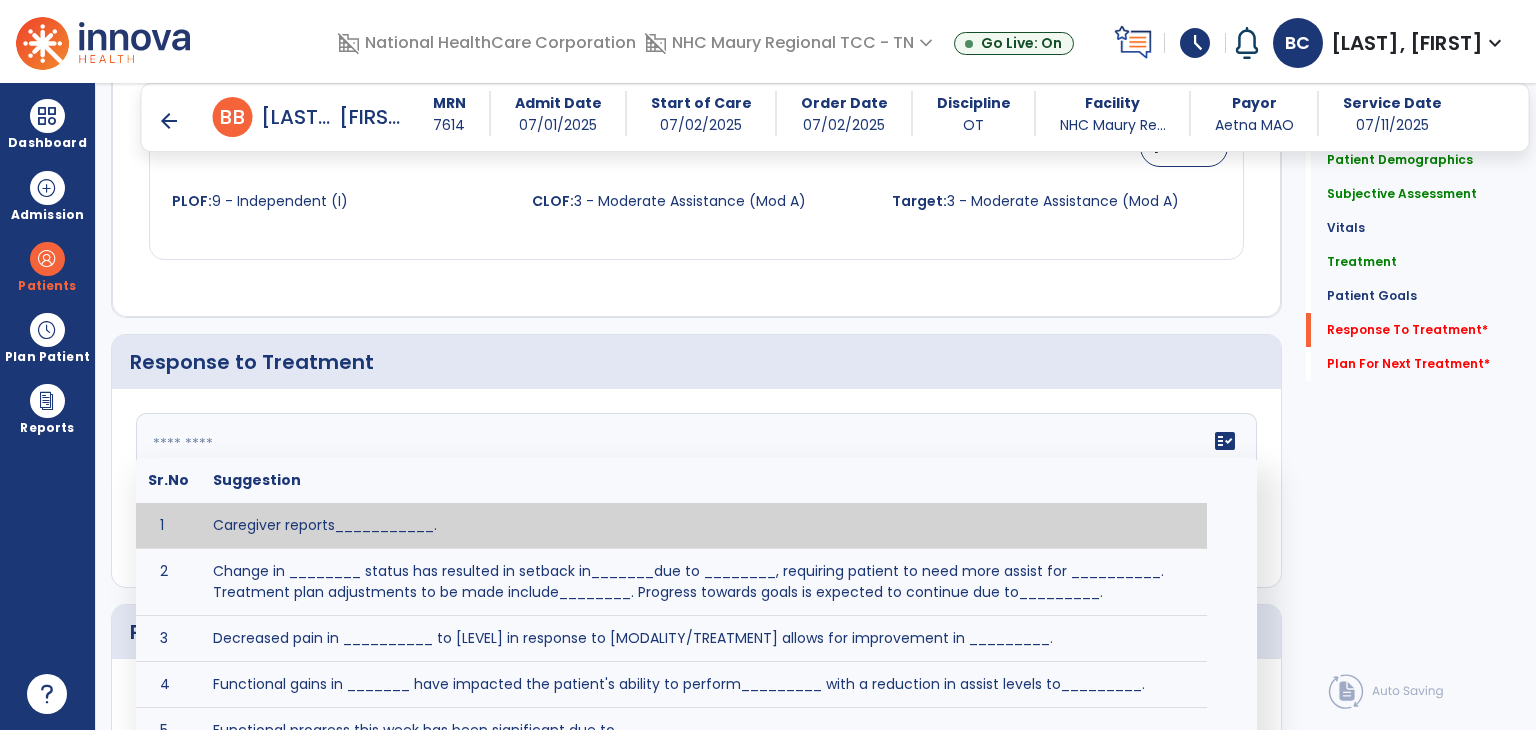 scroll, scrollTop: 3656, scrollLeft: 0, axis: vertical 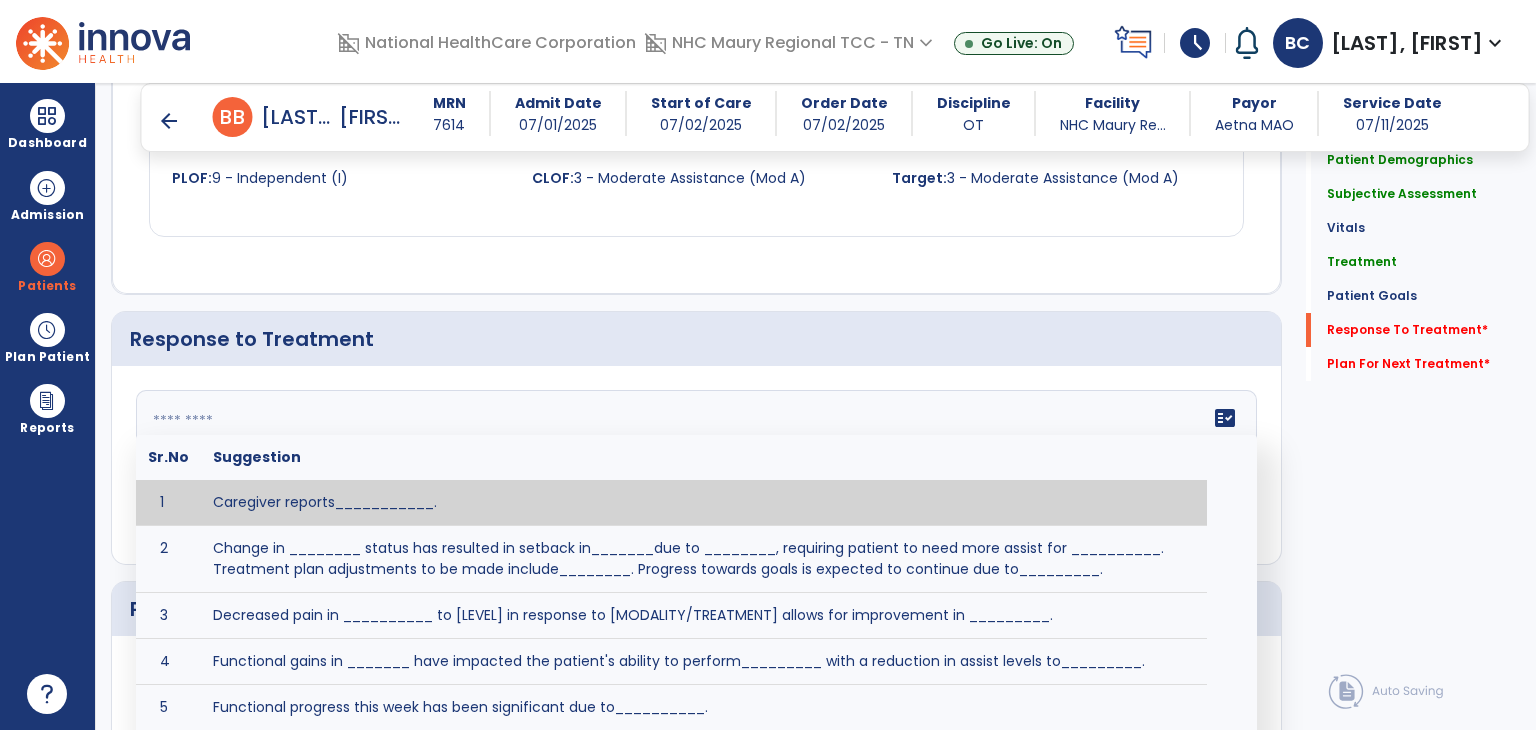 paste on "**********" 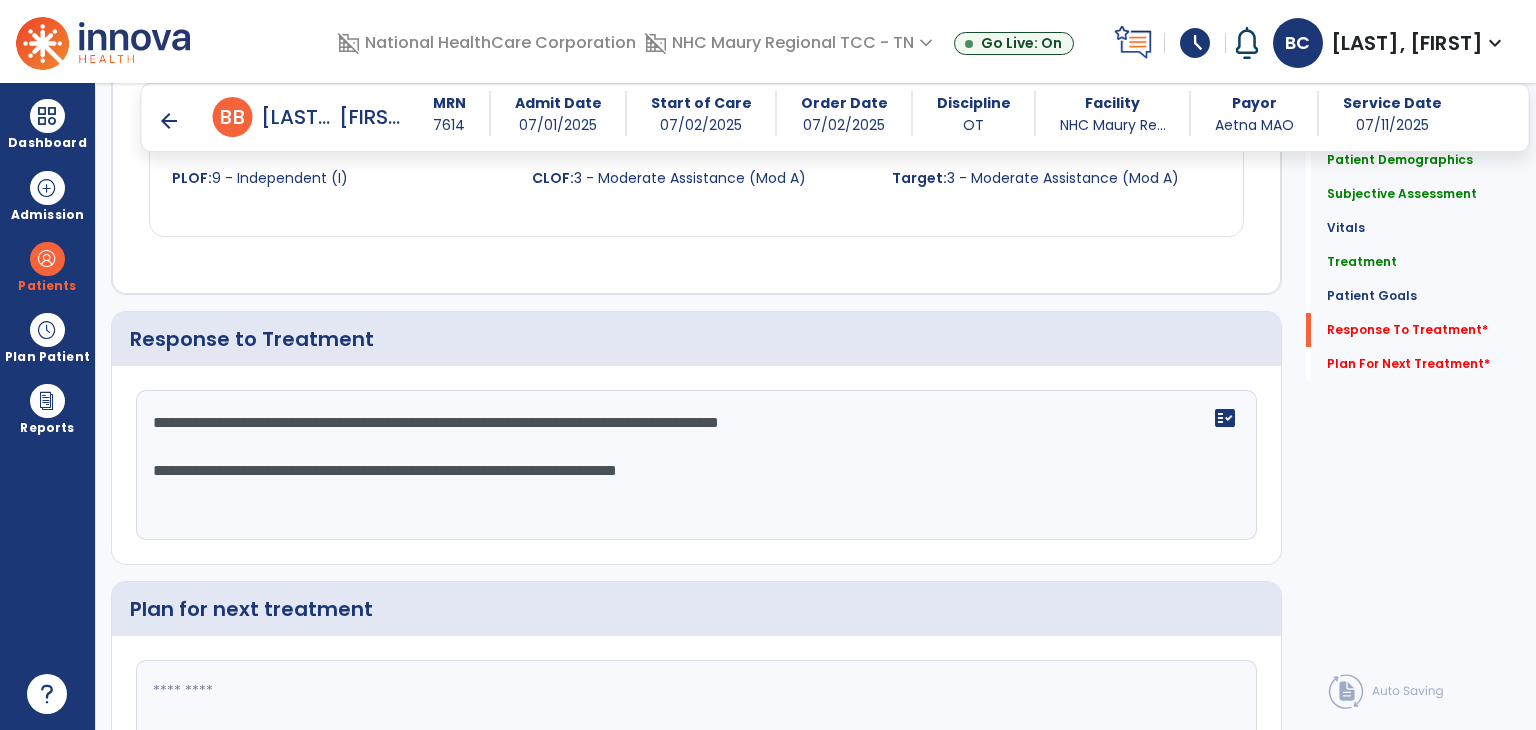 type on "**********" 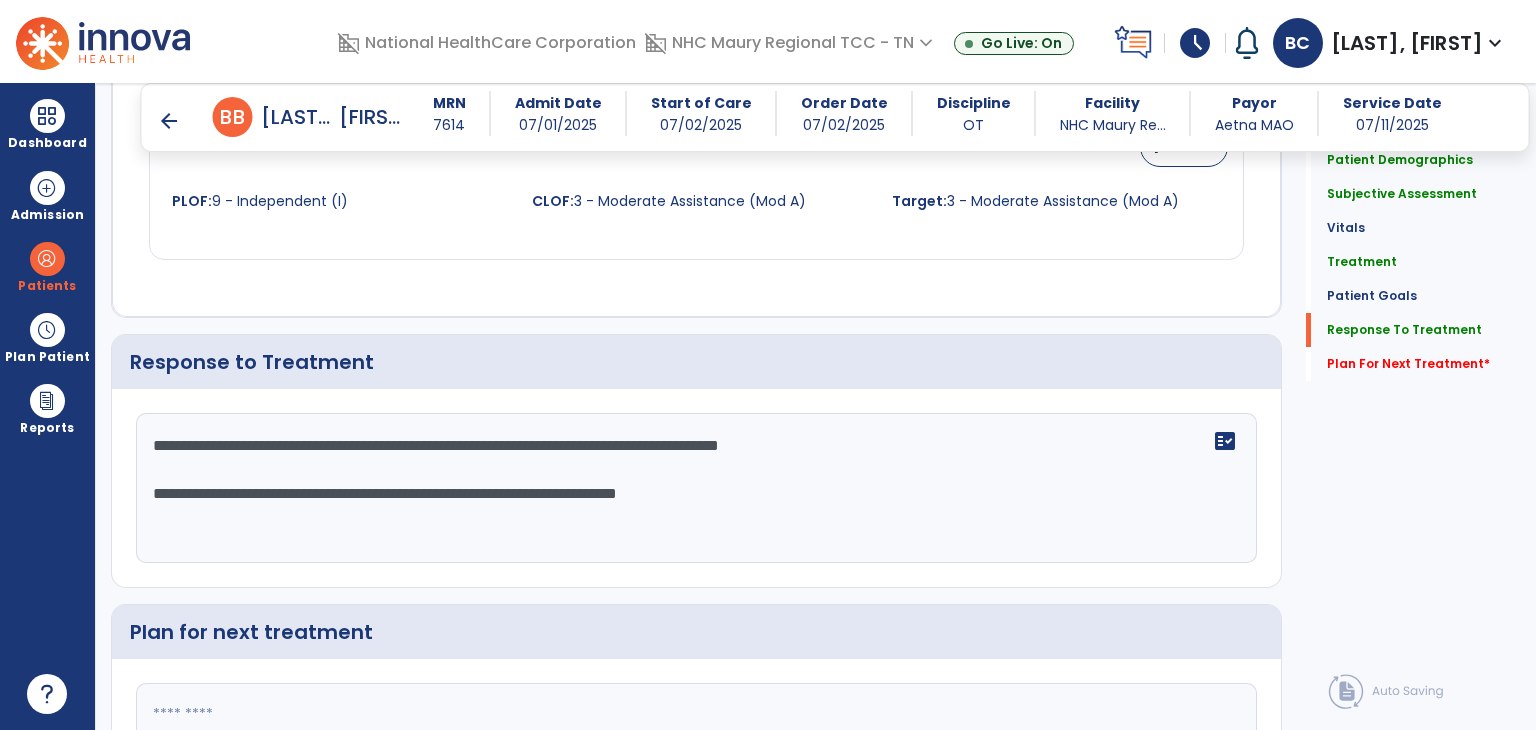 scroll, scrollTop: 3656, scrollLeft: 0, axis: vertical 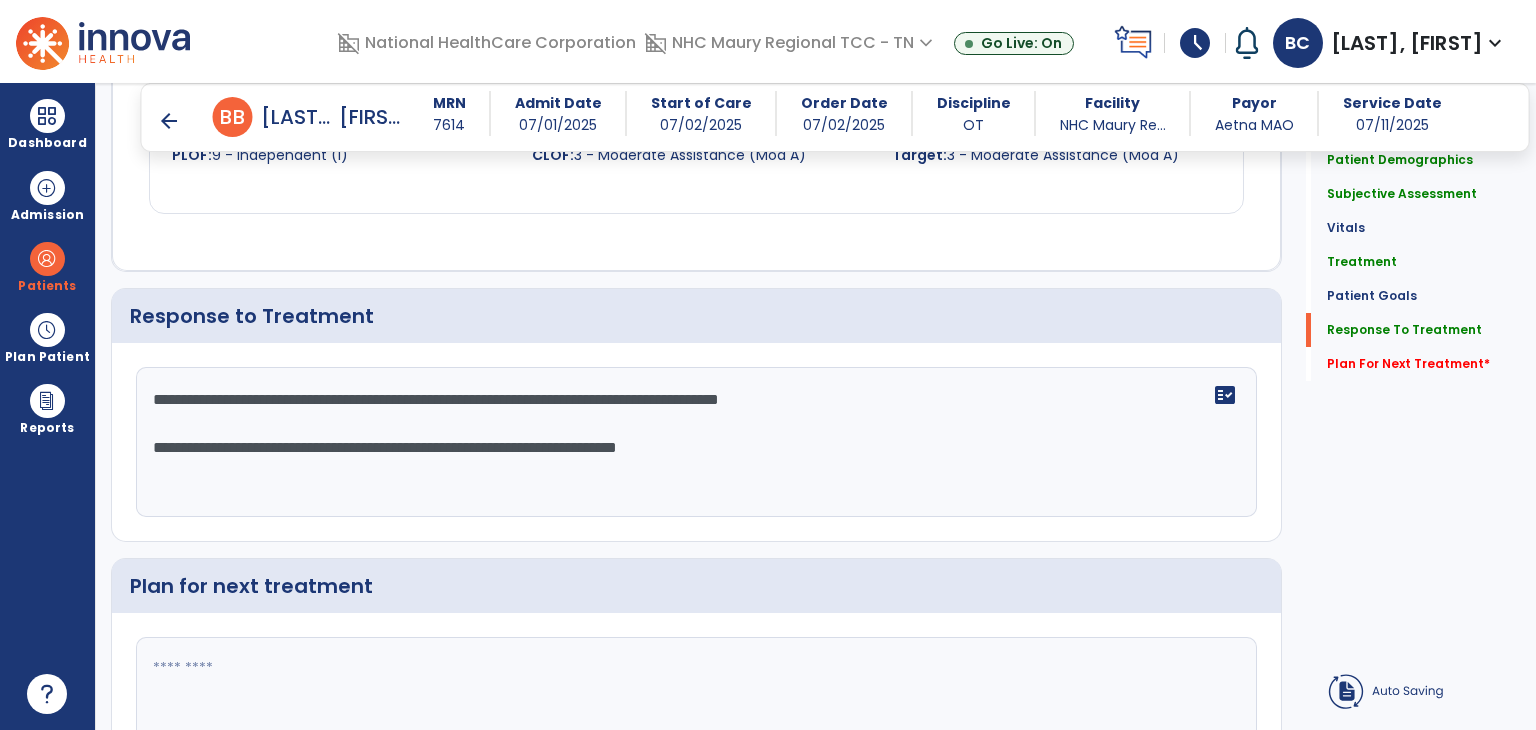 paste on "**********" 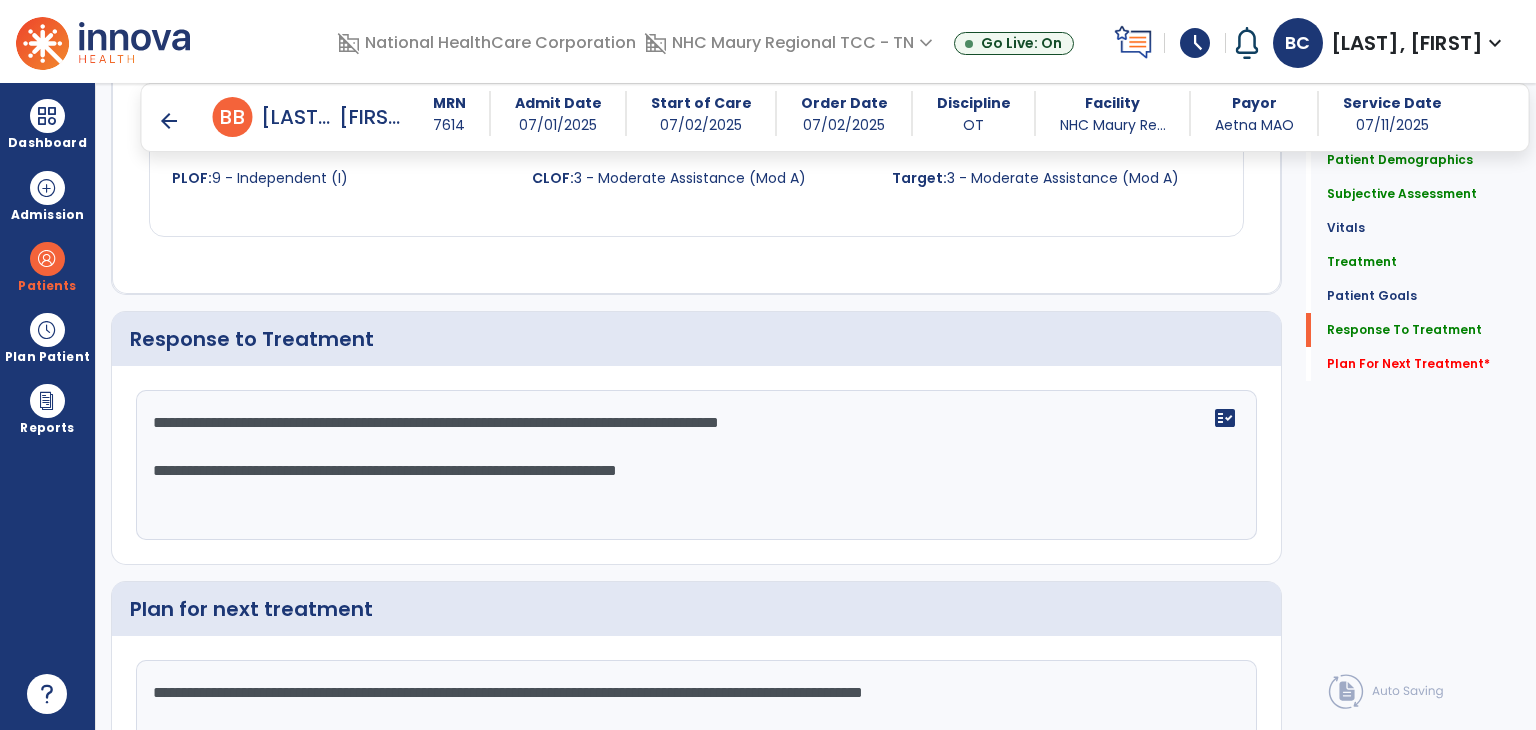 scroll, scrollTop: 3819, scrollLeft: 0, axis: vertical 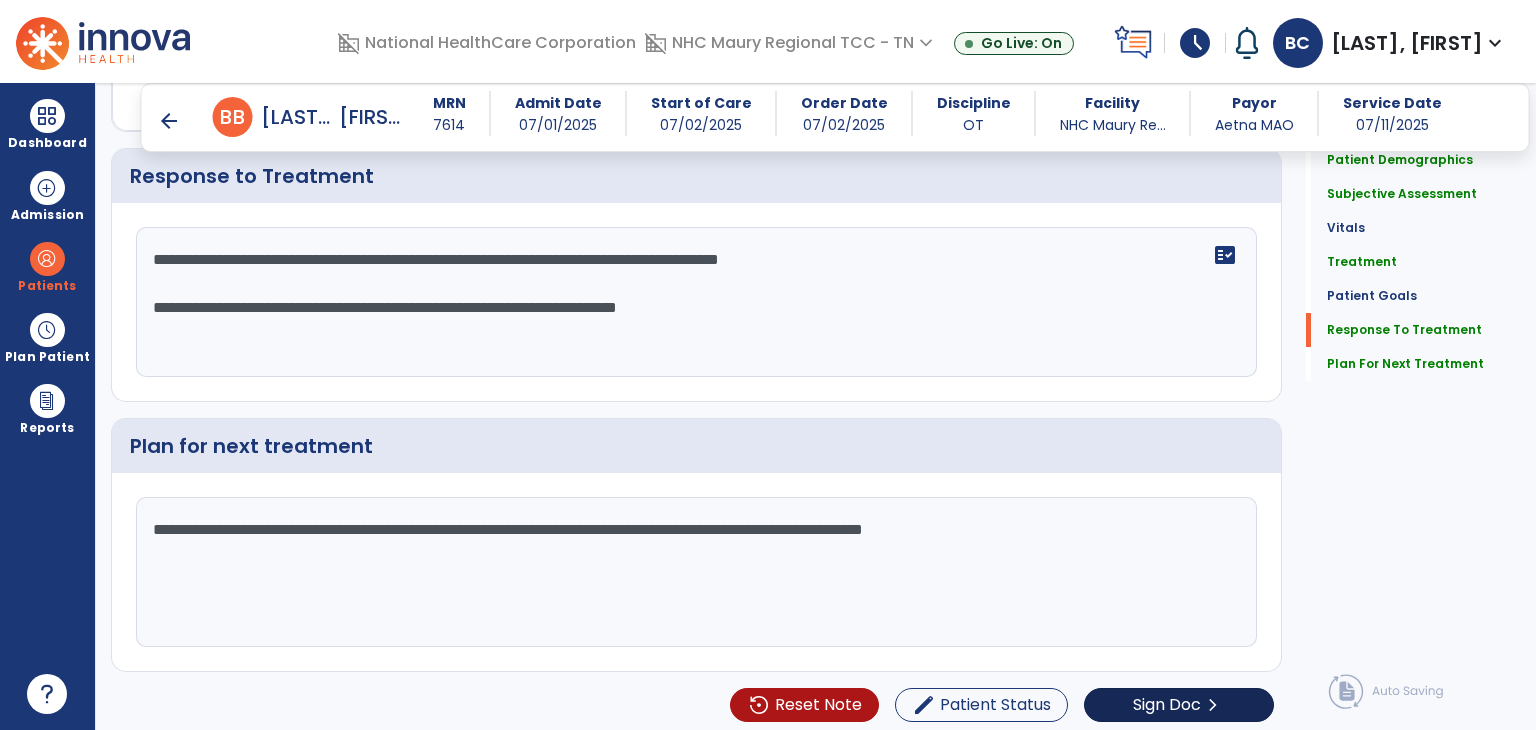 type on "**********" 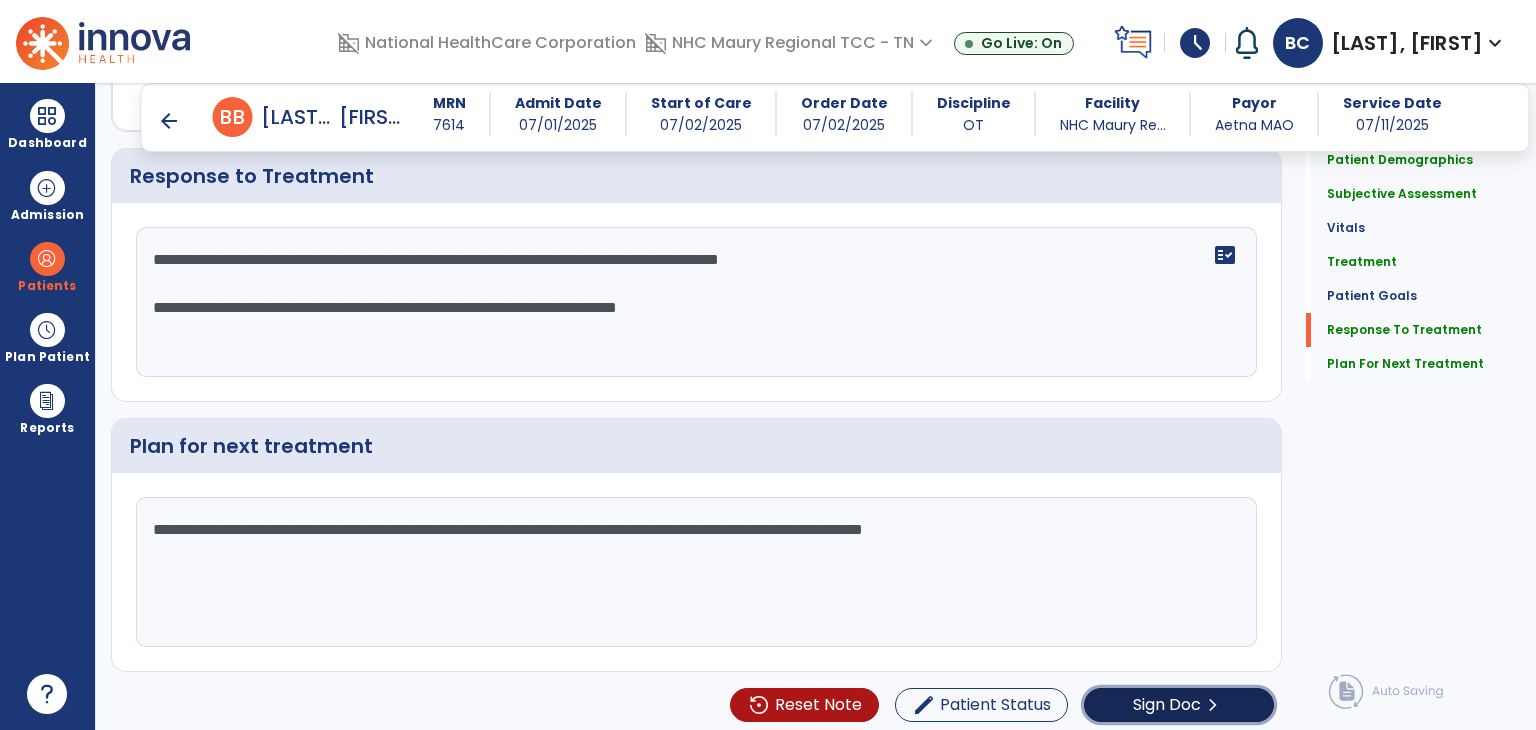 scroll, scrollTop: 3819, scrollLeft: 0, axis: vertical 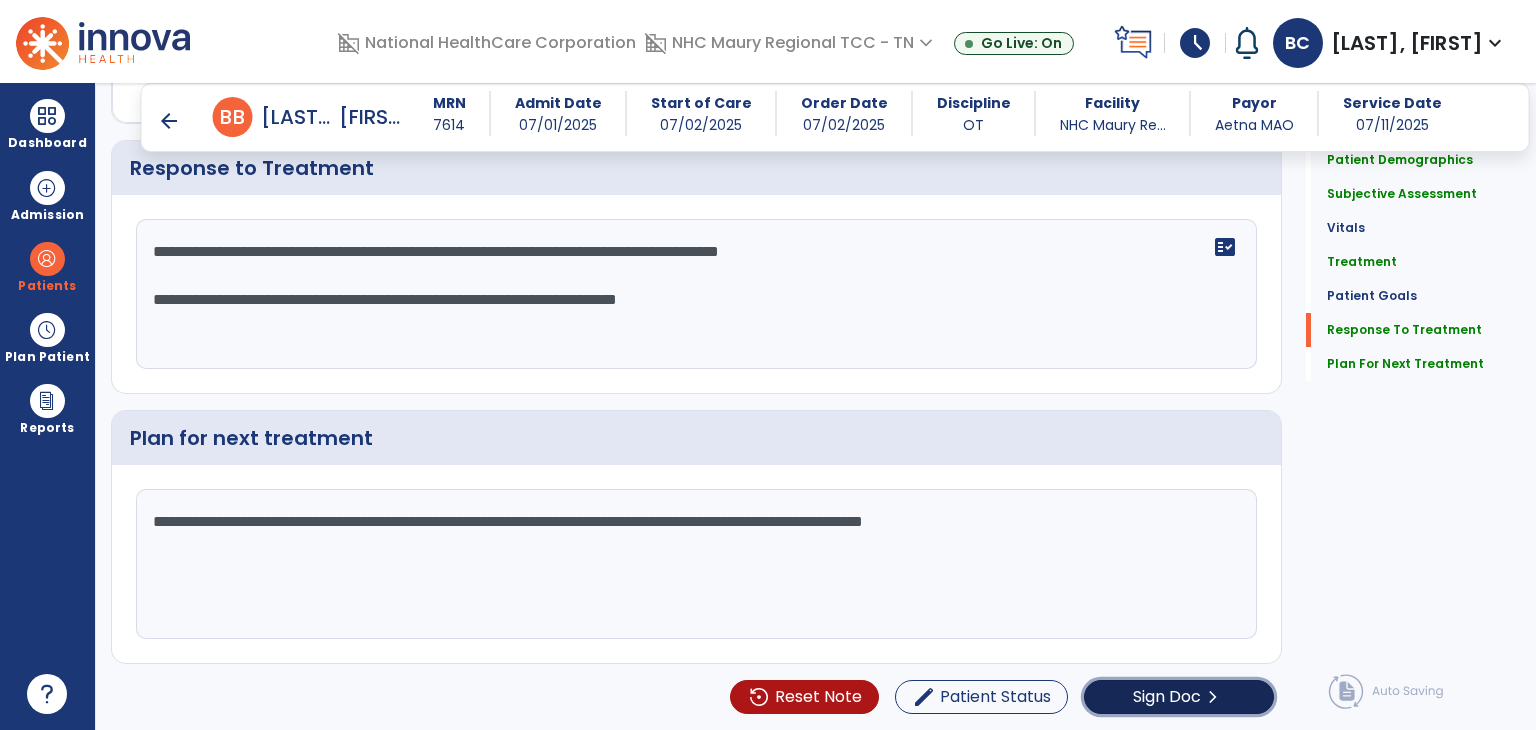 click on "Sign Doc  chevron_right" 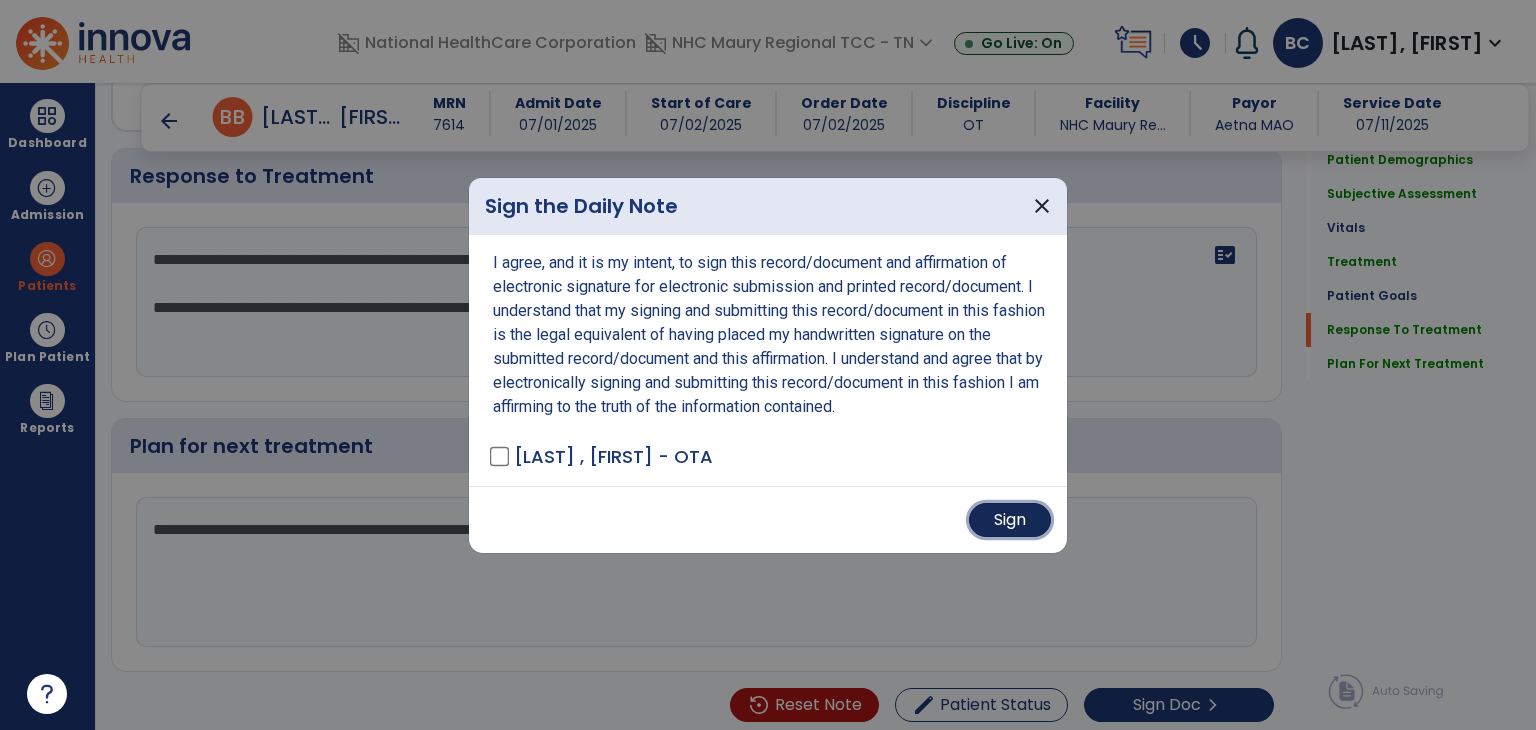 click on "Sign" at bounding box center (1010, 520) 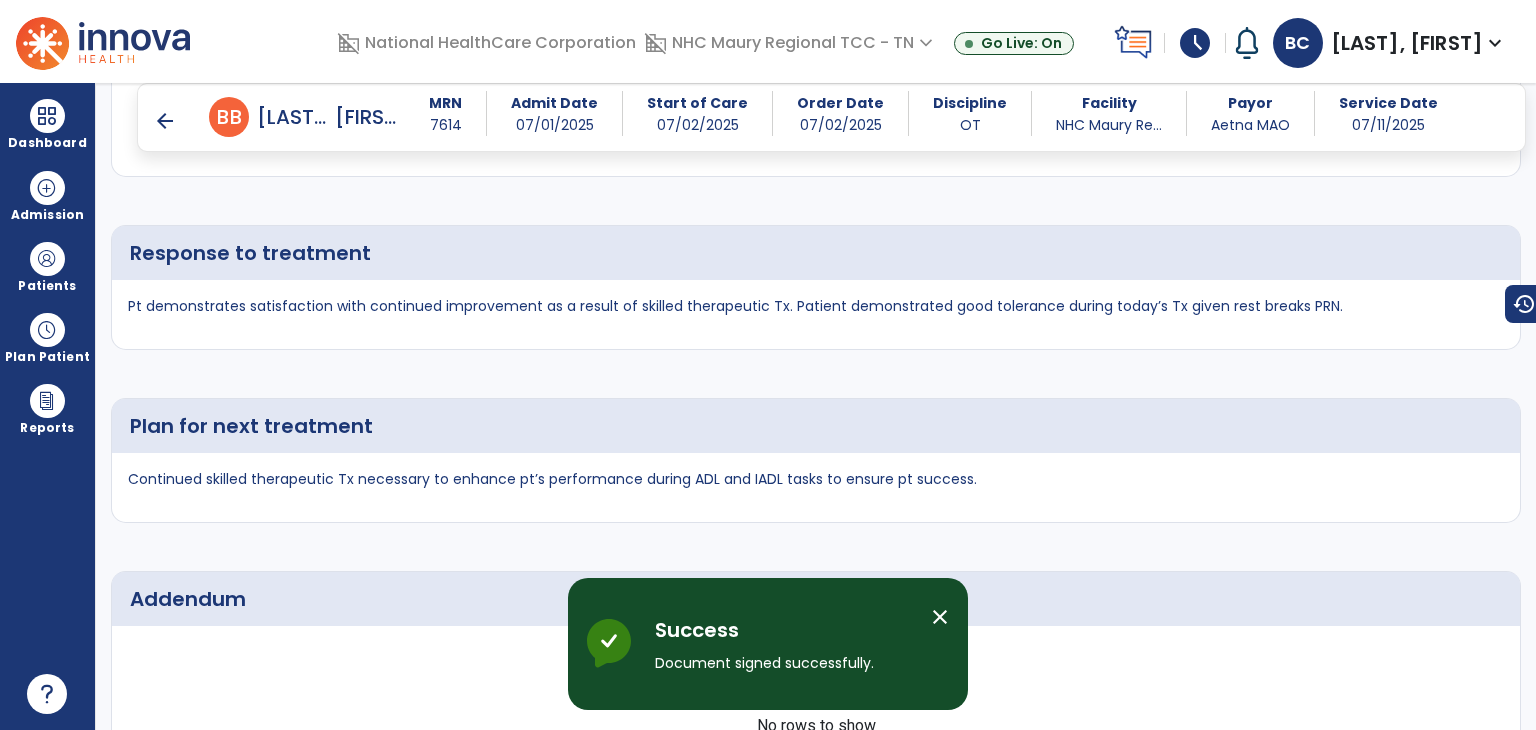 scroll, scrollTop: 5822, scrollLeft: 0, axis: vertical 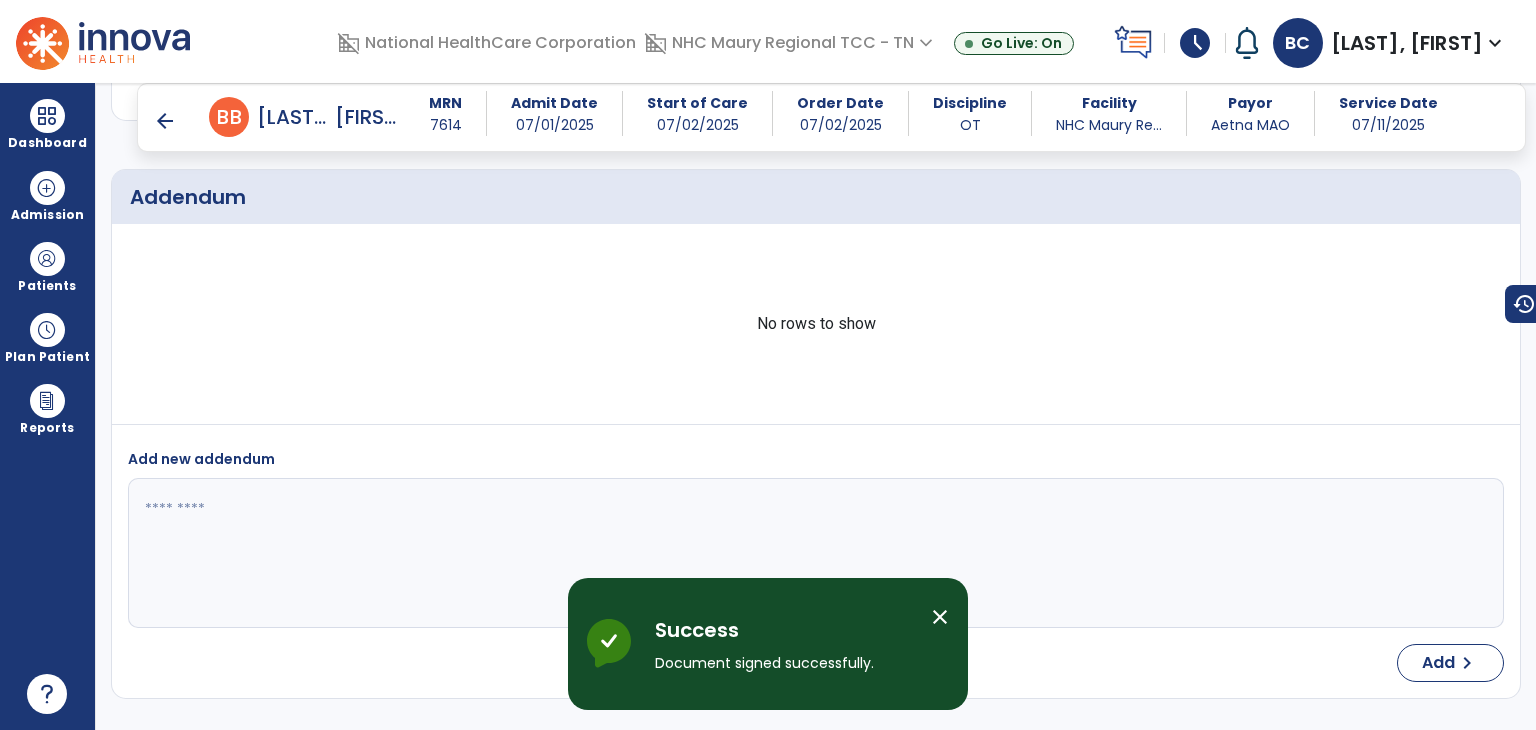 click on "arrow_back" at bounding box center [165, 121] 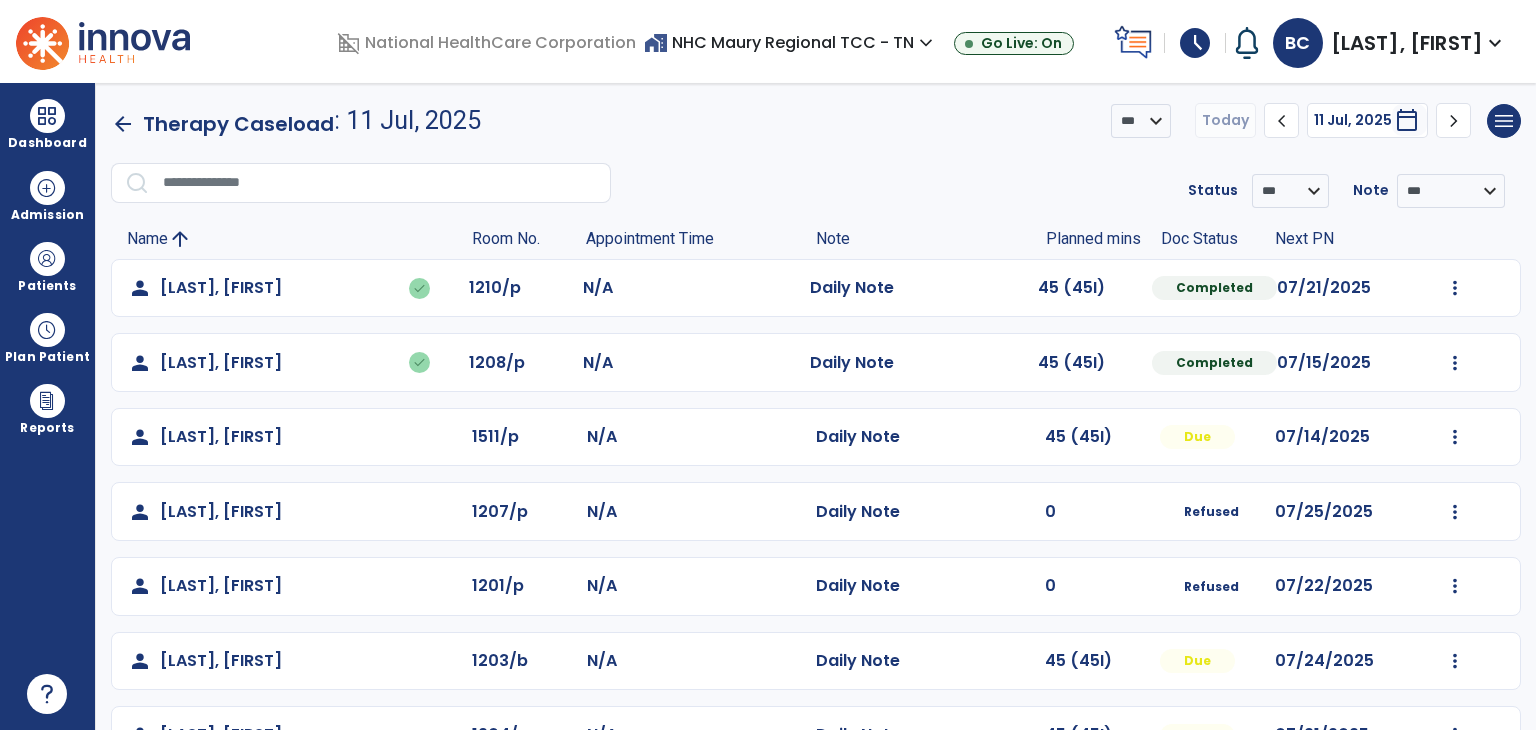 scroll, scrollTop: 135, scrollLeft: 0, axis: vertical 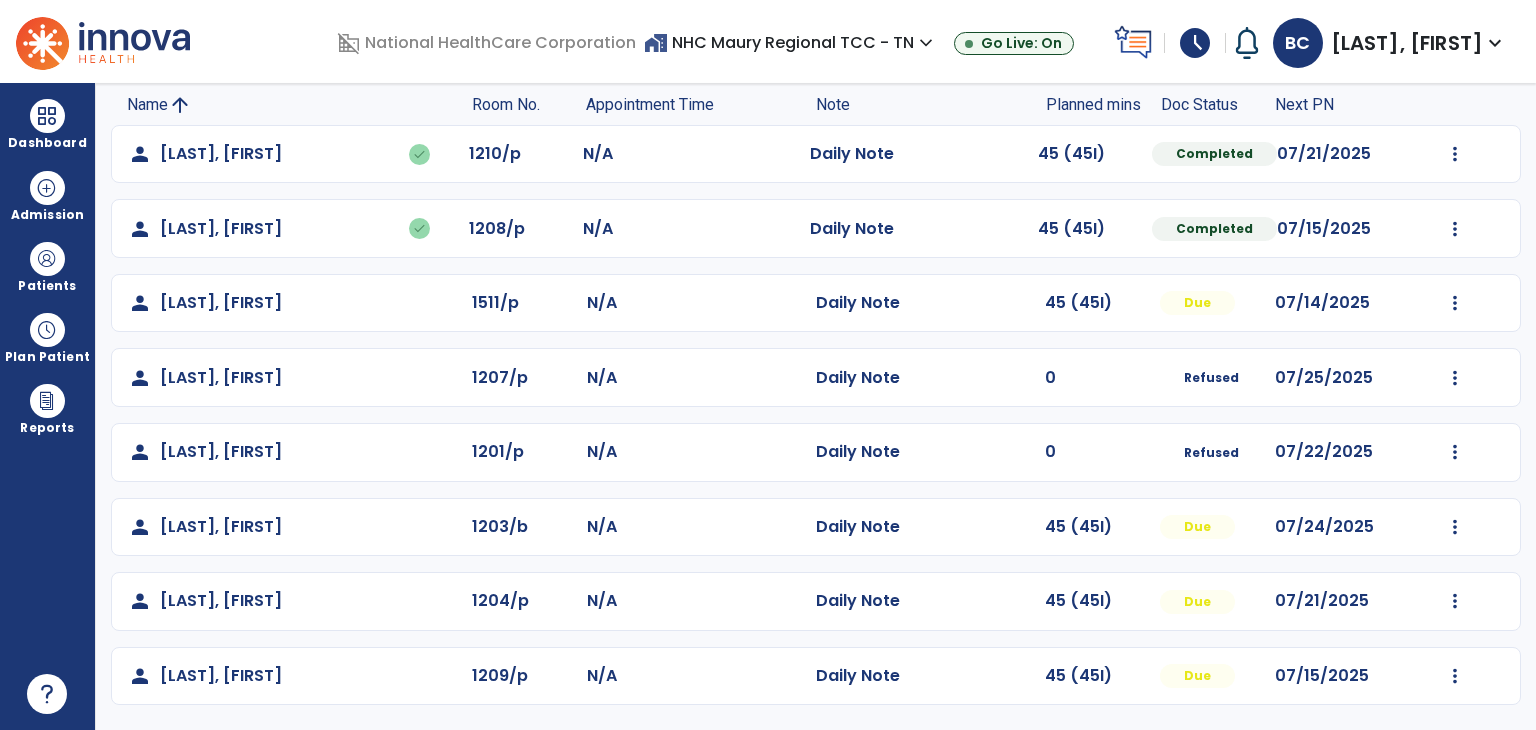 click on "Mark Visit As Complete   Reset Note   Open Document   G + C Mins" 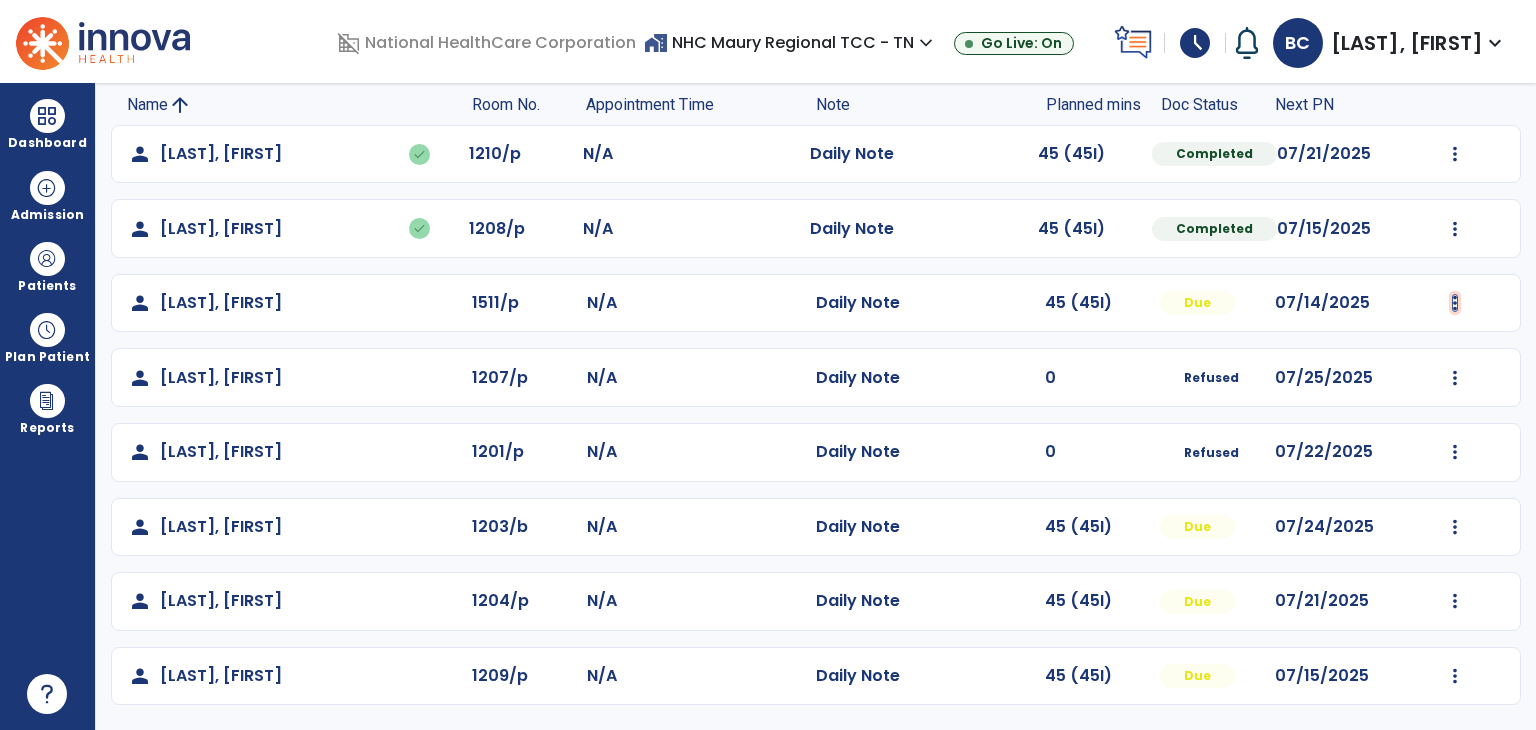 click at bounding box center (1455, 154) 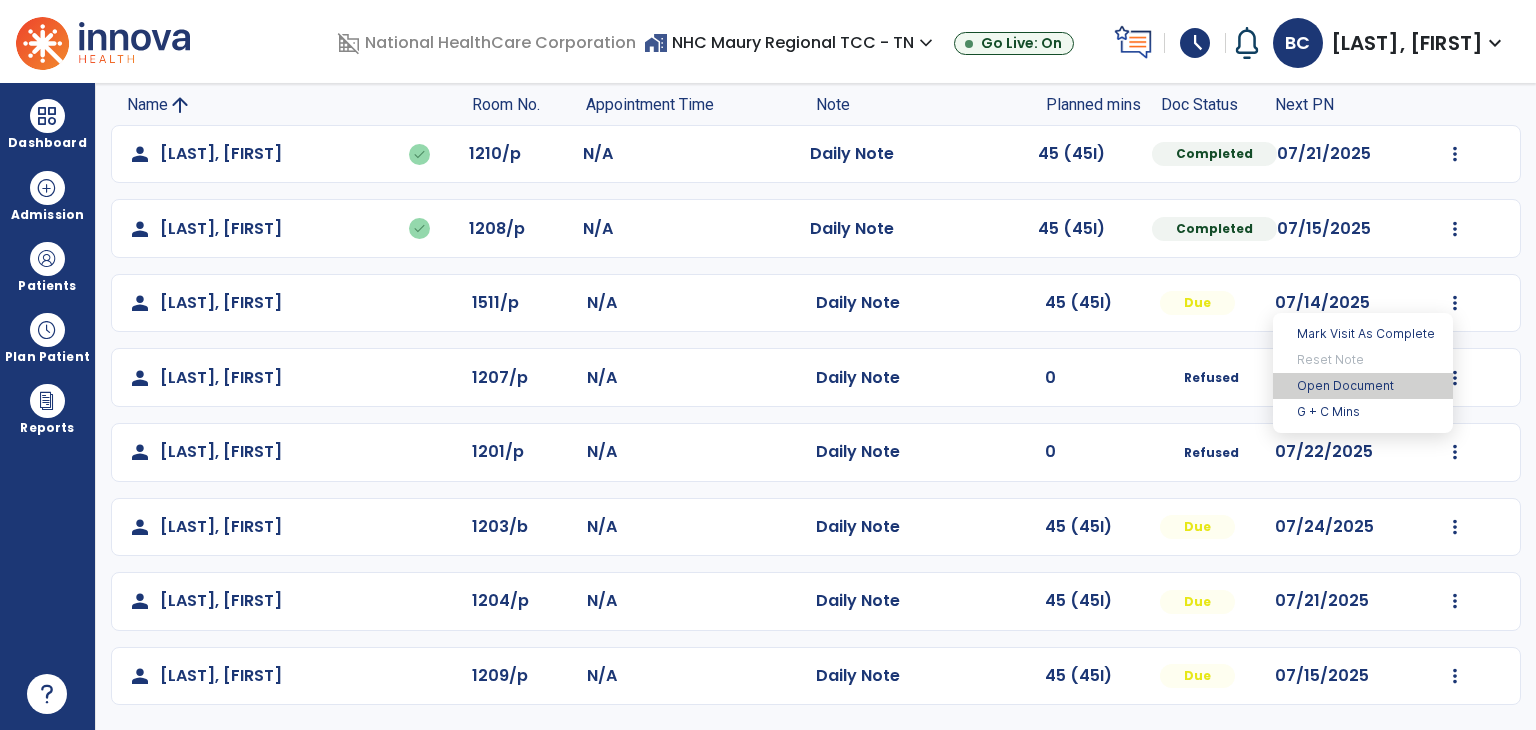 click on "Open Document" at bounding box center (1363, 386) 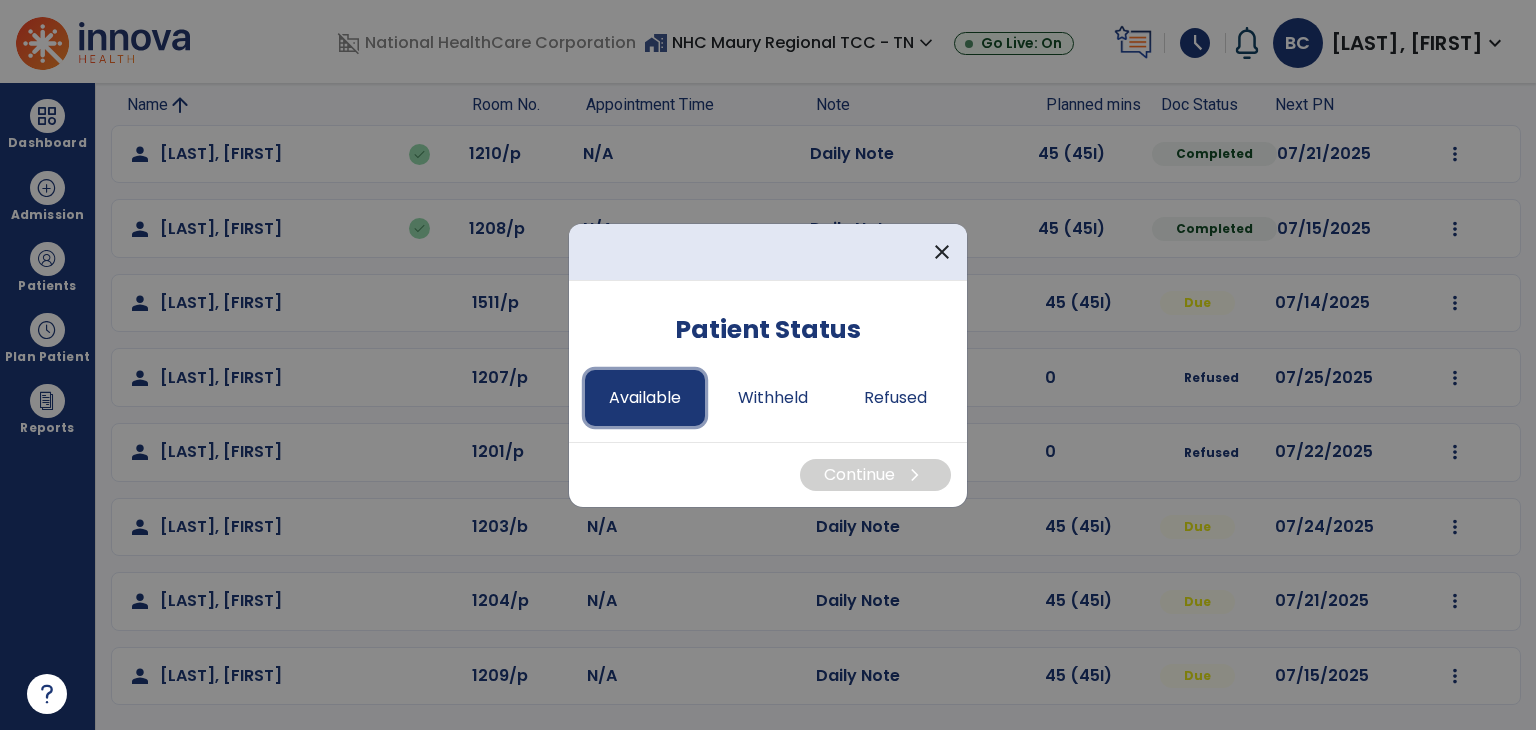click on "Available" at bounding box center [645, 398] 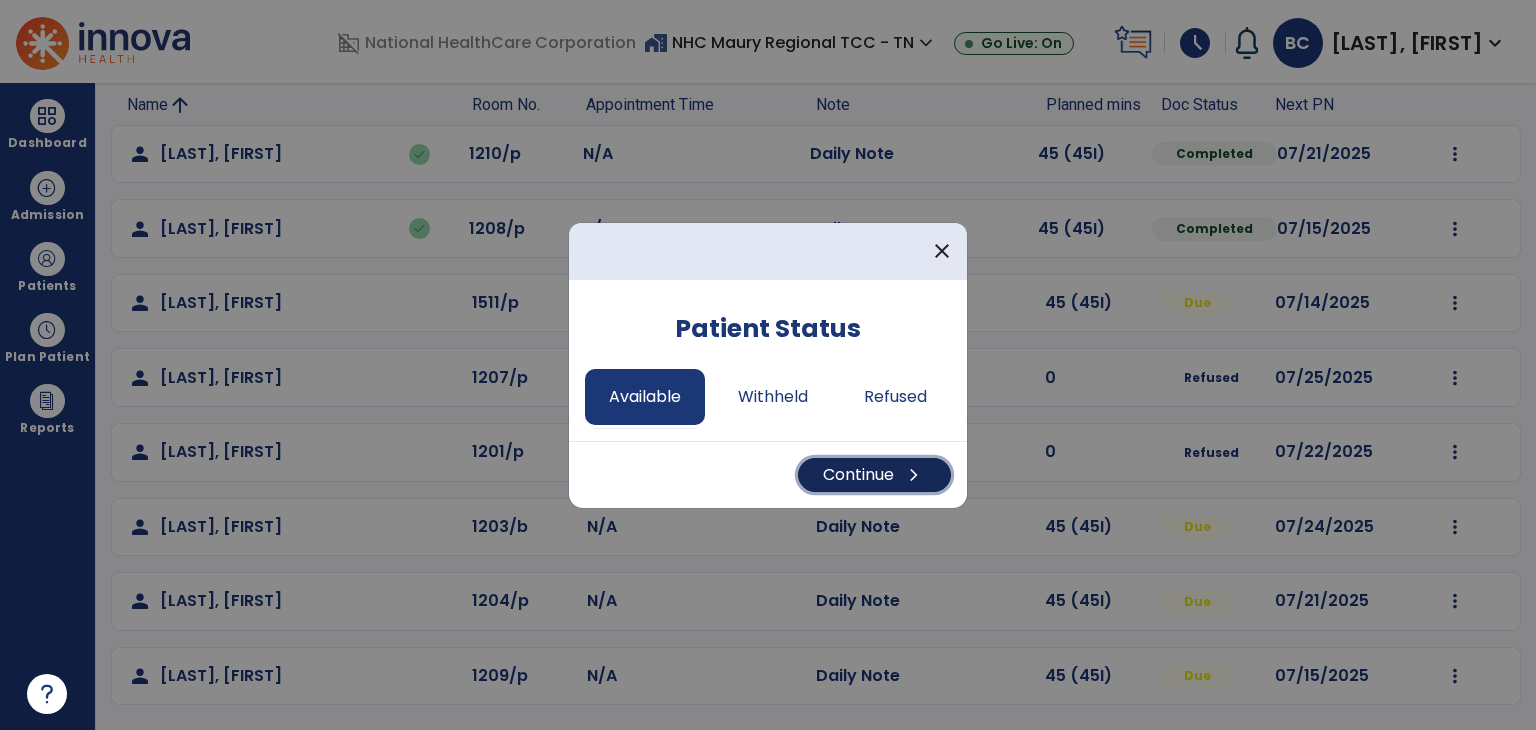 click on "Continue   chevron_right" at bounding box center (874, 475) 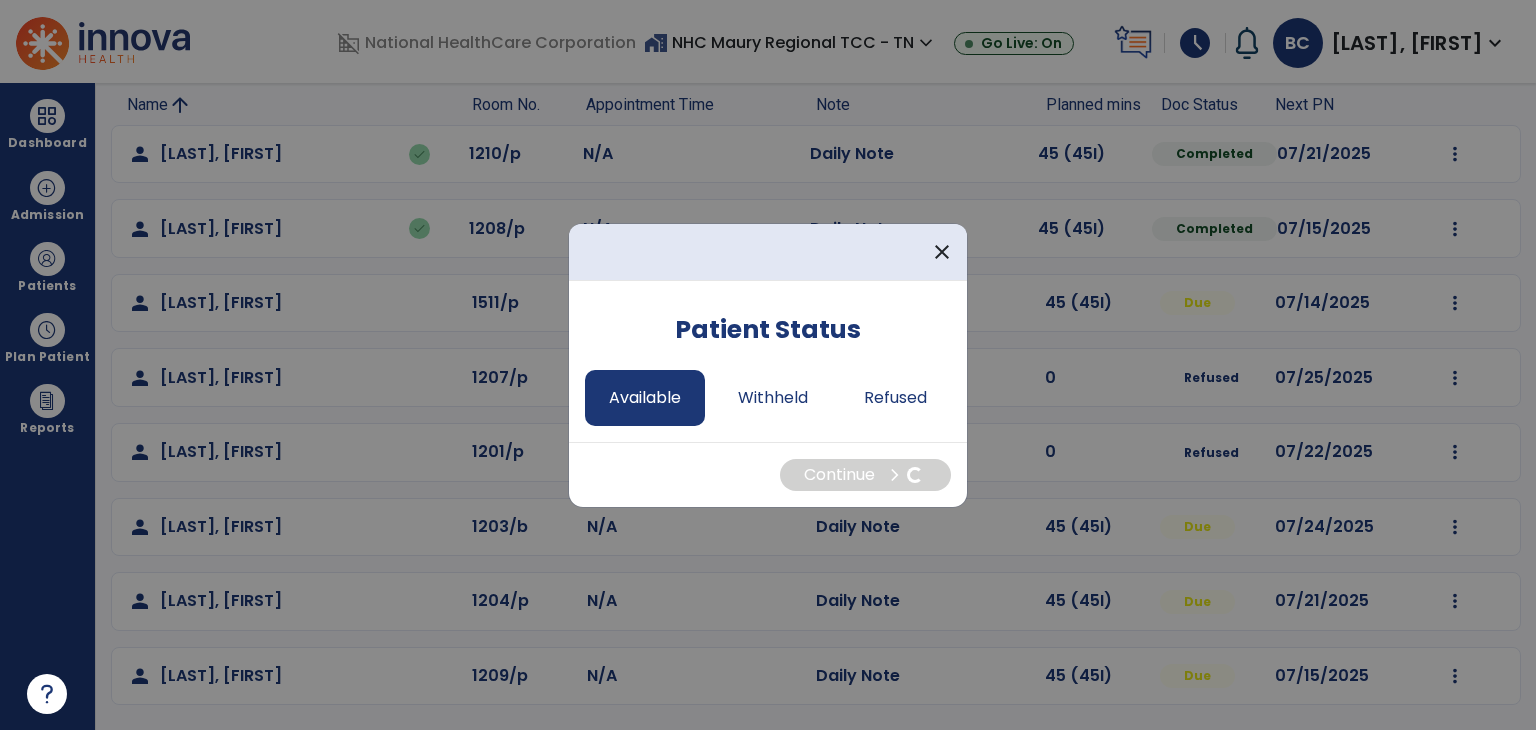 select on "*" 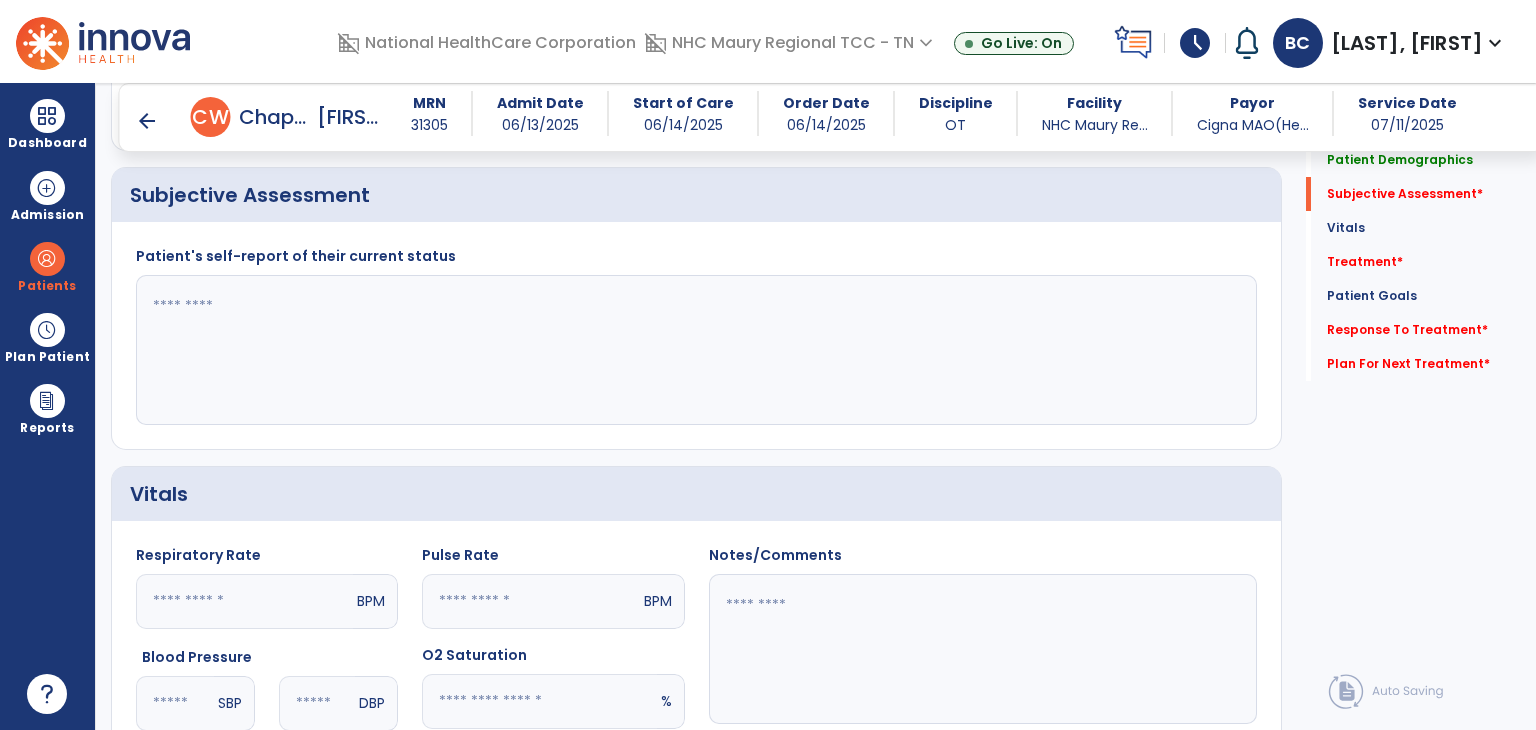 scroll, scrollTop: 427, scrollLeft: 0, axis: vertical 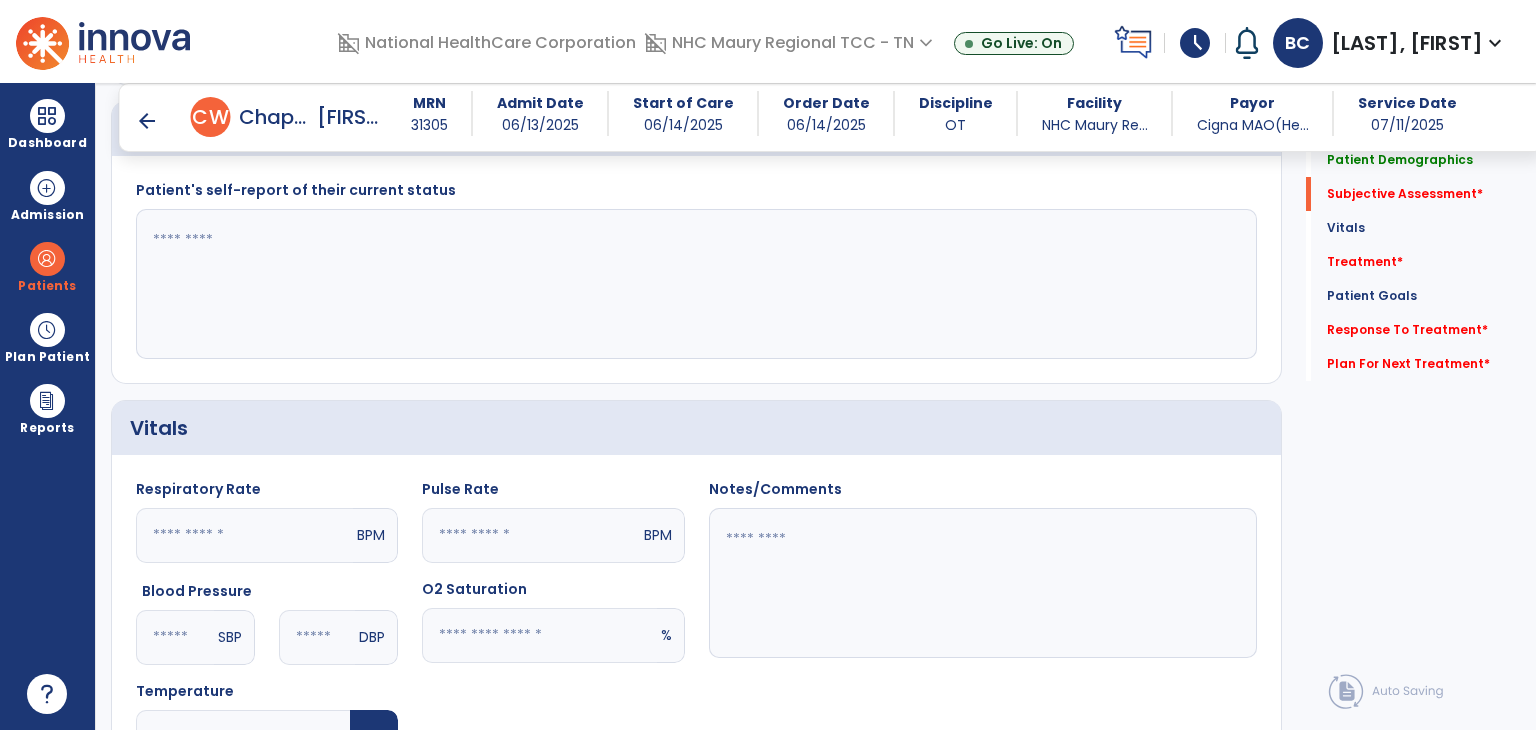 click 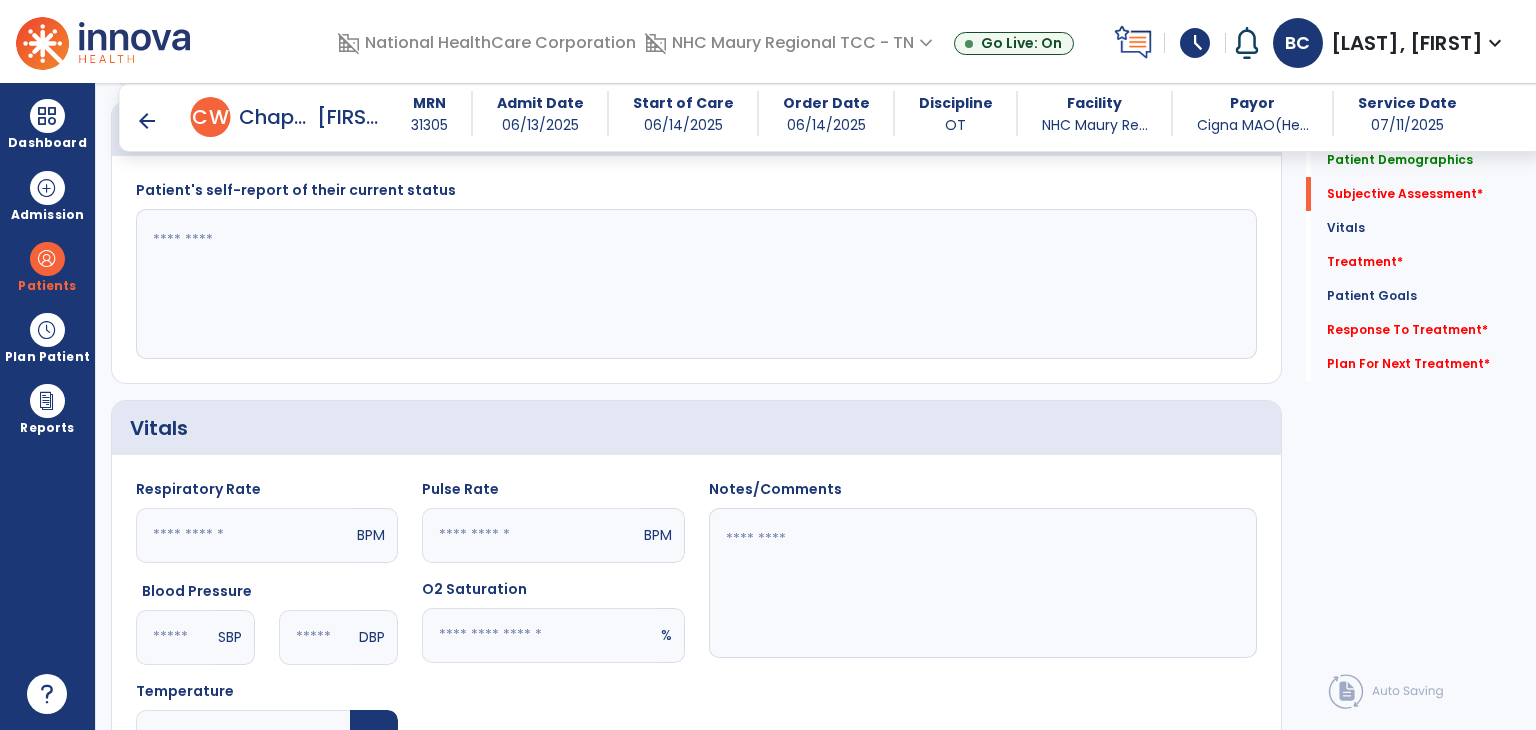 paste on "**********" 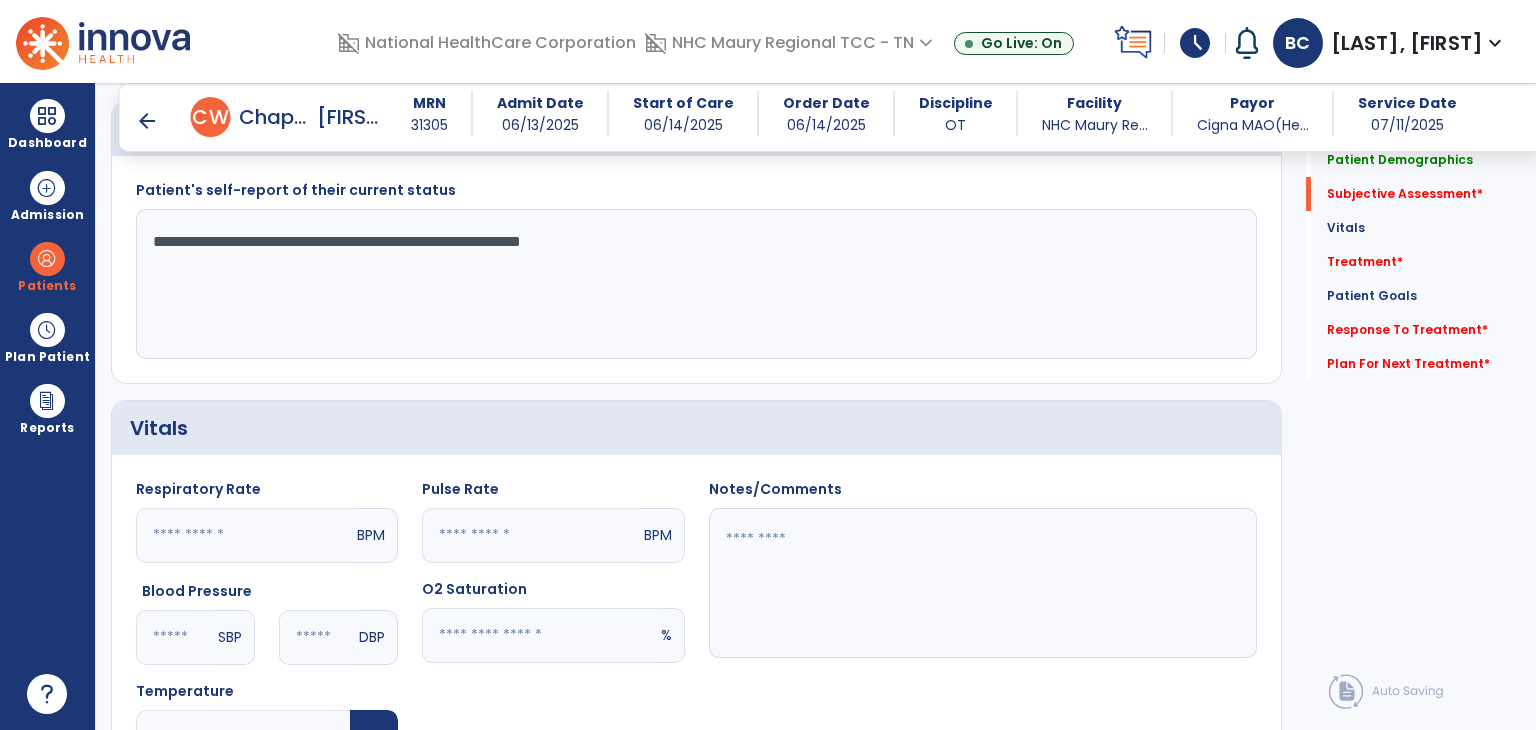 click on "**********" 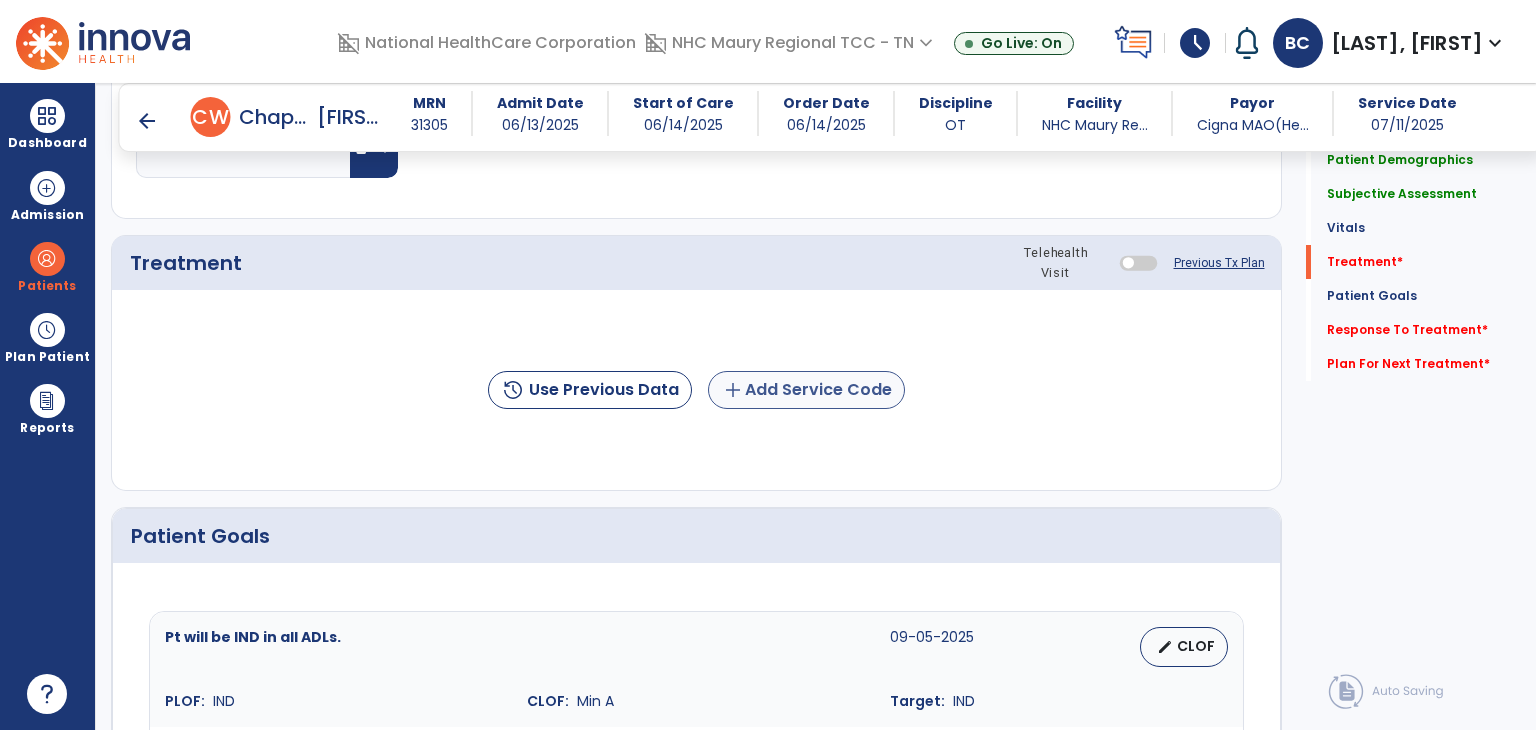 scroll, scrollTop: 1015, scrollLeft: 0, axis: vertical 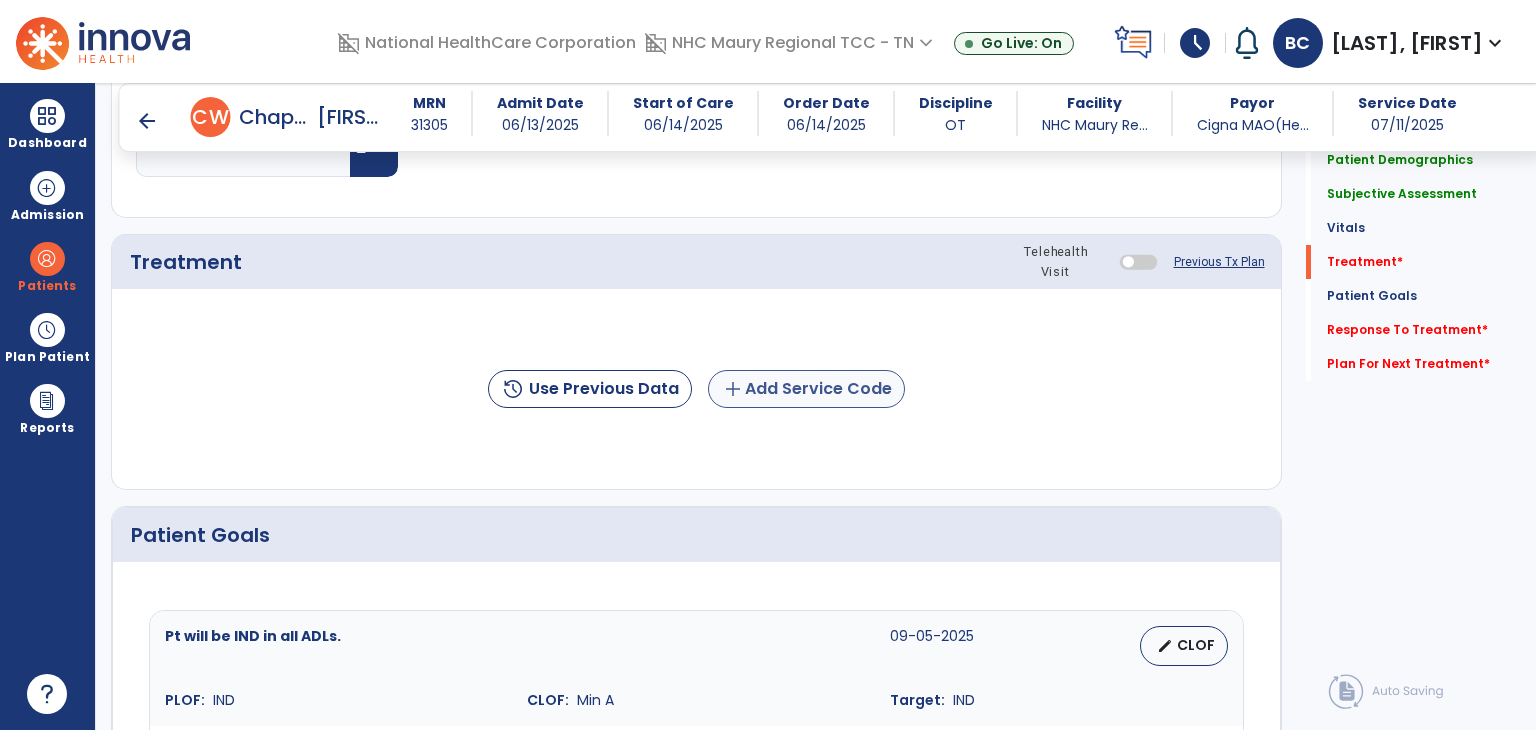 type on "**********" 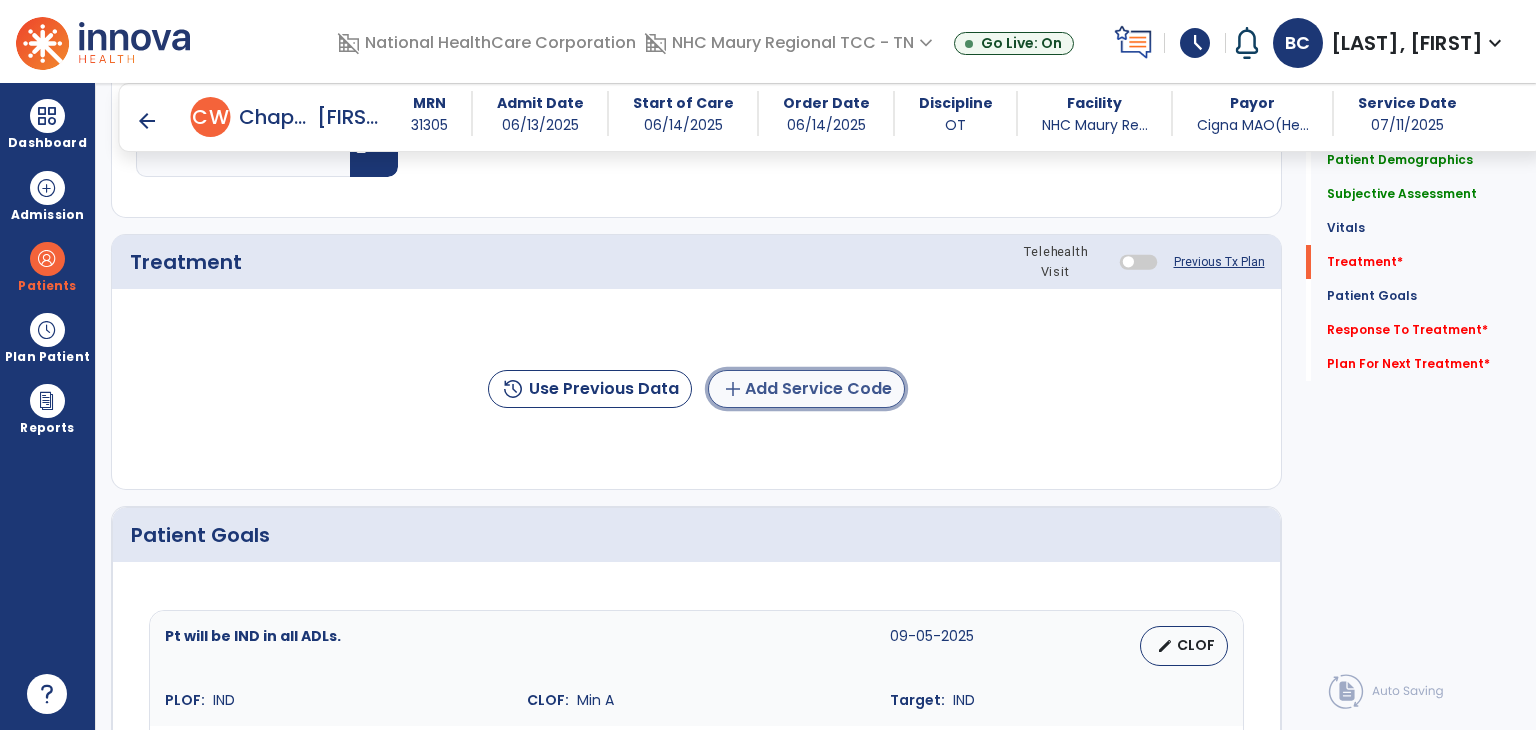 click on "add  Add Service Code" 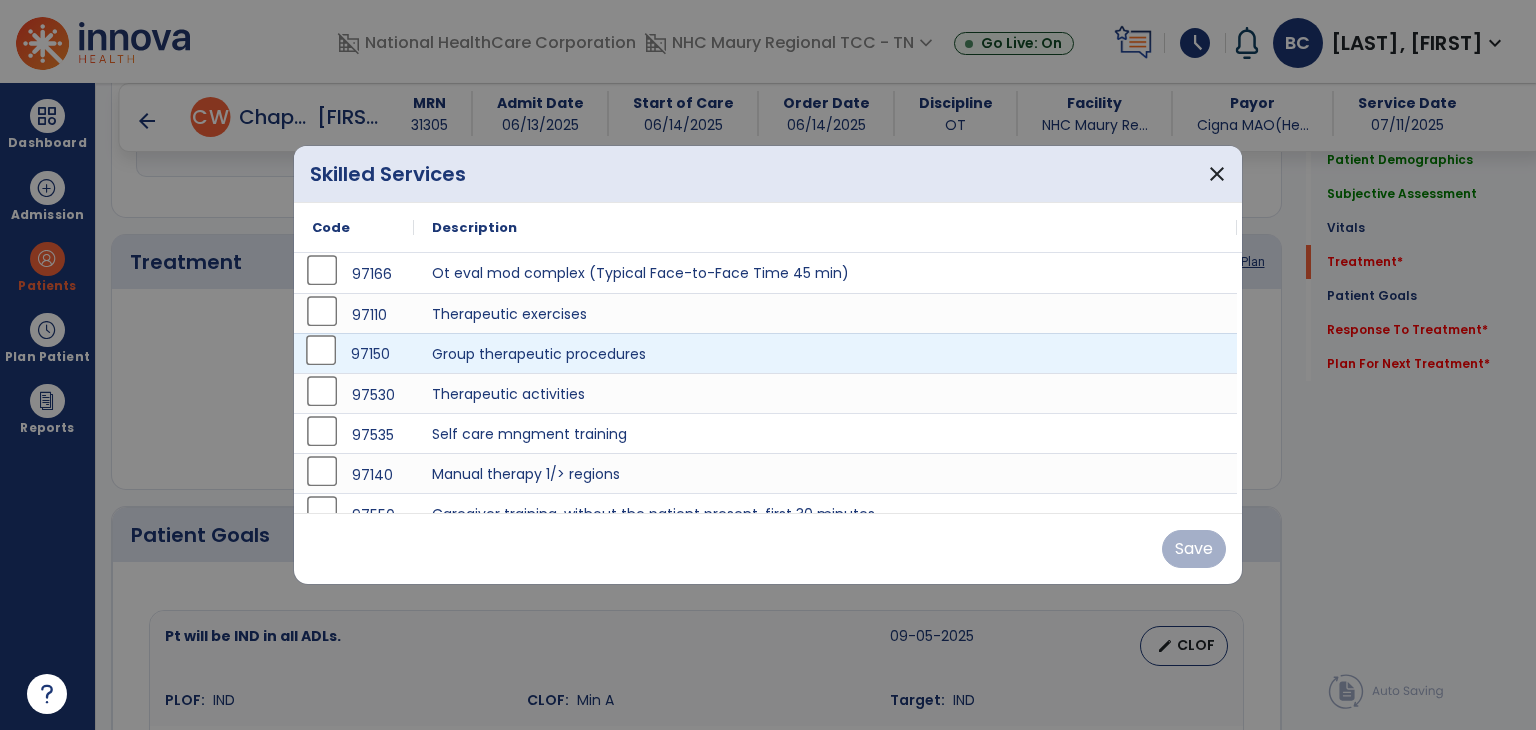 click on "97150" at bounding box center [354, 353] 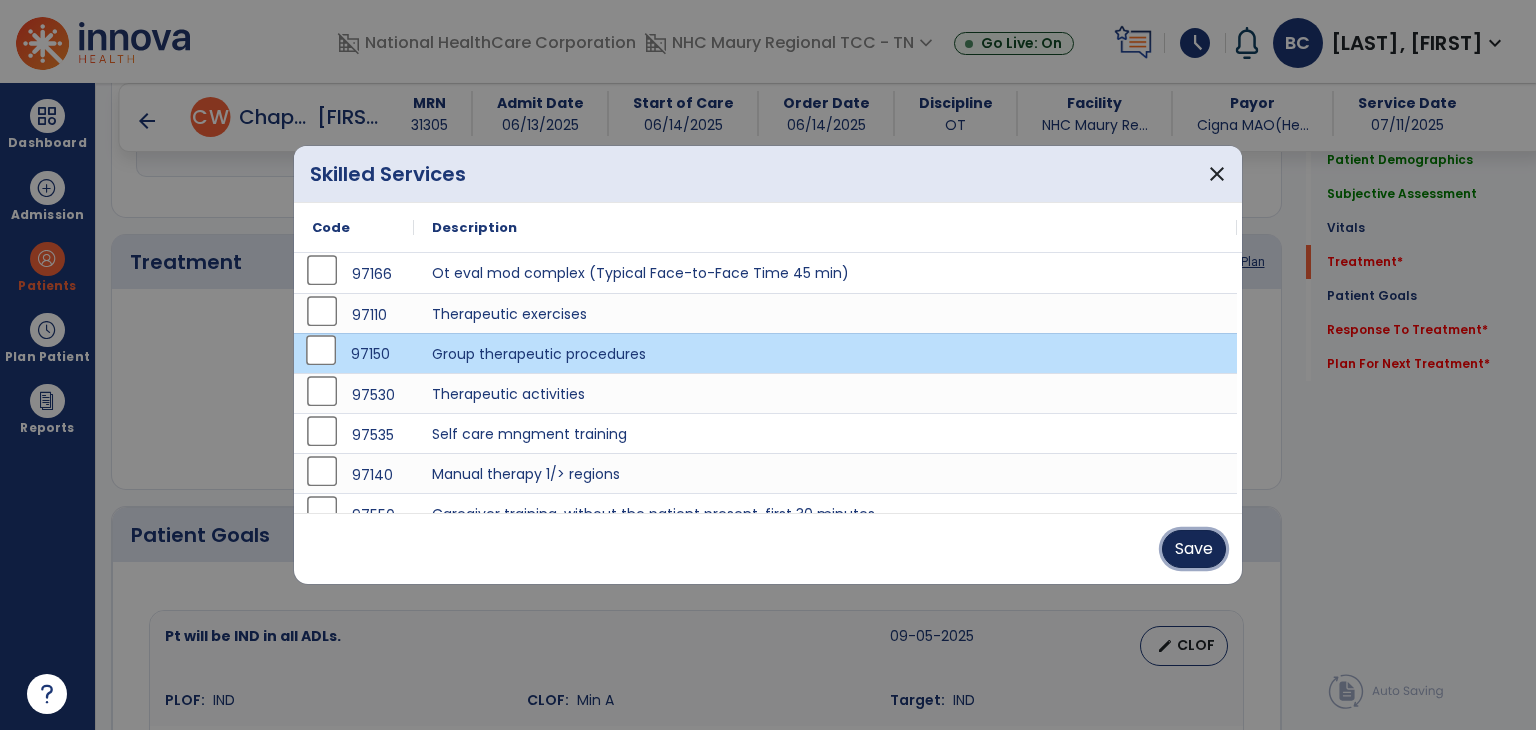 click on "Save" at bounding box center [1194, 549] 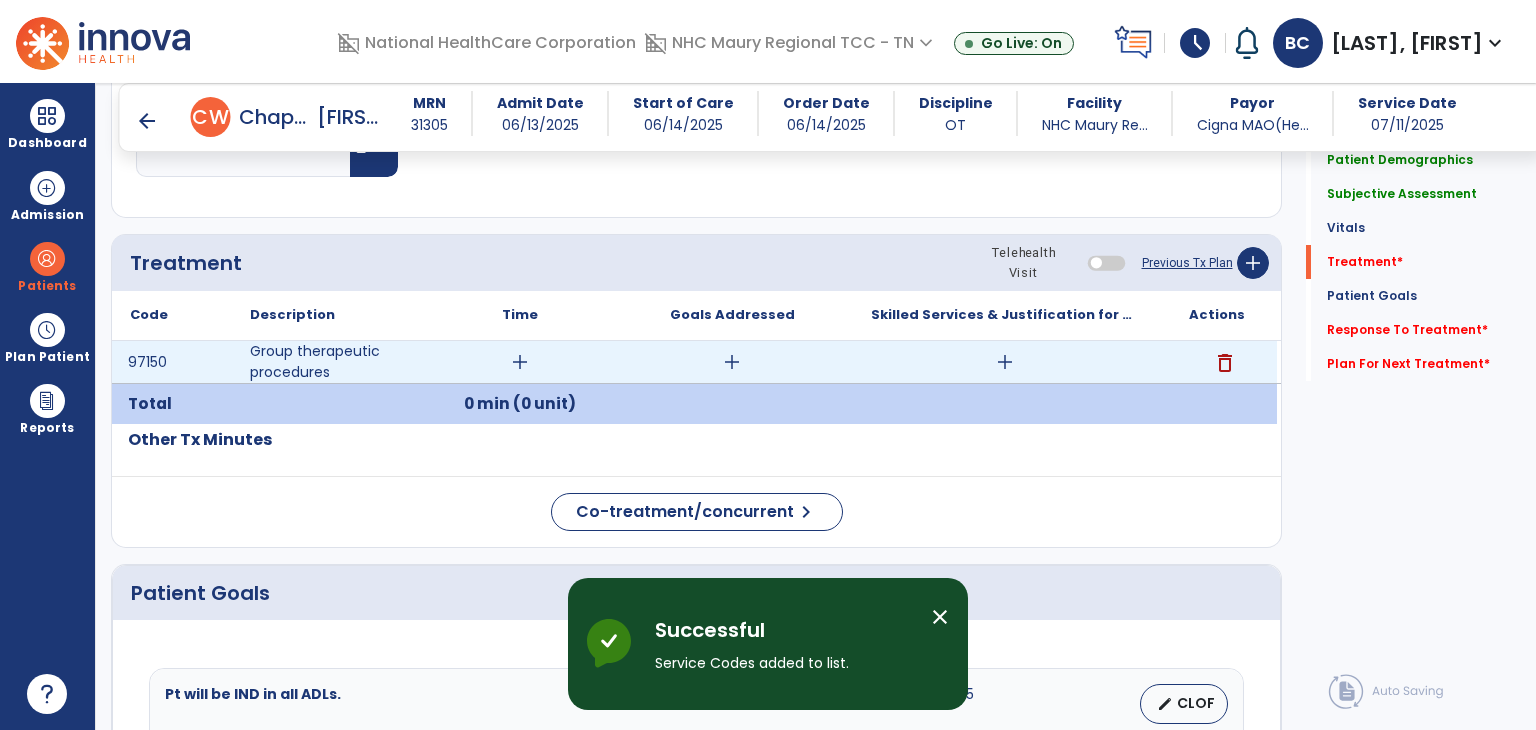 click on "add" at bounding box center (520, 362) 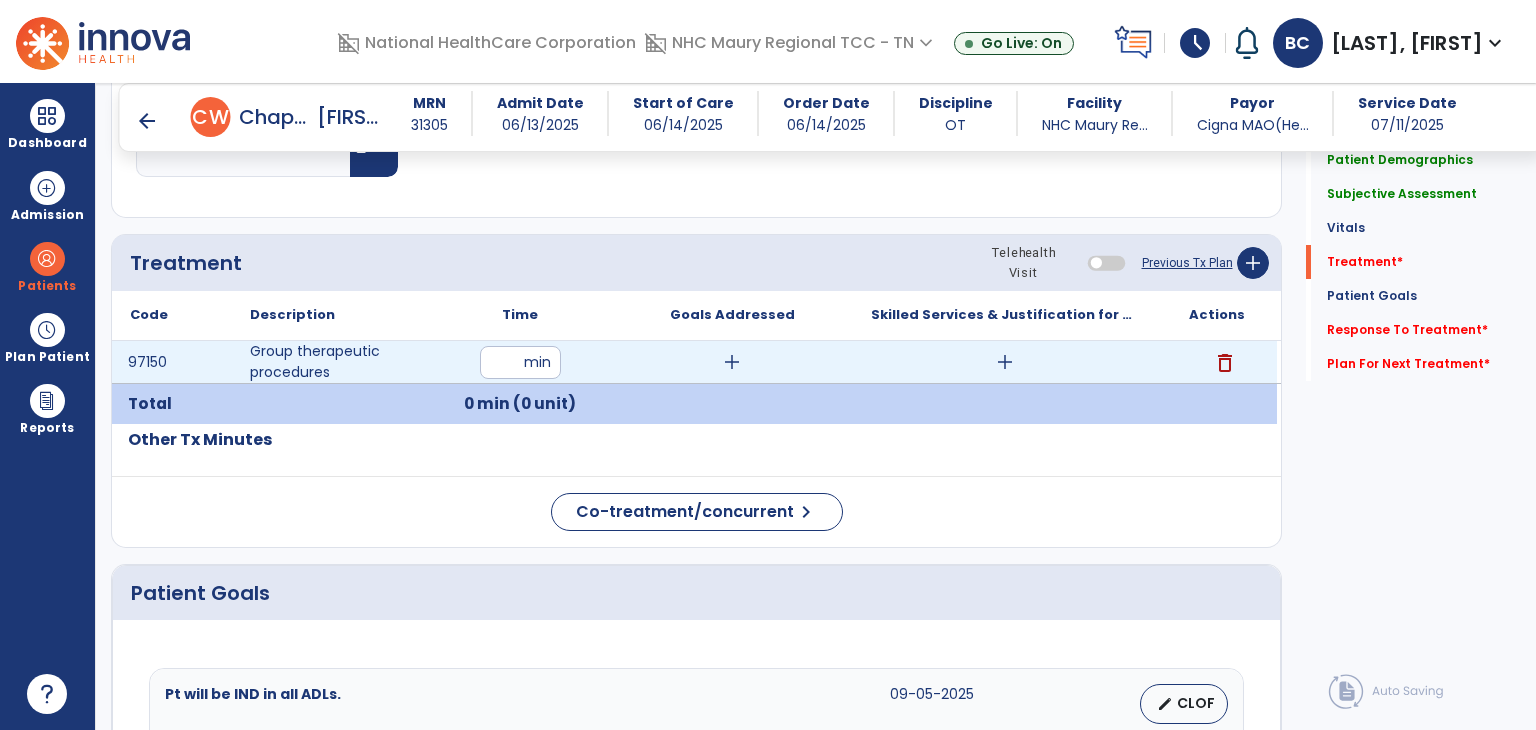 type on "**" 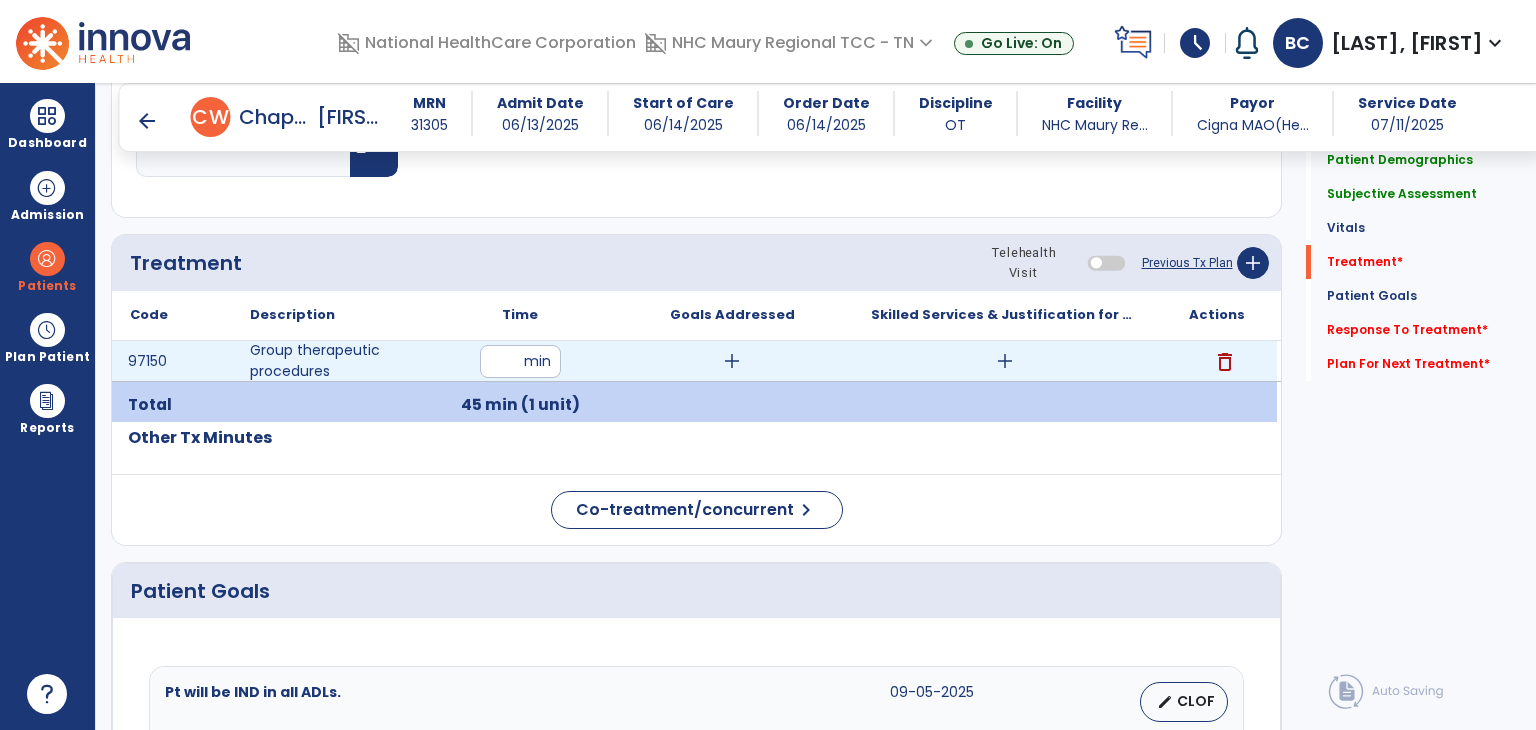 click on "add" at bounding box center [732, 361] 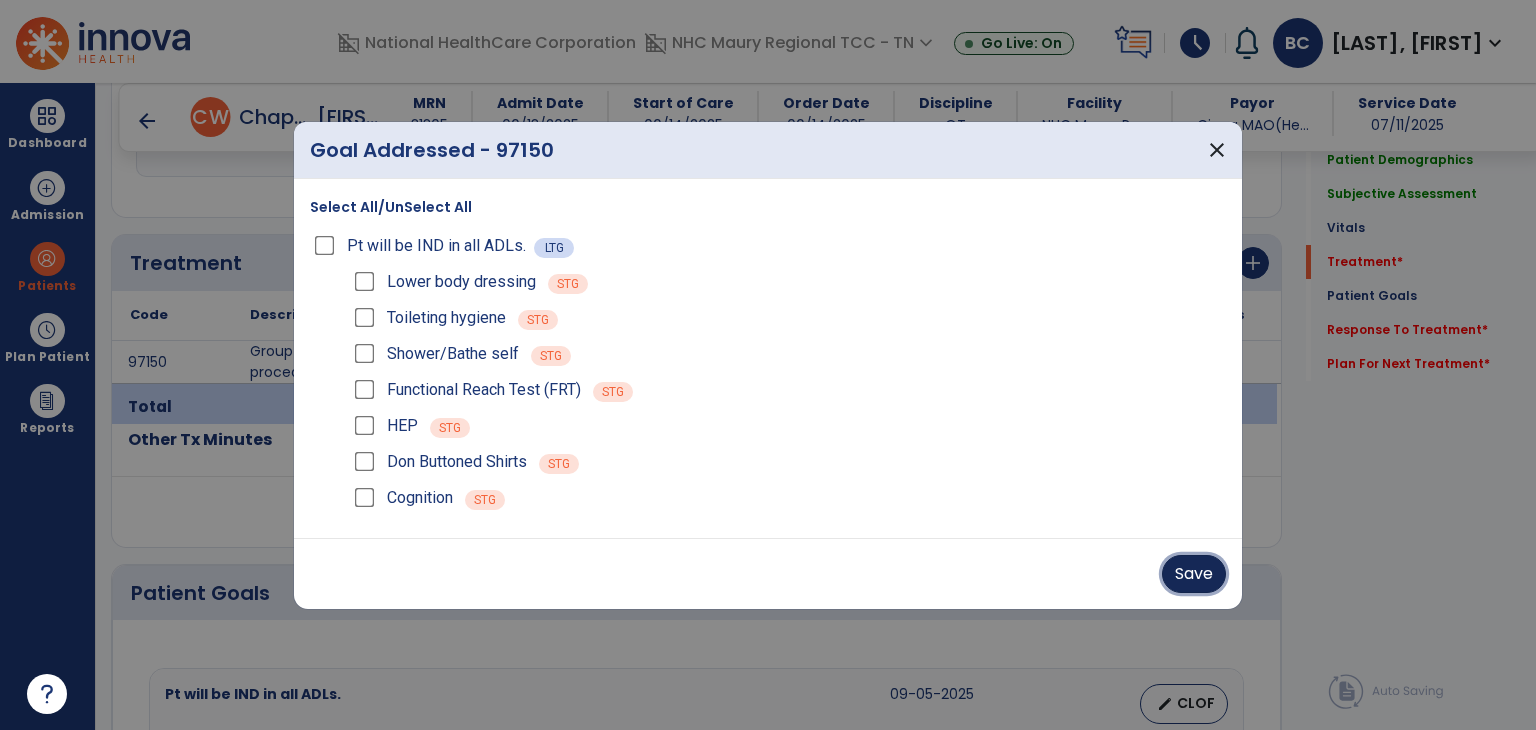click on "Save" at bounding box center (1194, 574) 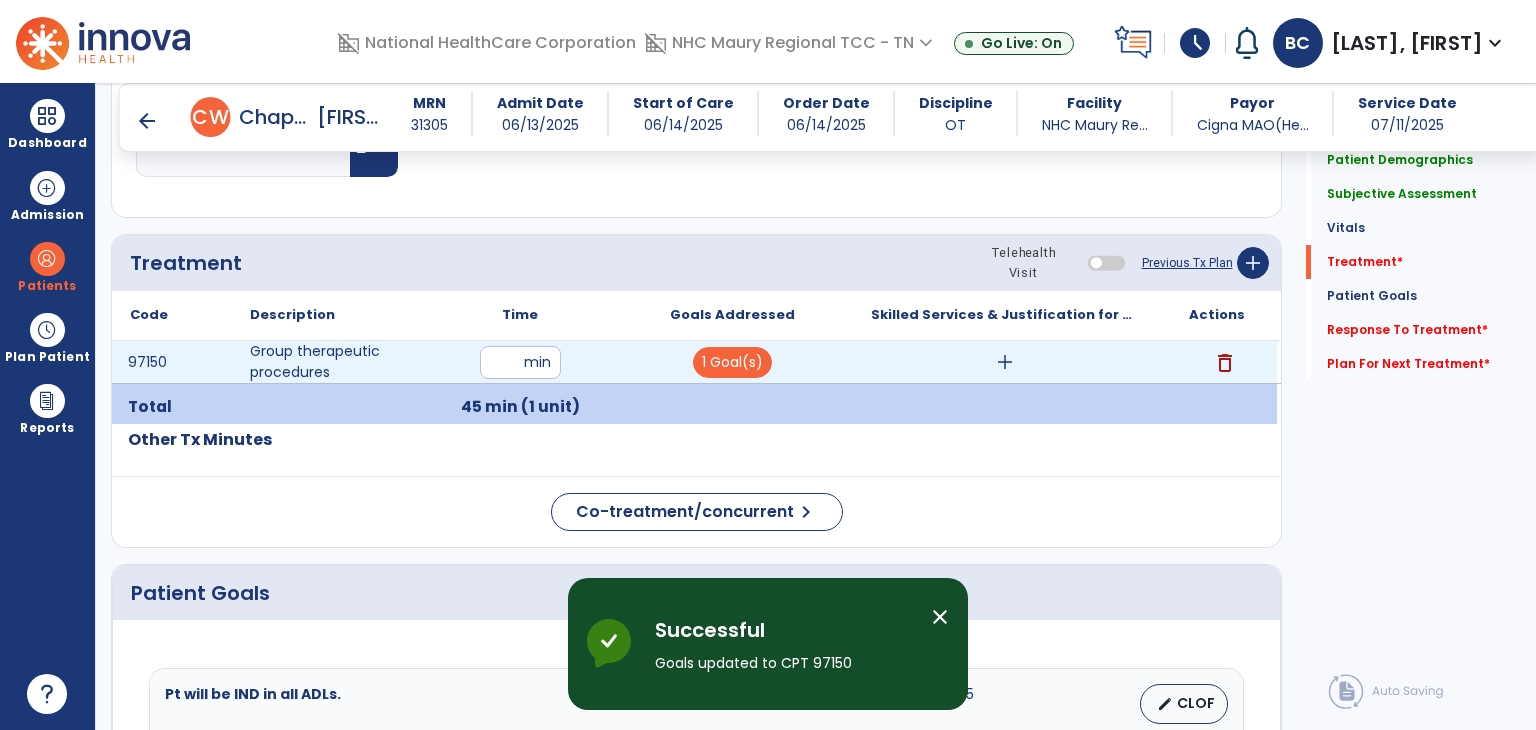 click on "add" at bounding box center [1005, 362] 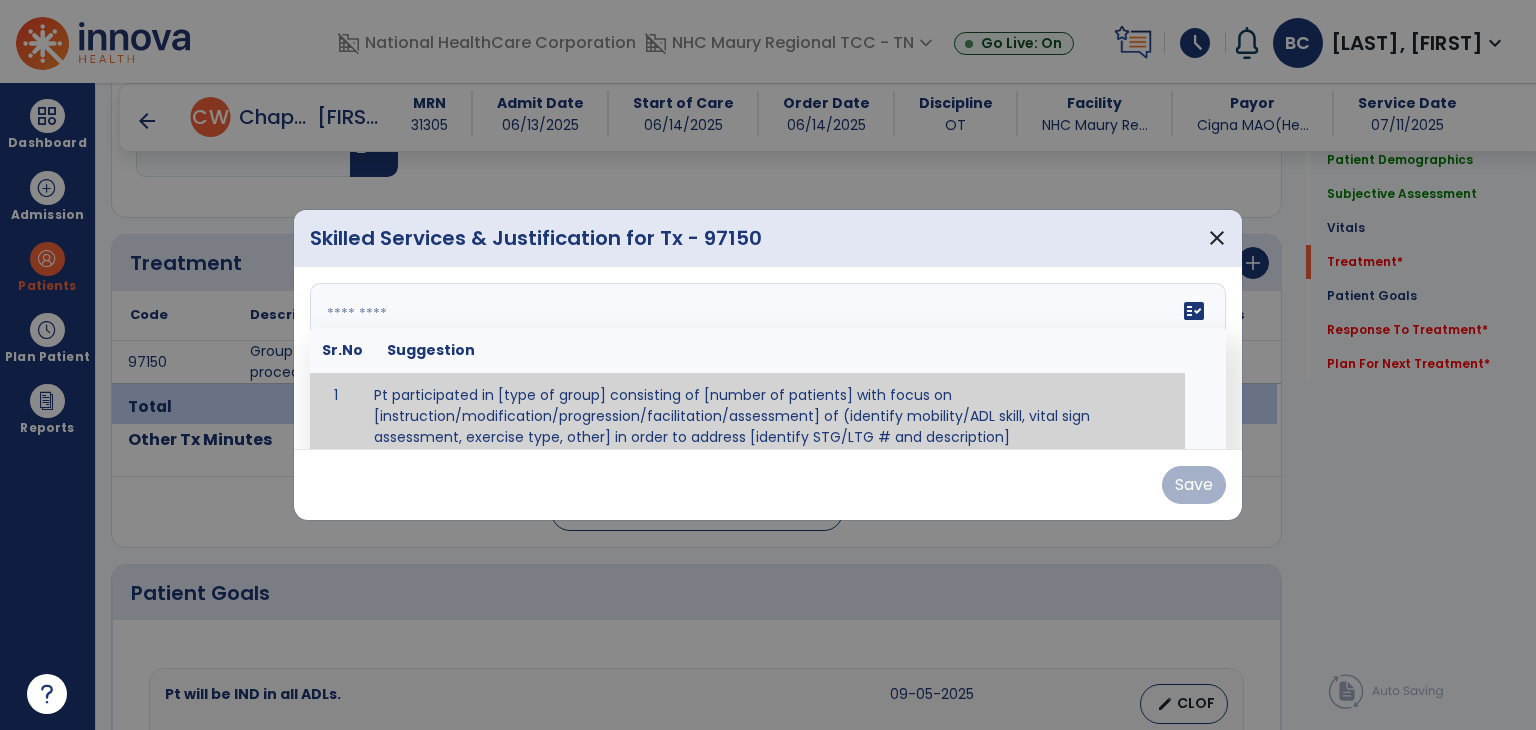 click on "fact_check  Sr.No Suggestion 1 Pt participated in [type of group] consisting of [number of patients] with focus on [instruction/modification/progression/facilitation/assessment] of (identify mobility/ADL skill, vital sign assessment, exercise type, other] in order to address [identify STG/LTG # and description]" at bounding box center [768, 358] 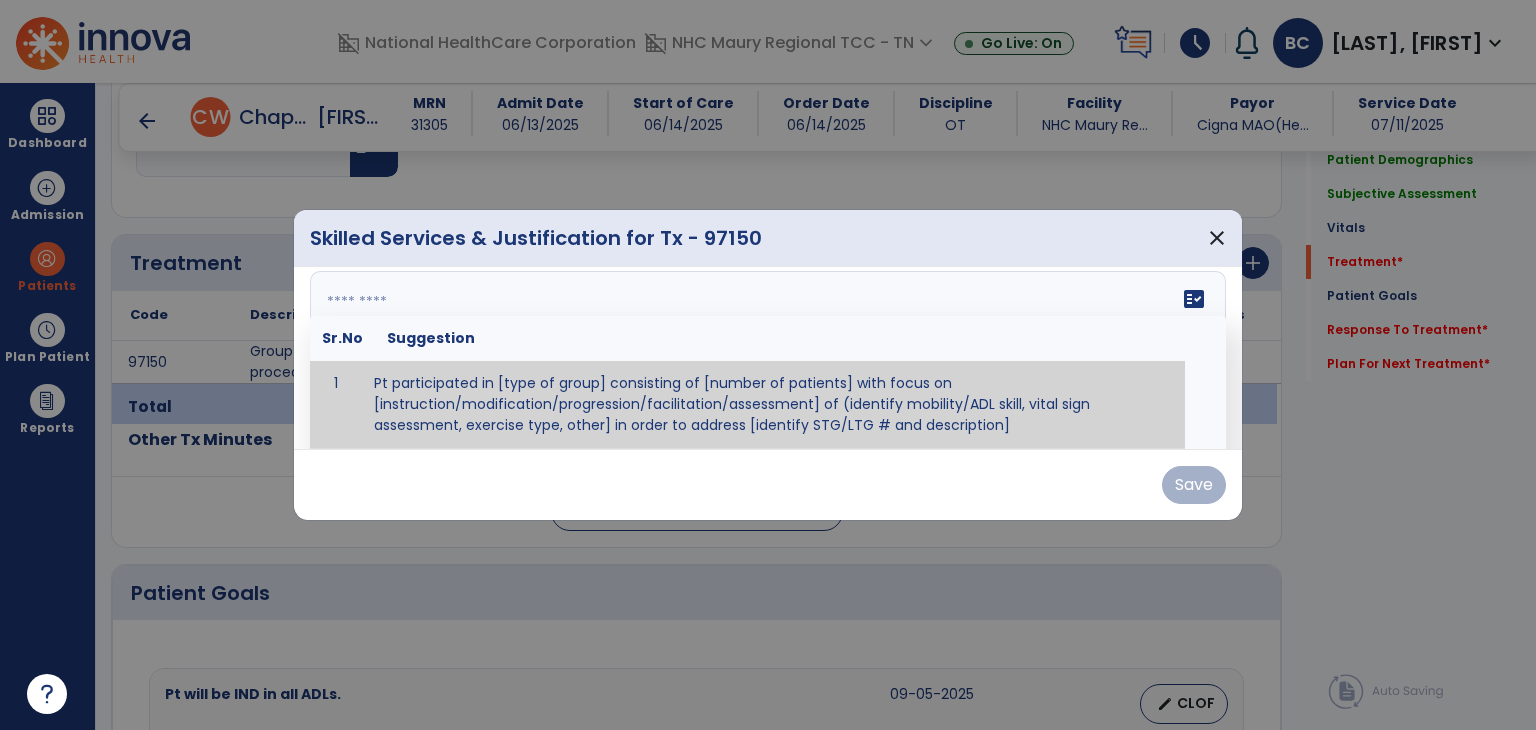paste on "**********" 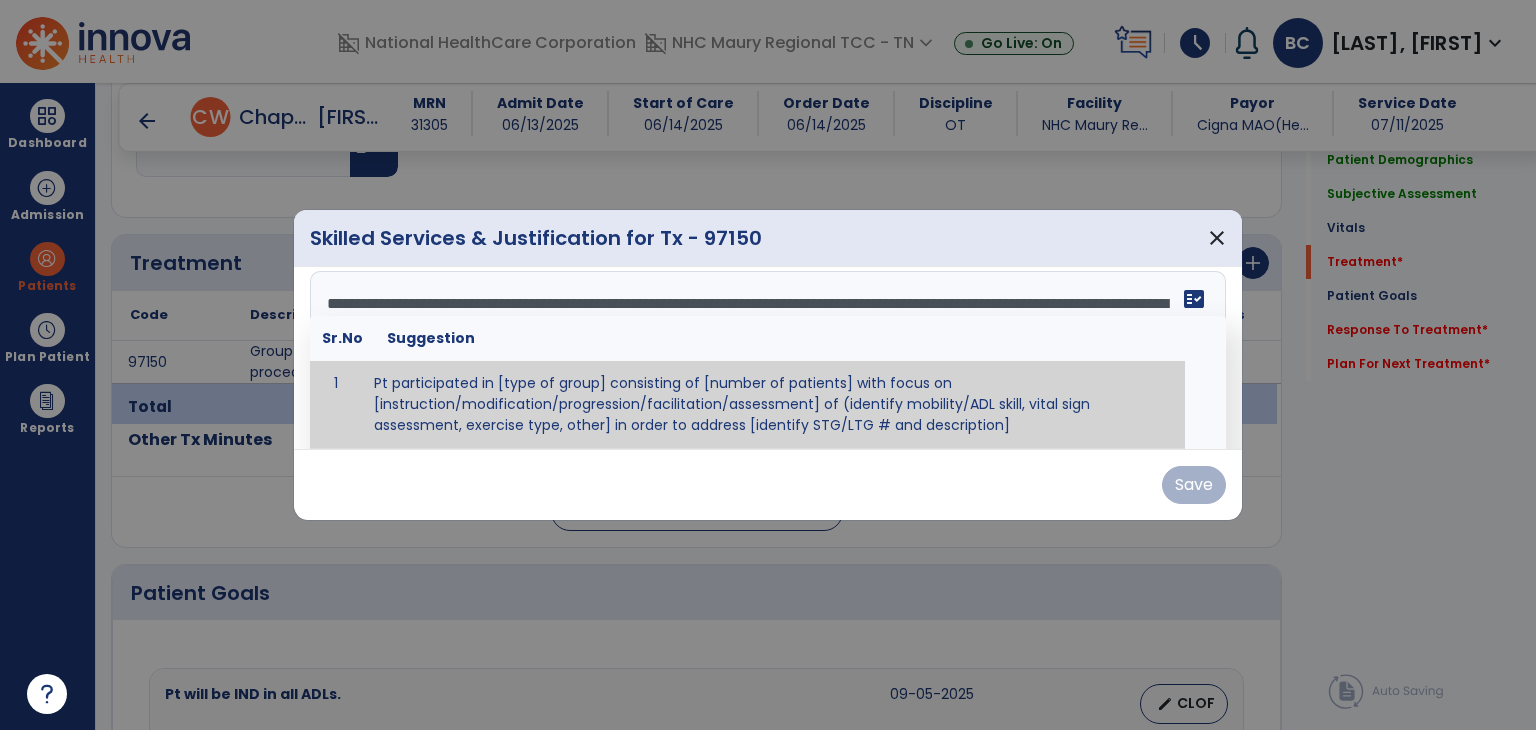 scroll, scrollTop: 64, scrollLeft: 0, axis: vertical 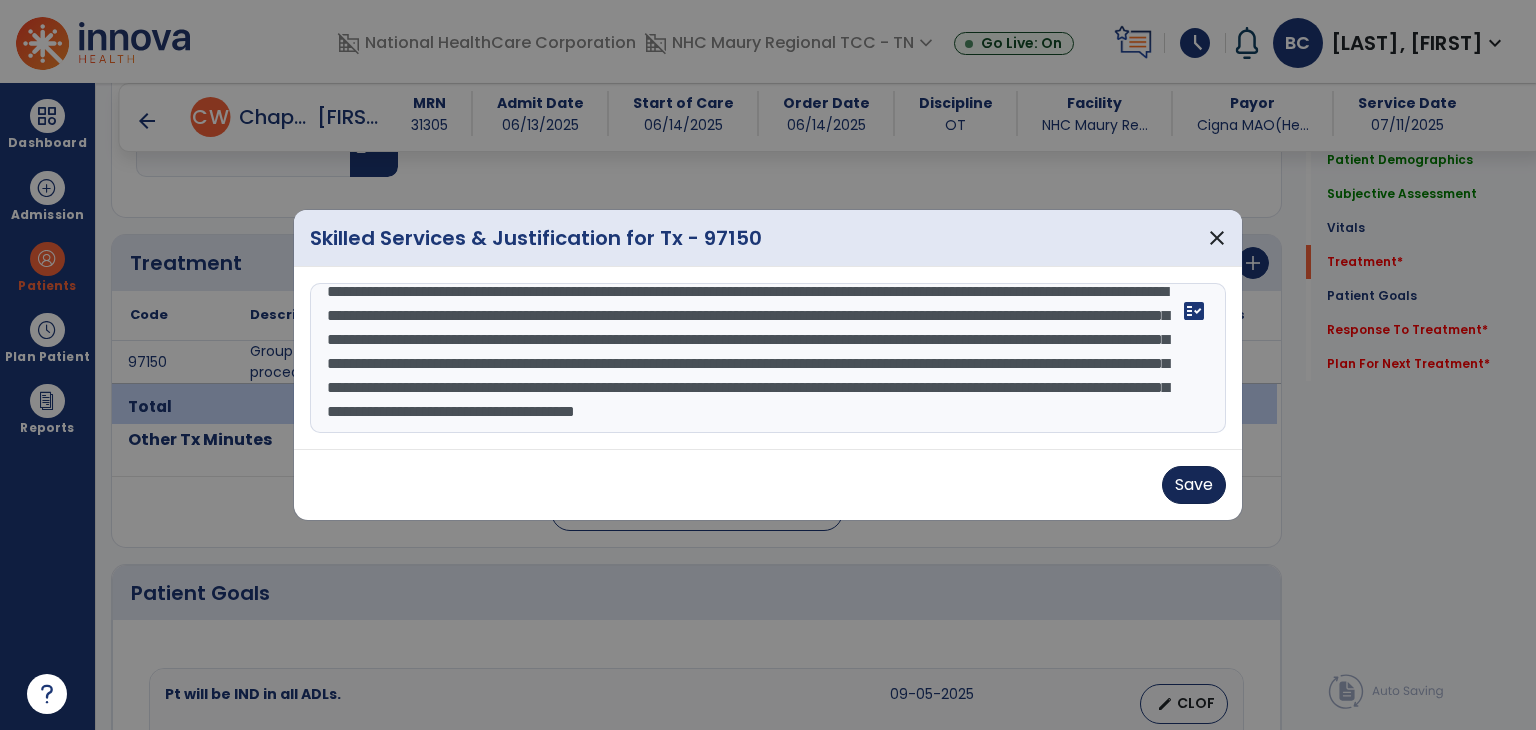 type on "**********" 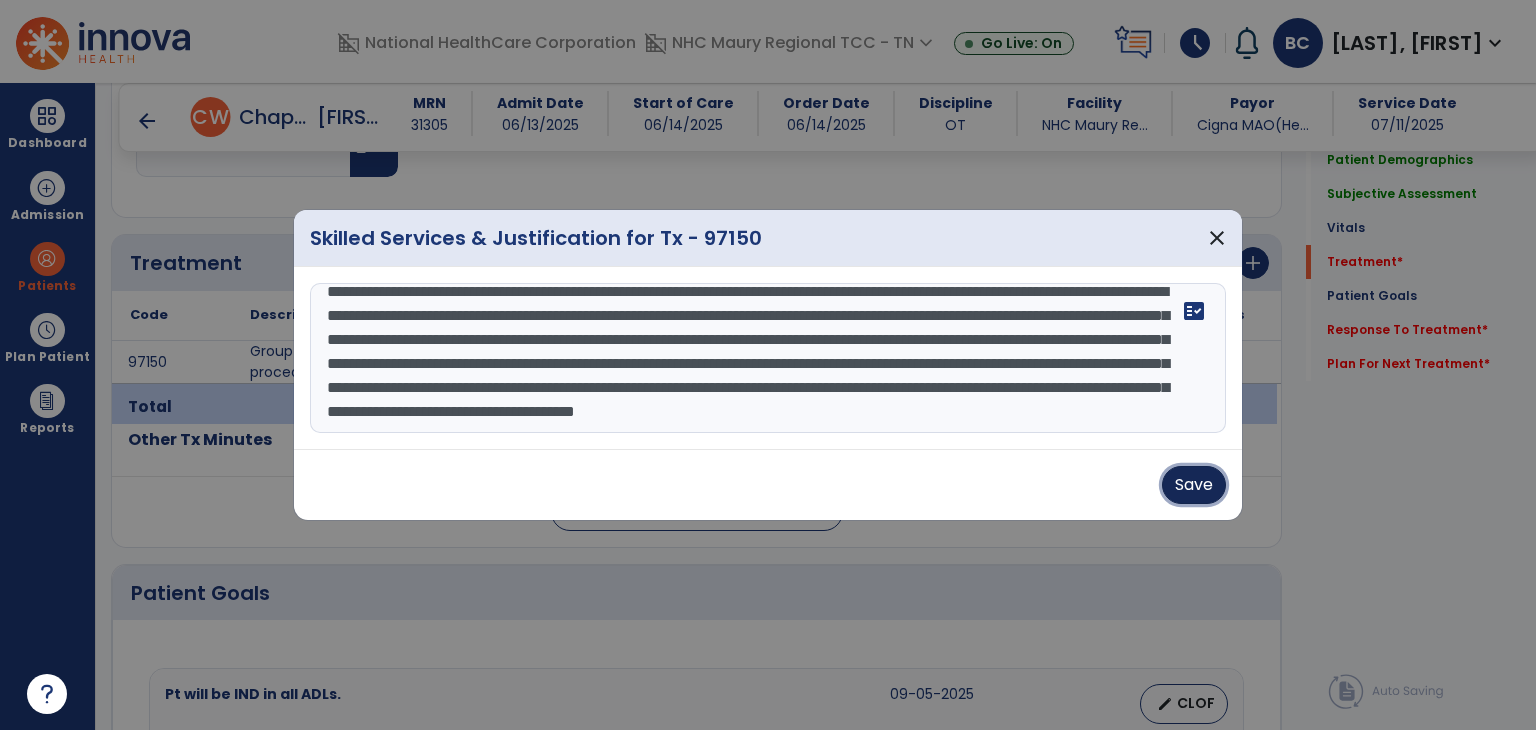 click on "Save" at bounding box center [1194, 485] 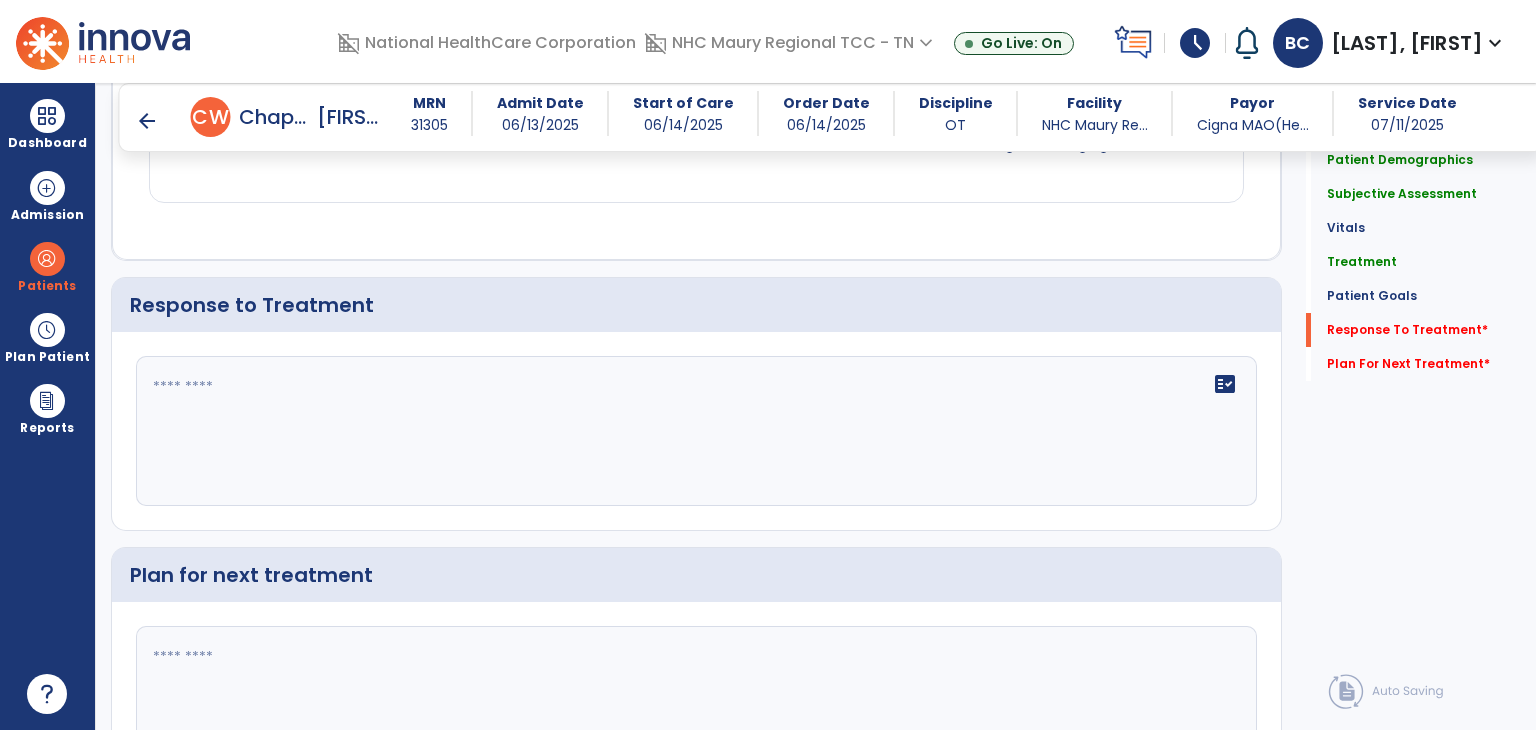 scroll, scrollTop: 2753, scrollLeft: 0, axis: vertical 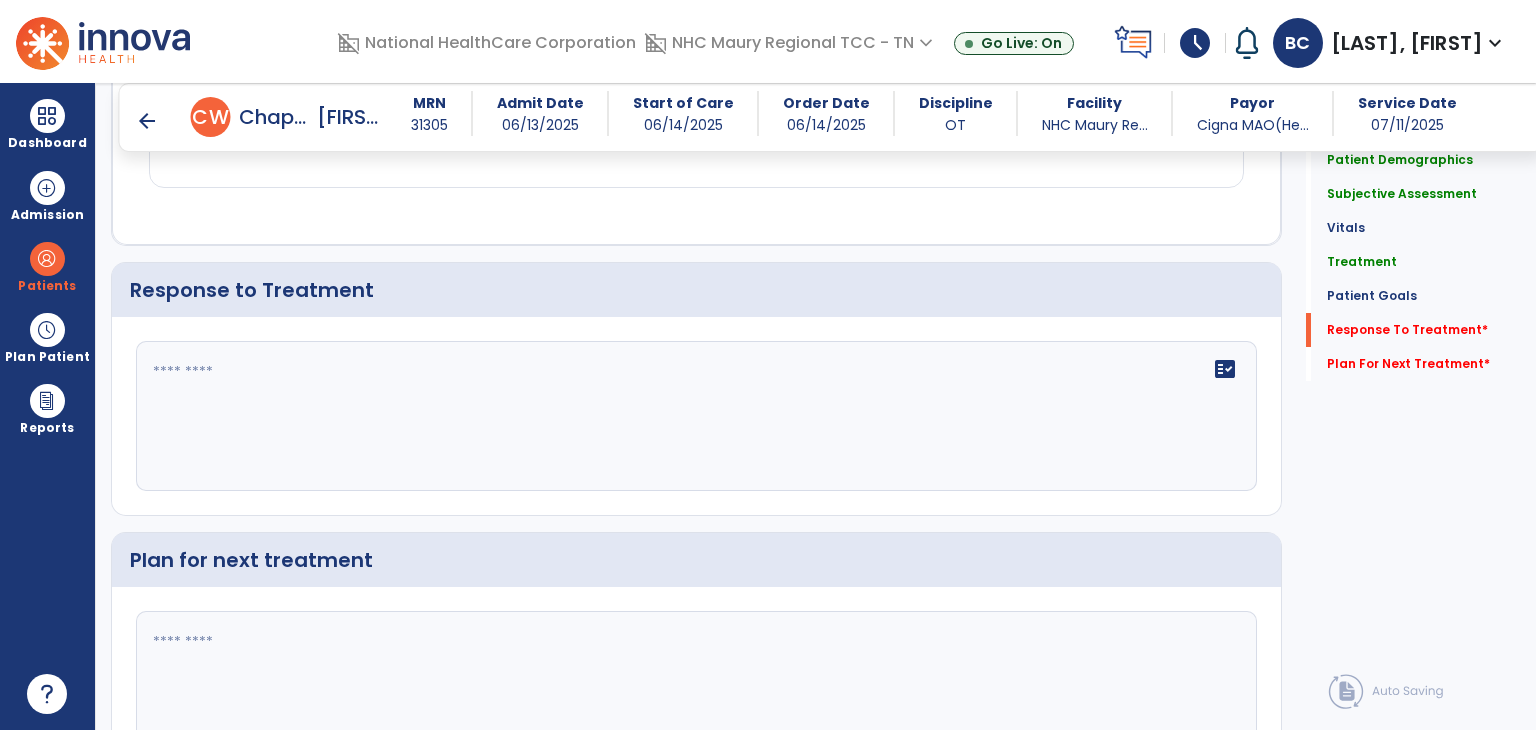 click on "fact_check" 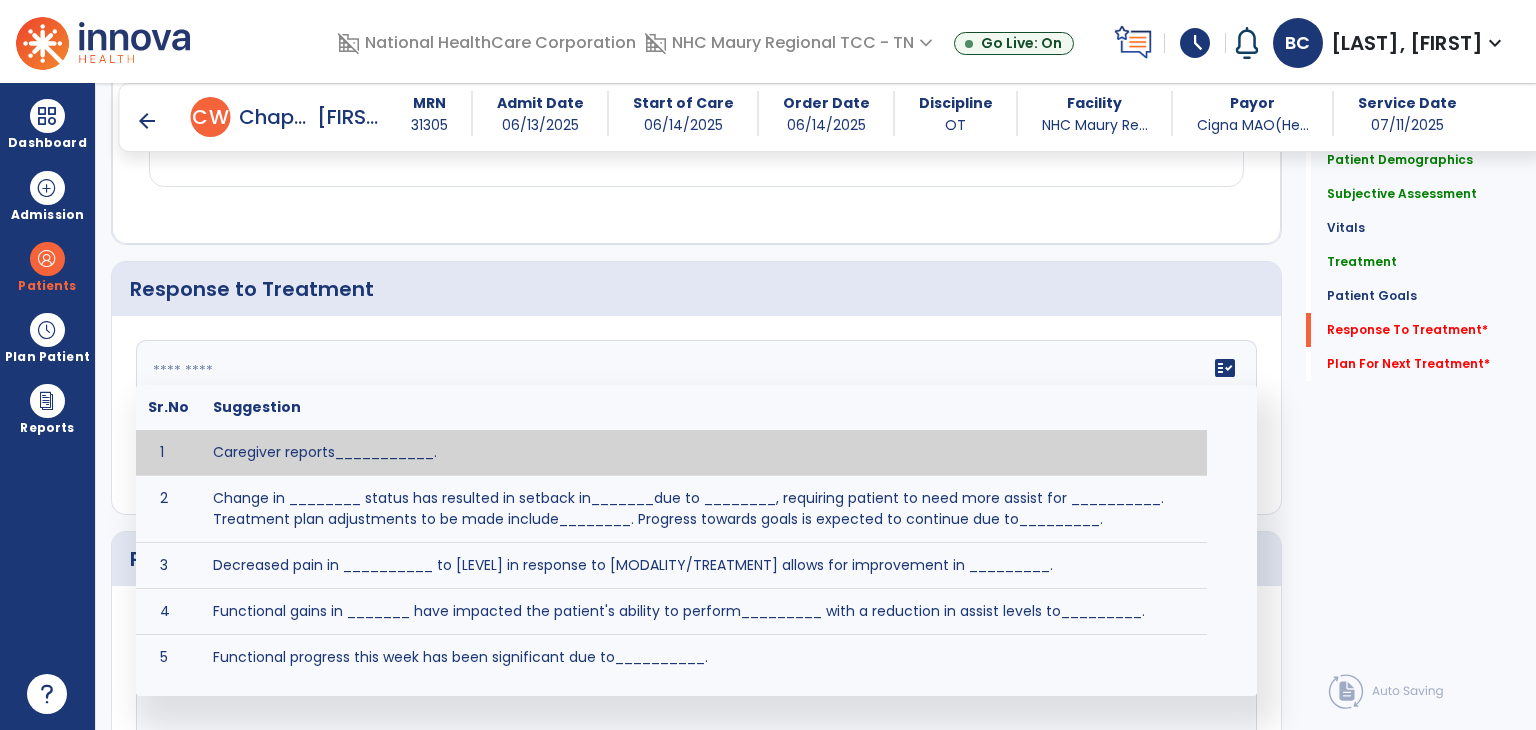 scroll, scrollTop: 2754, scrollLeft: 0, axis: vertical 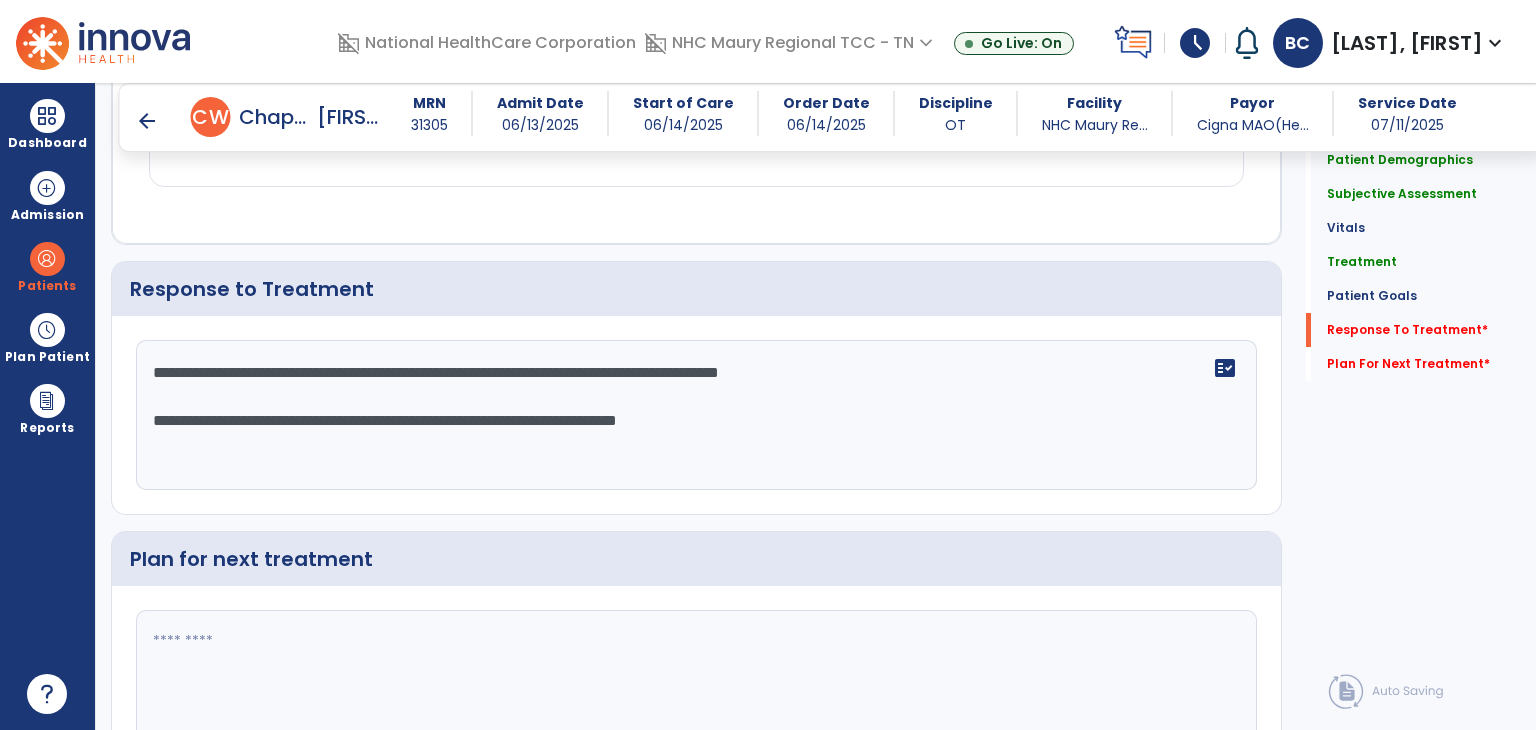 type on "**********" 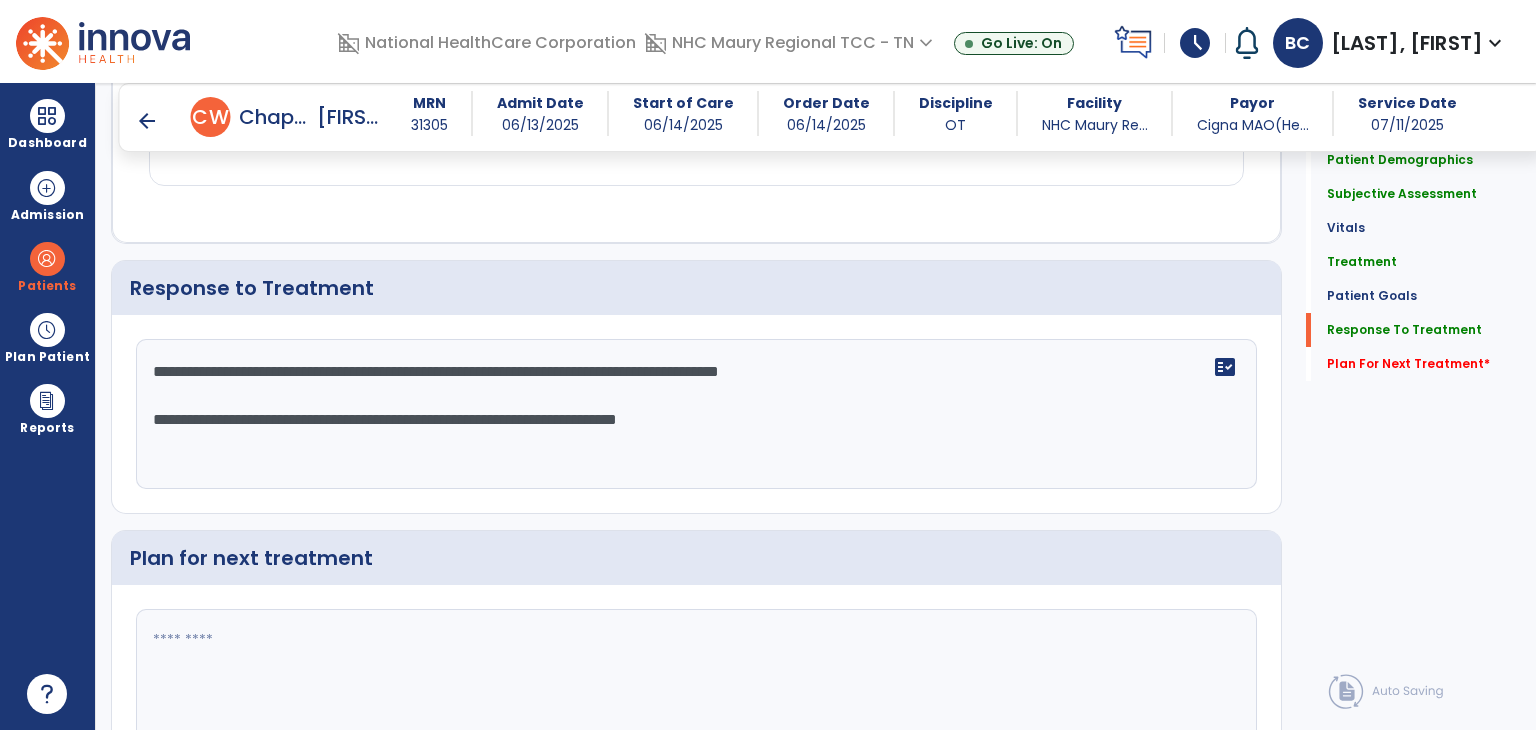 scroll, scrollTop: 2755, scrollLeft: 0, axis: vertical 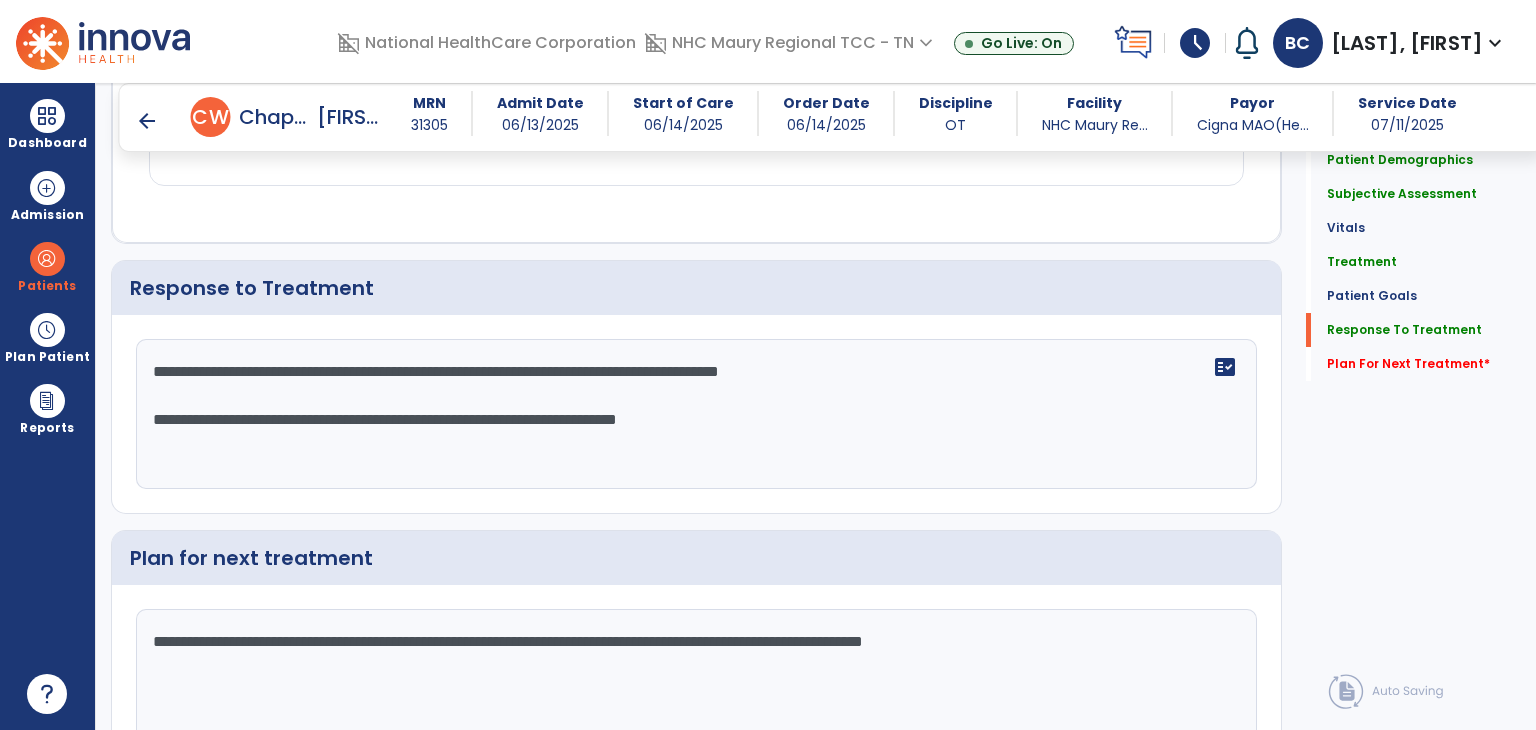 click on "**********" 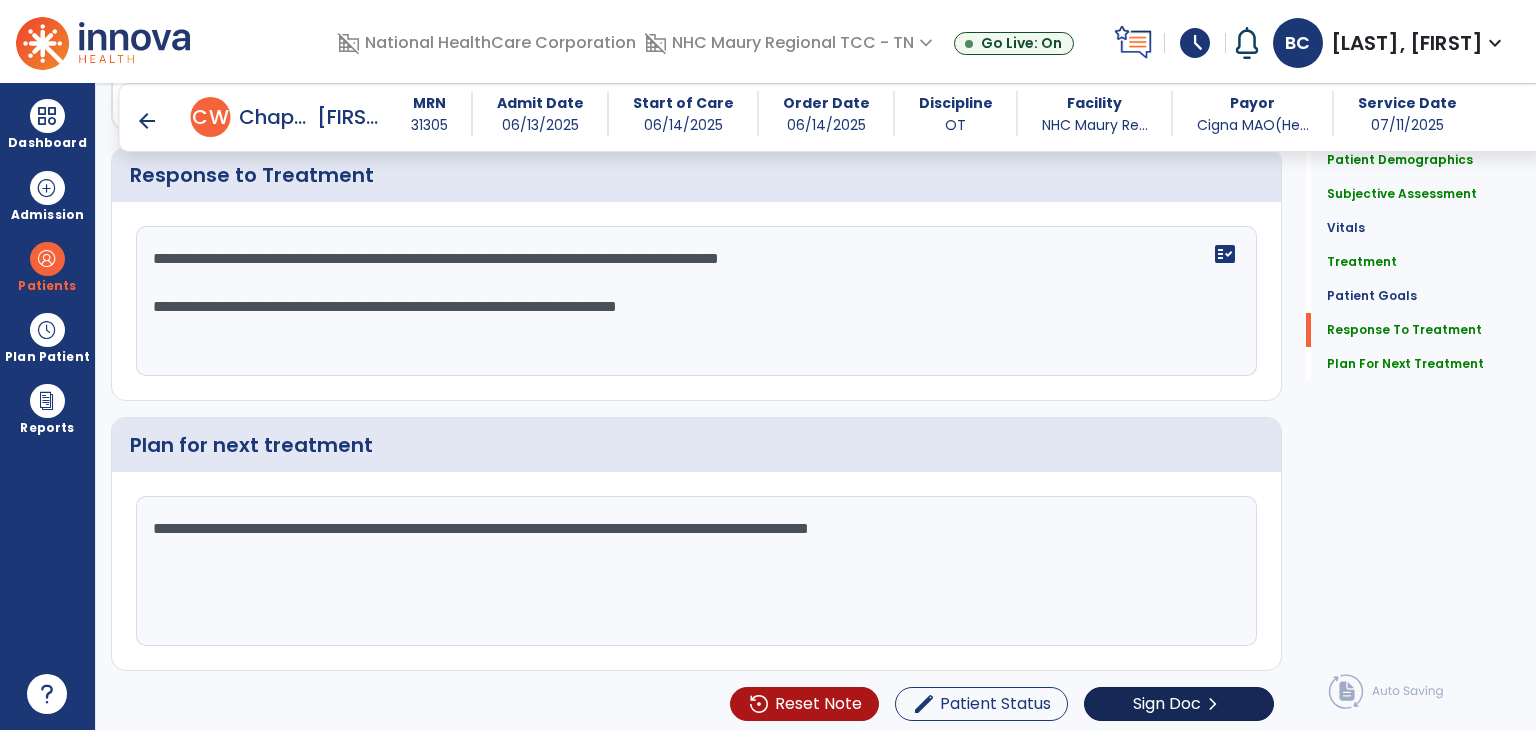 scroll, scrollTop: 2868, scrollLeft: 0, axis: vertical 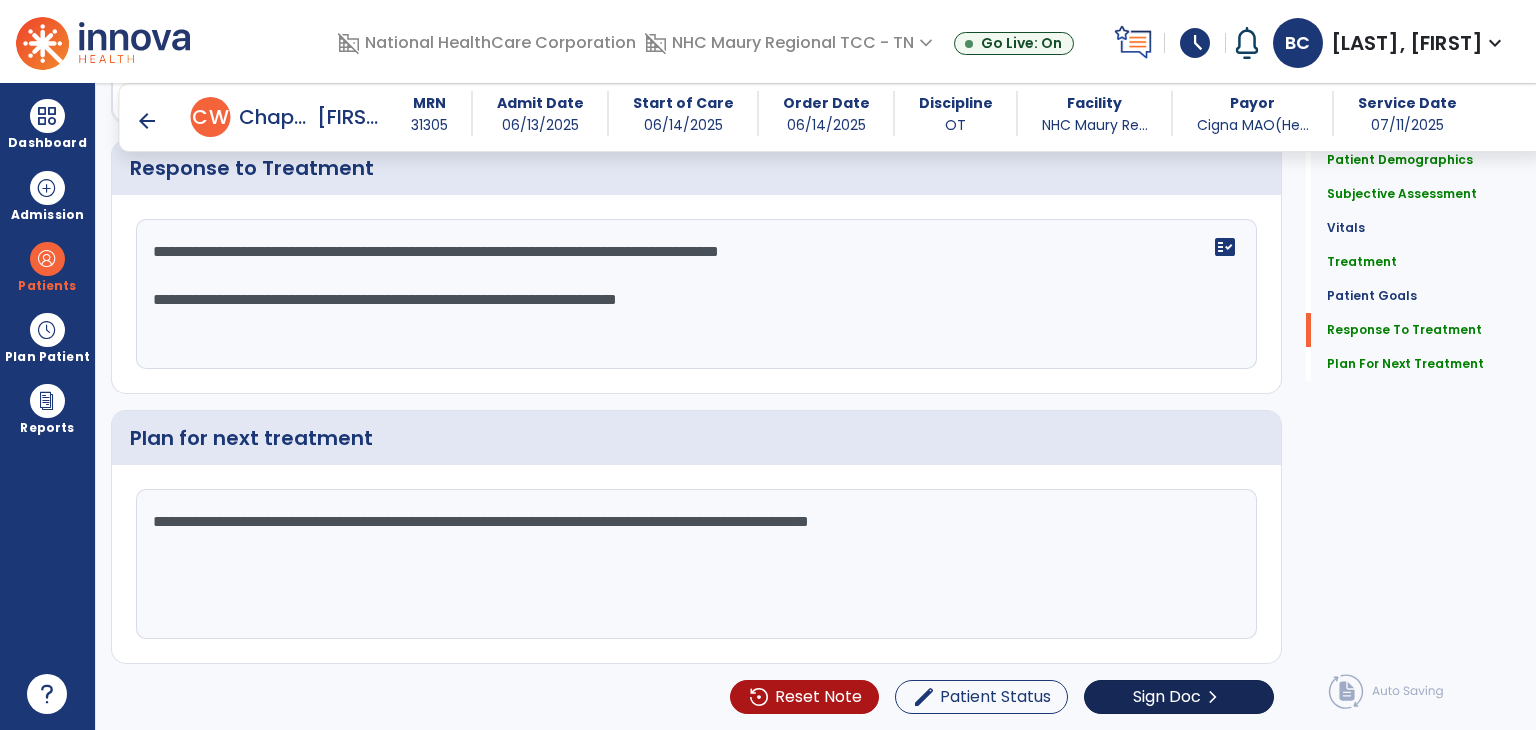 type on "**********" 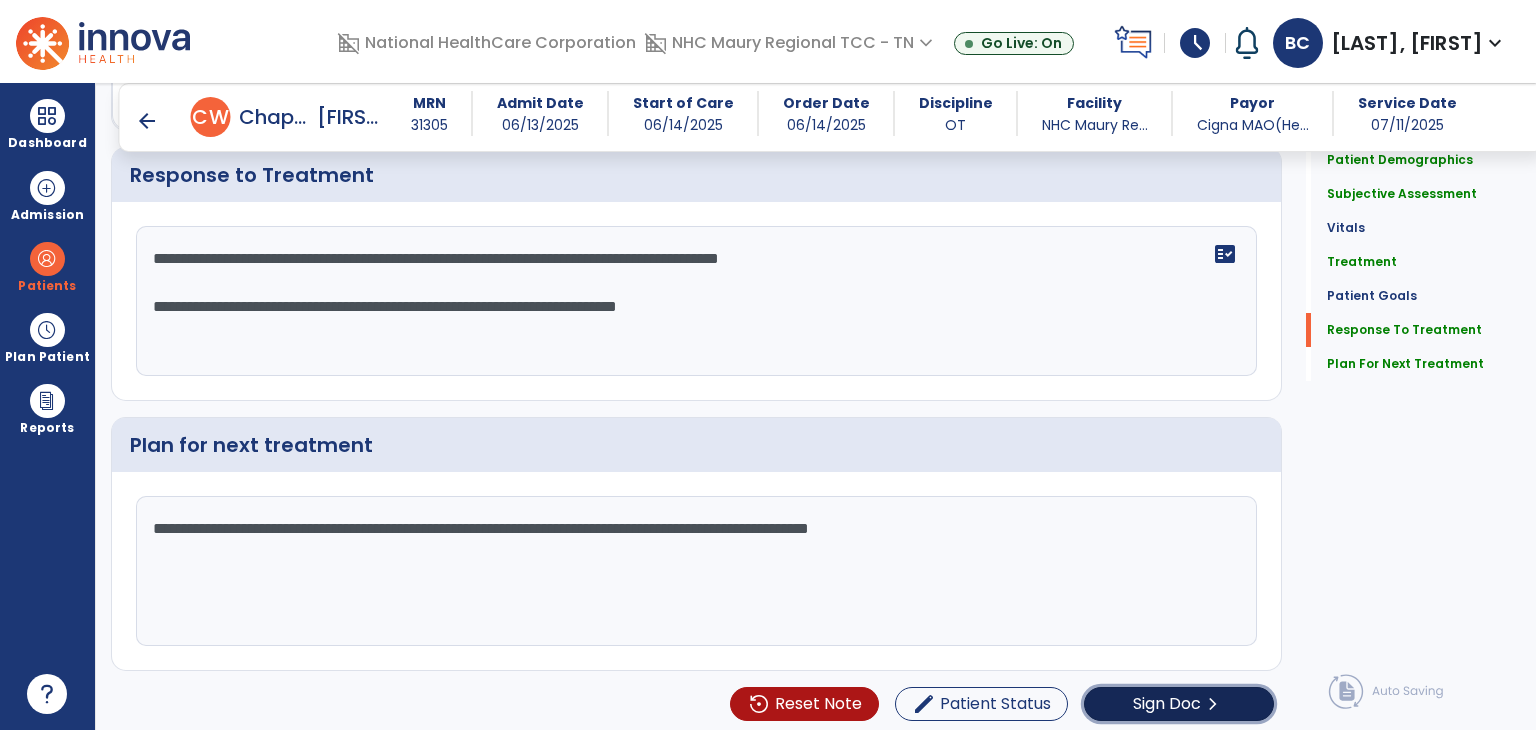click on "Sign Doc" 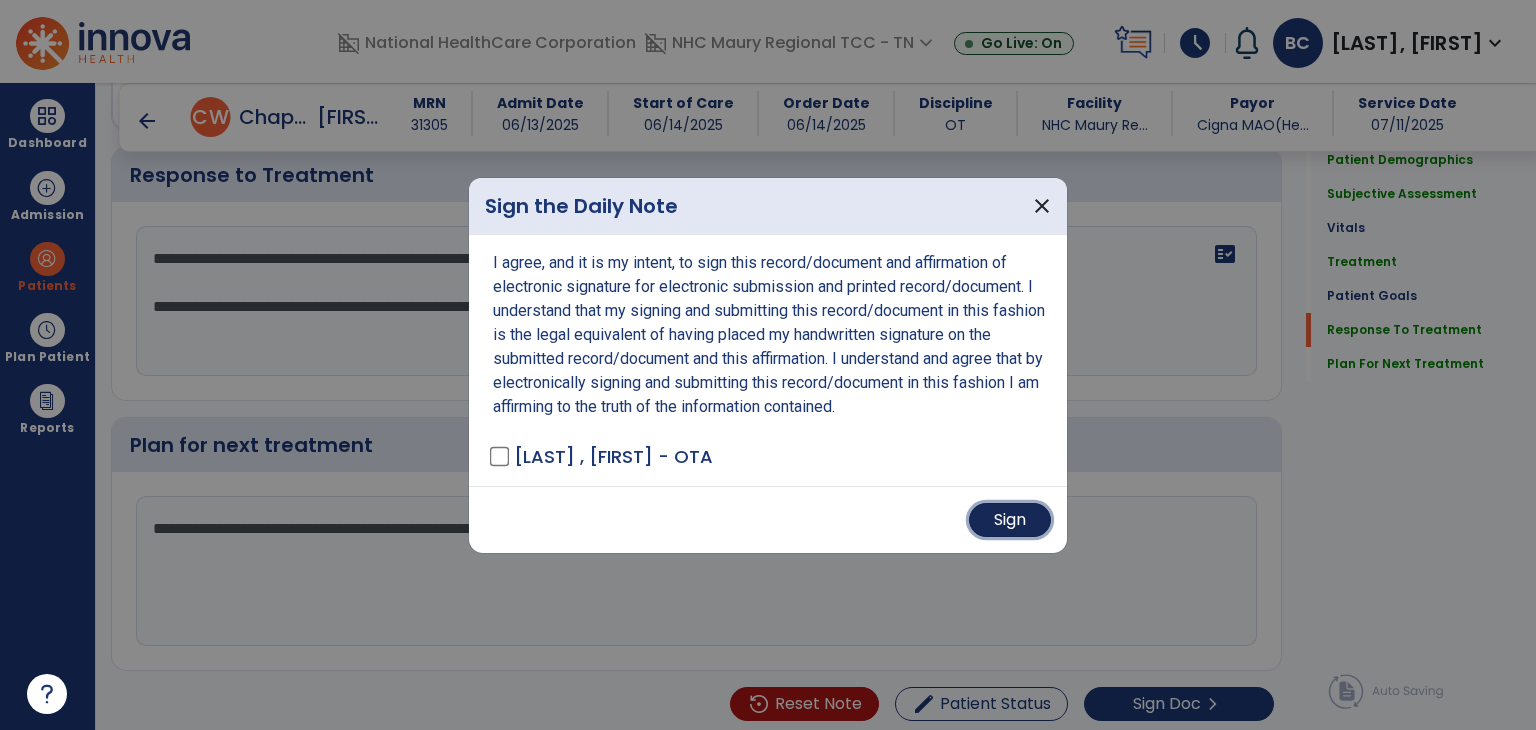 click on "Sign" at bounding box center [1010, 520] 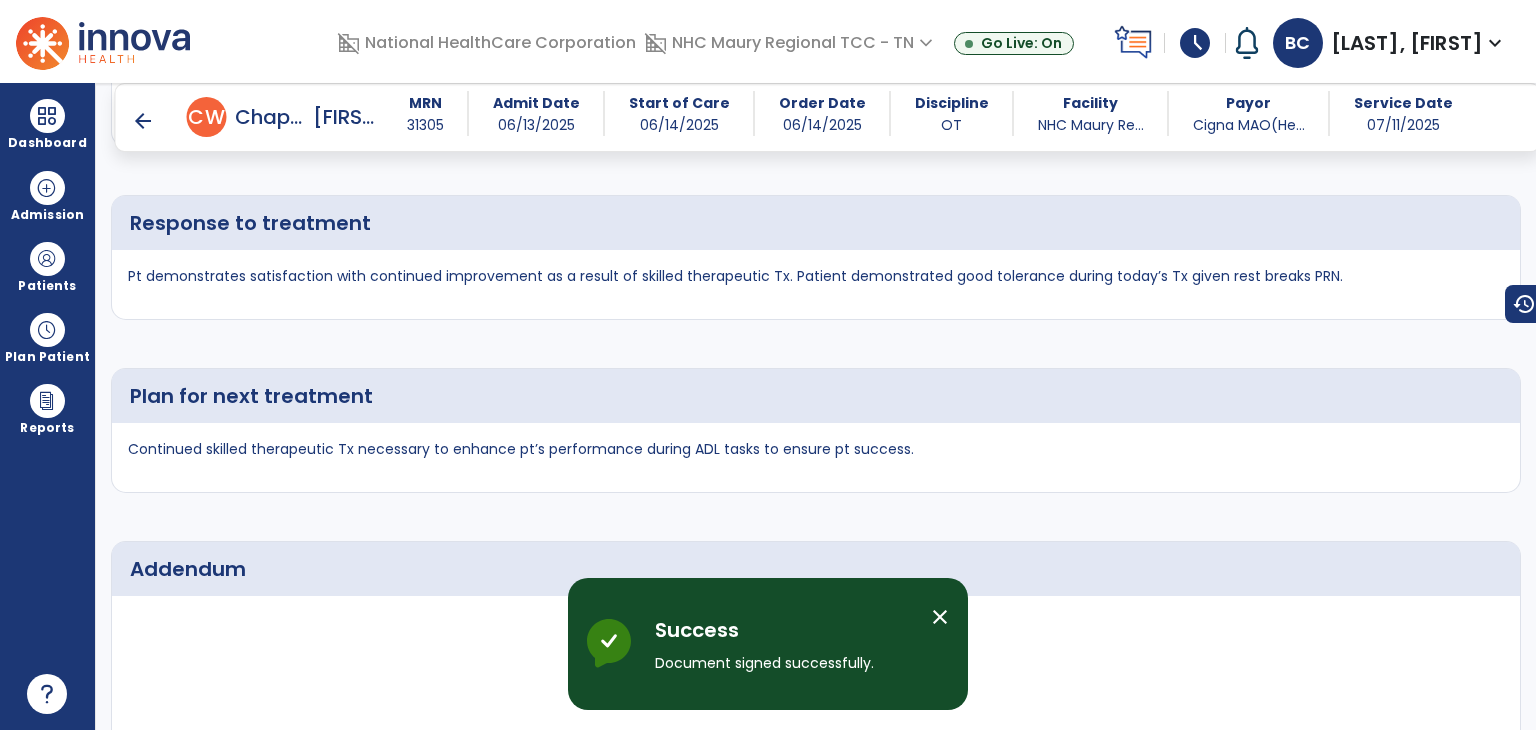 scroll, scrollTop: 4204, scrollLeft: 0, axis: vertical 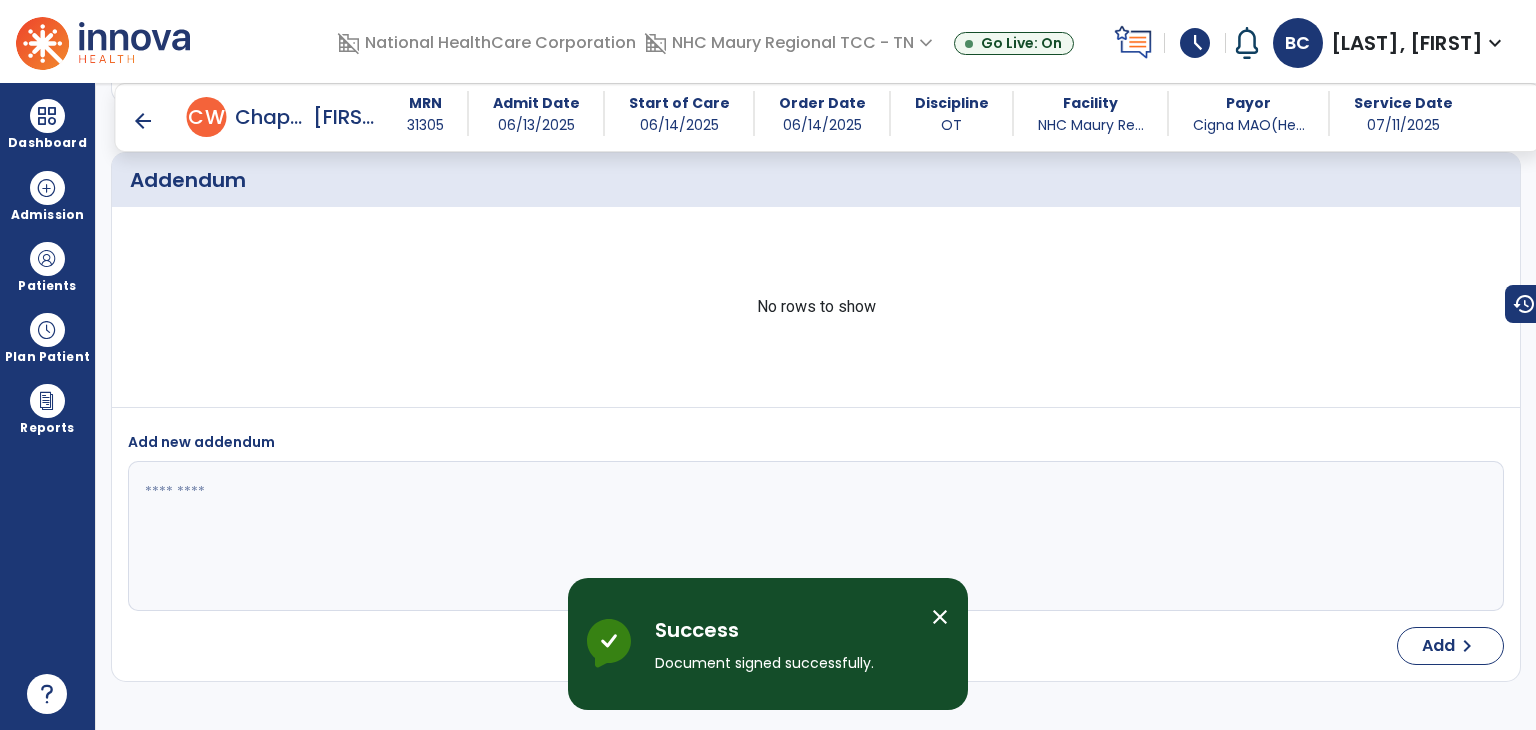 click on "arrow_back" at bounding box center (143, 121) 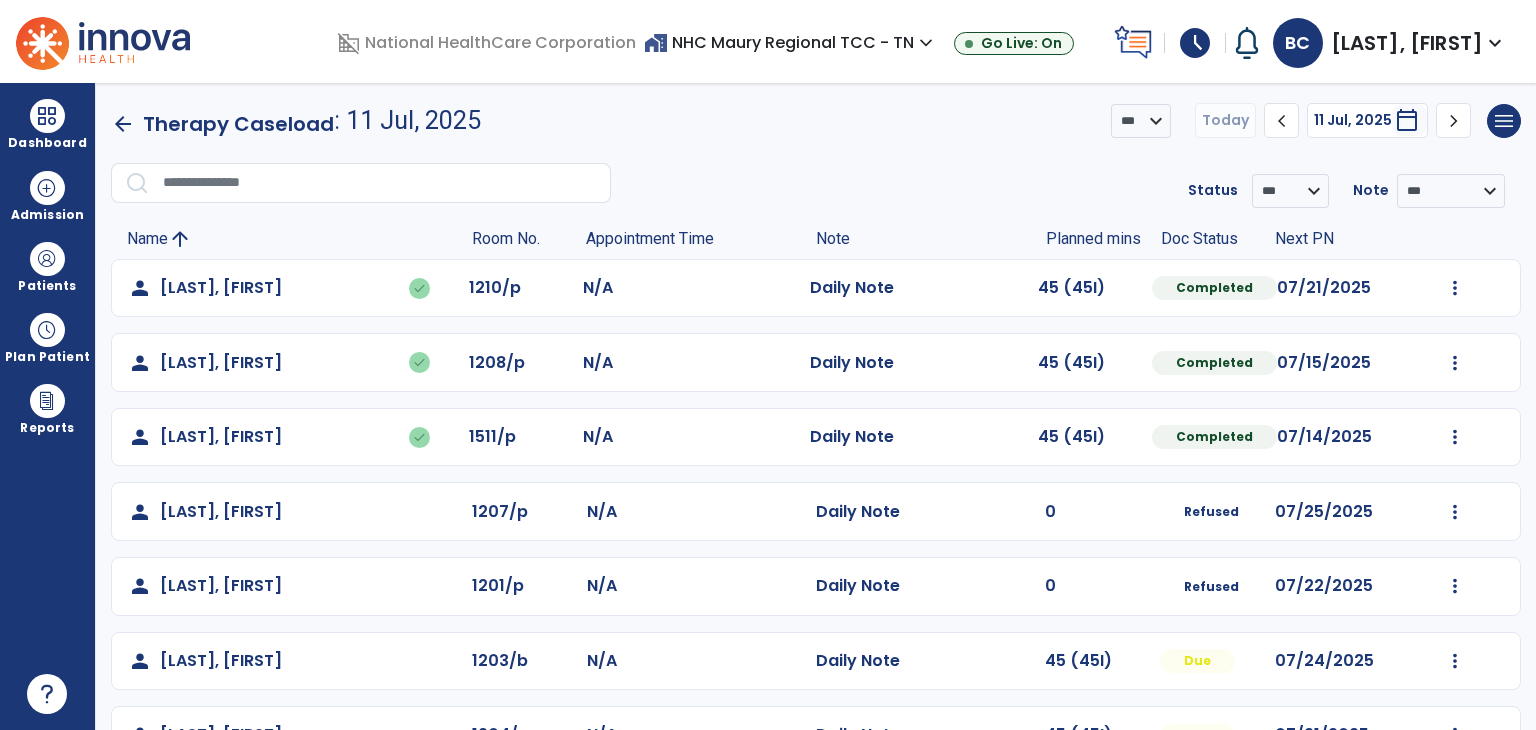 scroll, scrollTop: 135, scrollLeft: 0, axis: vertical 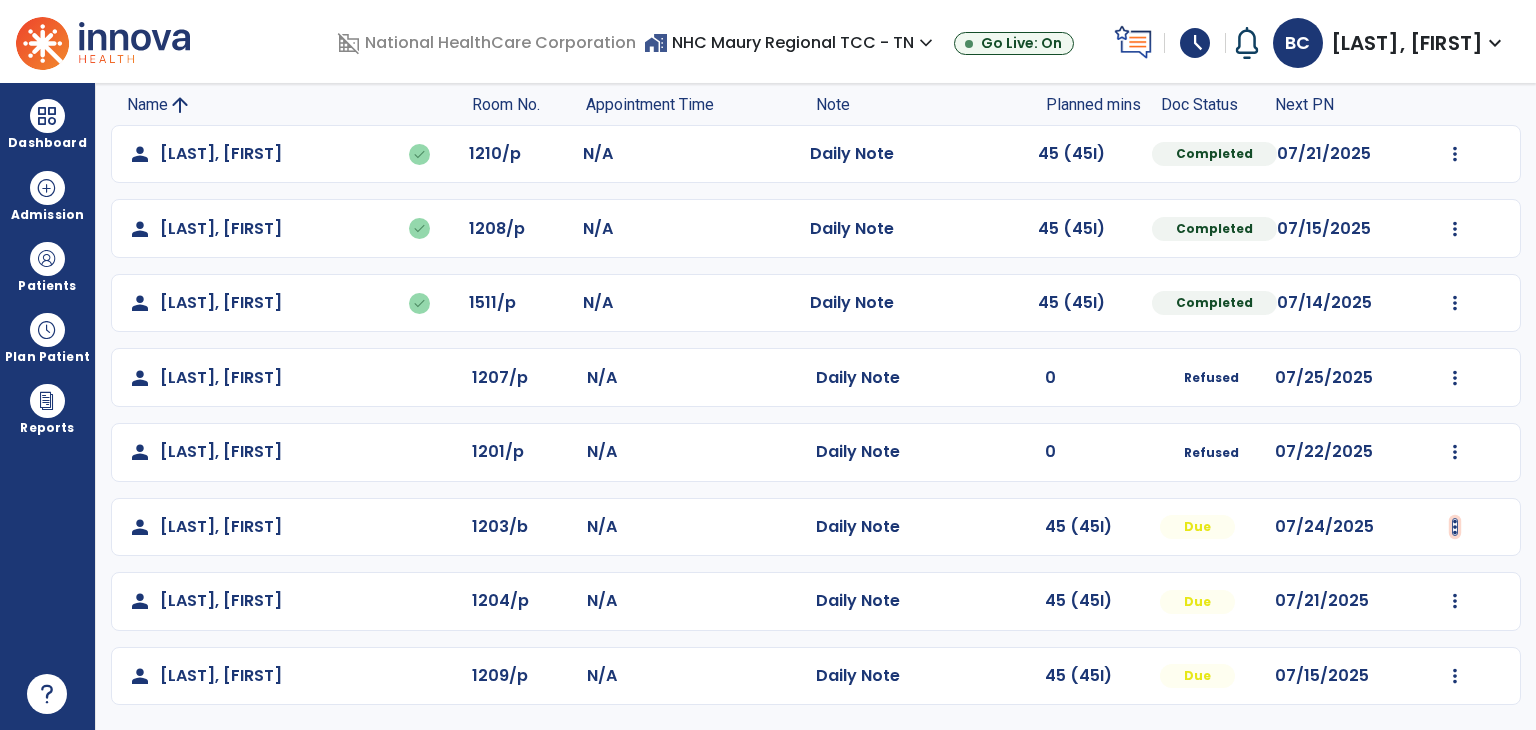 click at bounding box center (1455, 154) 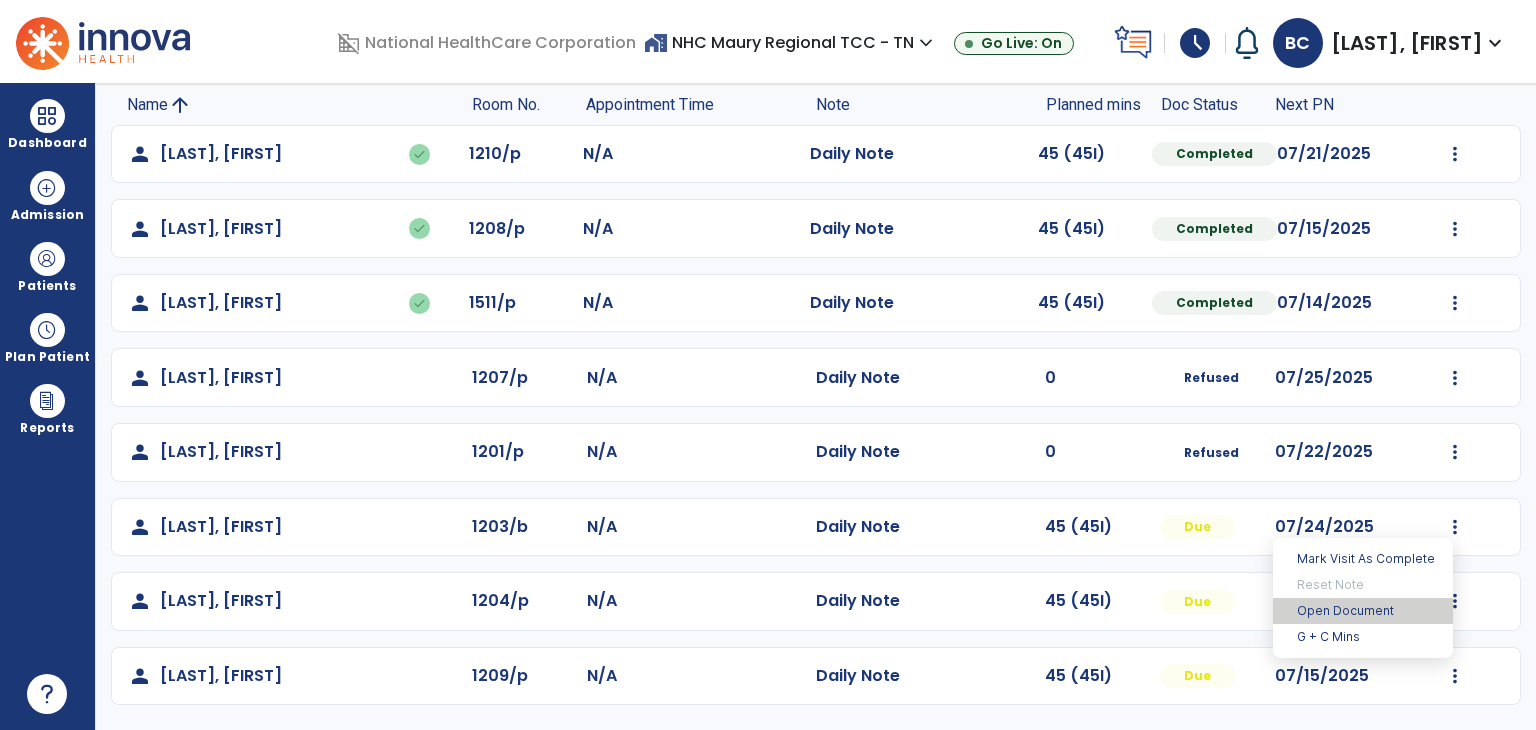 click on "Open Document" at bounding box center [1363, 611] 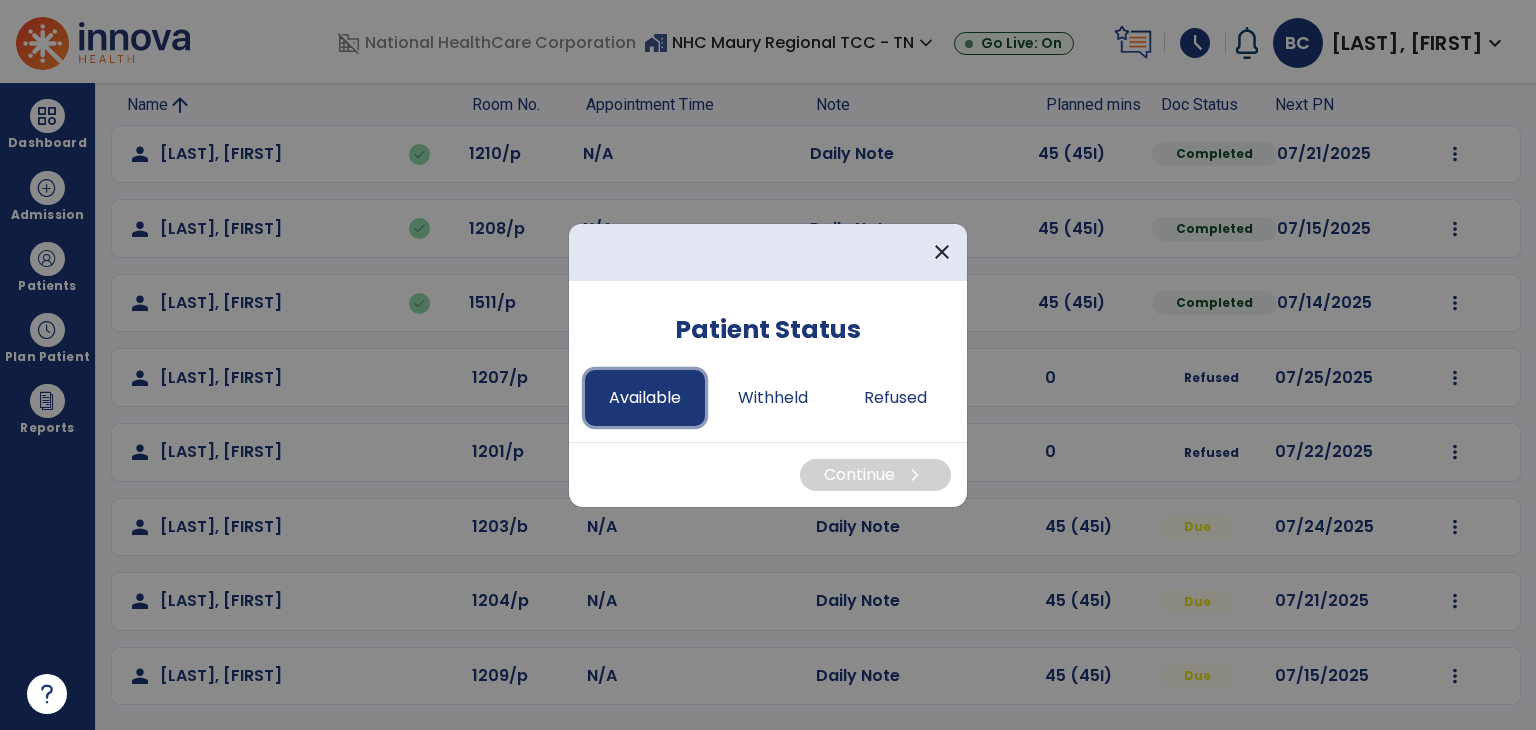 click on "Available" at bounding box center [645, 398] 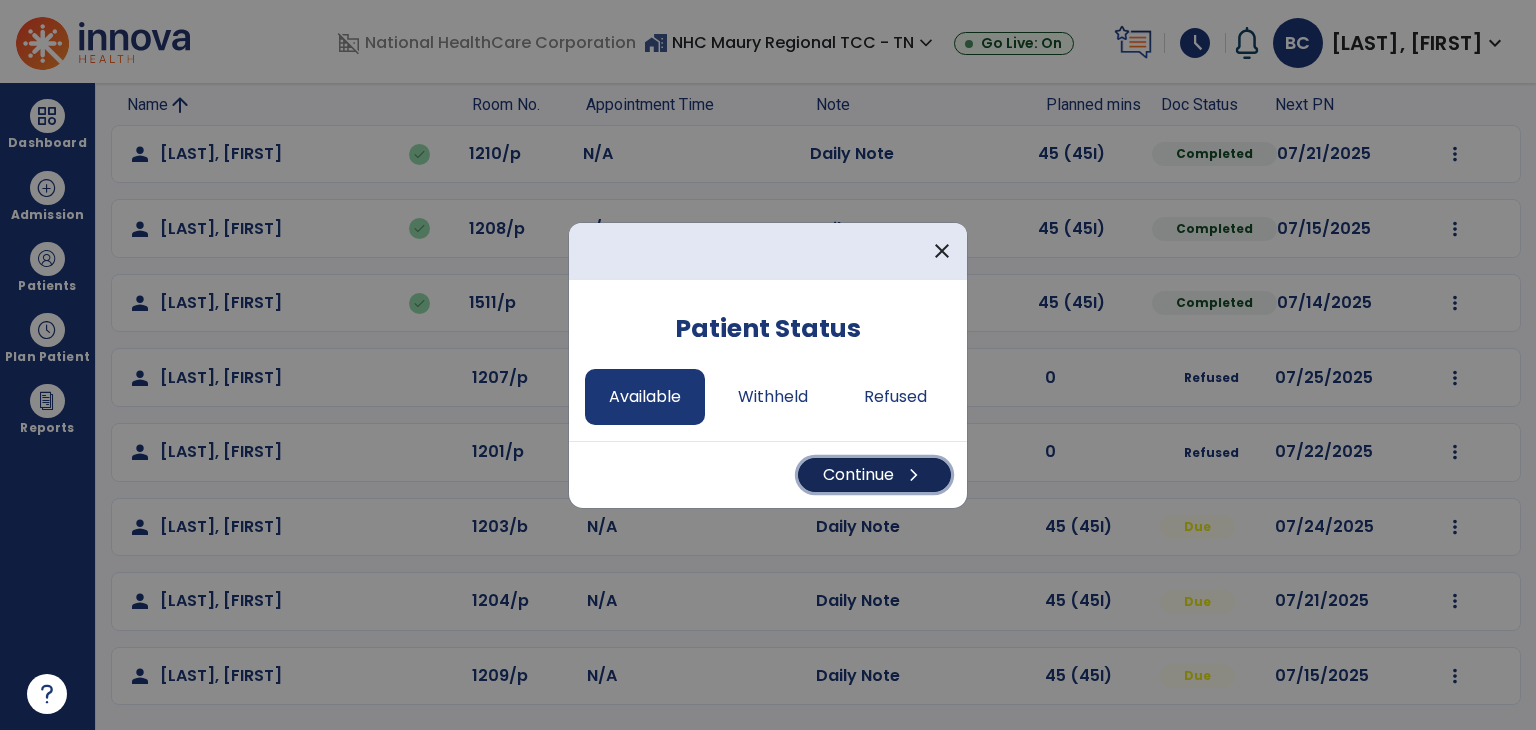 click on "Continue   chevron_right" at bounding box center [874, 475] 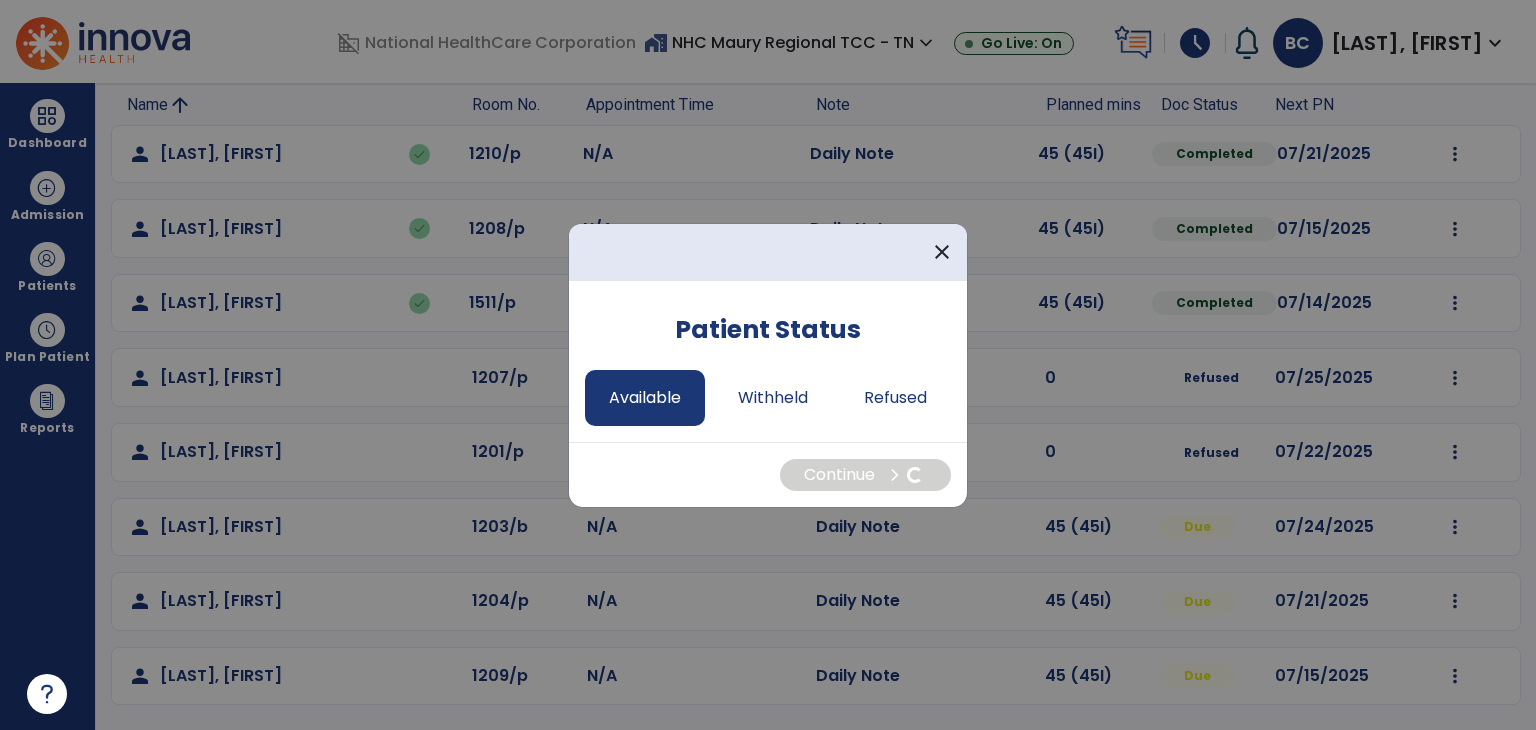select on "*" 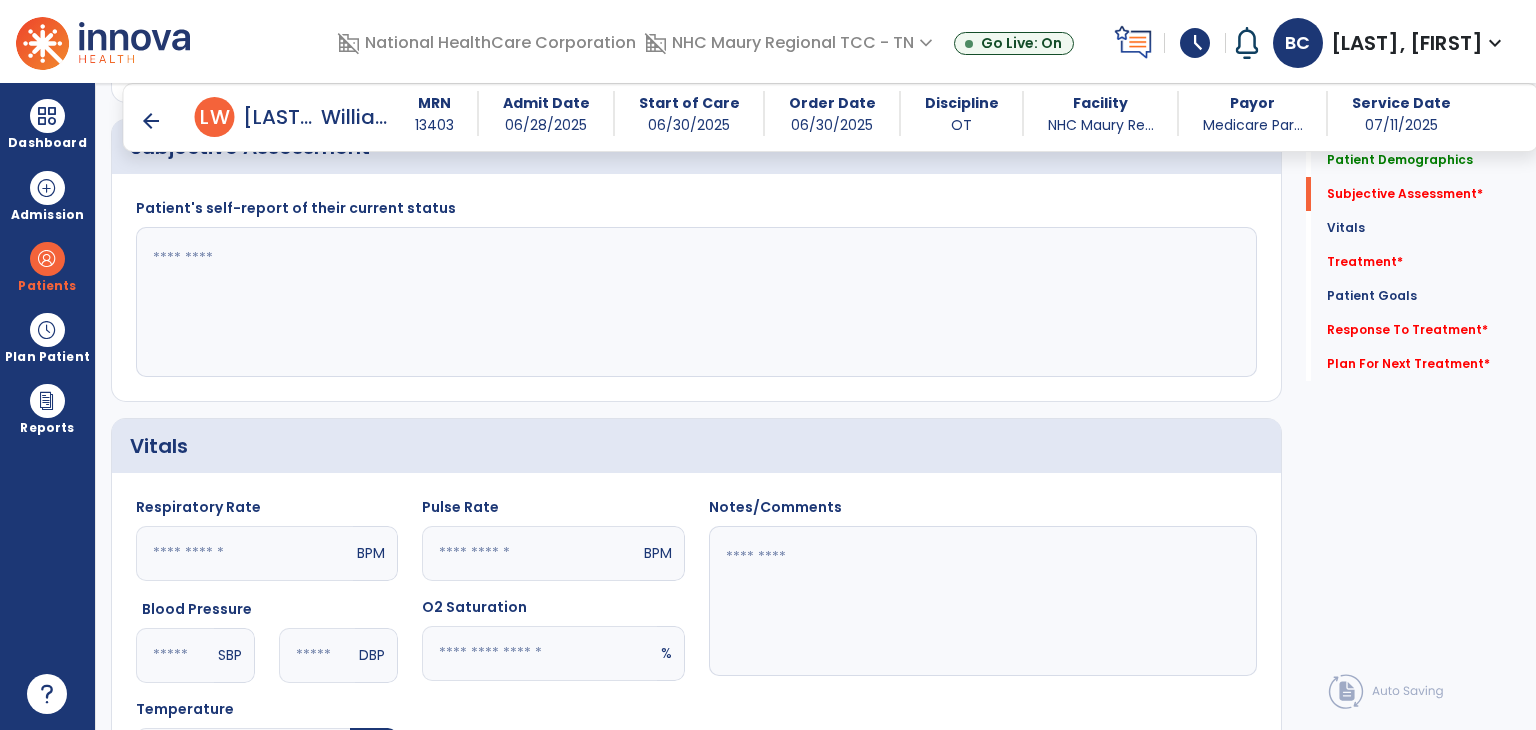 scroll, scrollTop: 450, scrollLeft: 0, axis: vertical 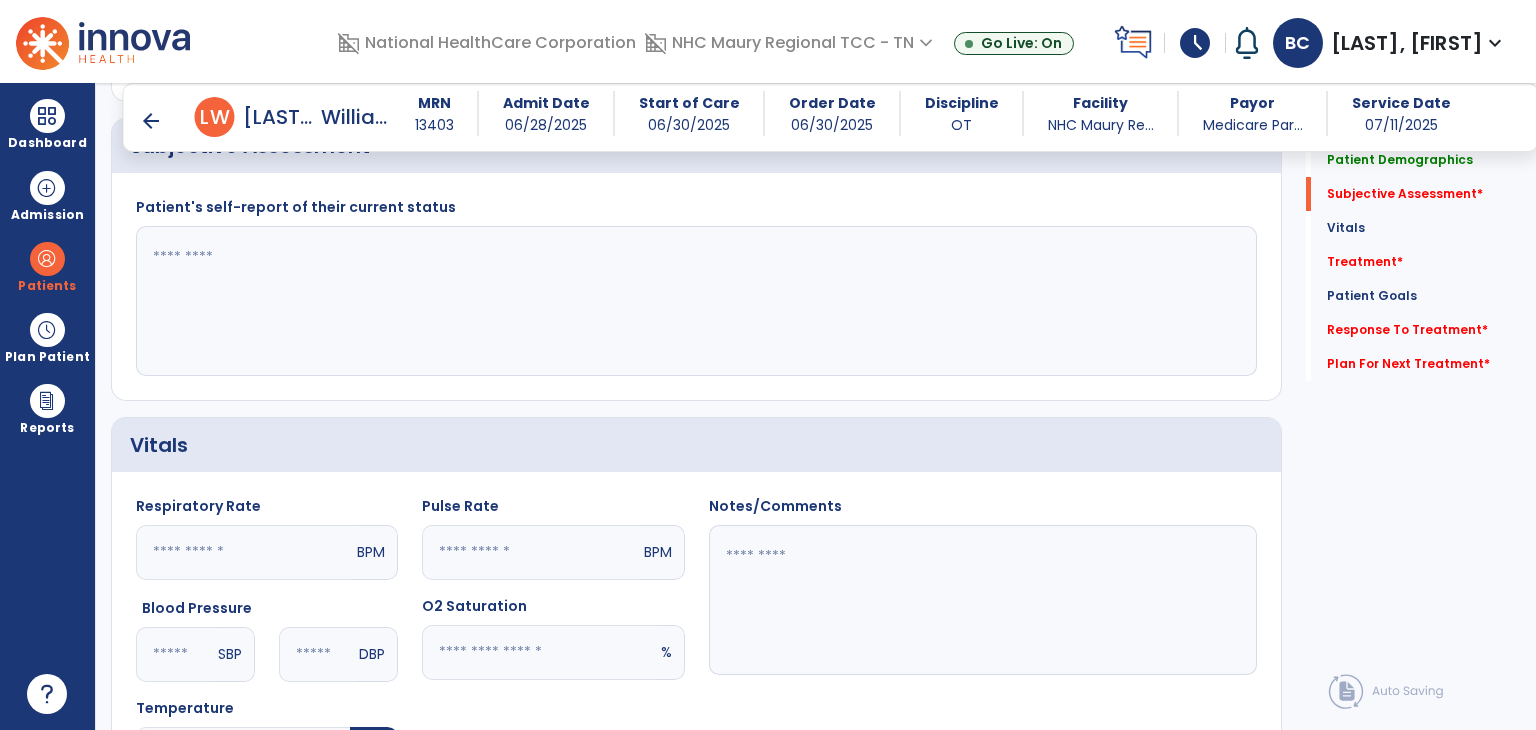 click 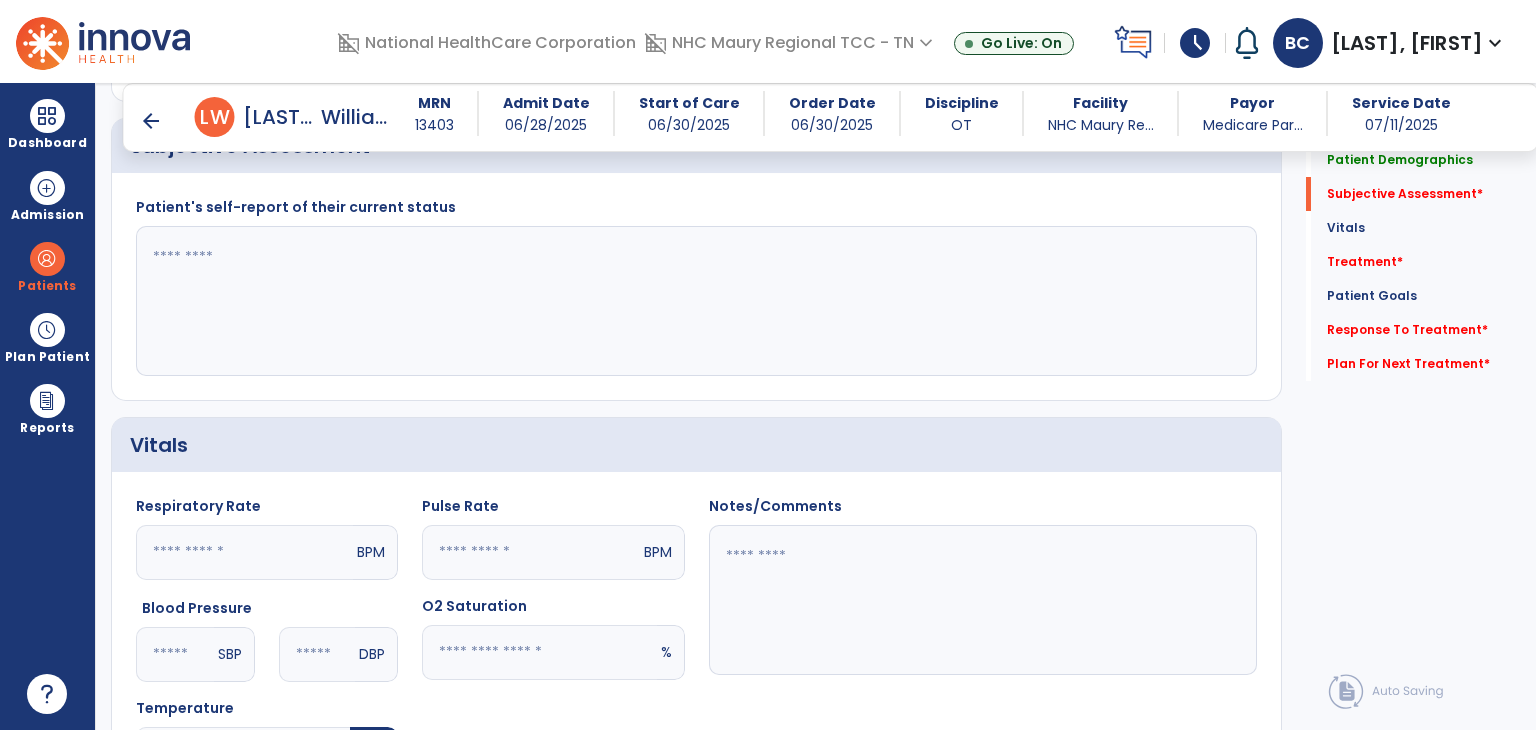 paste on "**********" 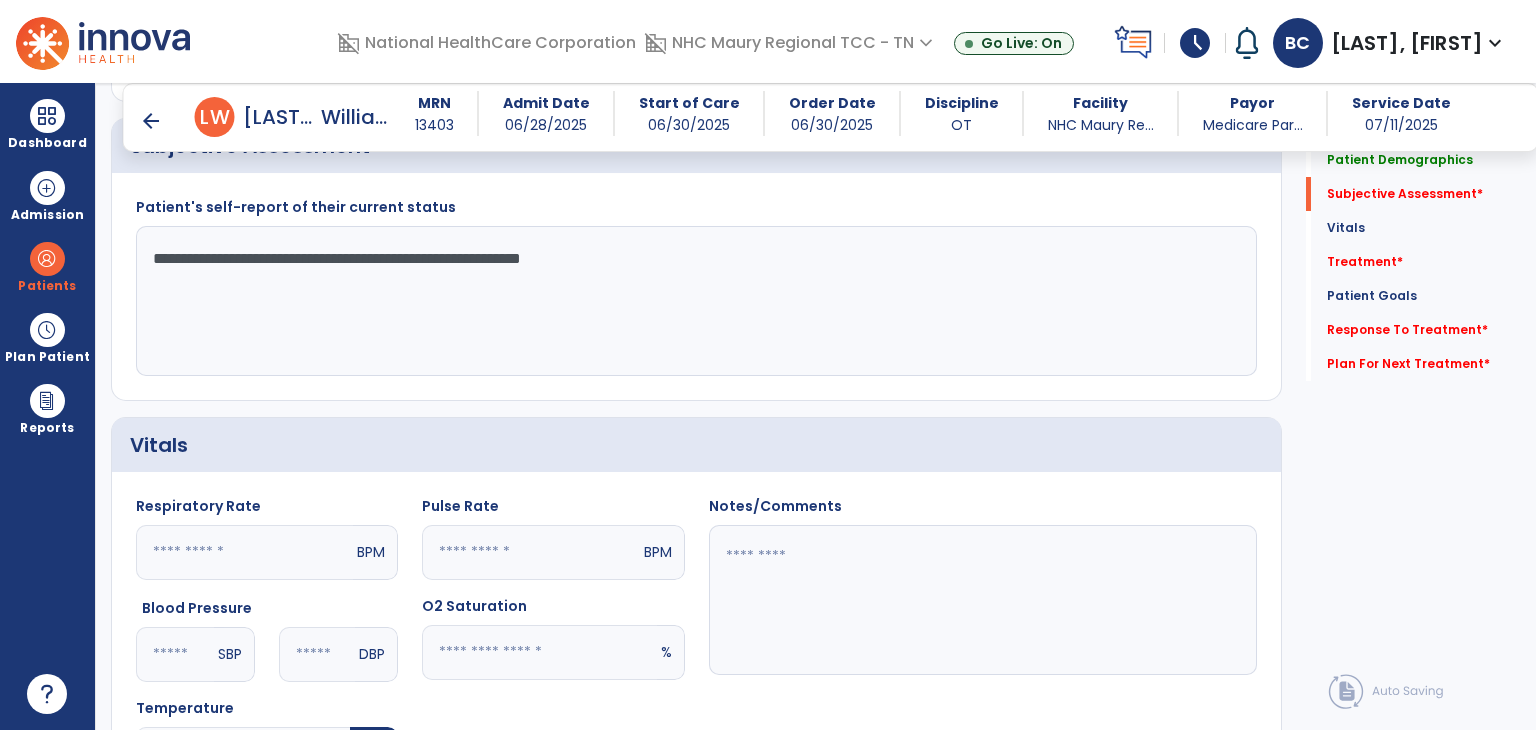 click on "**********" 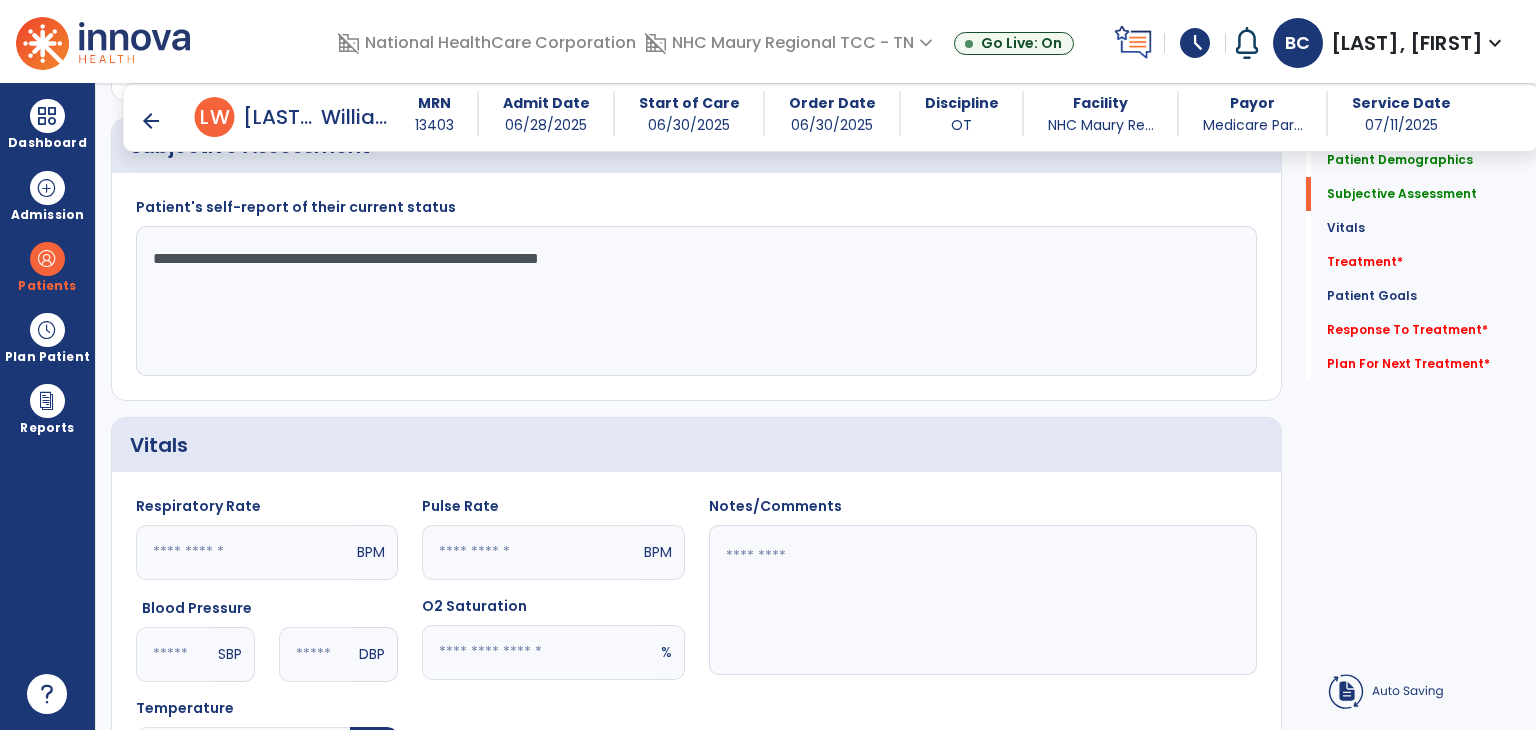 click on "**********" 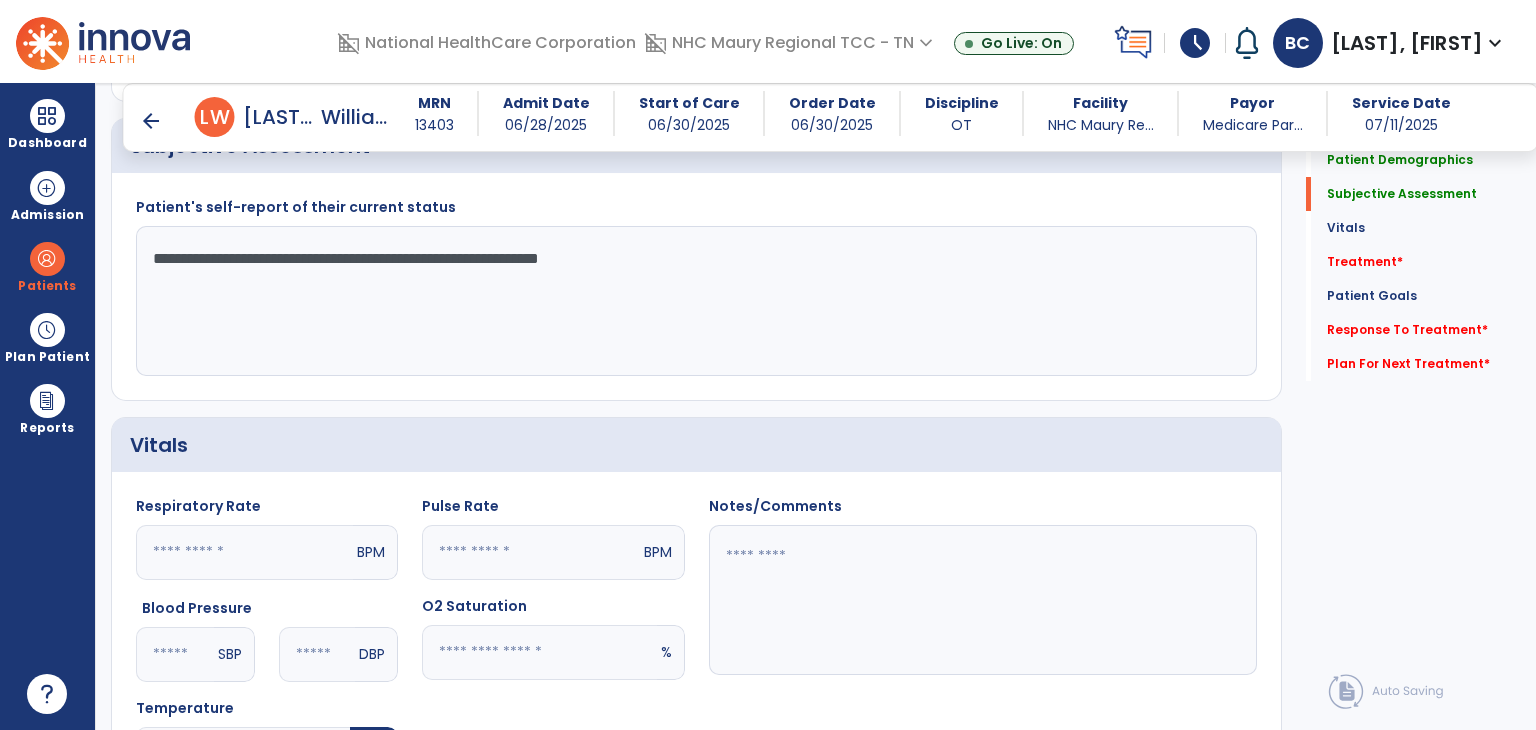 click on "**********" 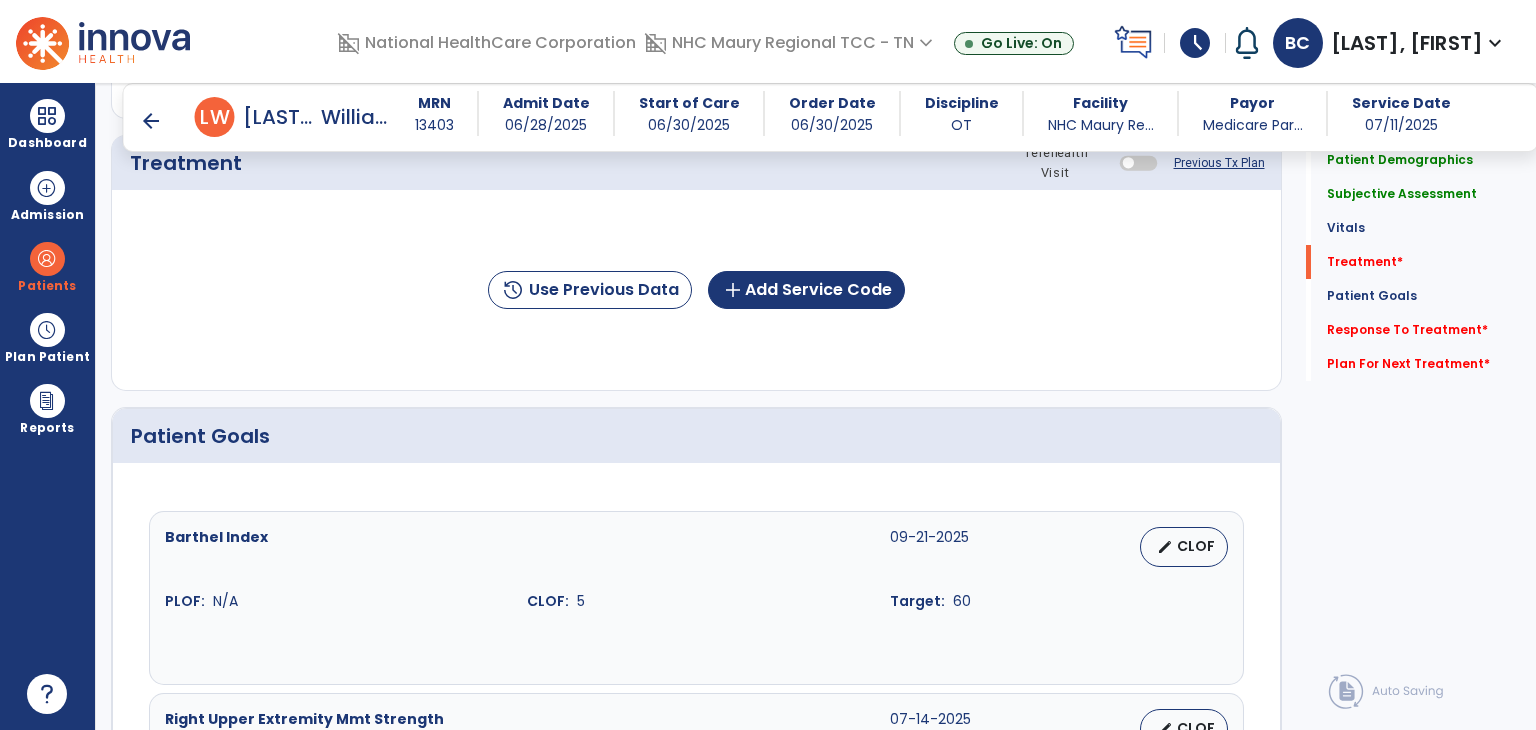 scroll, scrollTop: 1153, scrollLeft: 0, axis: vertical 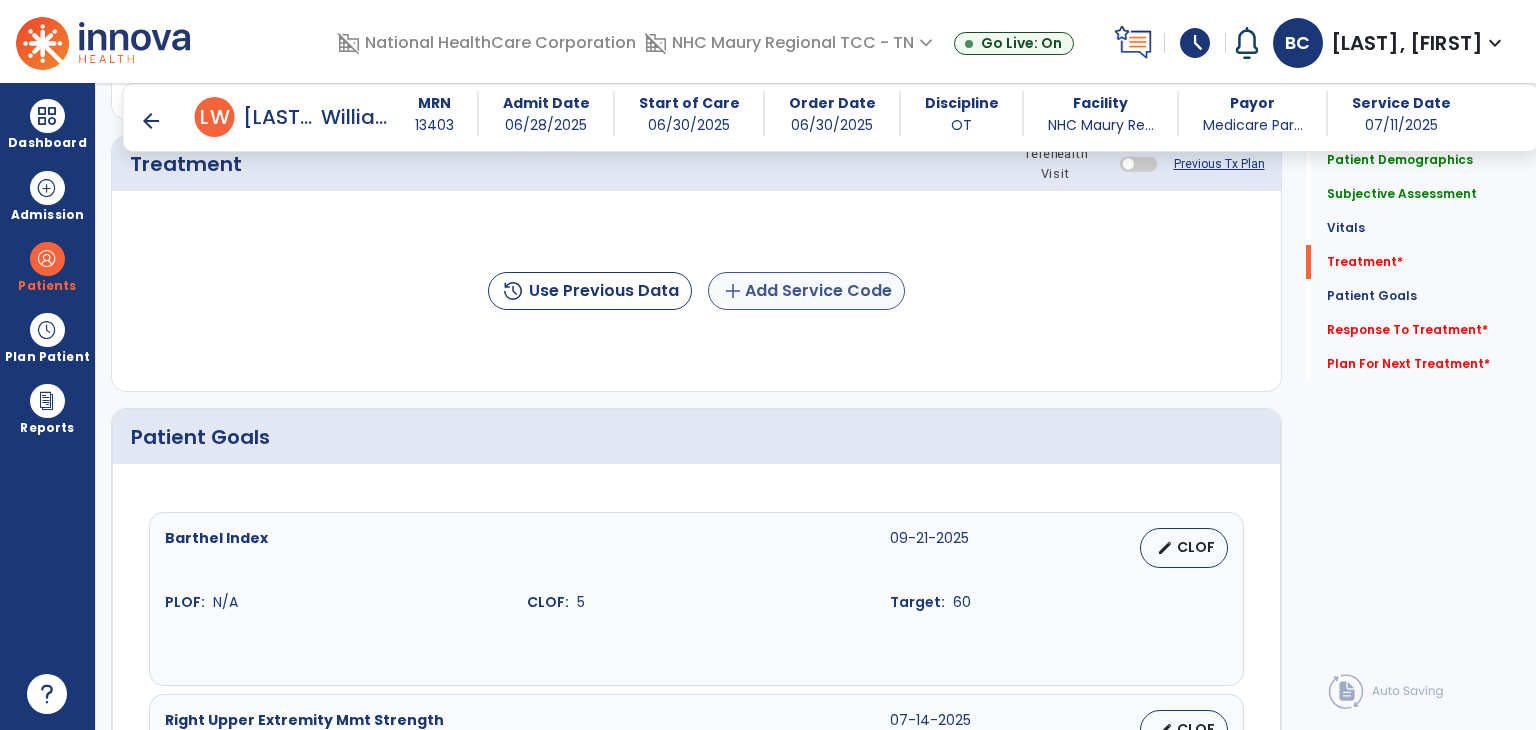 type on "**********" 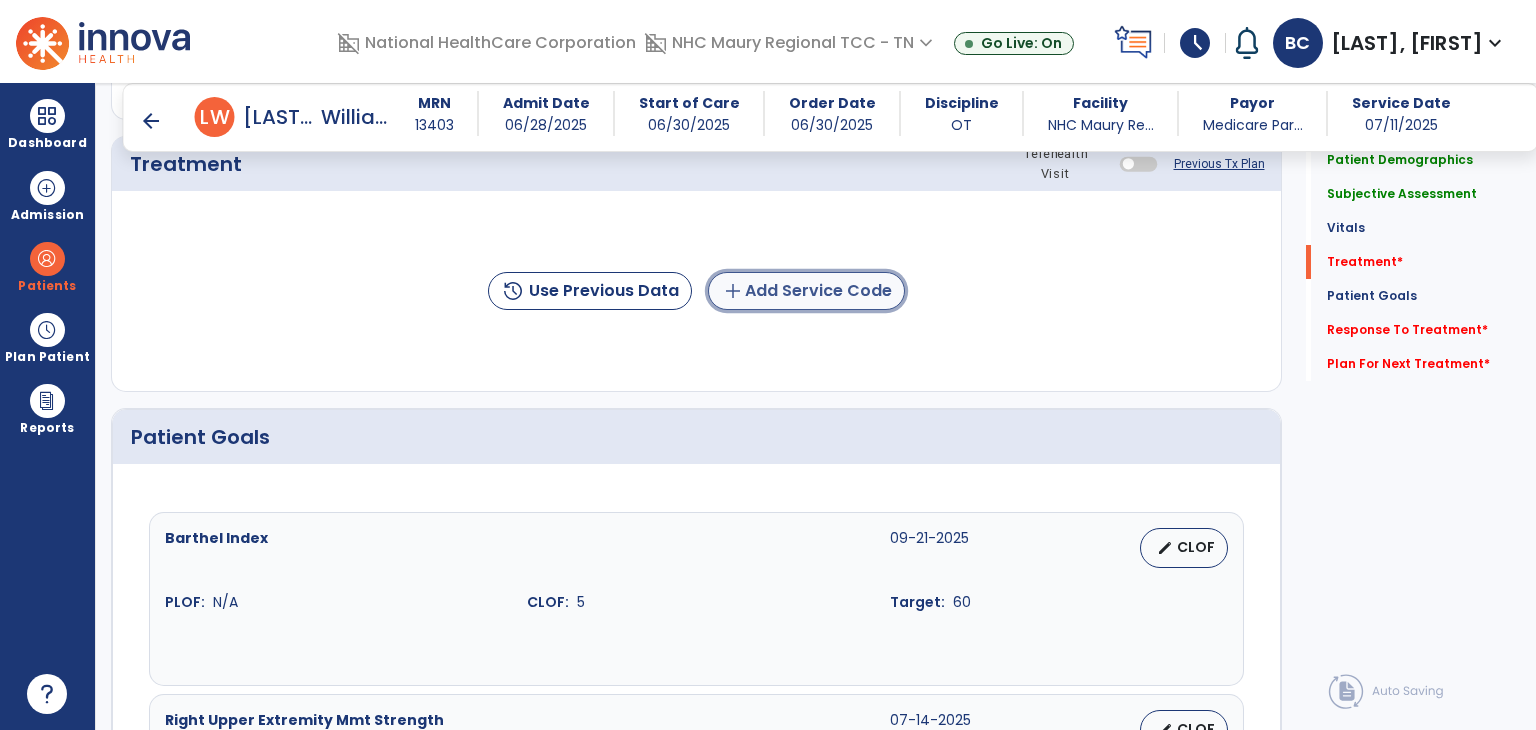 click on "add  Add Service Code" 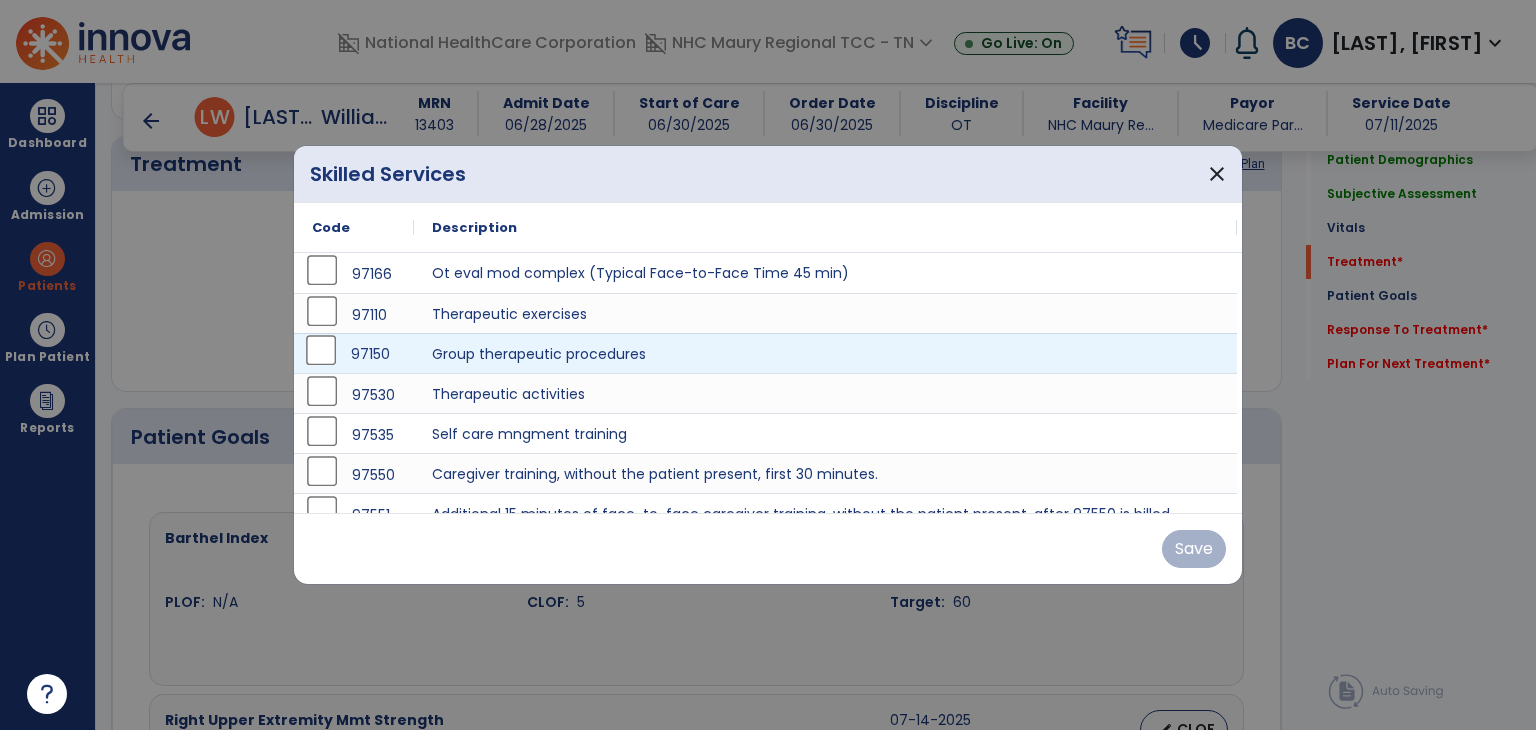 click on "97150" at bounding box center (354, 353) 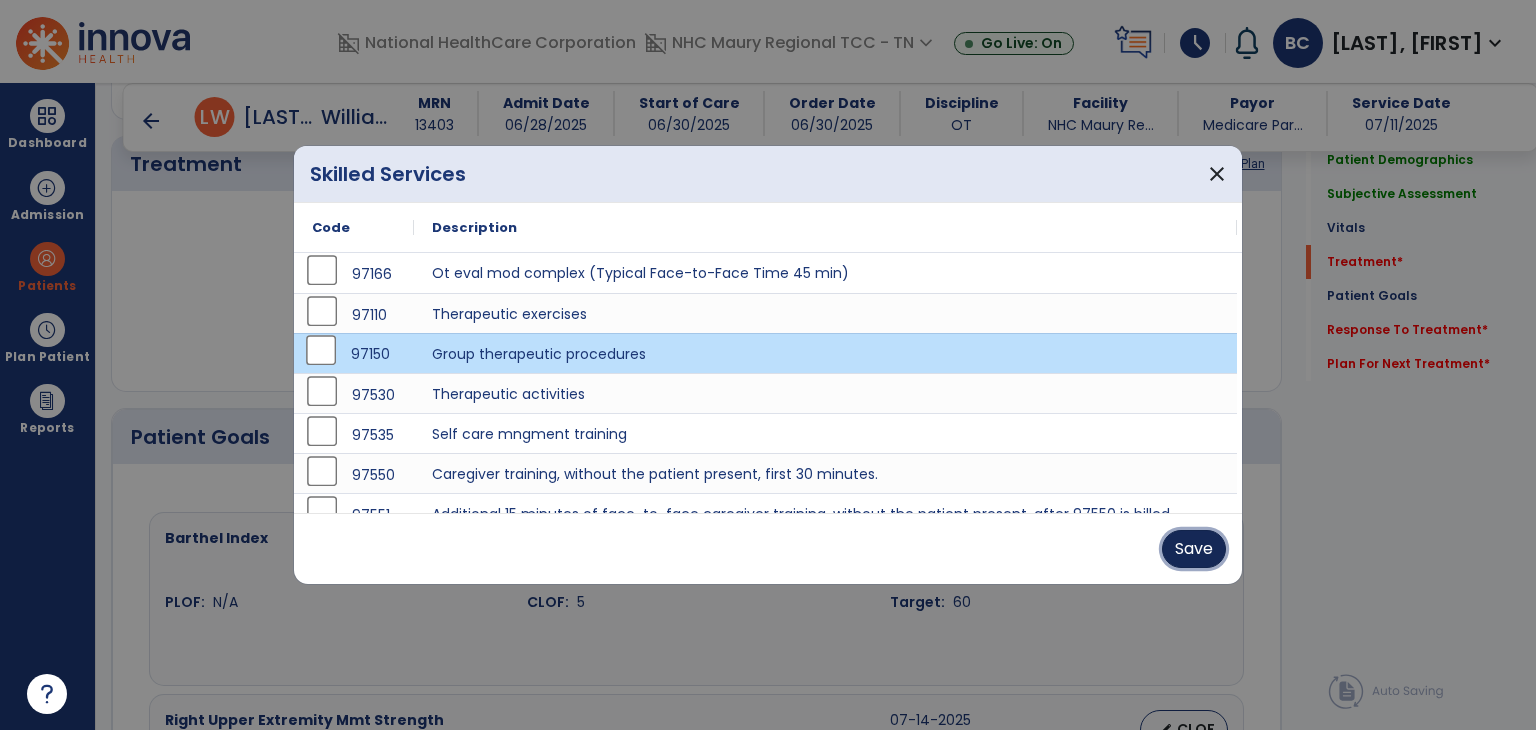 click on "Save" at bounding box center [1194, 549] 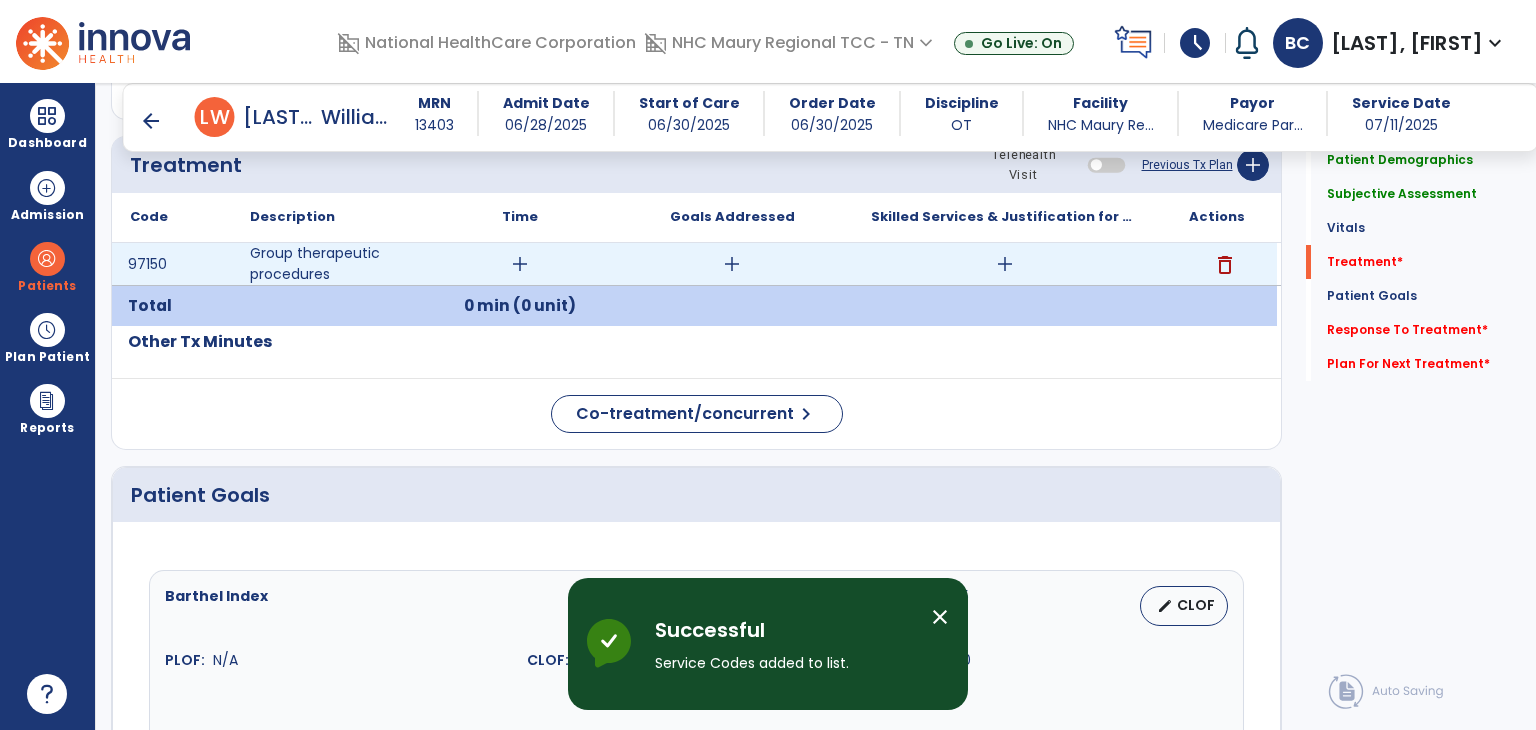 click on "add" at bounding box center (520, 264) 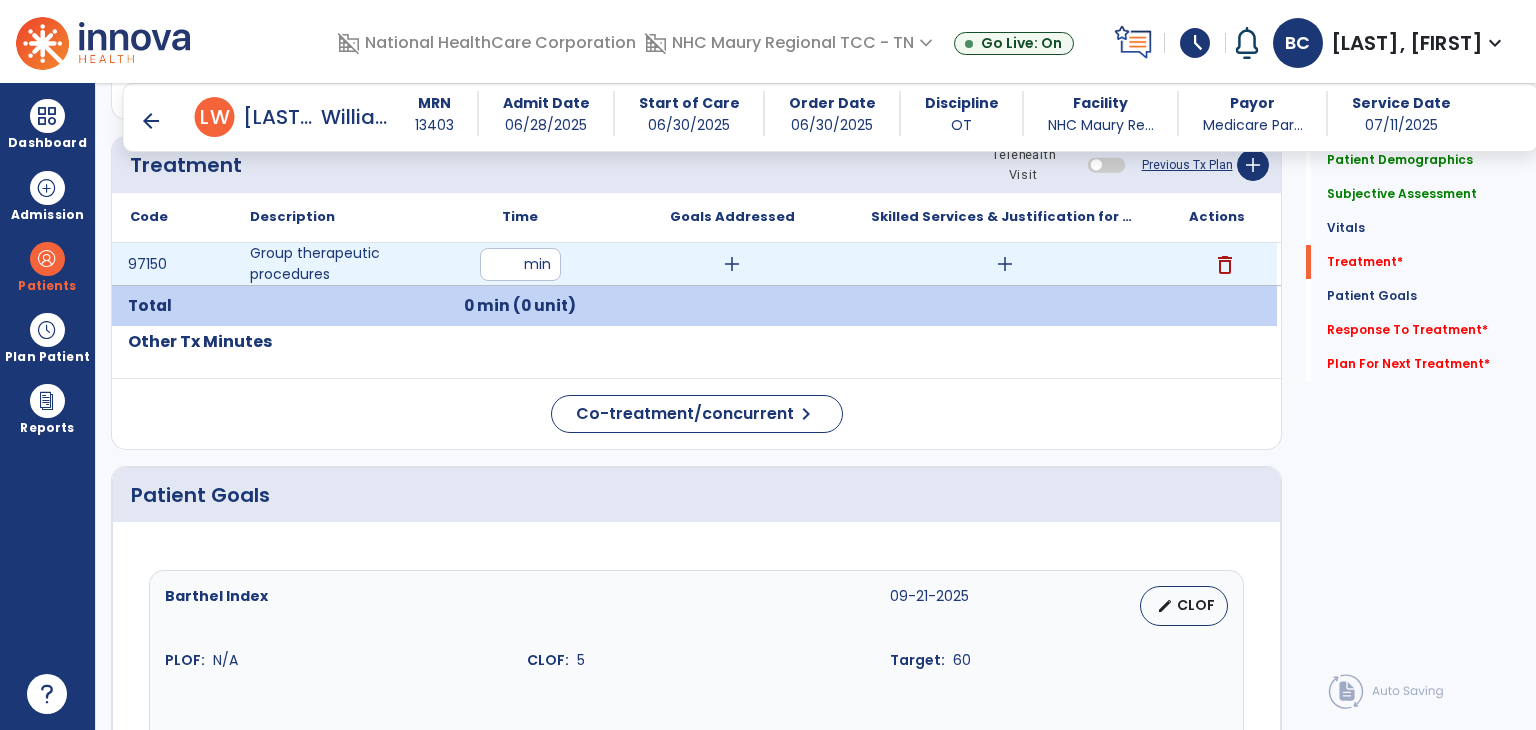 type on "**" 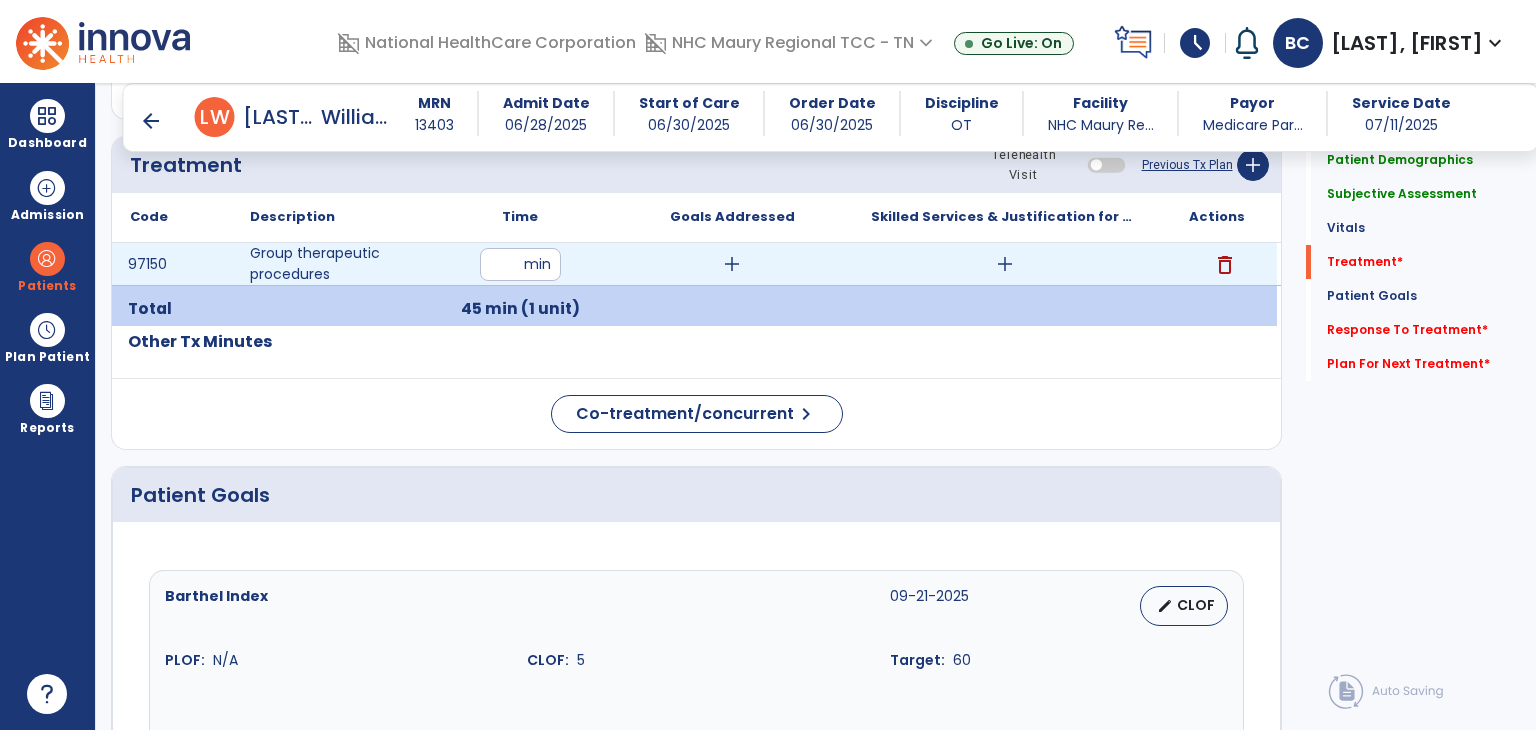 click on "add" at bounding box center [732, 264] 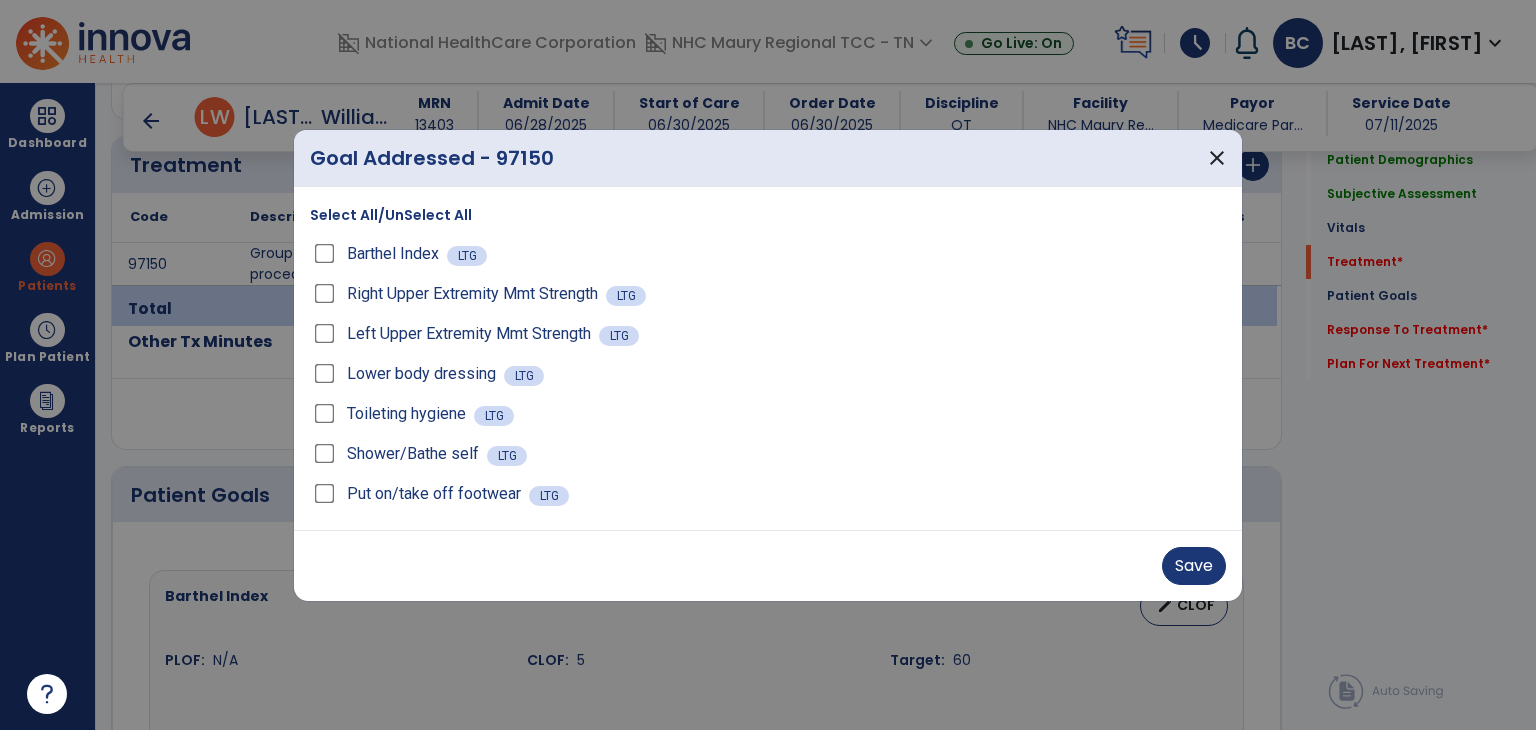 click on "Save" at bounding box center [768, 566] 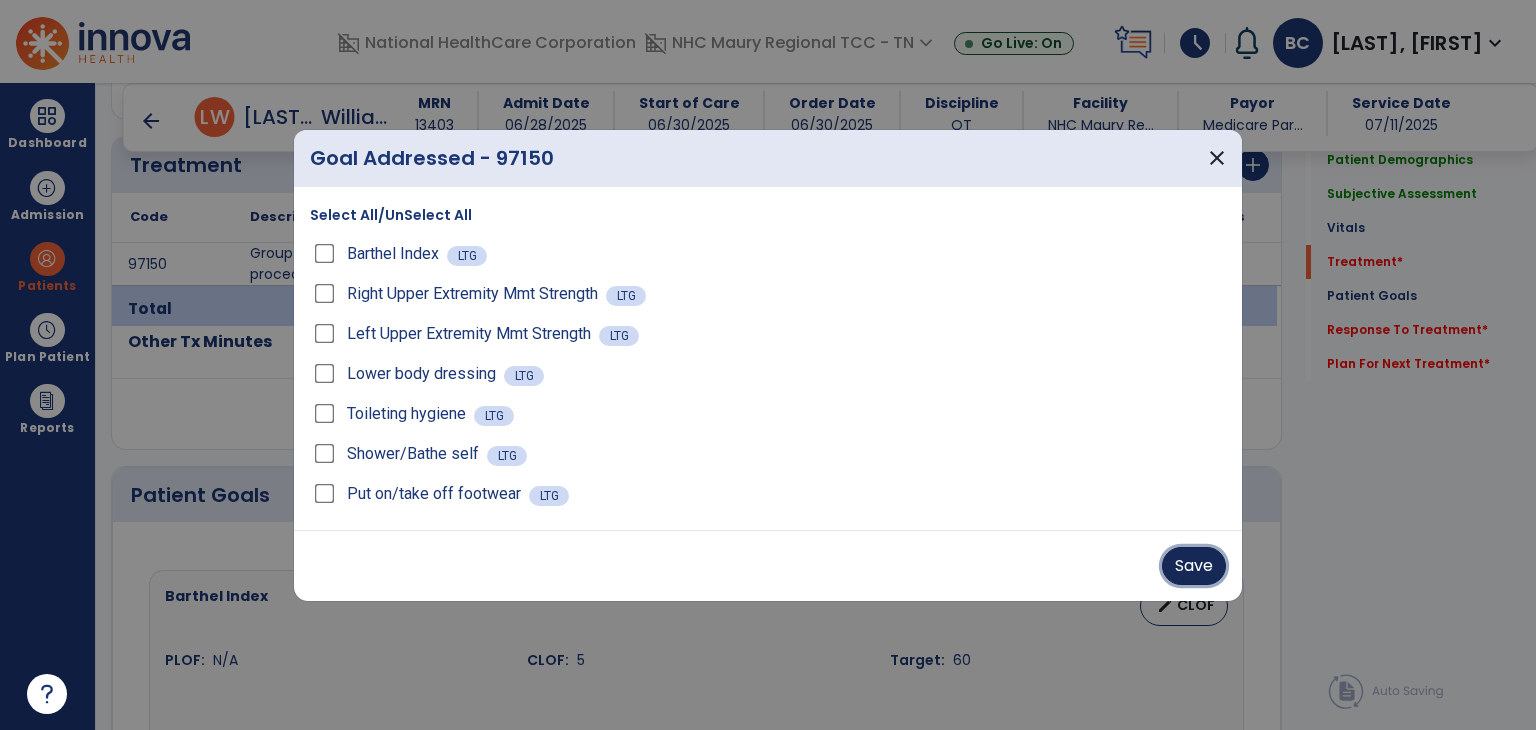 click on "Save" at bounding box center (1194, 566) 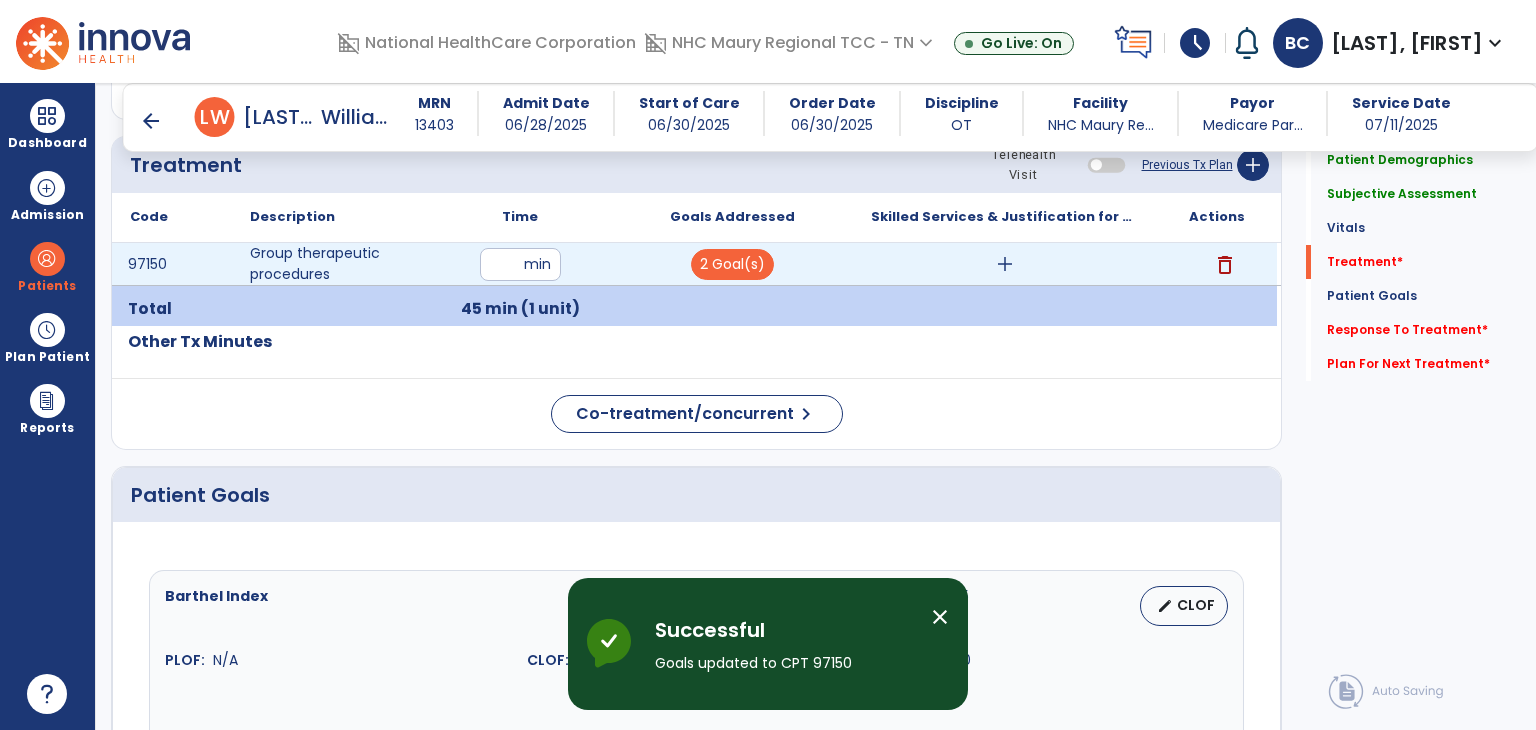 click on "add" at bounding box center (1005, 264) 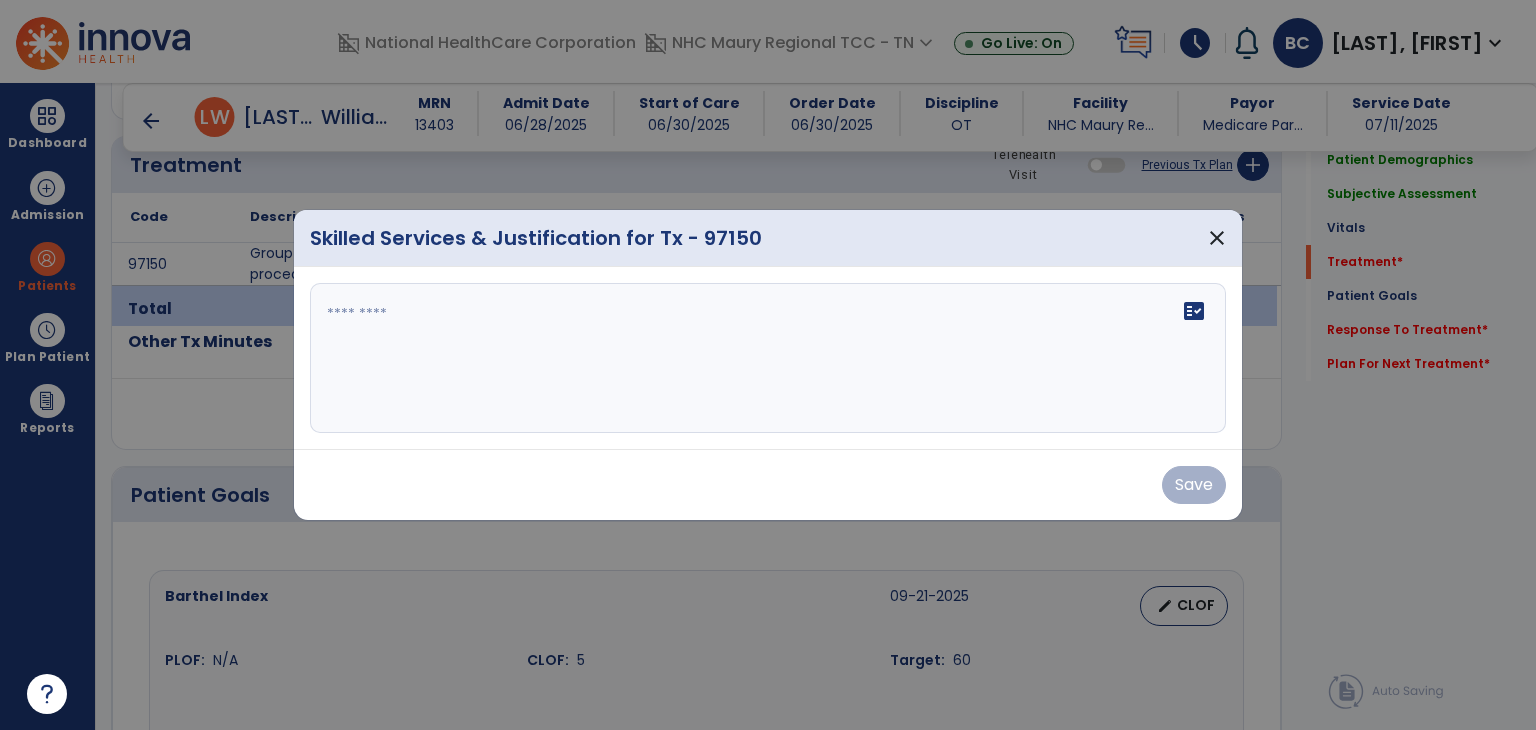click on "fact_check" at bounding box center (768, 358) 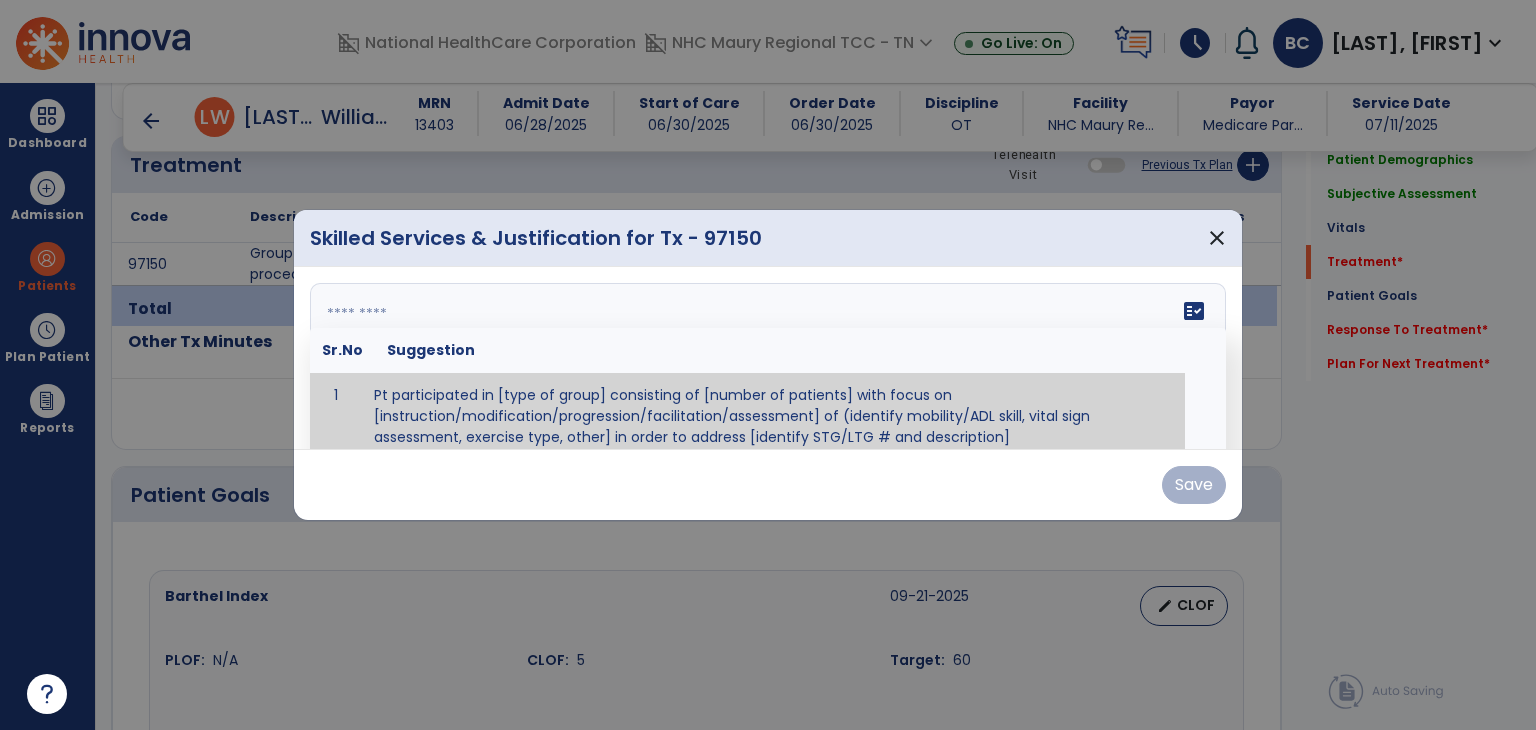 scroll, scrollTop: 12, scrollLeft: 0, axis: vertical 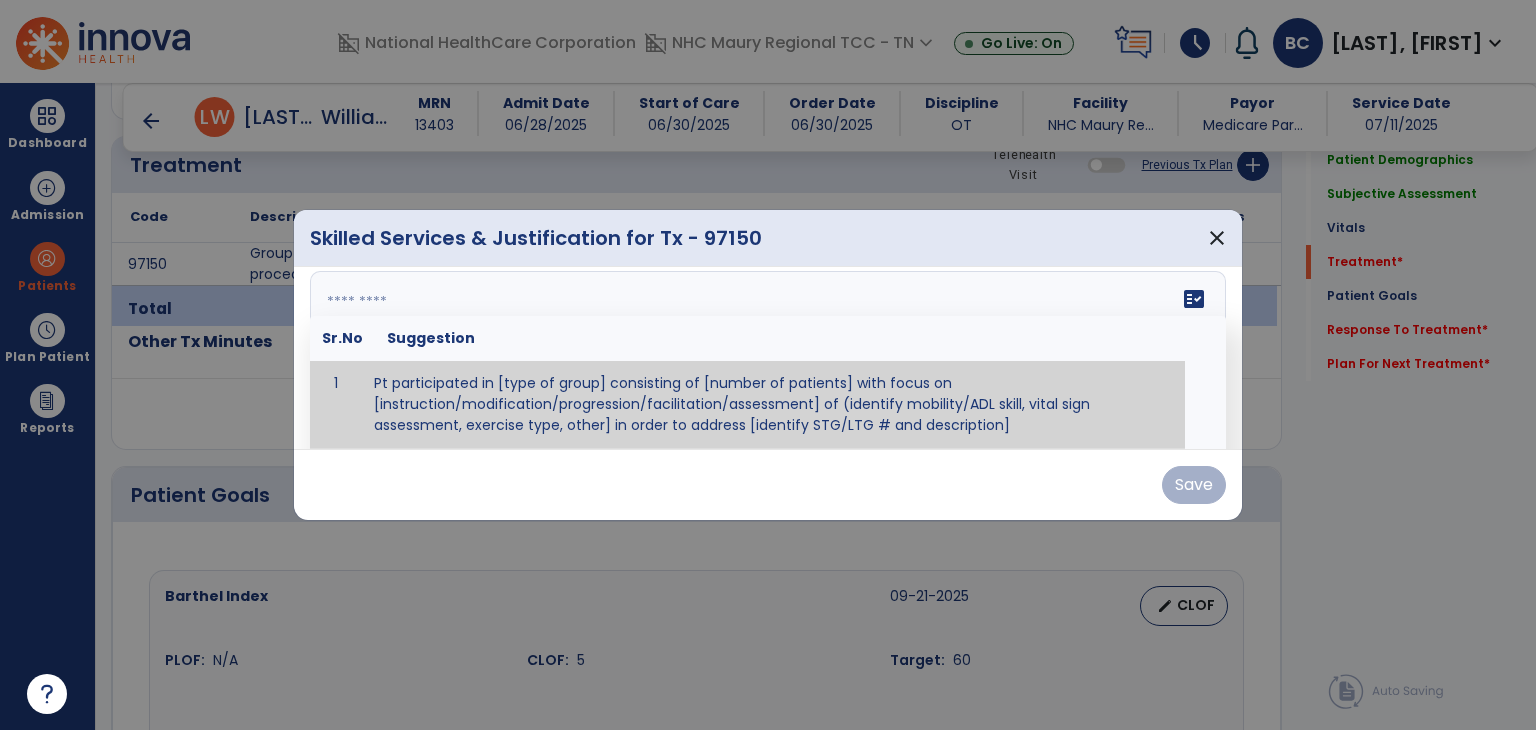 paste on "**********" 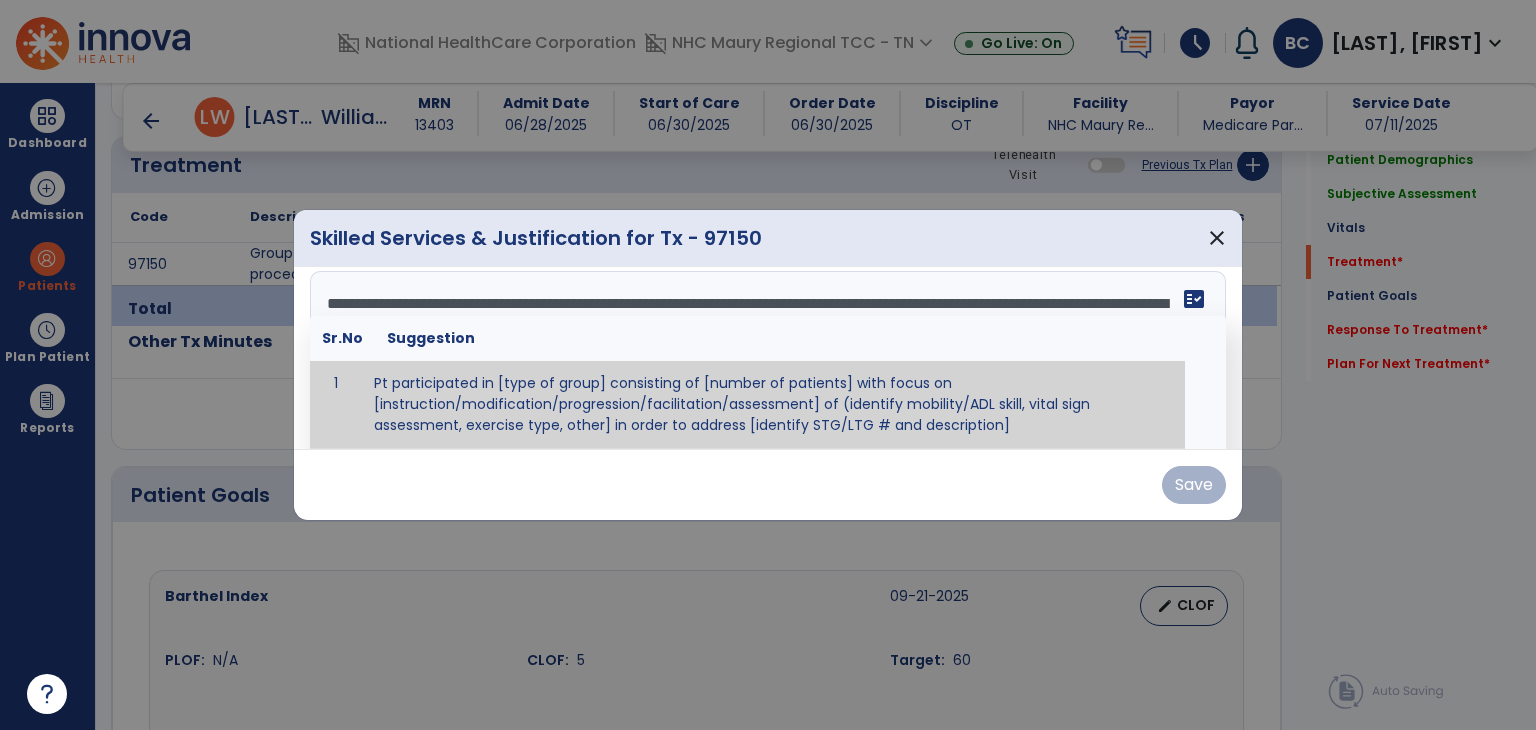 scroll, scrollTop: 64, scrollLeft: 0, axis: vertical 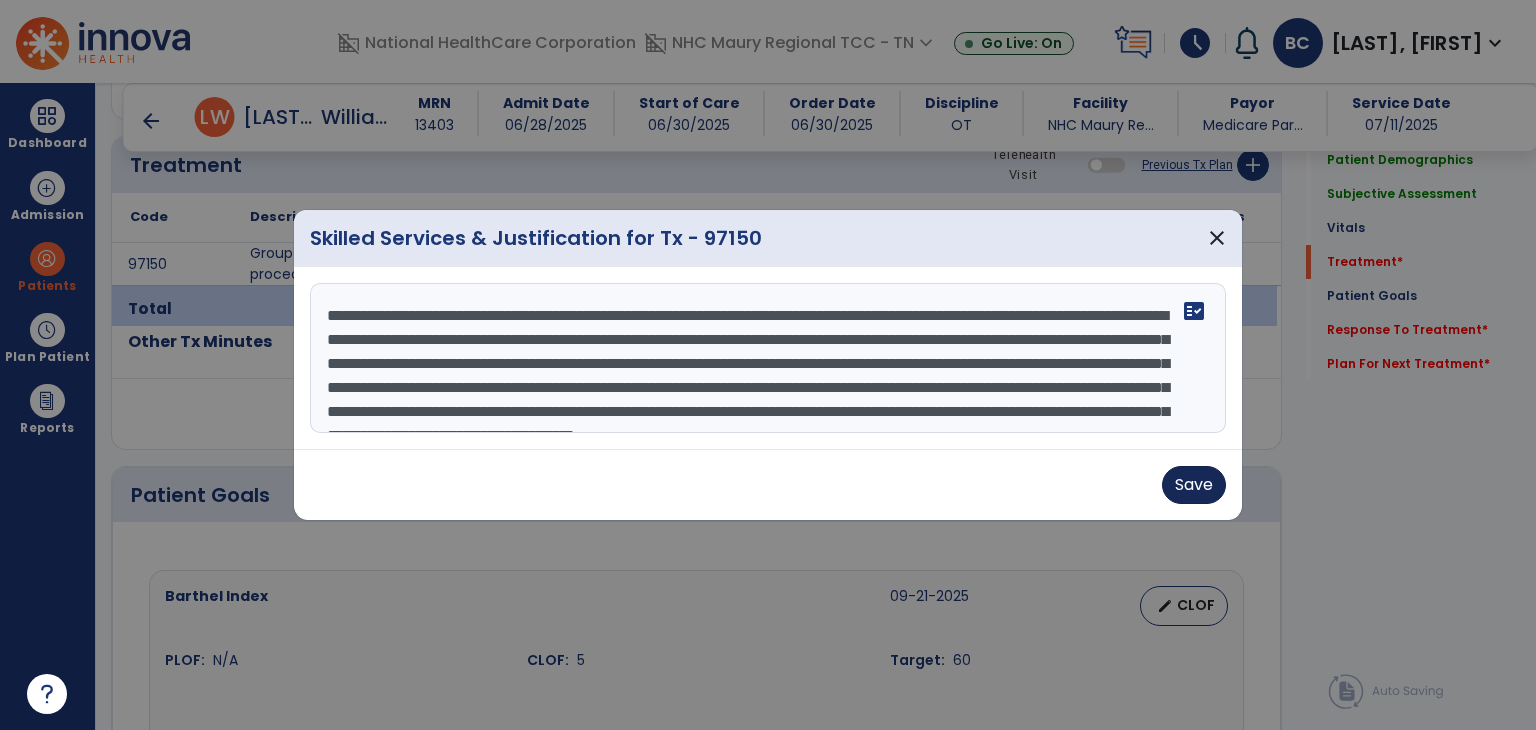 type on "**********" 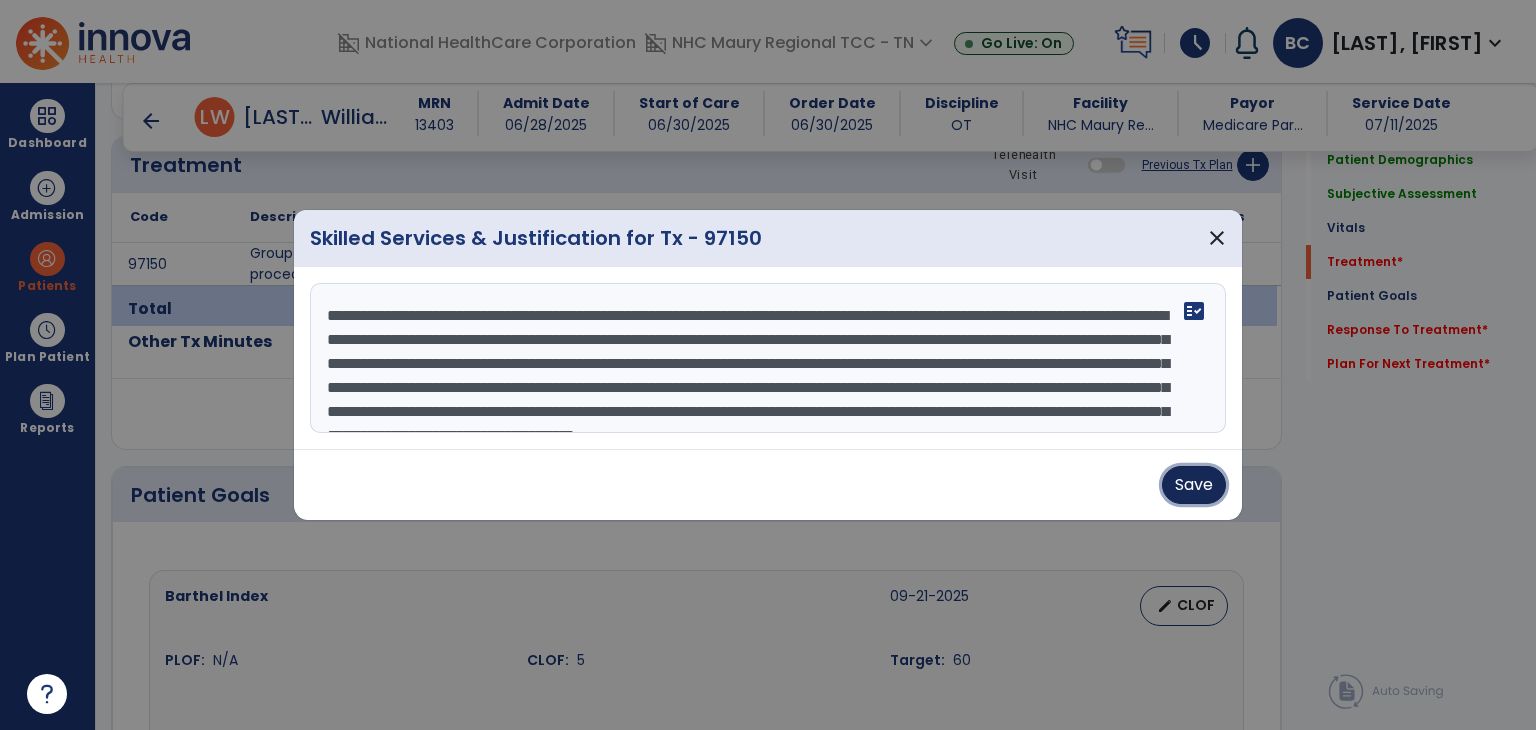 click on "Save" at bounding box center (1194, 485) 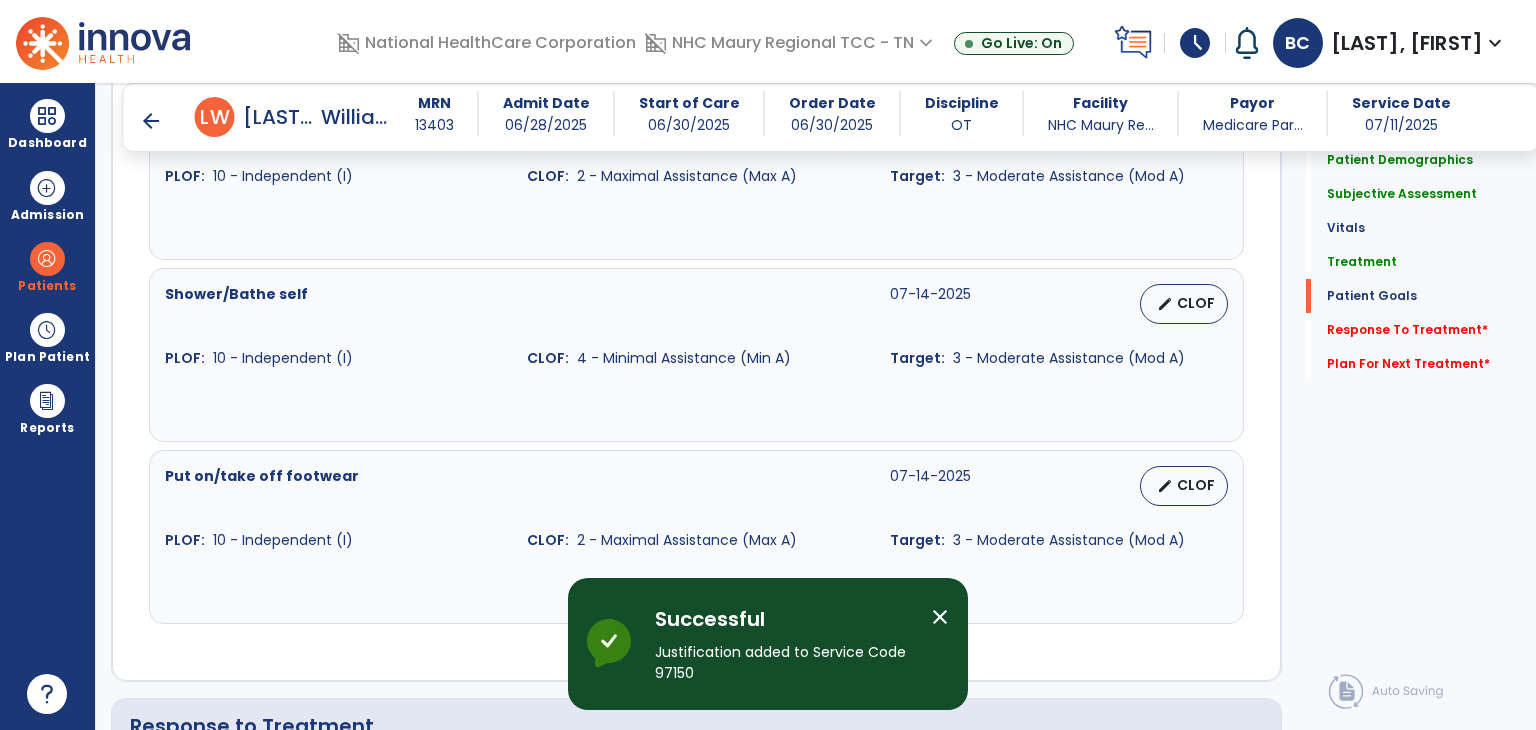 scroll, scrollTop: 2936, scrollLeft: 0, axis: vertical 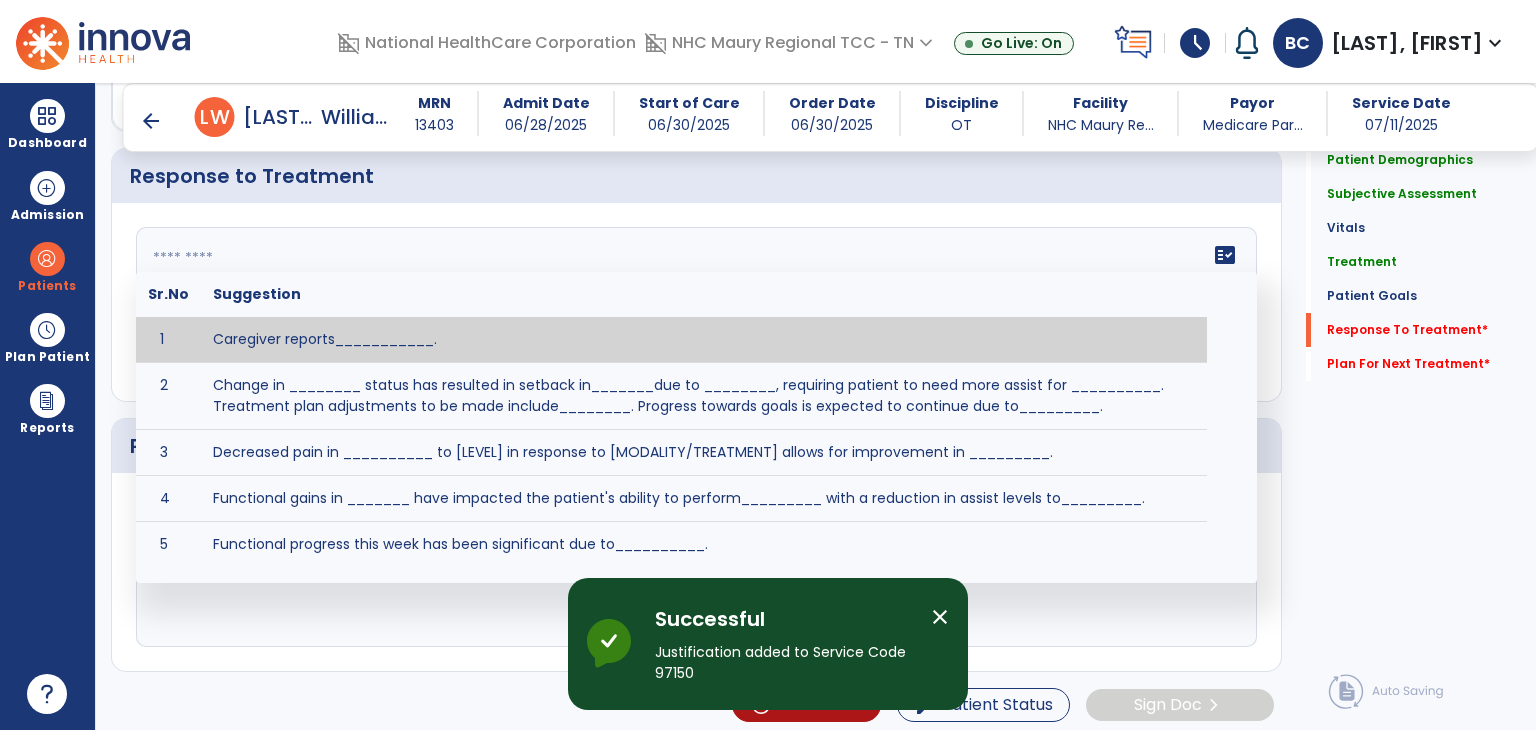 click on "fact_check  Sr.No Suggestion 1 Caregiver reports___________. 2 Change in ________ status has resulted in setback in_______due to ________, requiring patient to need more assist for __________.   Treatment plan adjustments to be made include________.  Progress towards goals is expected to continue due to_________. 3 Decreased pain in __________ to [LEVEL] in response to [MODALITY/TREATMENT] allows for improvement in _________. 4 Functional gains in _______ have impacted the patient's ability to perform_________ with a reduction in assist levels to_________. 5 Functional progress this week has been significant due to__________. 6 Gains in ________ have improved the patient's ability to perform ______with decreased levels of assist to___________. 7 Improvement in ________allows patient to tolerate higher levels of challenges in_________. 8 Pain in [AREA] has decreased to [LEVEL] in response to [TREATMENT/MODALITY], allowing fore ease in completing__________. 9 10 11 12 13 14 15 16 17 18 19 20 21" 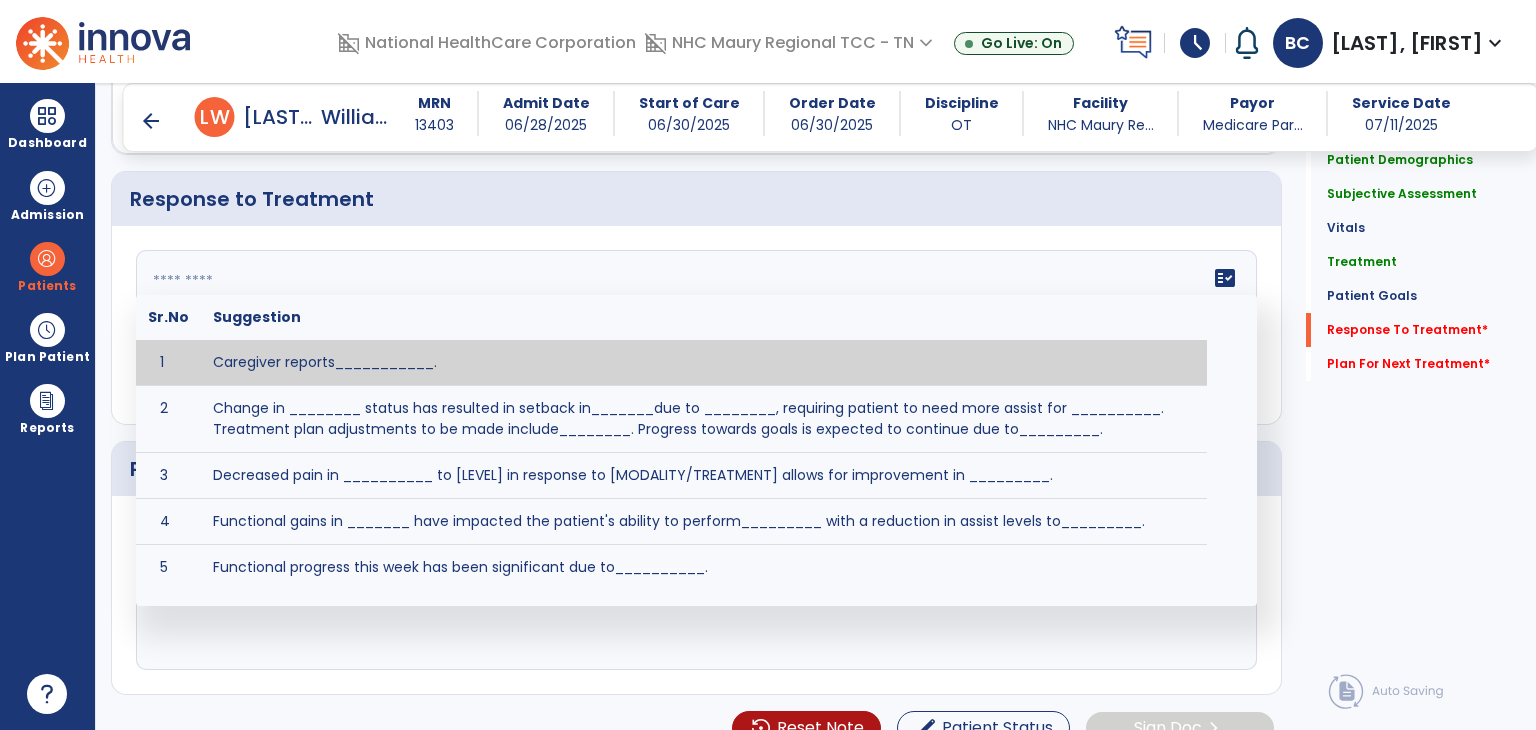scroll, scrollTop: 2936, scrollLeft: 0, axis: vertical 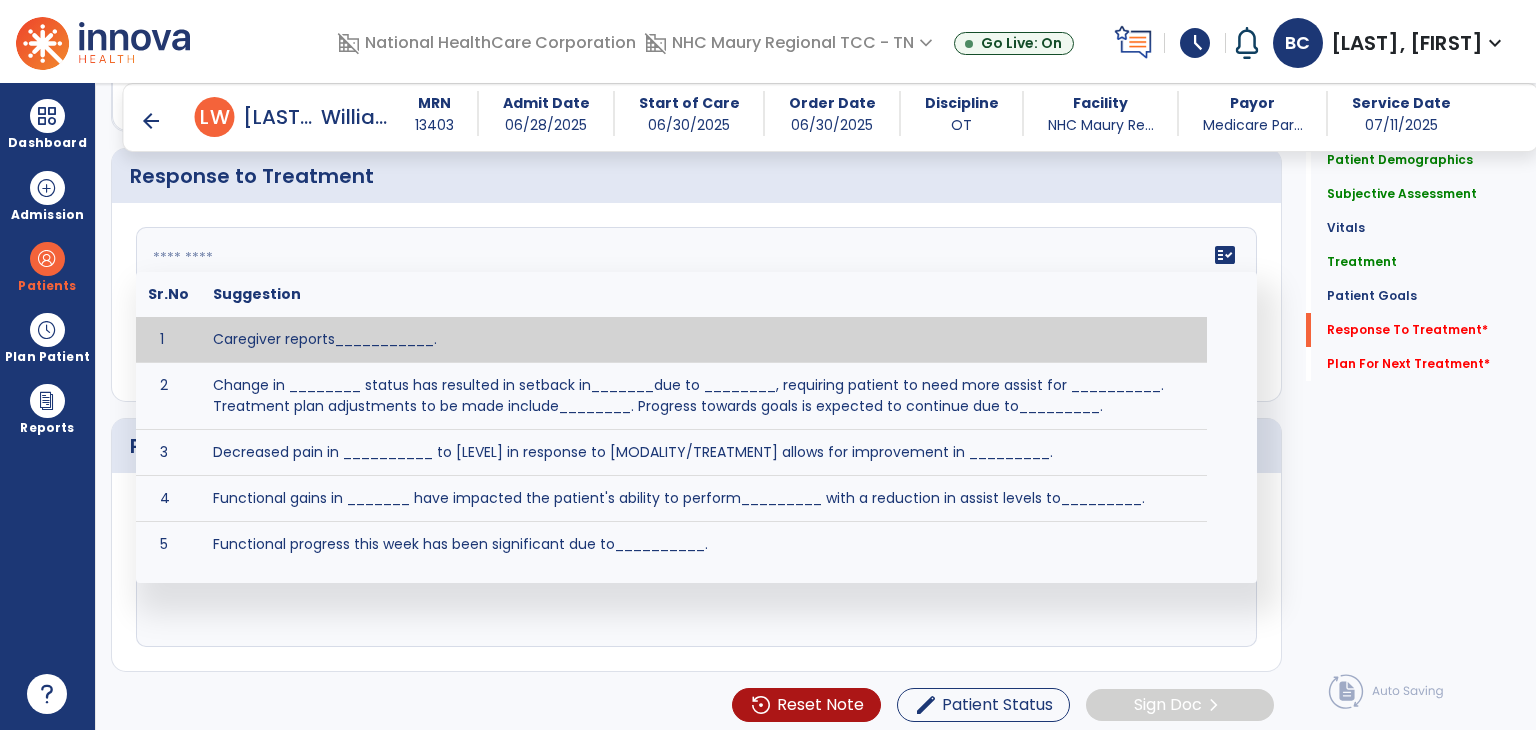 paste on "**********" 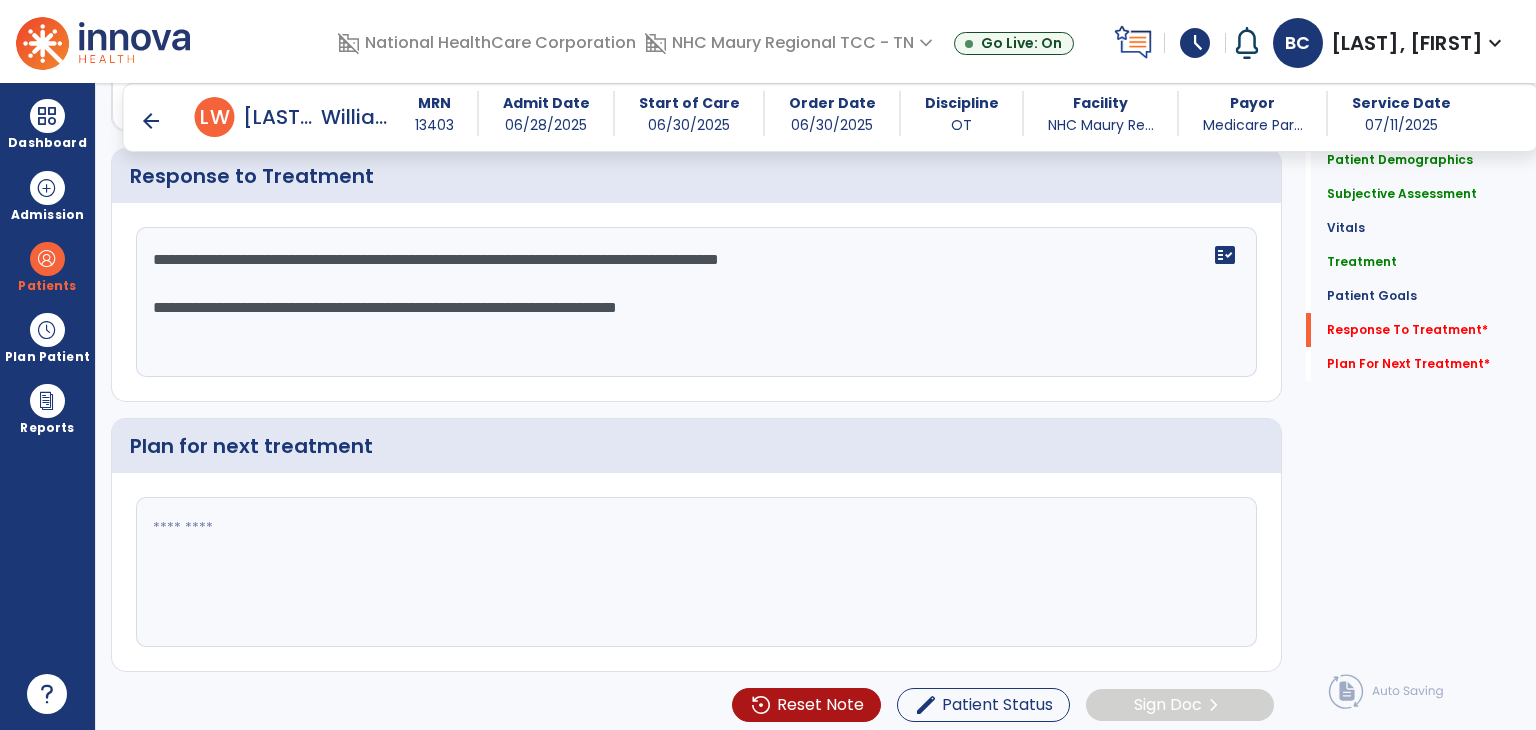 type on "**********" 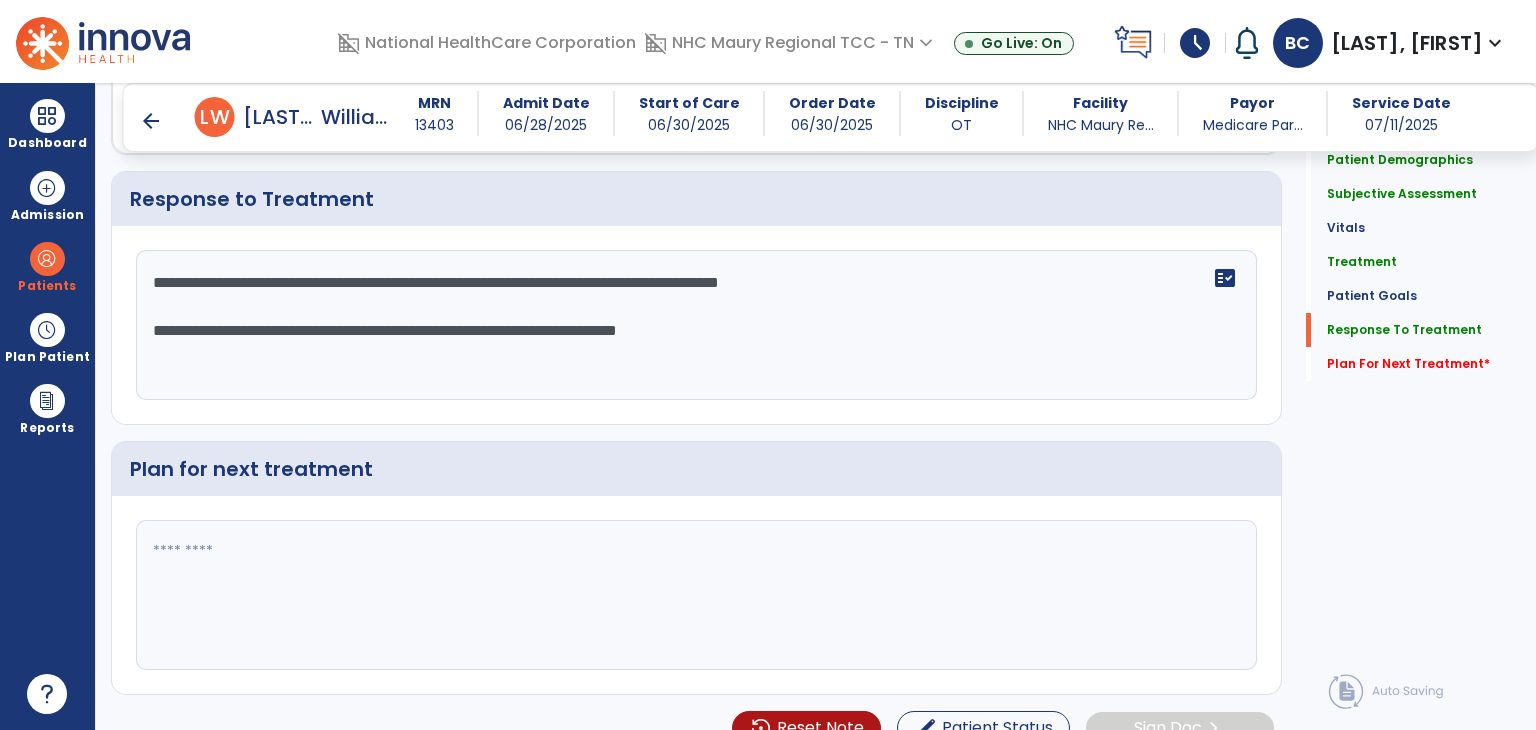 scroll, scrollTop: 2936, scrollLeft: 0, axis: vertical 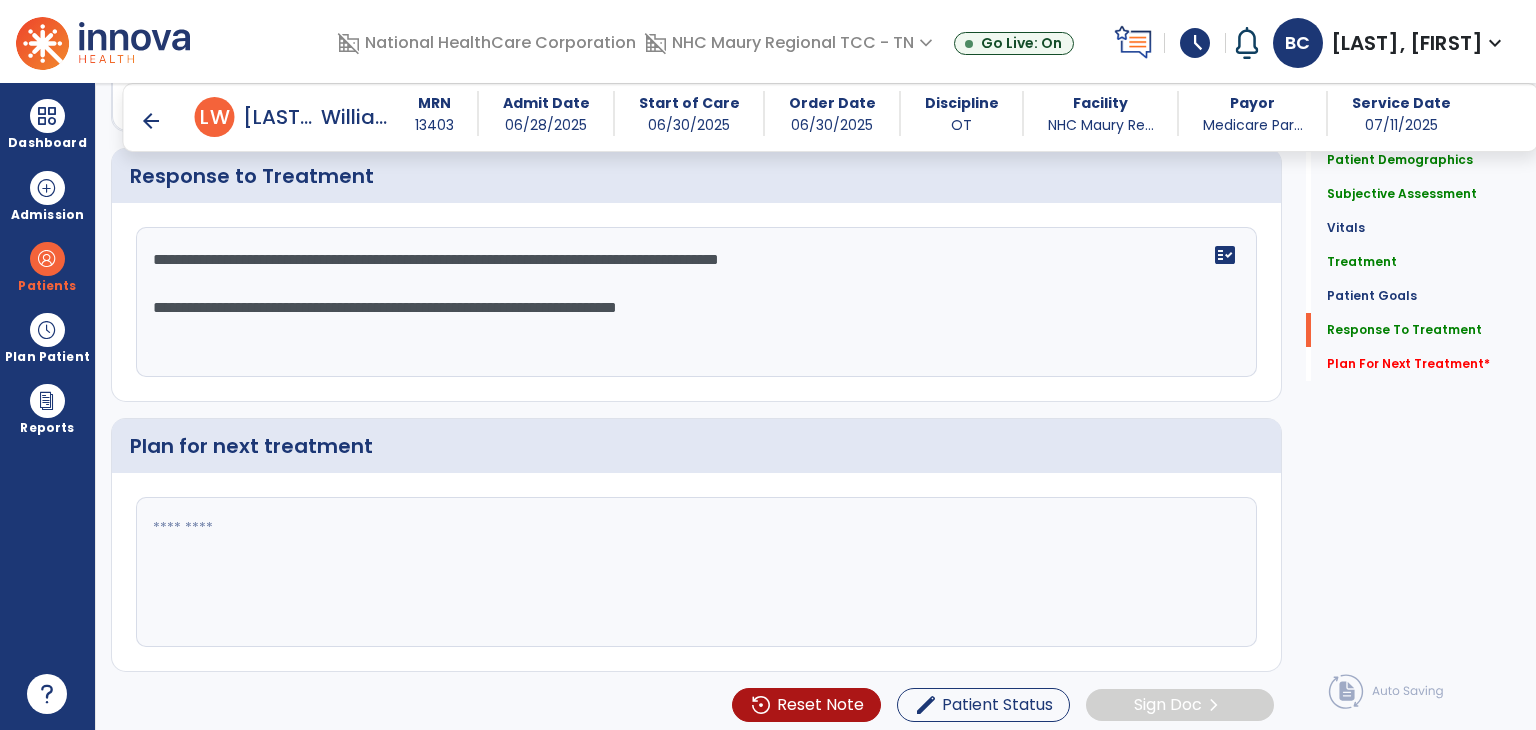 paste on "**********" 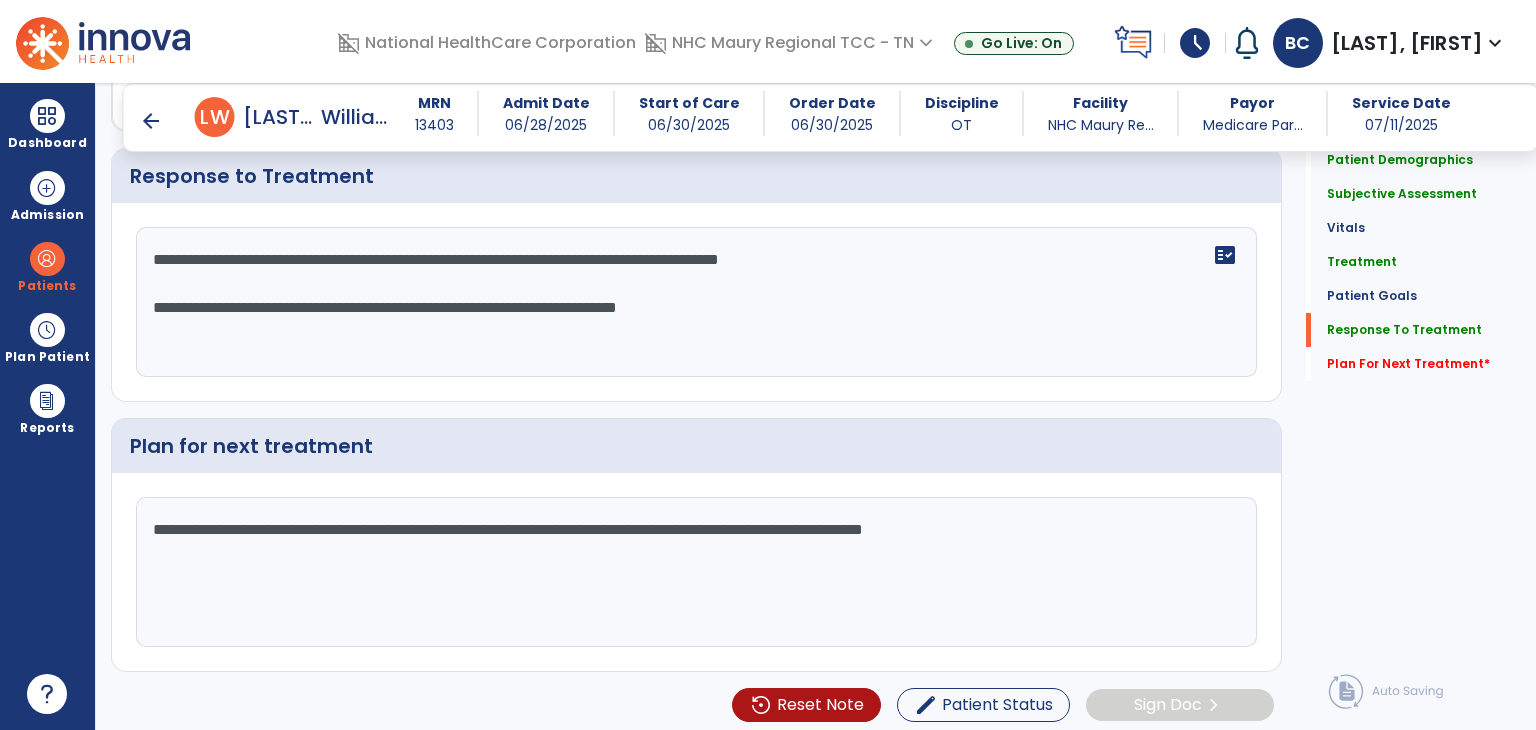 click on "**********" 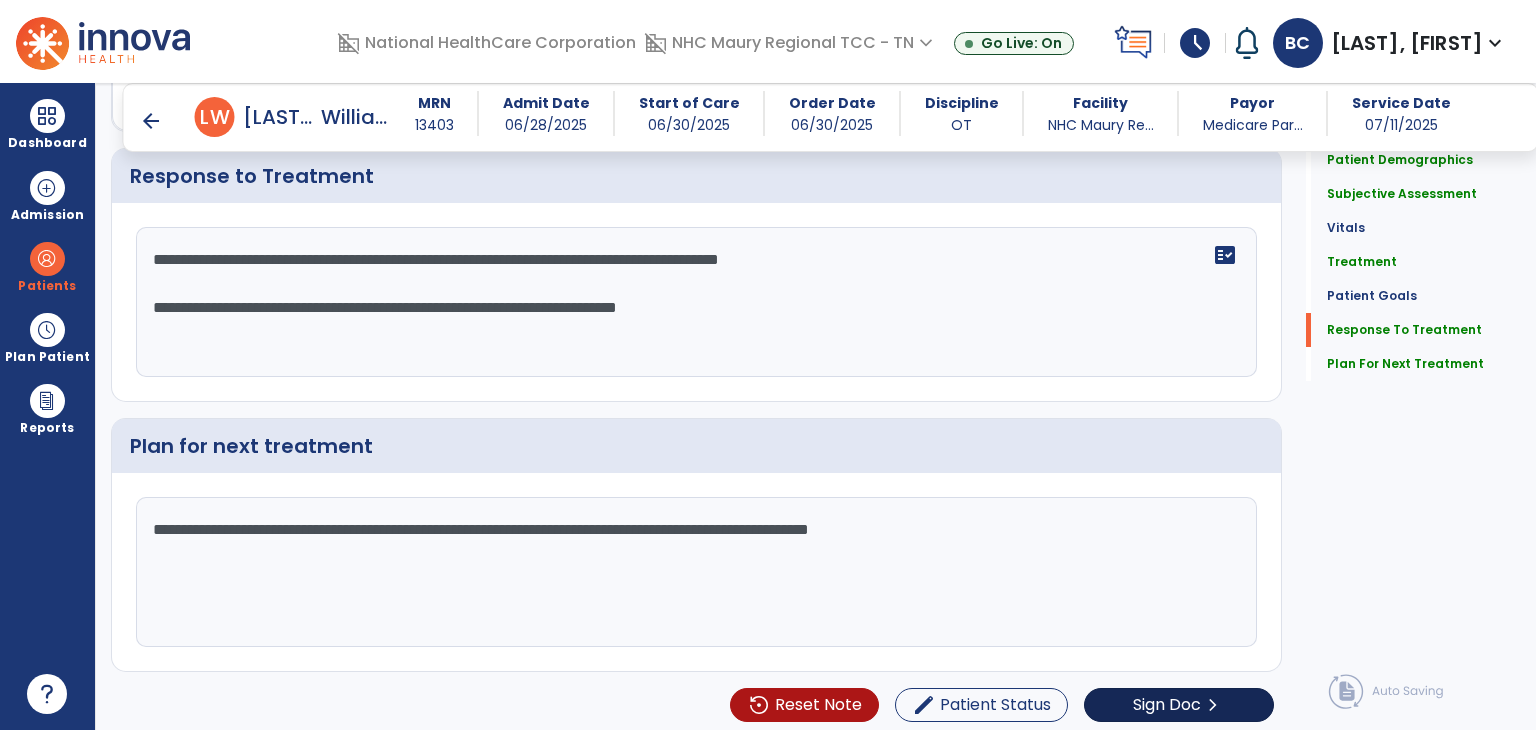 scroll, scrollTop: 2936, scrollLeft: 0, axis: vertical 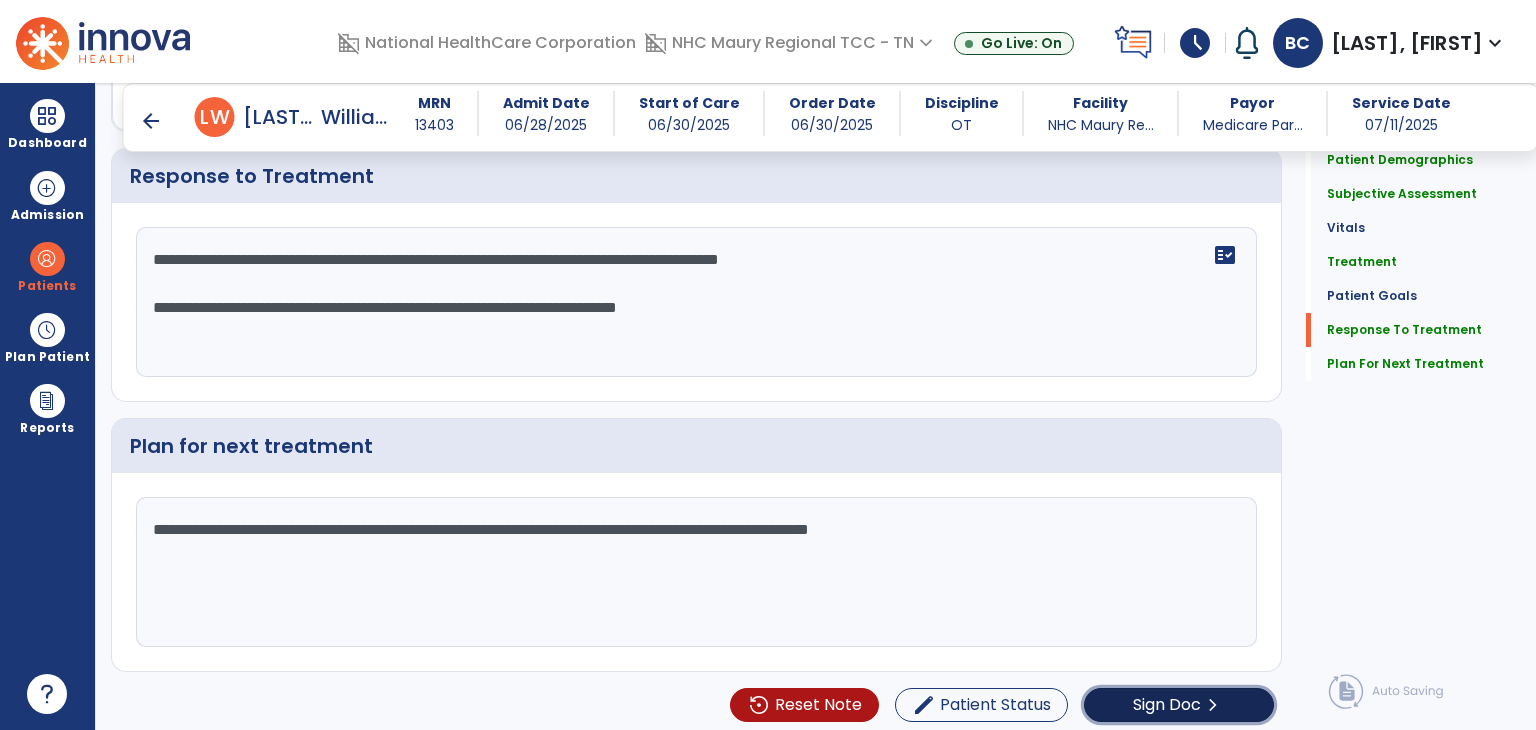 click on "Sign Doc" 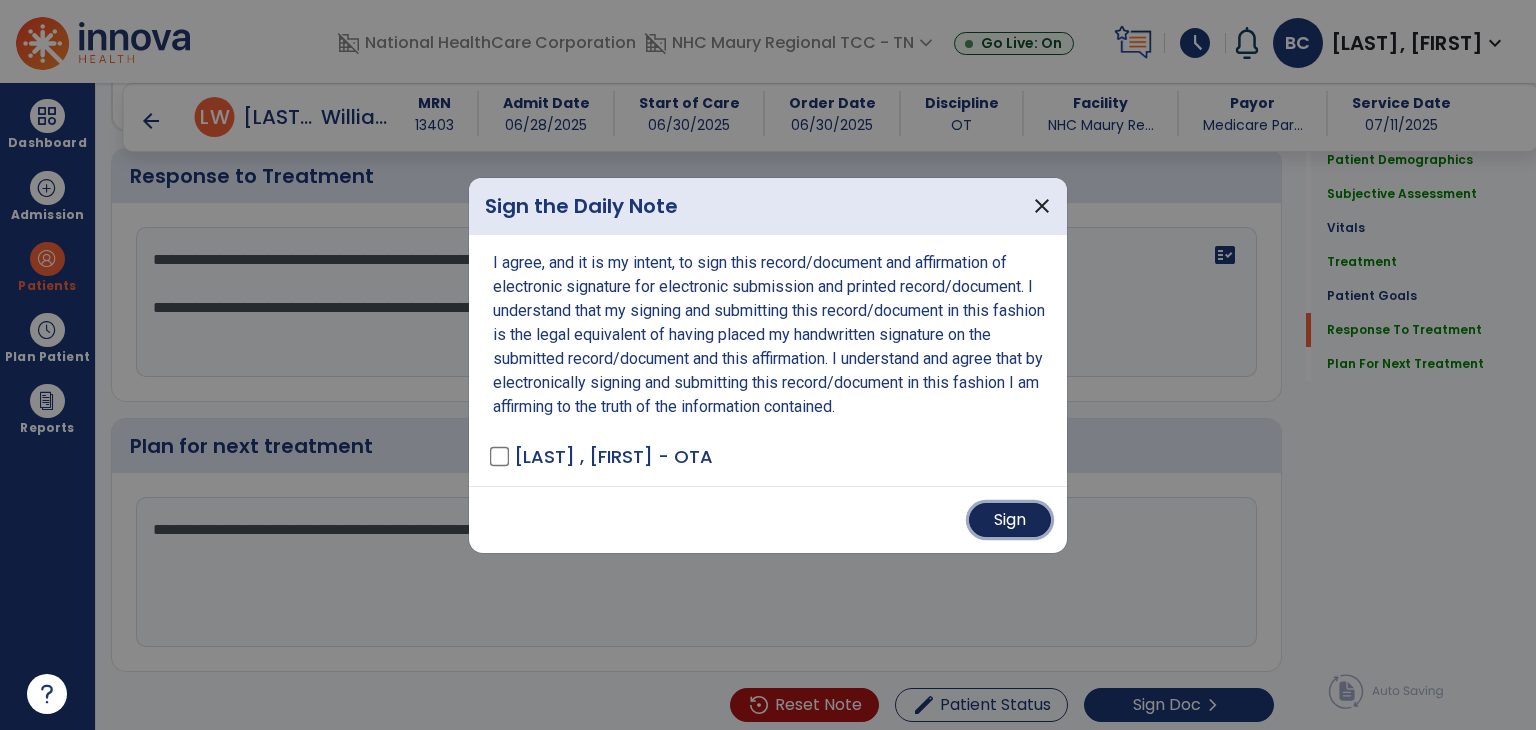 click on "Sign" at bounding box center [1010, 520] 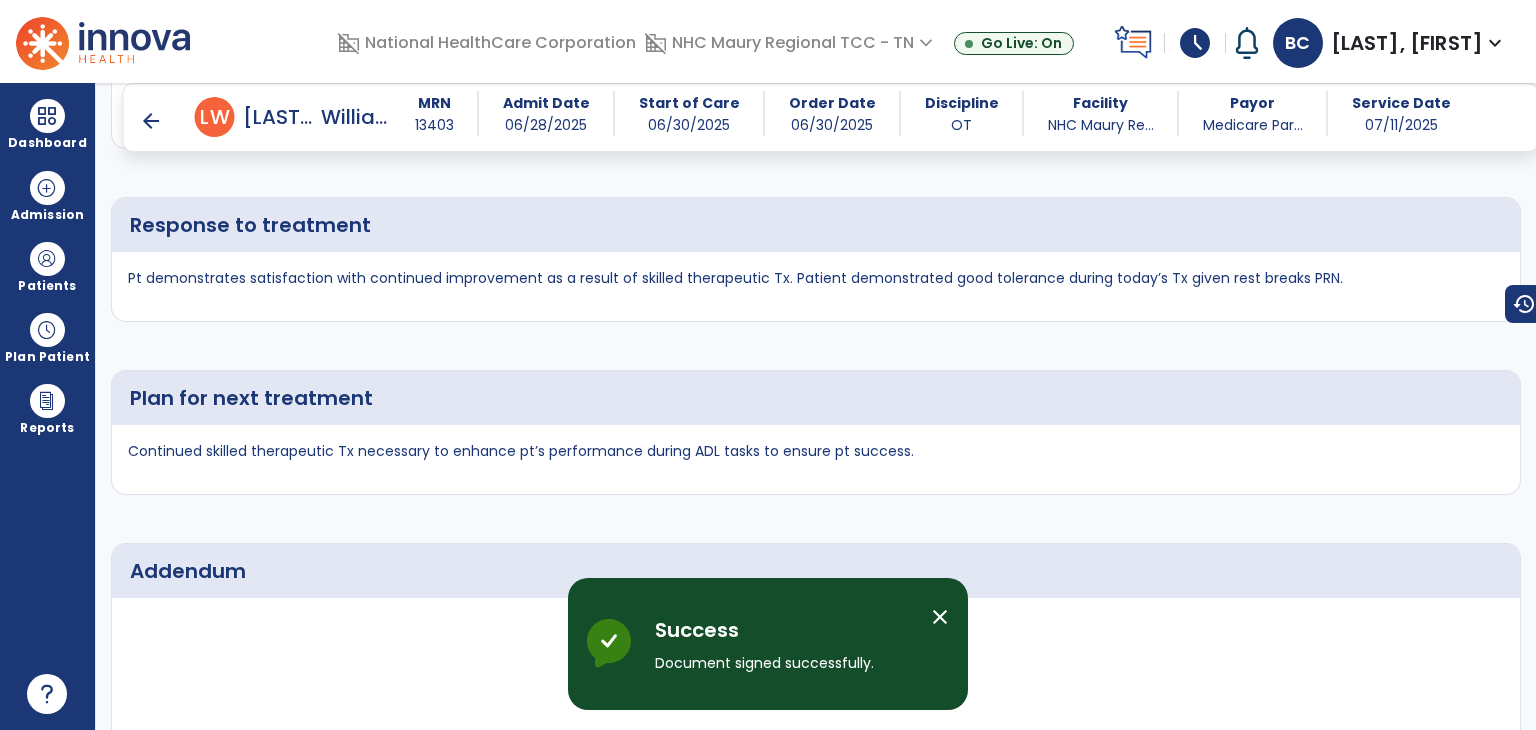 scroll, scrollTop: 3968, scrollLeft: 0, axis: vertical 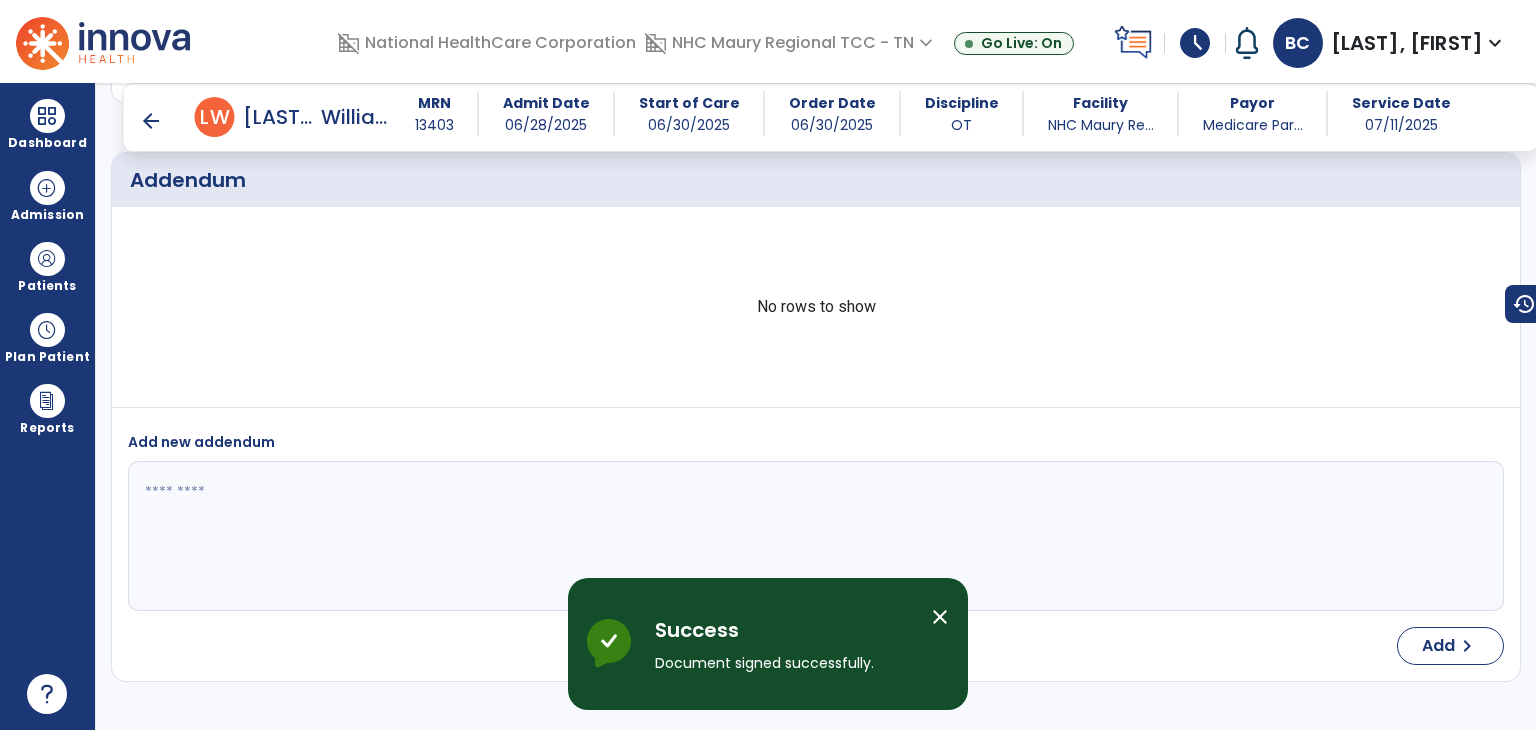 click on "arrow_back" at bounding box center [151, 121] 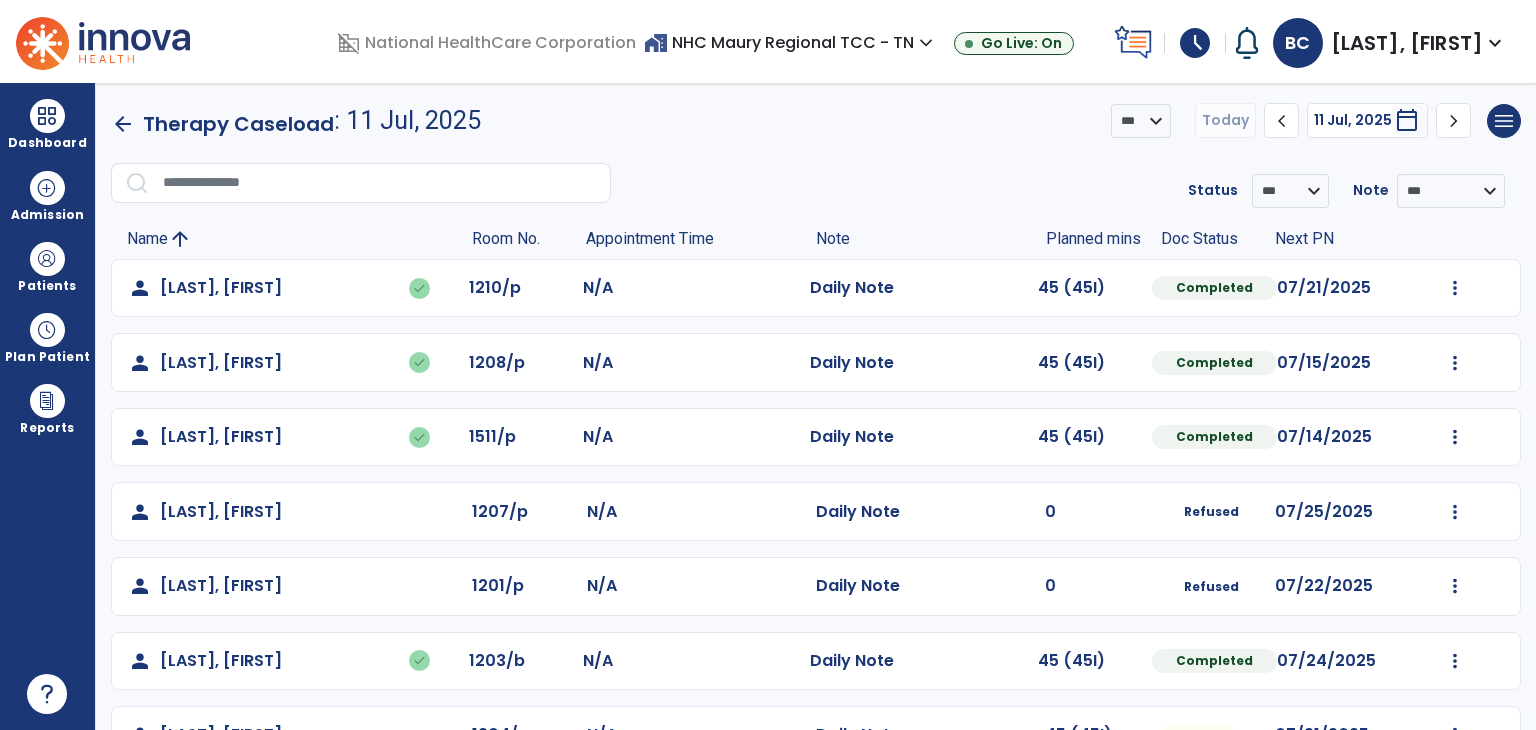scroll, scrollTop: 135, scrollLeft: 0, axis: vertical 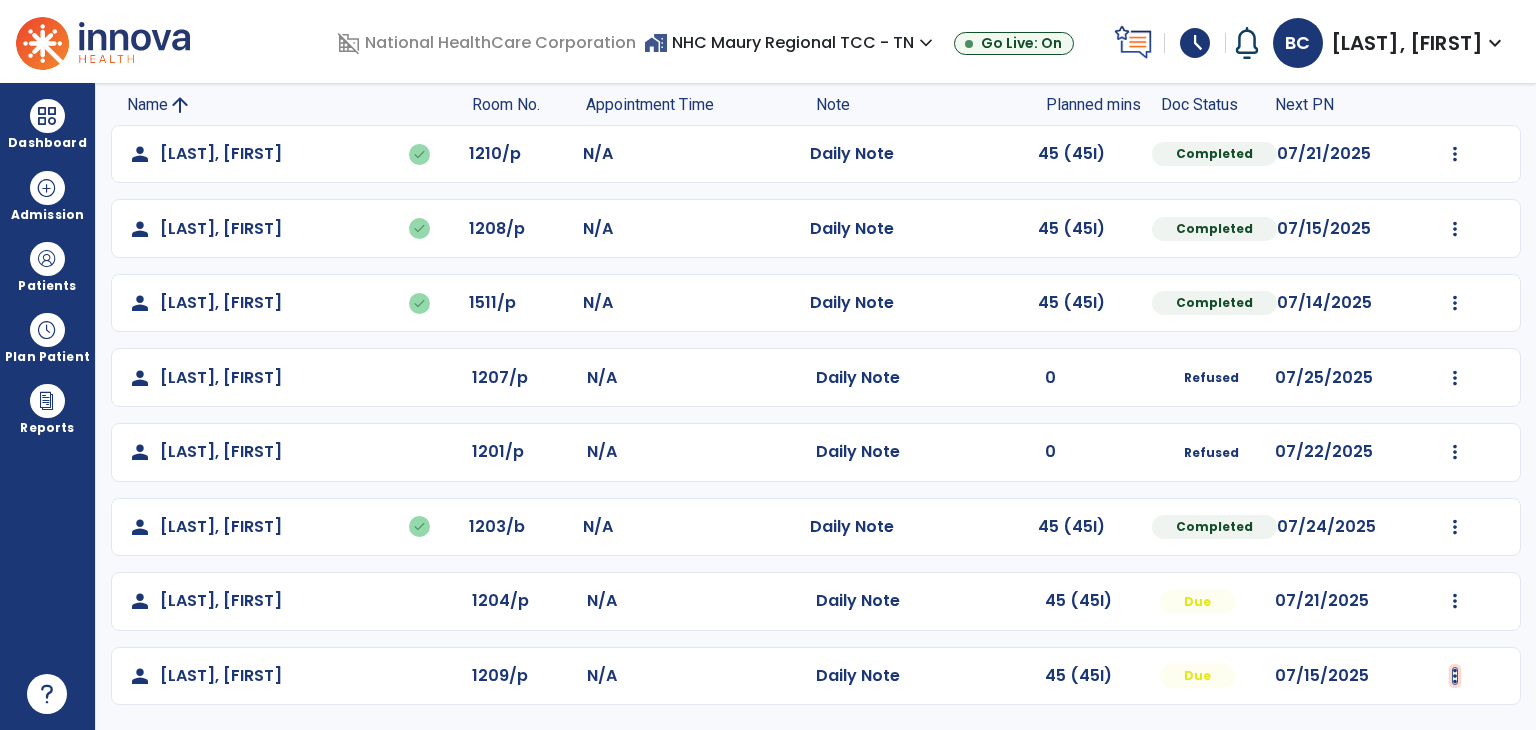 click at bounding box center [1455, 154] 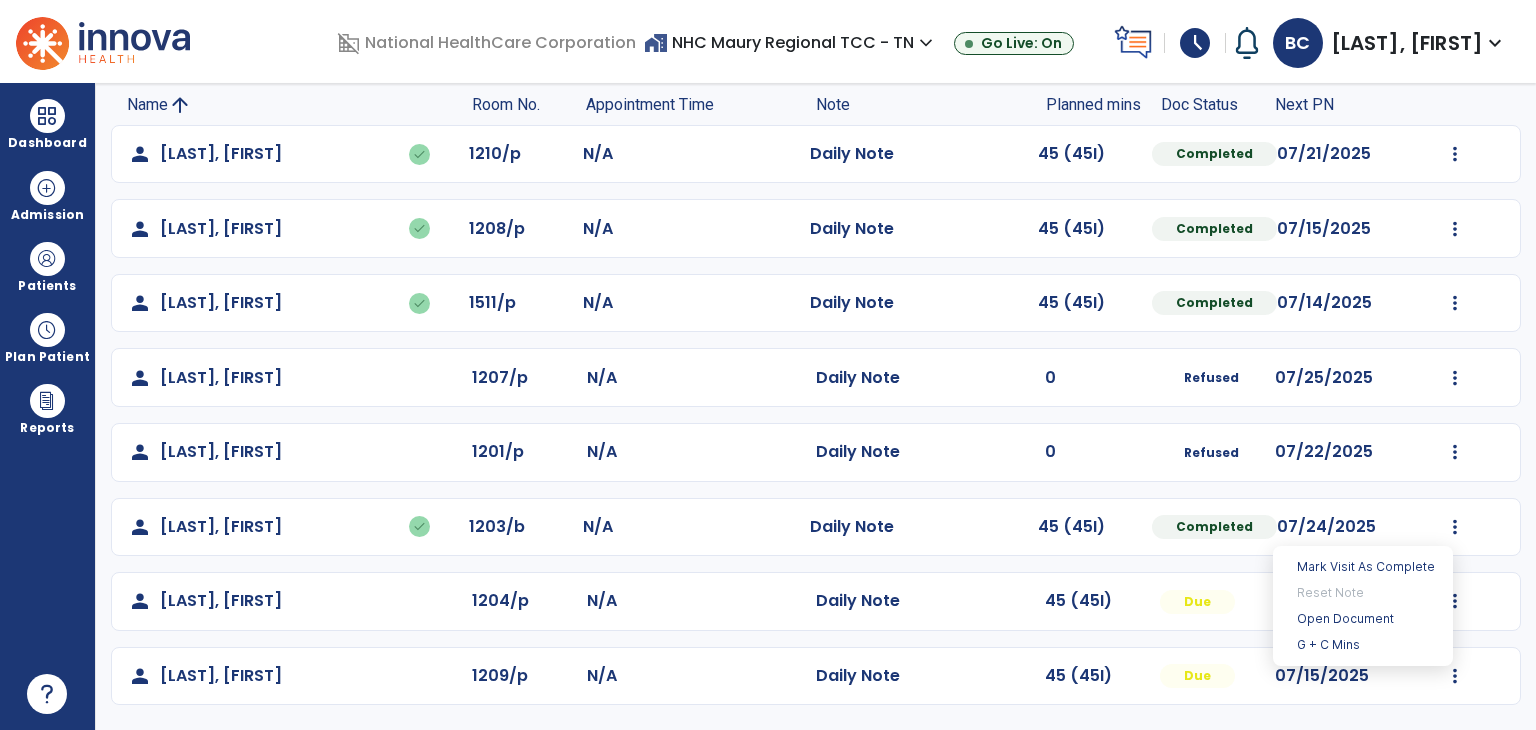 click on "**********" at bounding box center [816, 406] 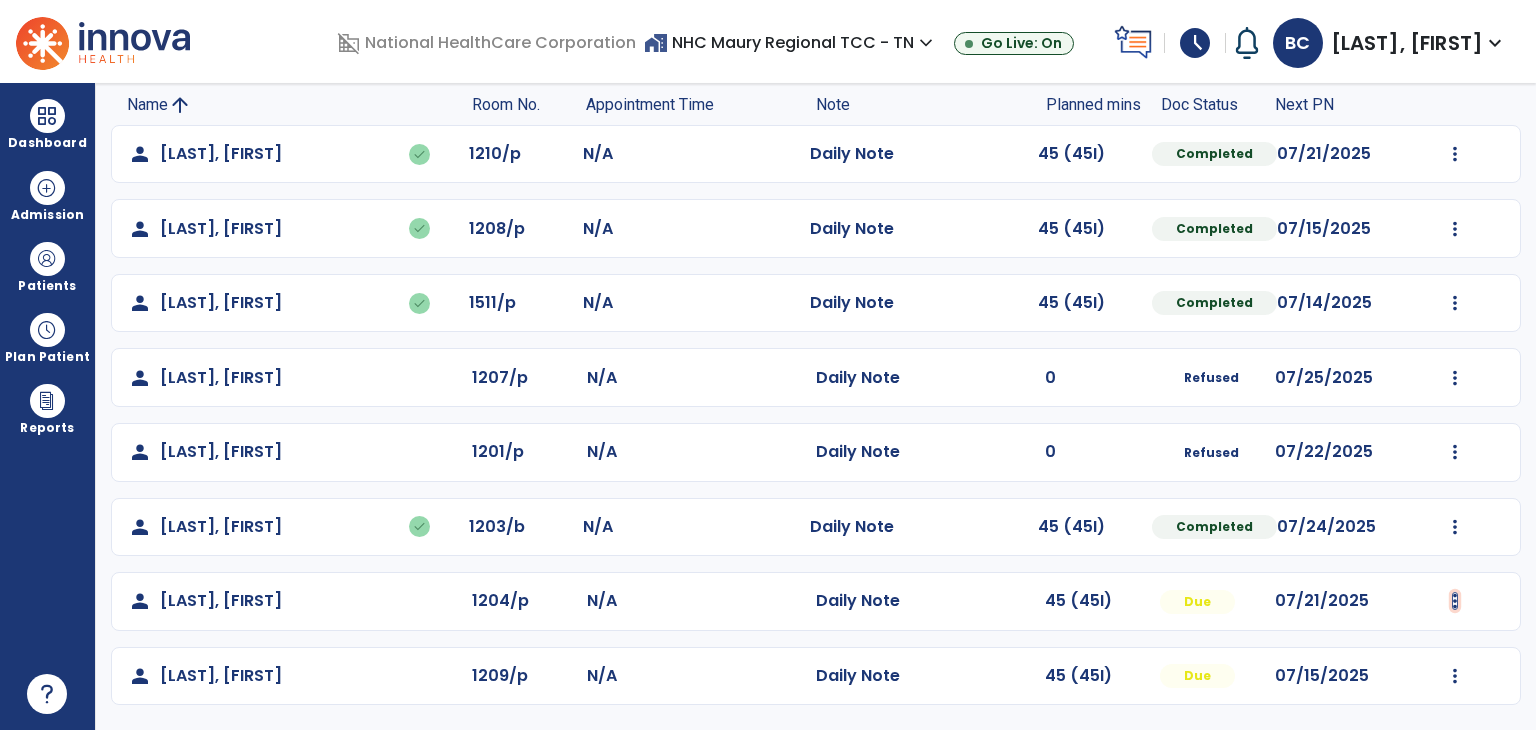 click at bounding box center (1455, 154) 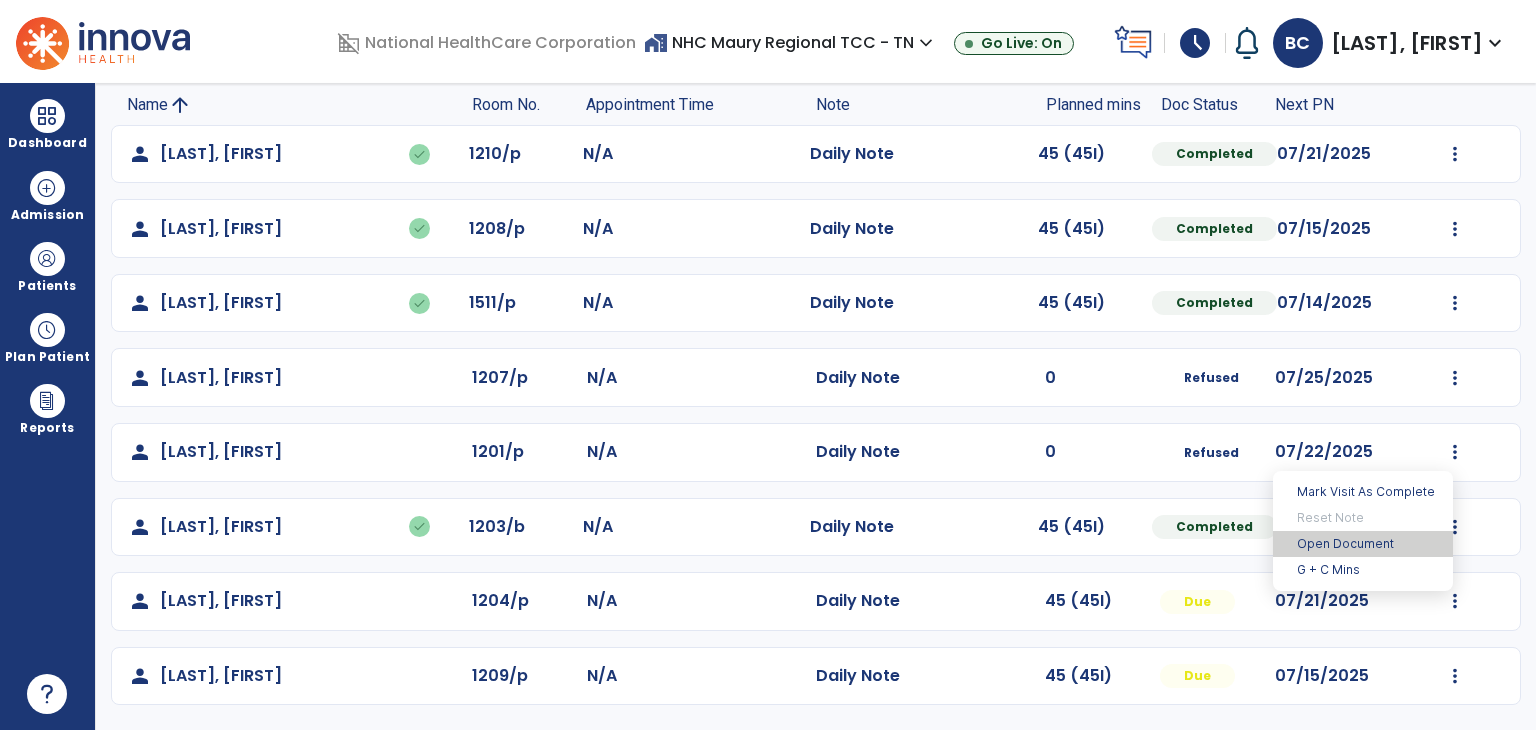 click on "Open Document" at bounding box center (1363, 544) 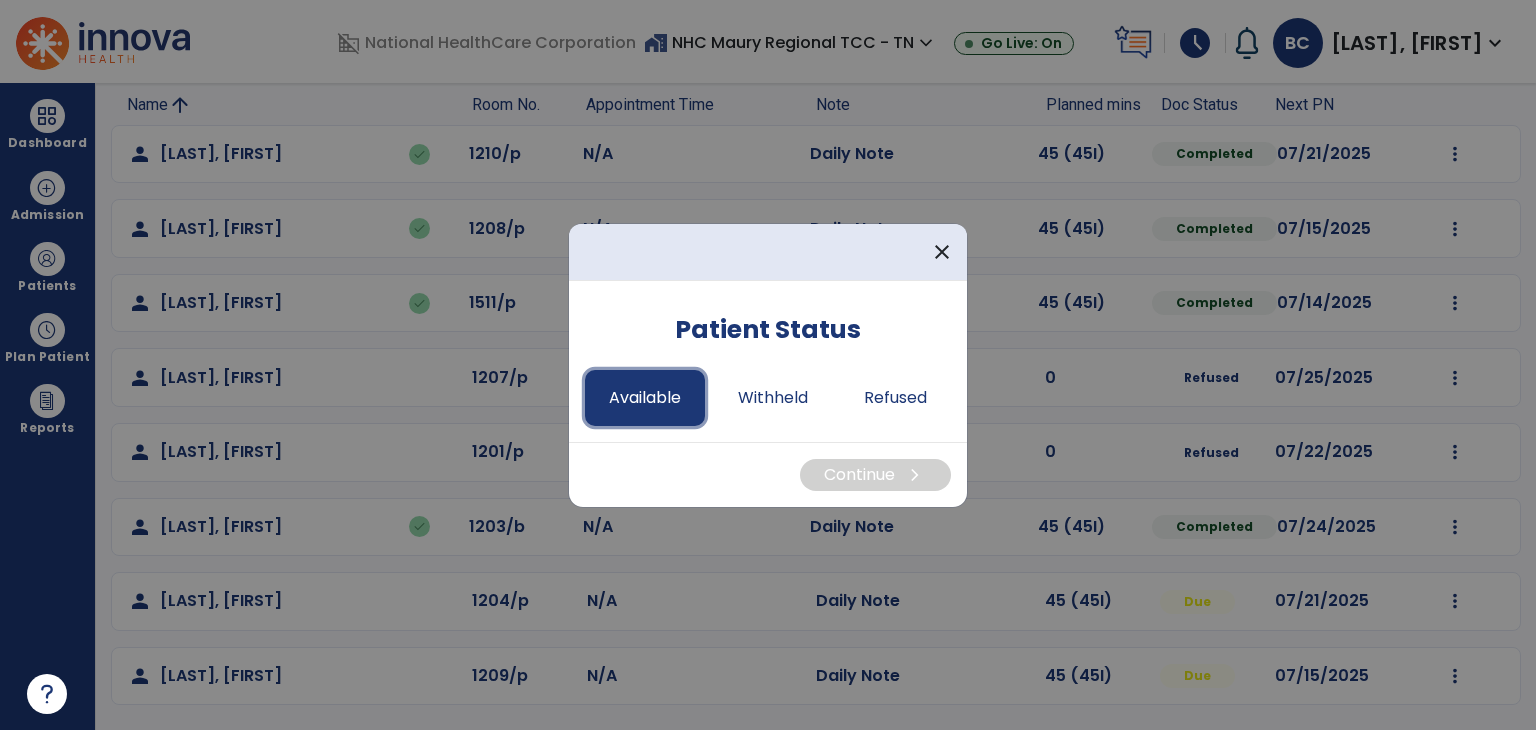 click on "Available" at bounding box center (645, 398) 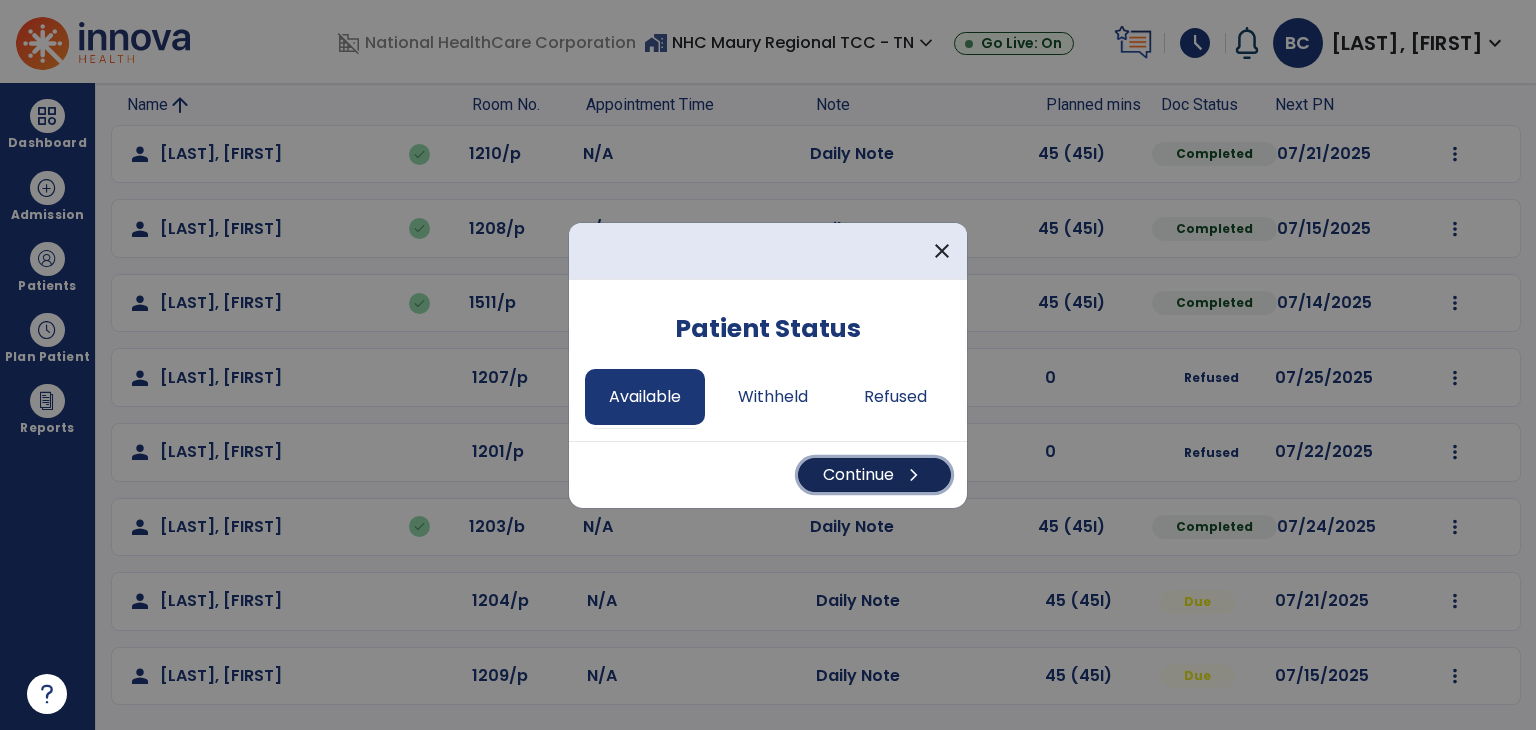 click on "Continue   chevron_right" at bounding box center (874, 475) 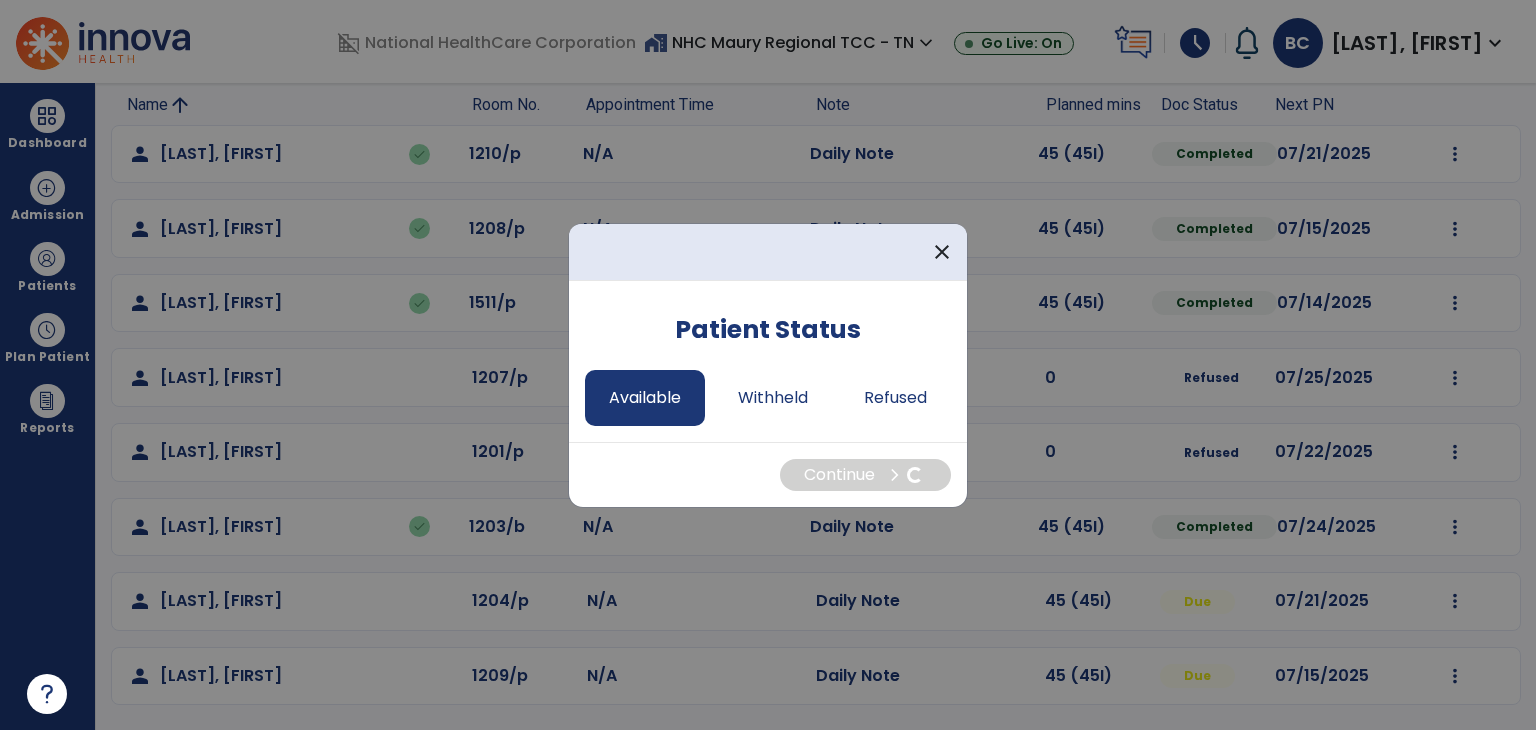 select on "*" 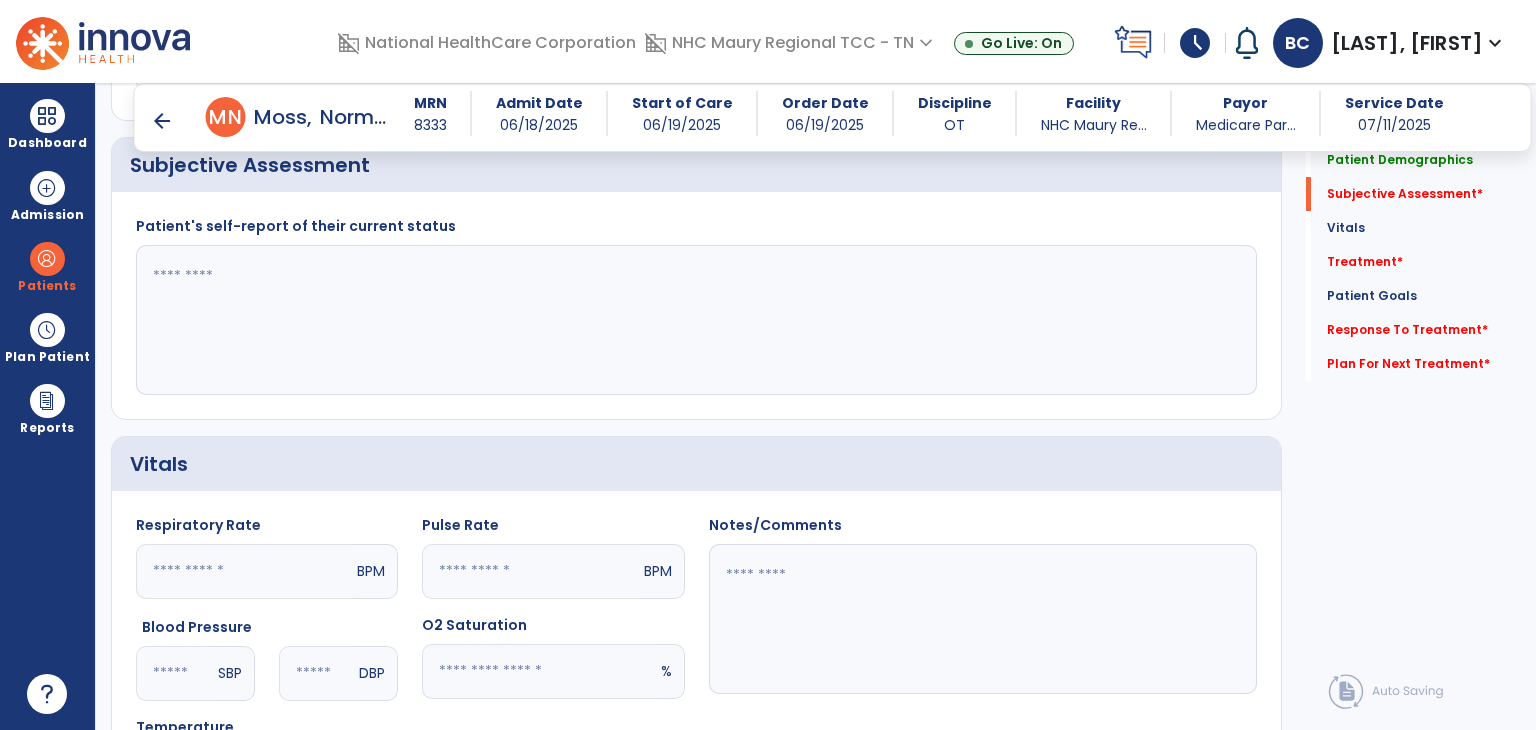 scroll, scrollTop: 393, scrollLeft: 0, axis: vertical 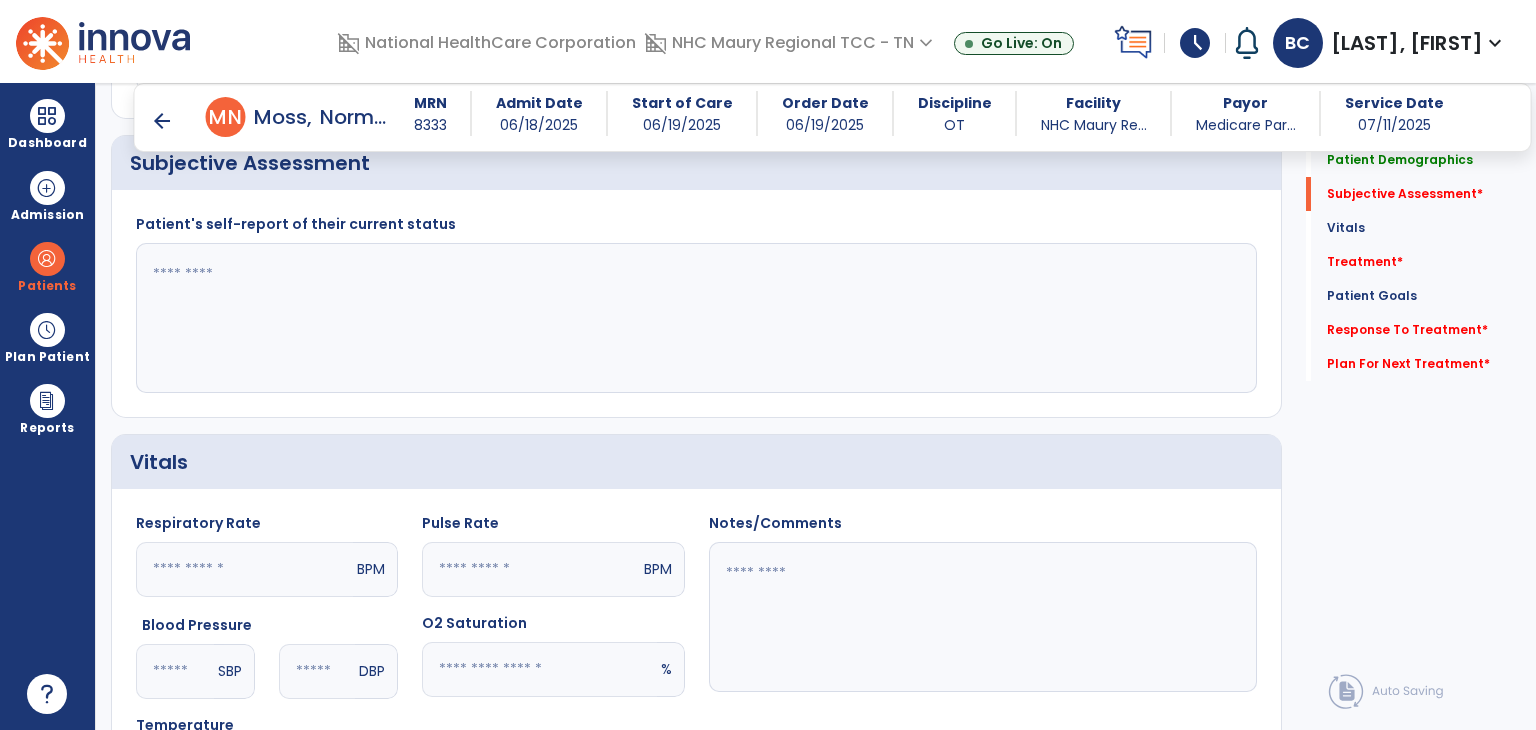 click 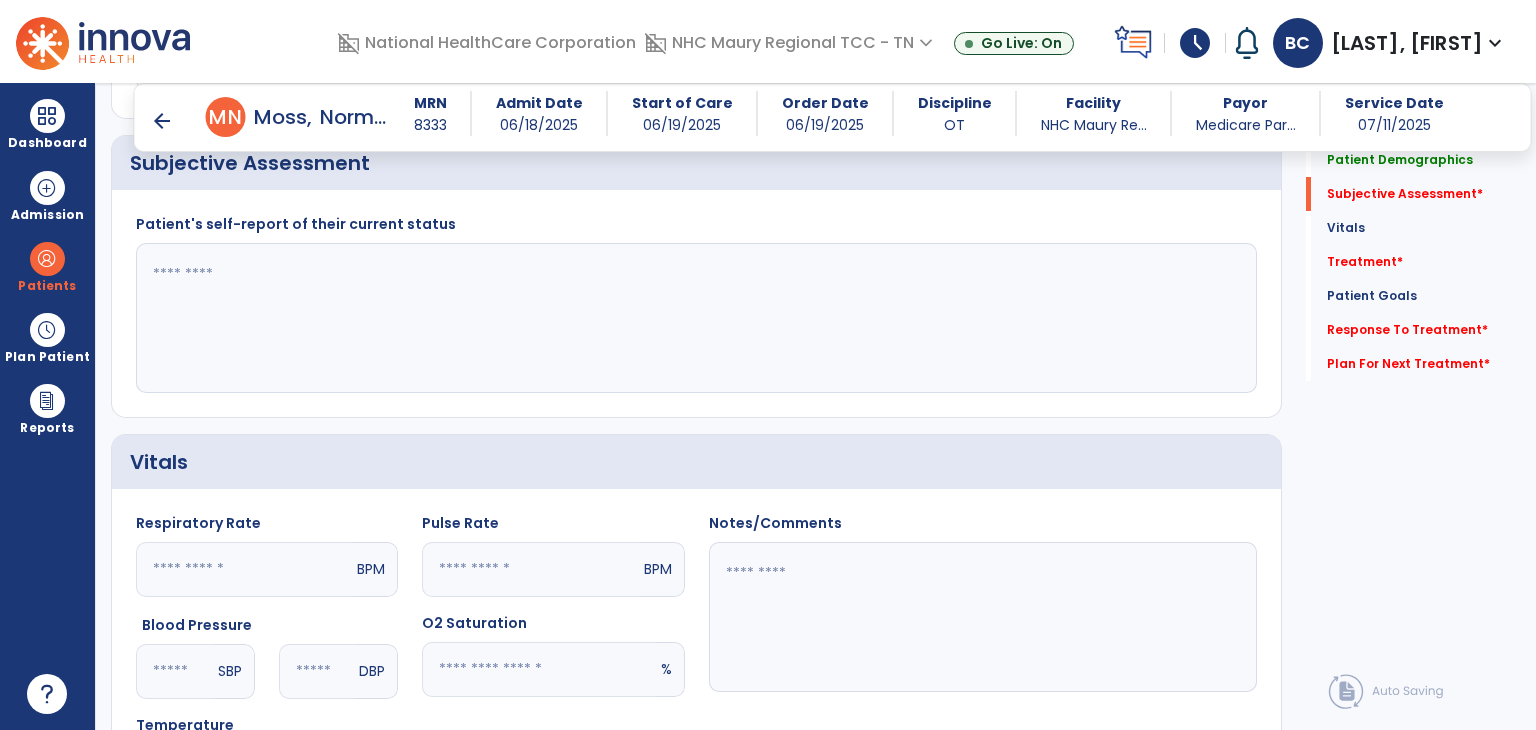 paste on "**********" 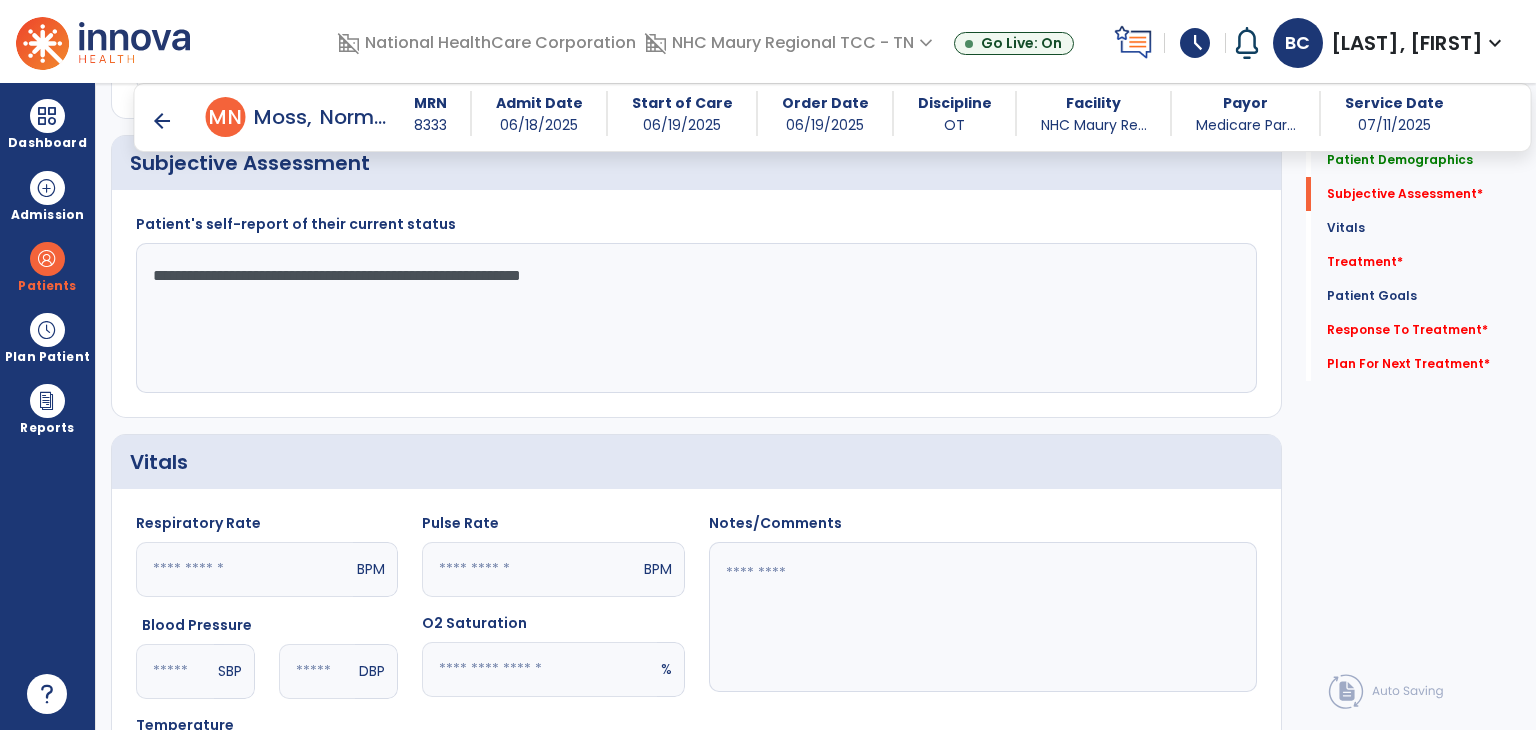 click on "**********" 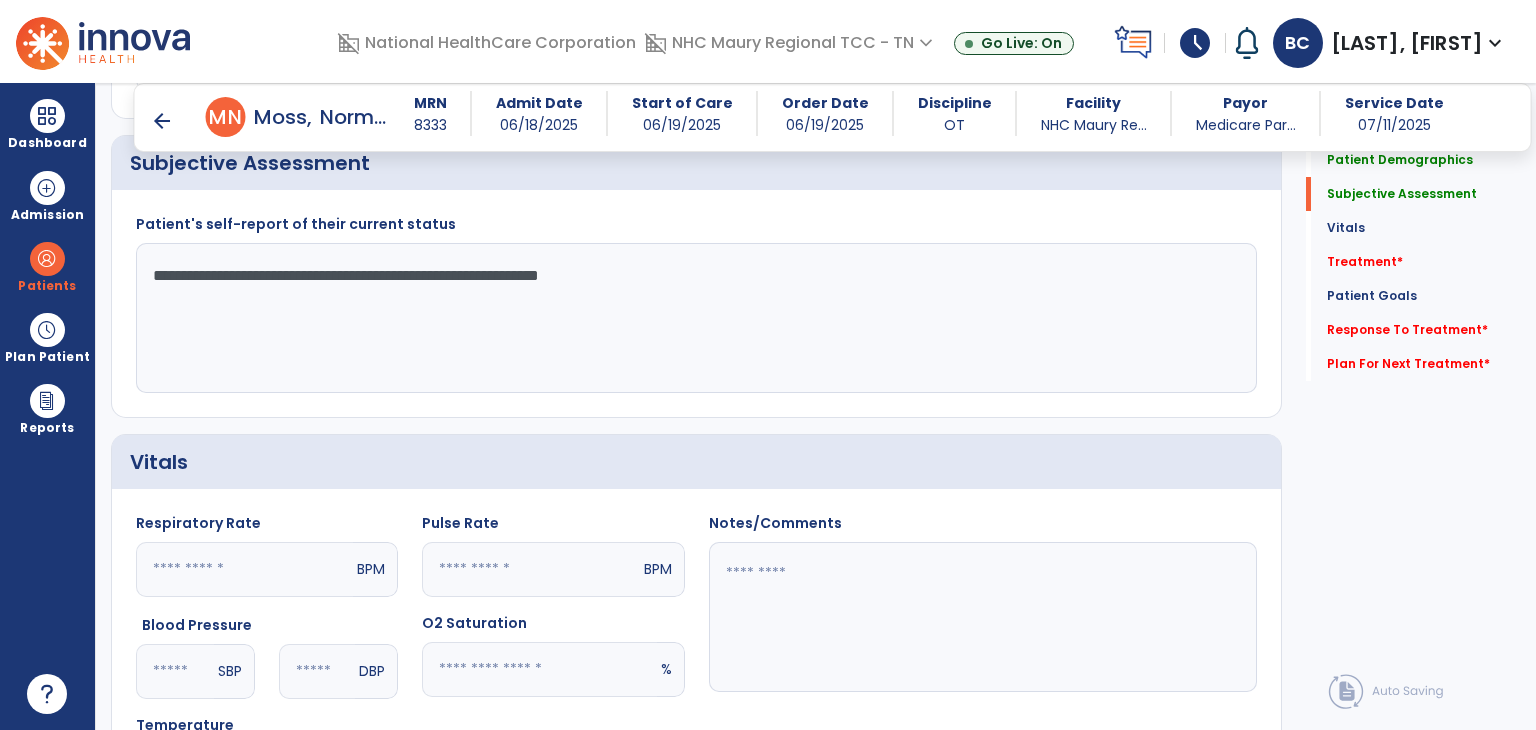 click on "**********" 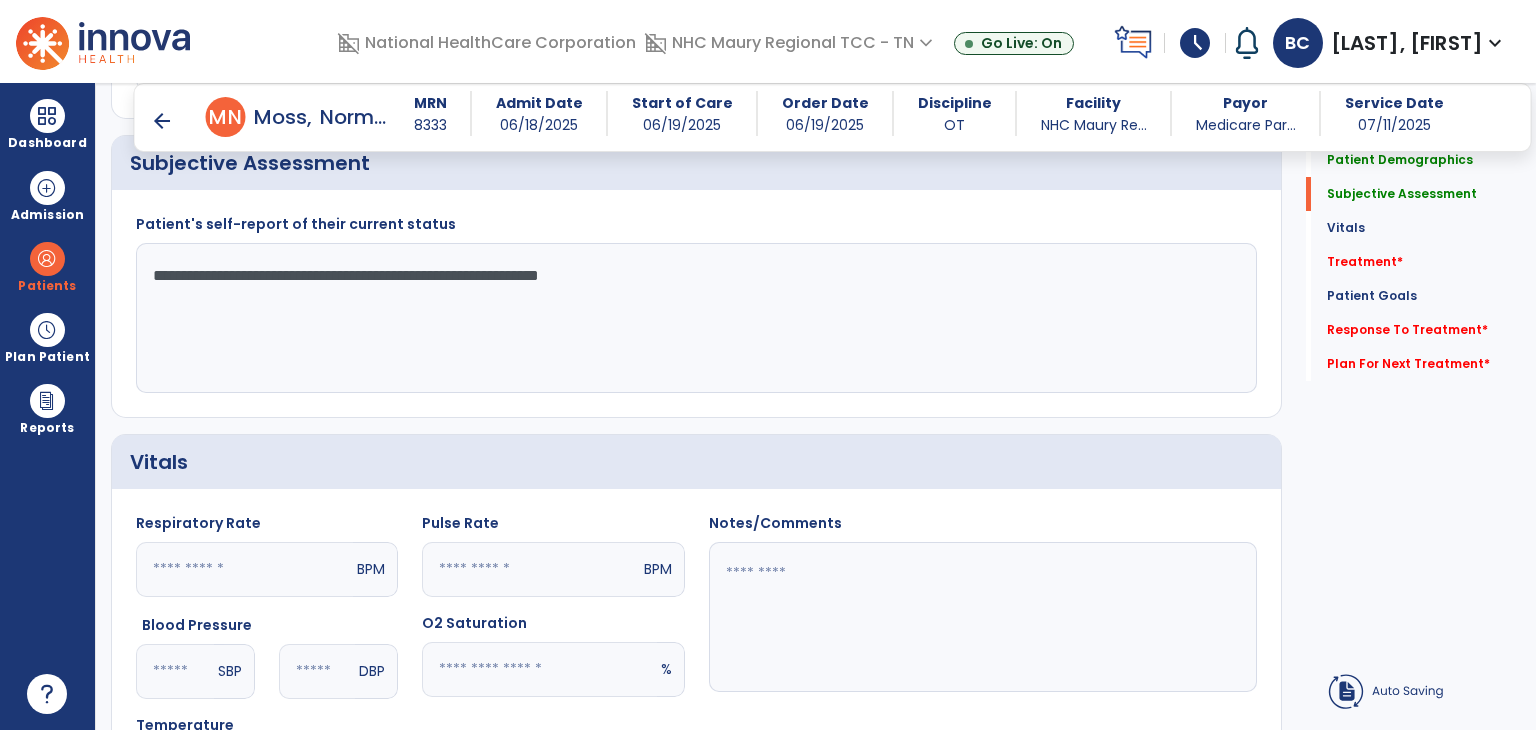 click on "**********" 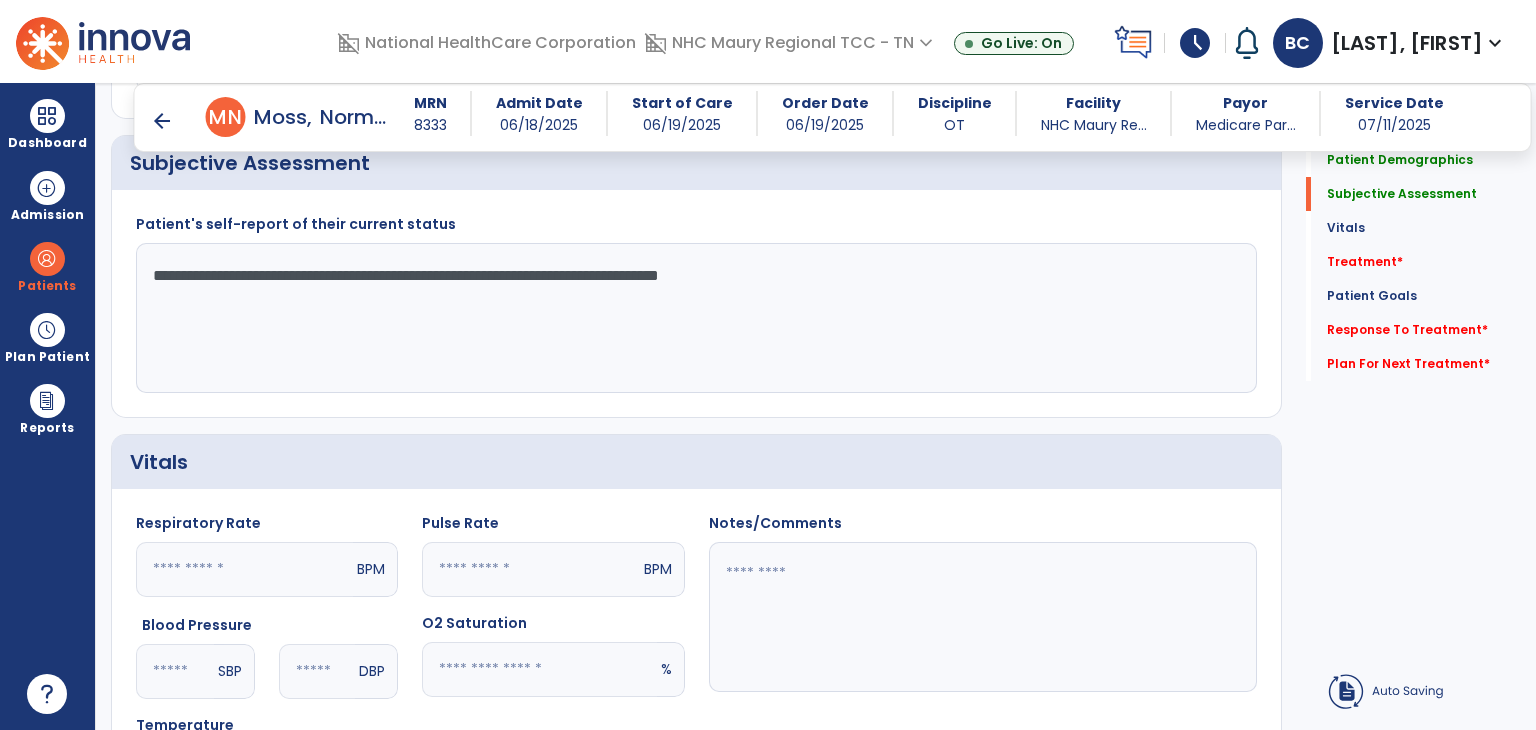 click on "**********" 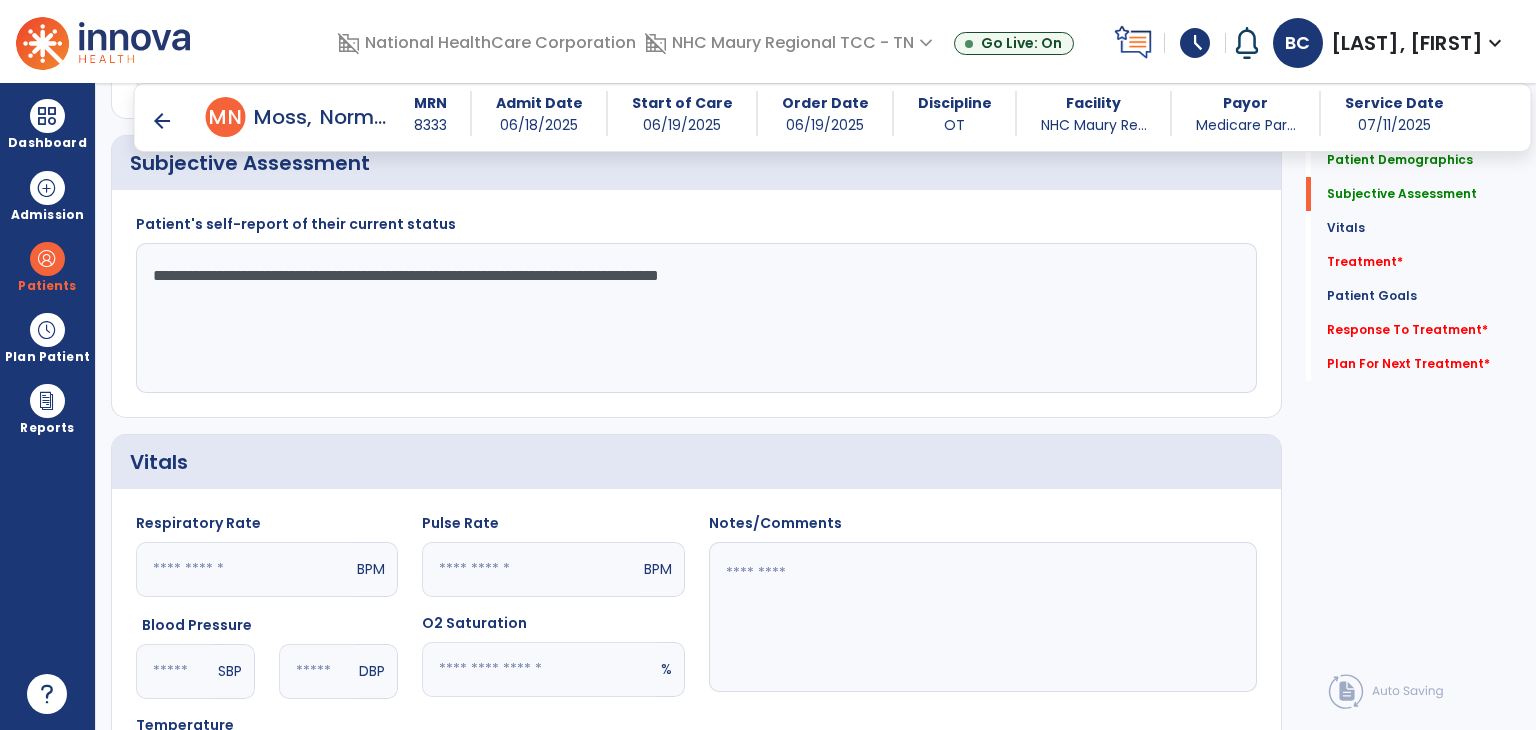 click on "**********" 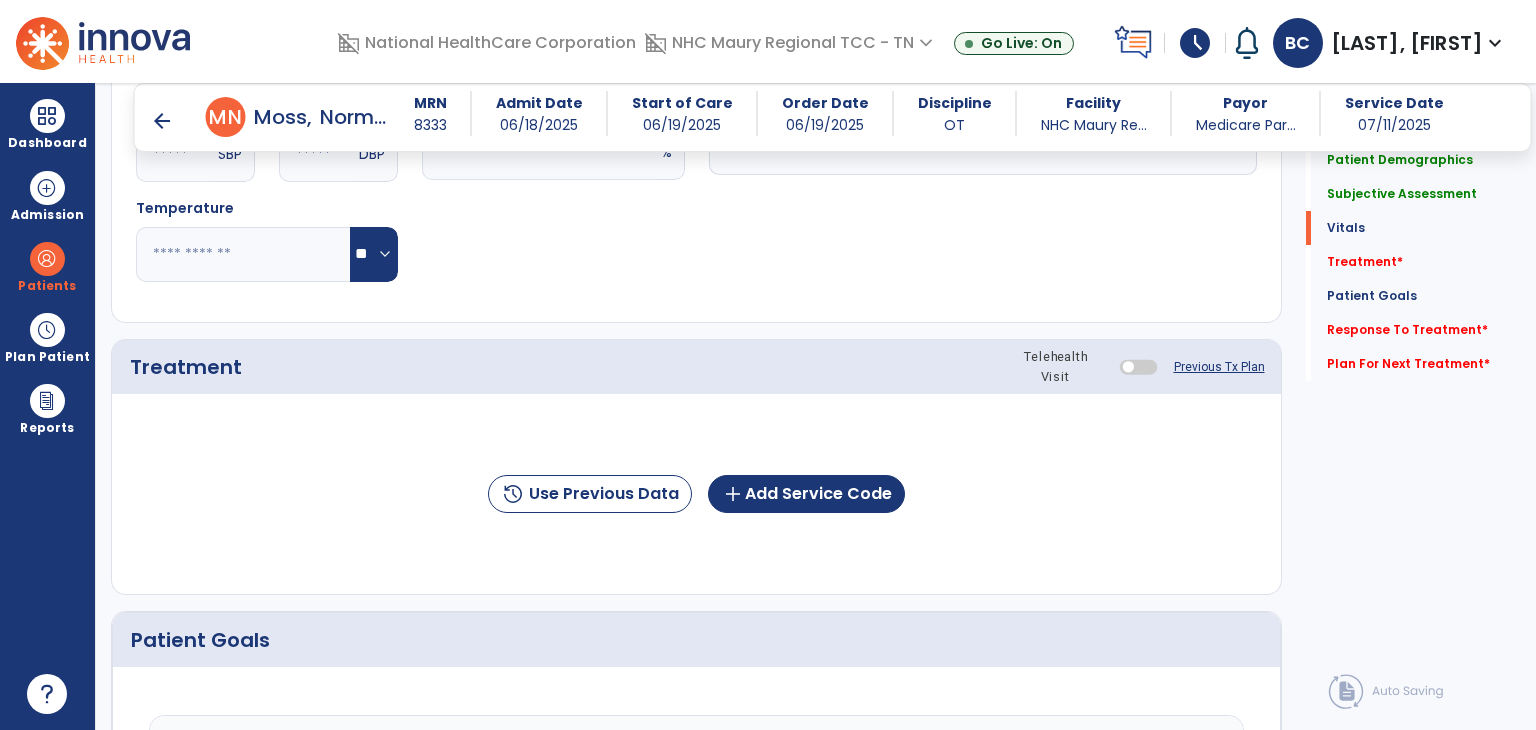 scroll, scrollTop: 1016, scrollLeft: 0, axis: vertical 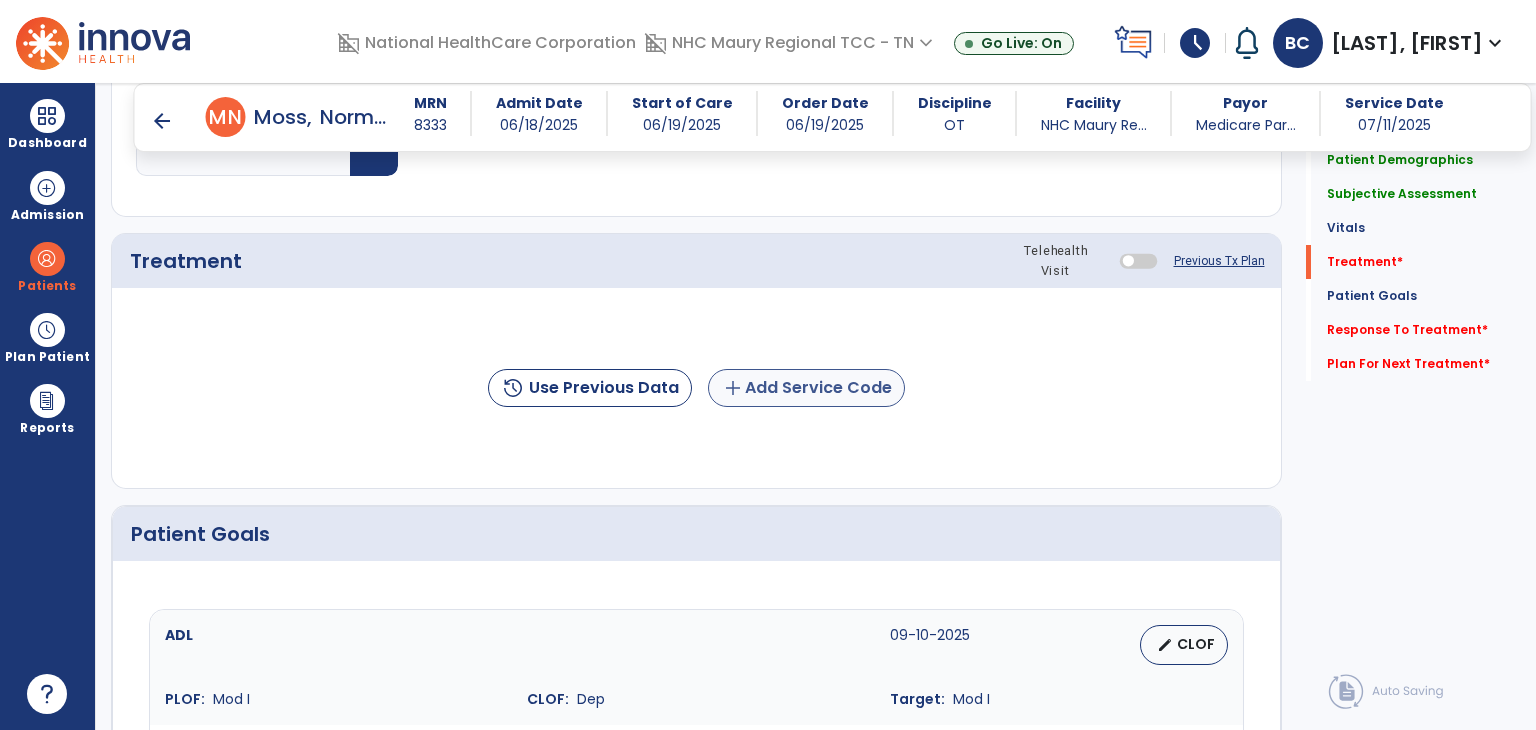 type on "**********" 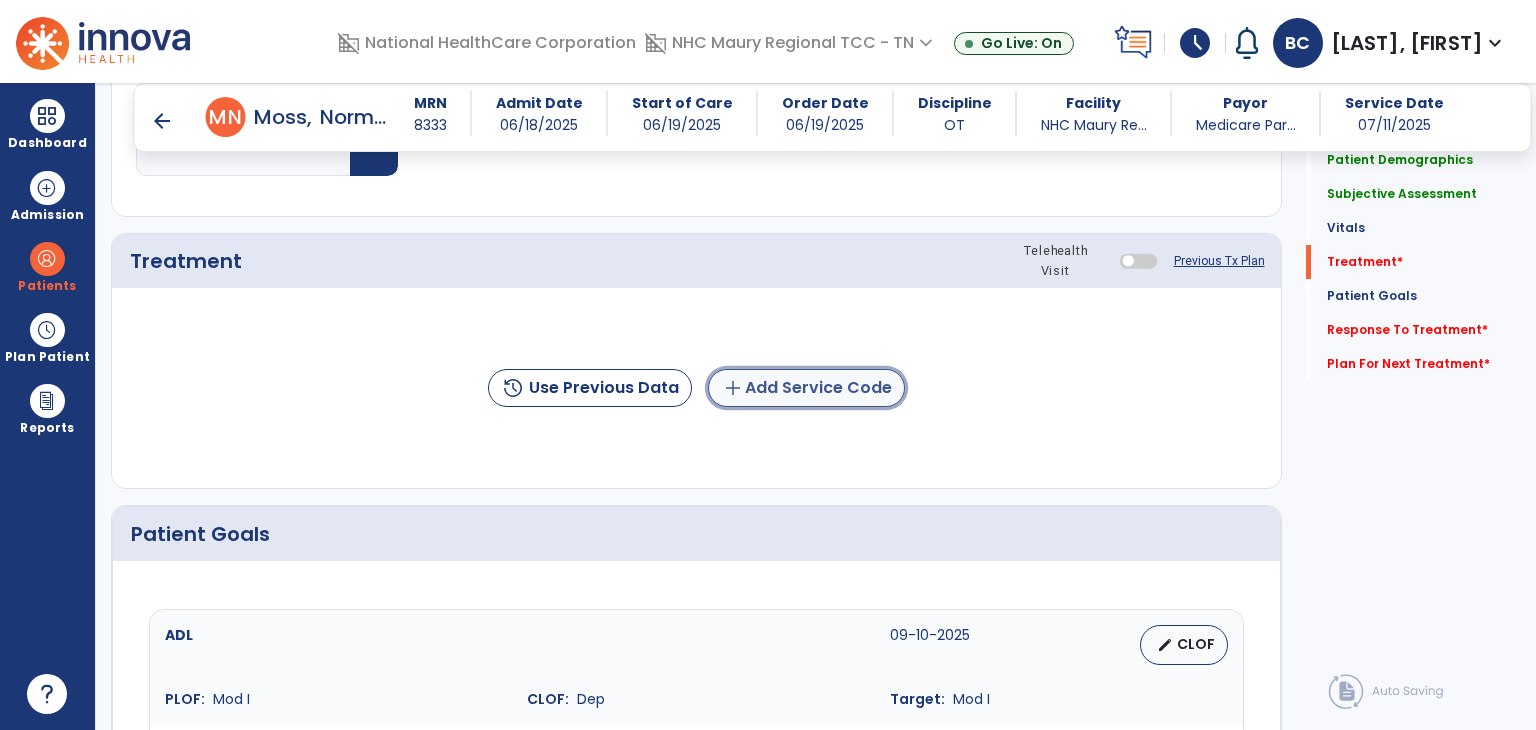 click on "add  Add Service Code" 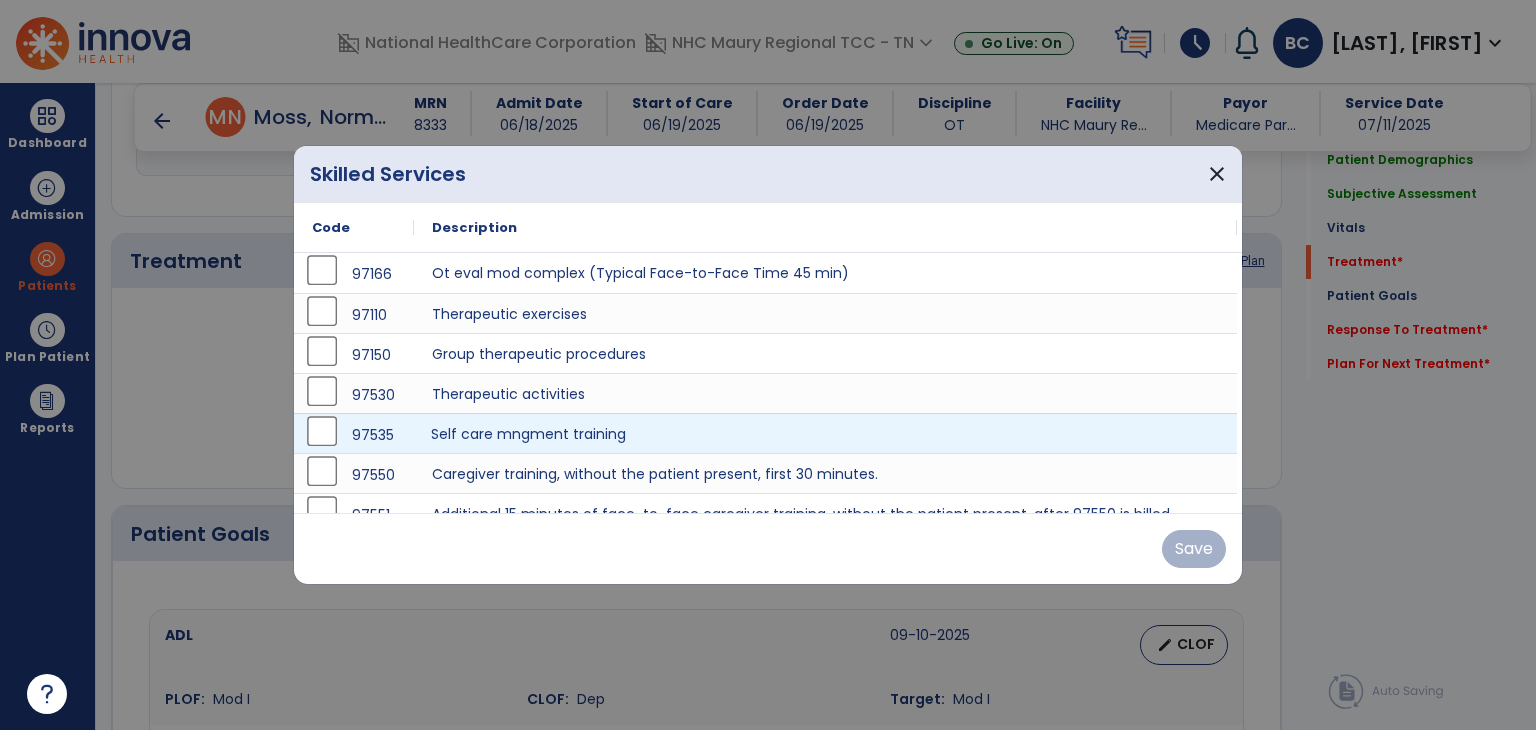 click on "Self care mngment training" at bounding box center [825, 433] 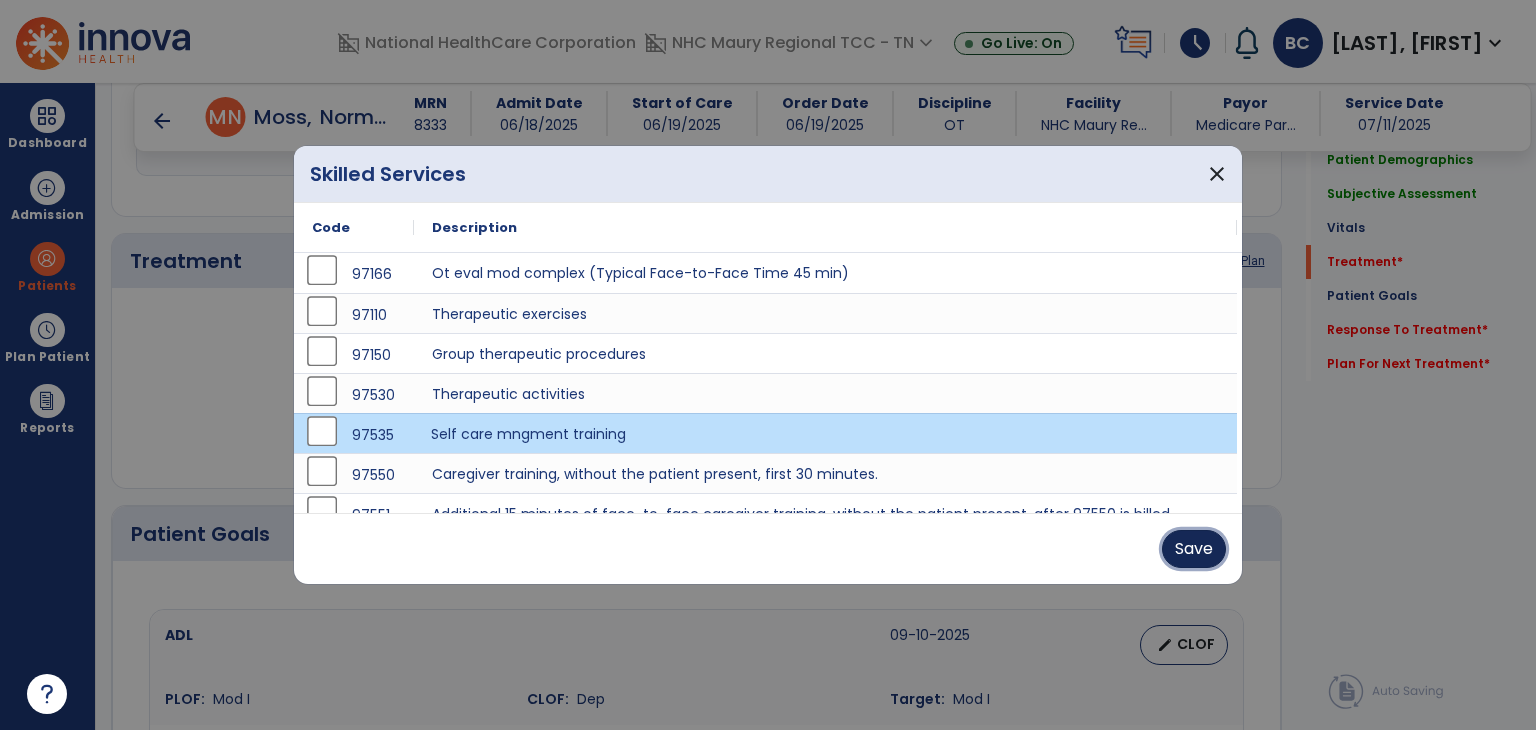 click on "Save" at bounding box center (1194, 549) 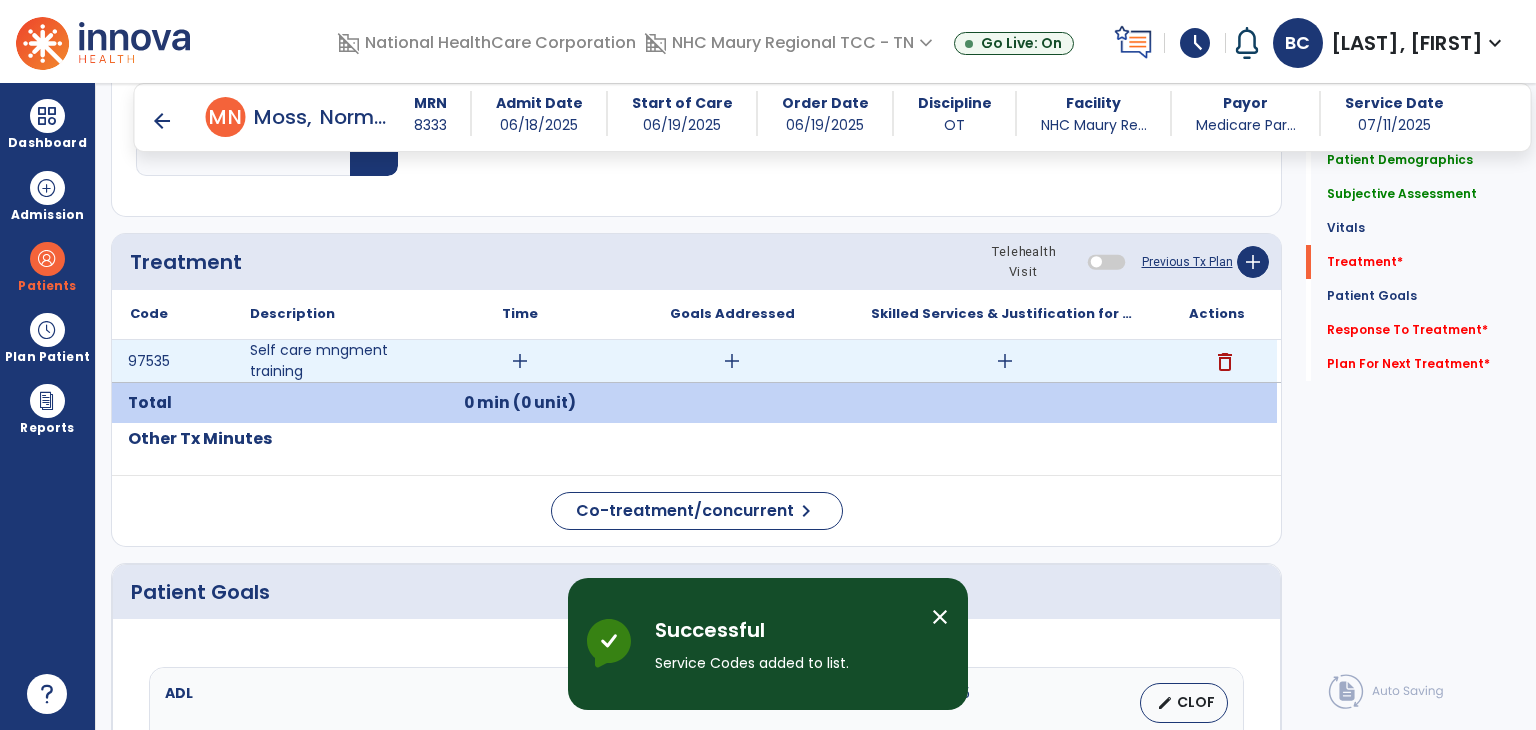 click on "add" at bounding box center (520, 361) 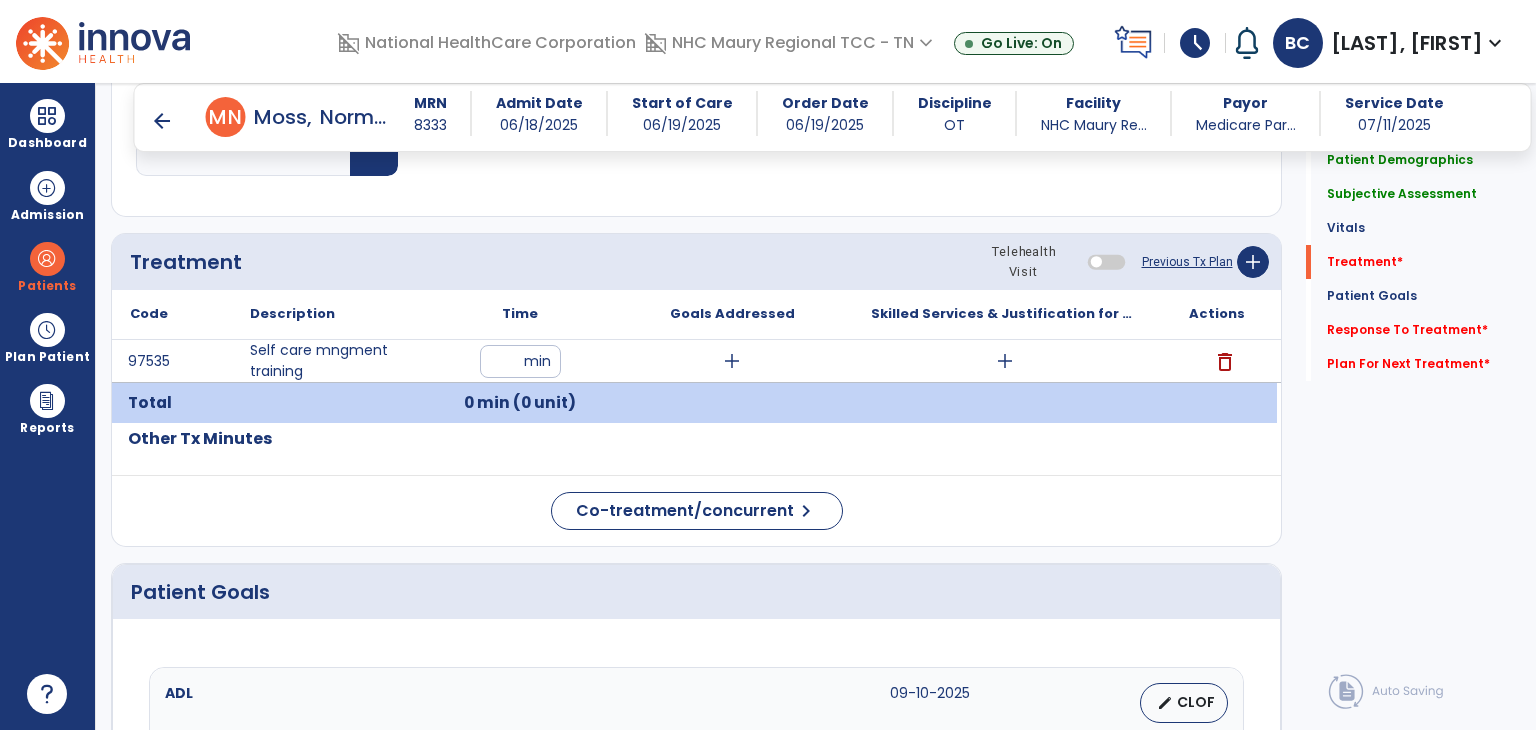 type on "**" 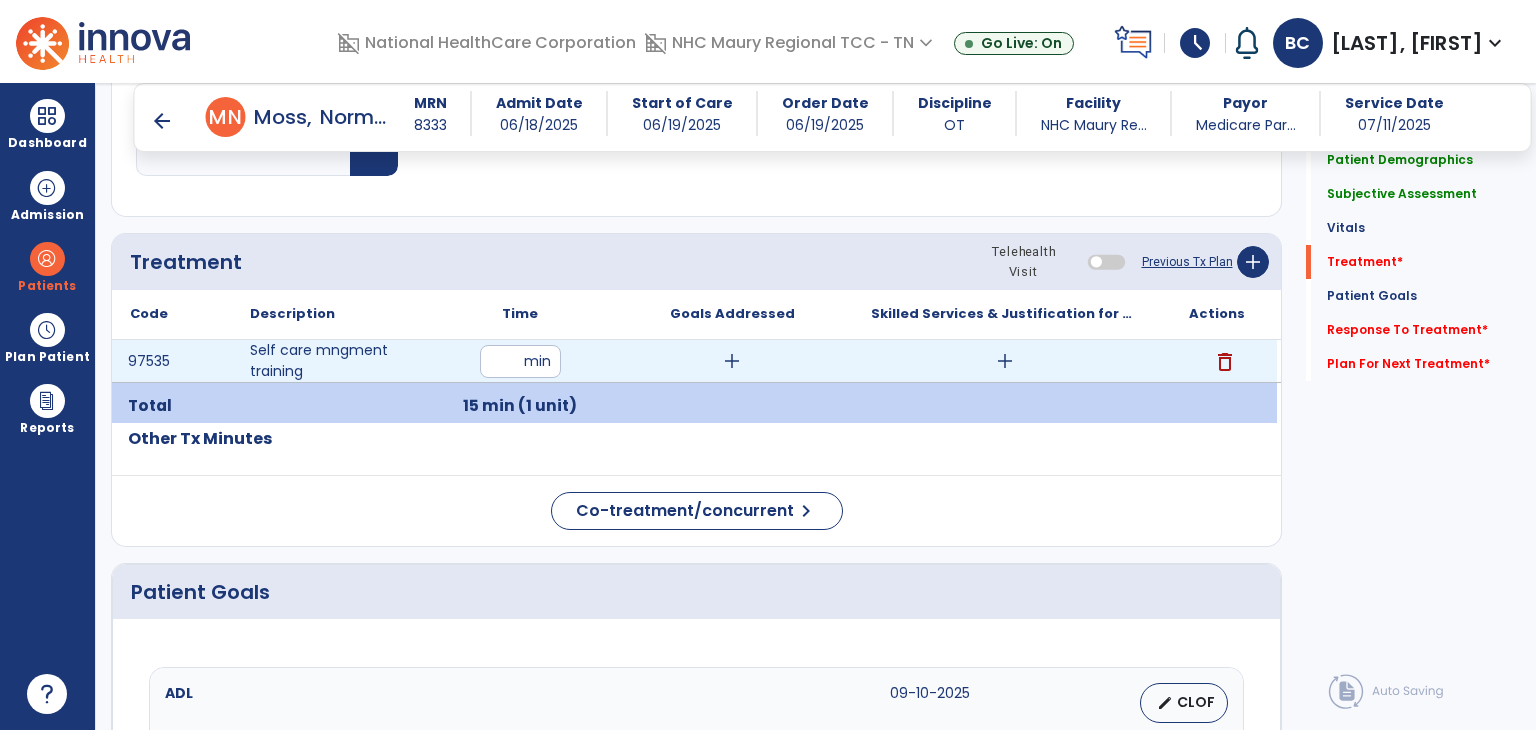click on "add" at bounding box center (732, 361) 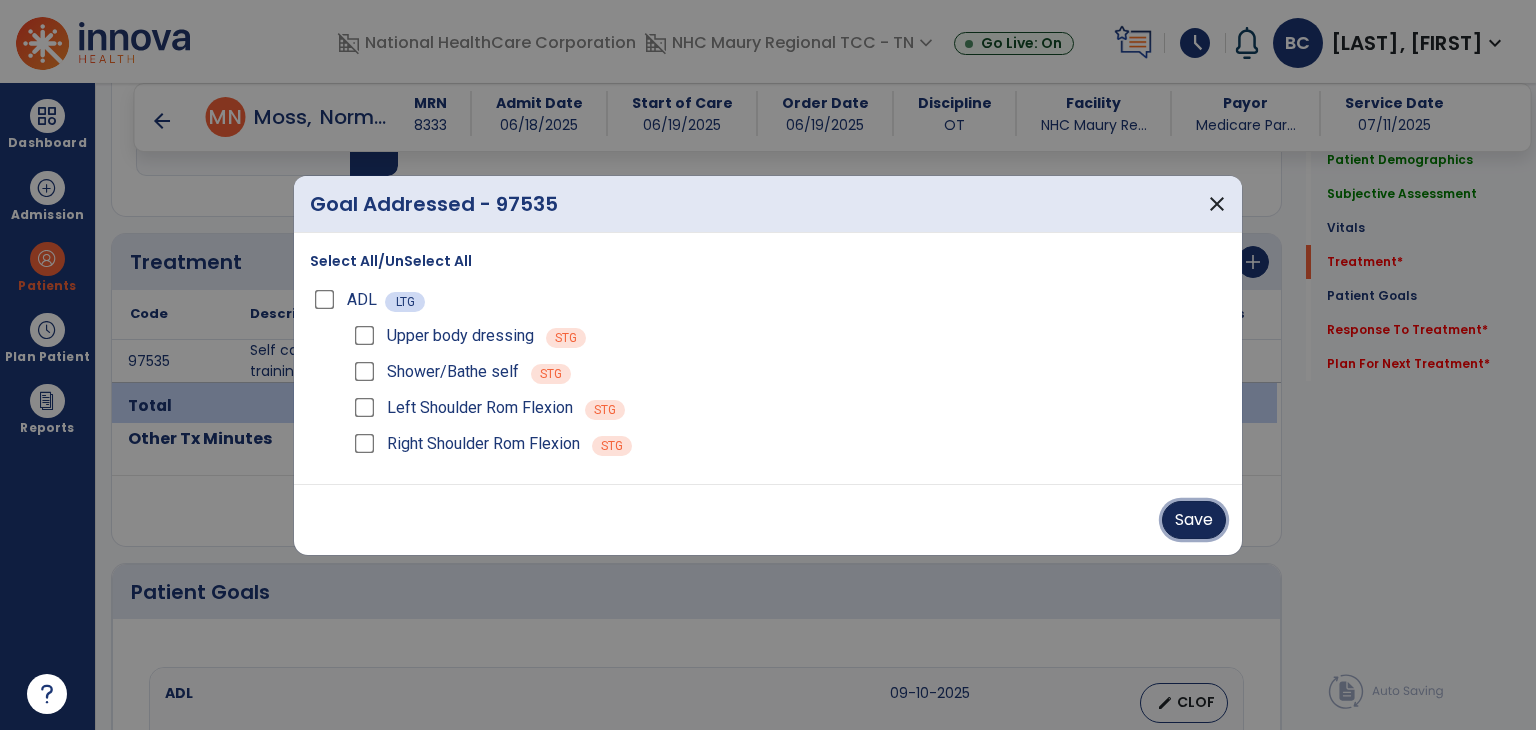 click on "Save" at bounding box center (1194, 520) 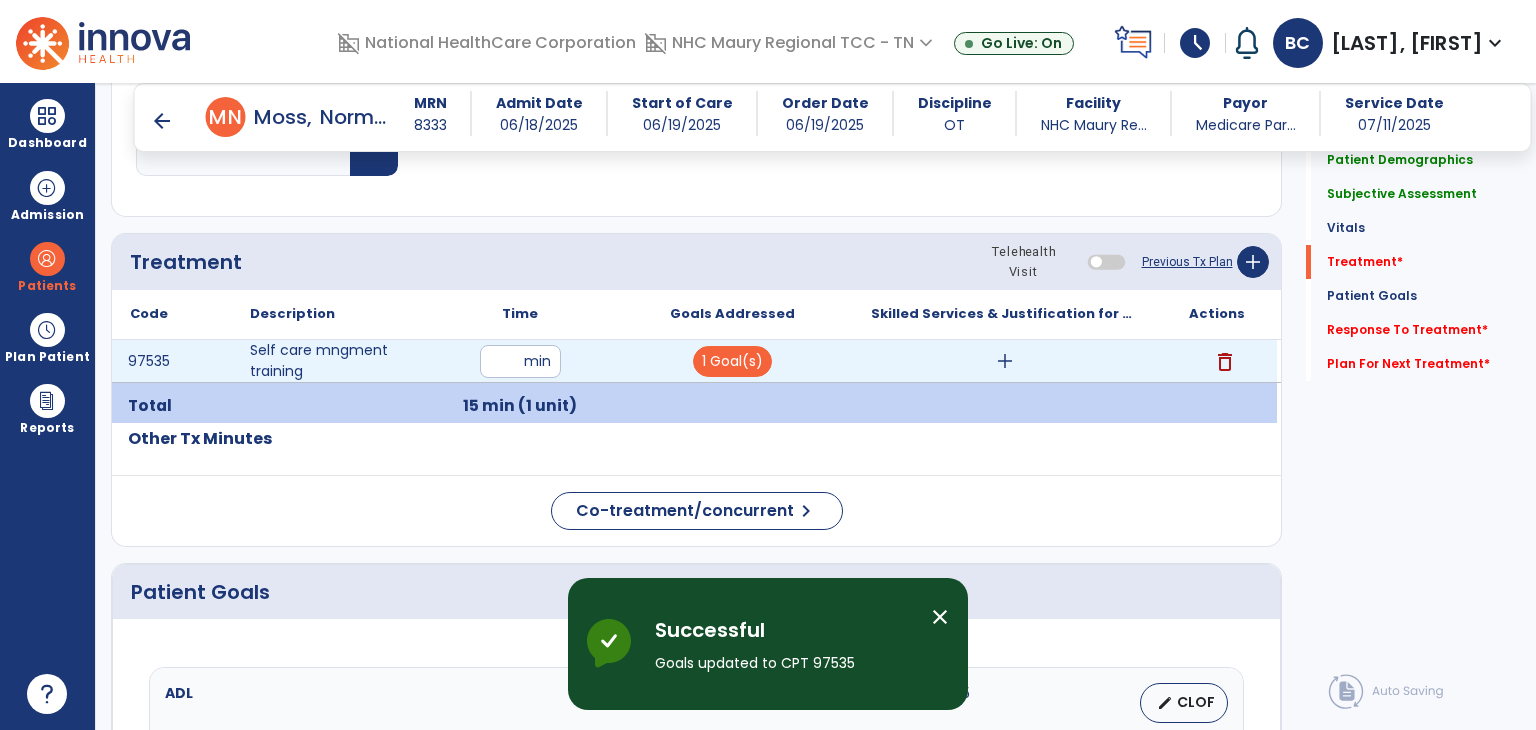 click on "add" at bounding box center [1004, 361] 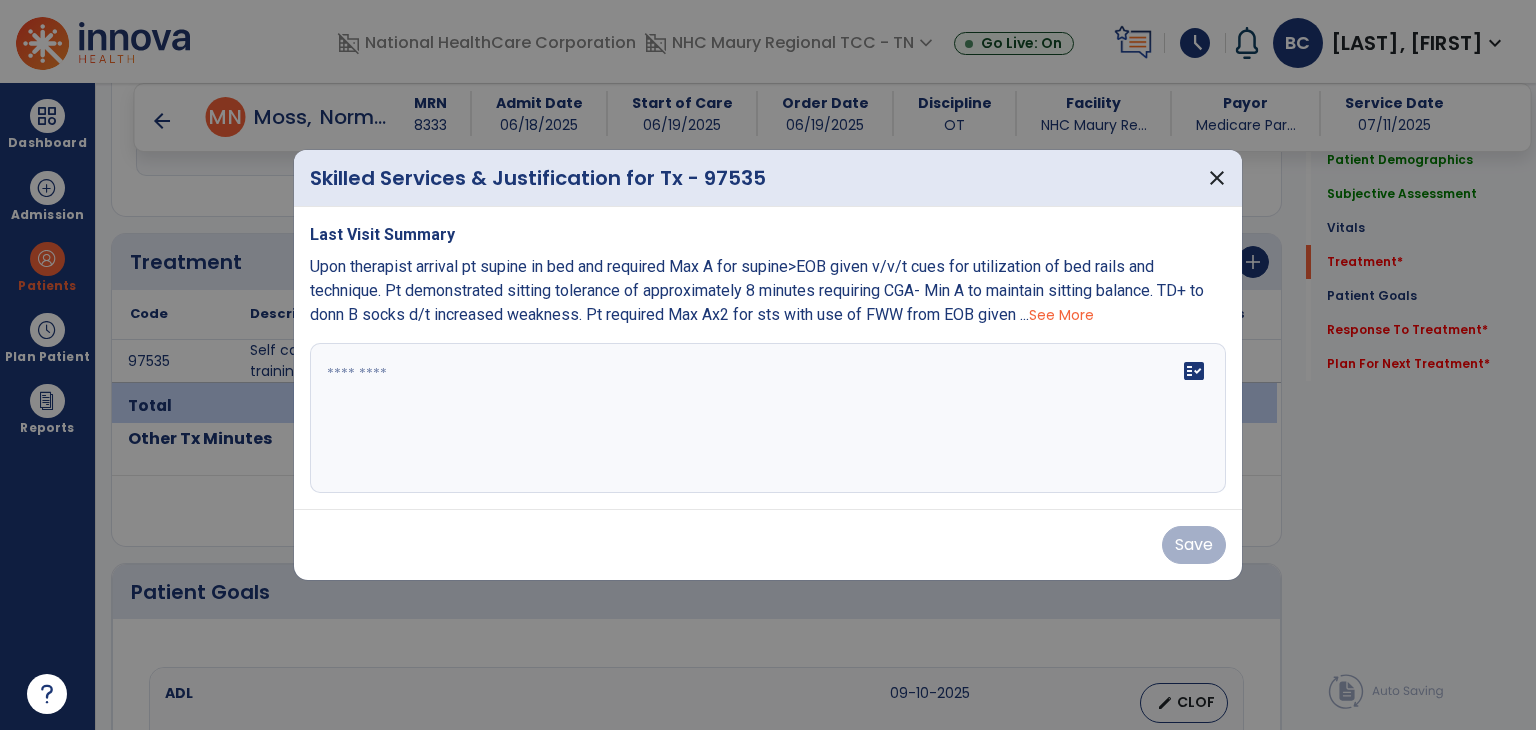 click on "See More" at bounding box center (1061, 315) 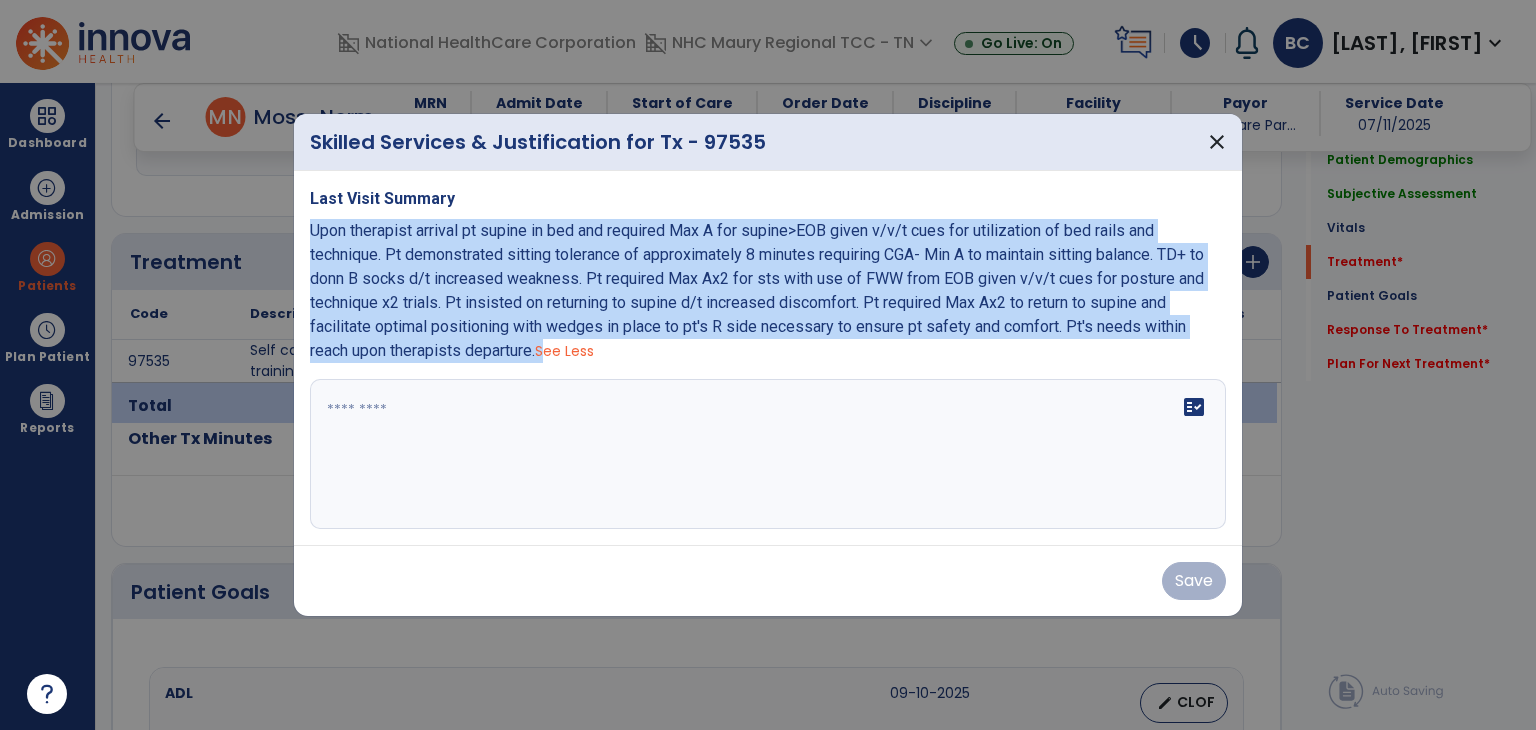 drag, startPoint x: 303, startPoint y: 234, endPoint x: 542, endPoint y: 346, distance: 263.94128 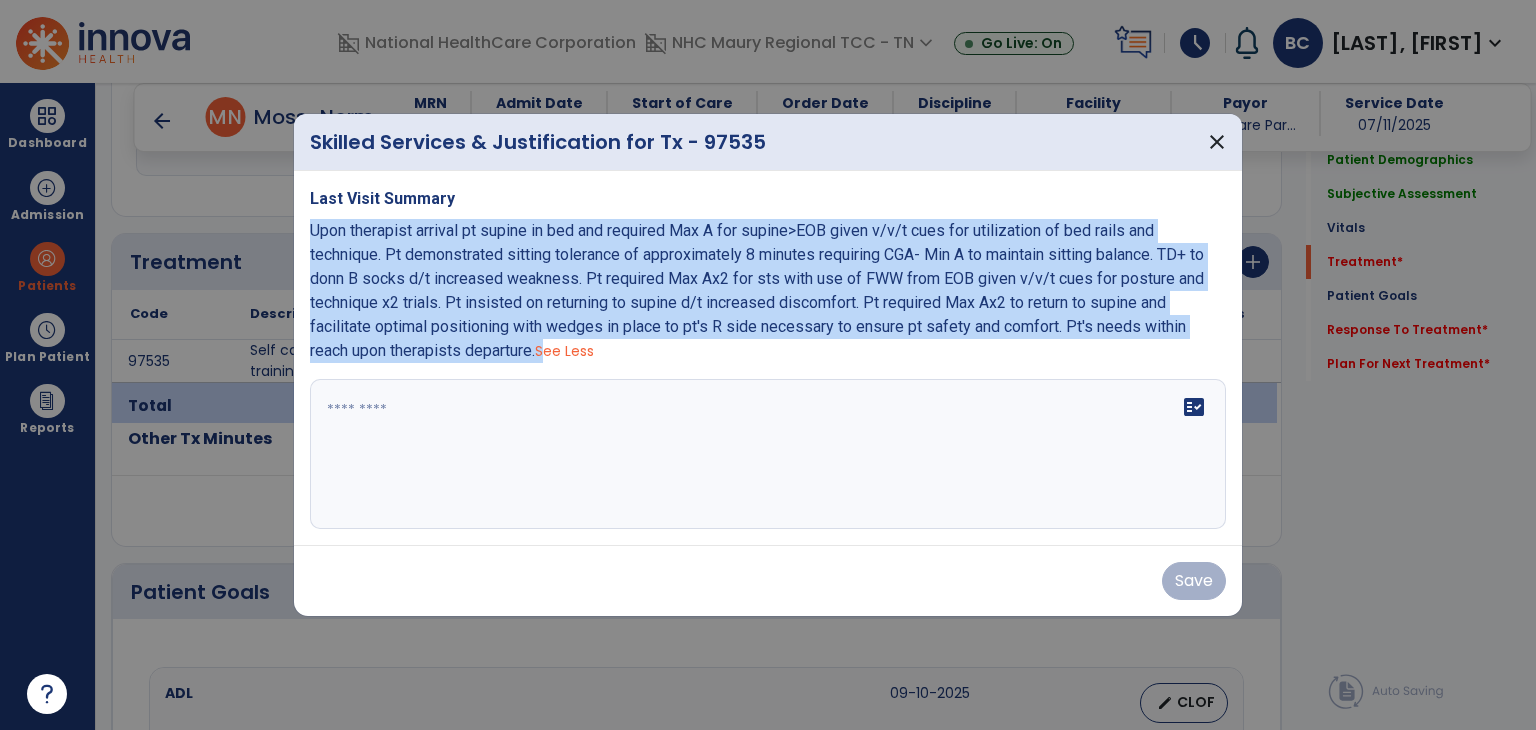 click on "Last Visit Summary Upon therapist arrival pt supine in bed and required Max A for supine>EOB given v/v/t cues for utilization of bed rails and technique. Pt demonstrated sitting tolerance of approximately 8 minutes requiring CGA- Min A to maintain sitting balance. TD+ to donn B socks d/t increased weakness. Pt required Max Ax2 for sts  with use of FWW from EOB given v/v/t cues for posture and technique x2 trials. Pt insisted on returning to supine d/t increased discomfort. Pt required Max Ax2 to return to supine and facilitate optimal positioning  with wedges in place to pt's R side necessary to ensure pt safety and comfort. Pt's needs within reach upon therapists departure.  See Less   fact_check" at bounding box center (768, 358) 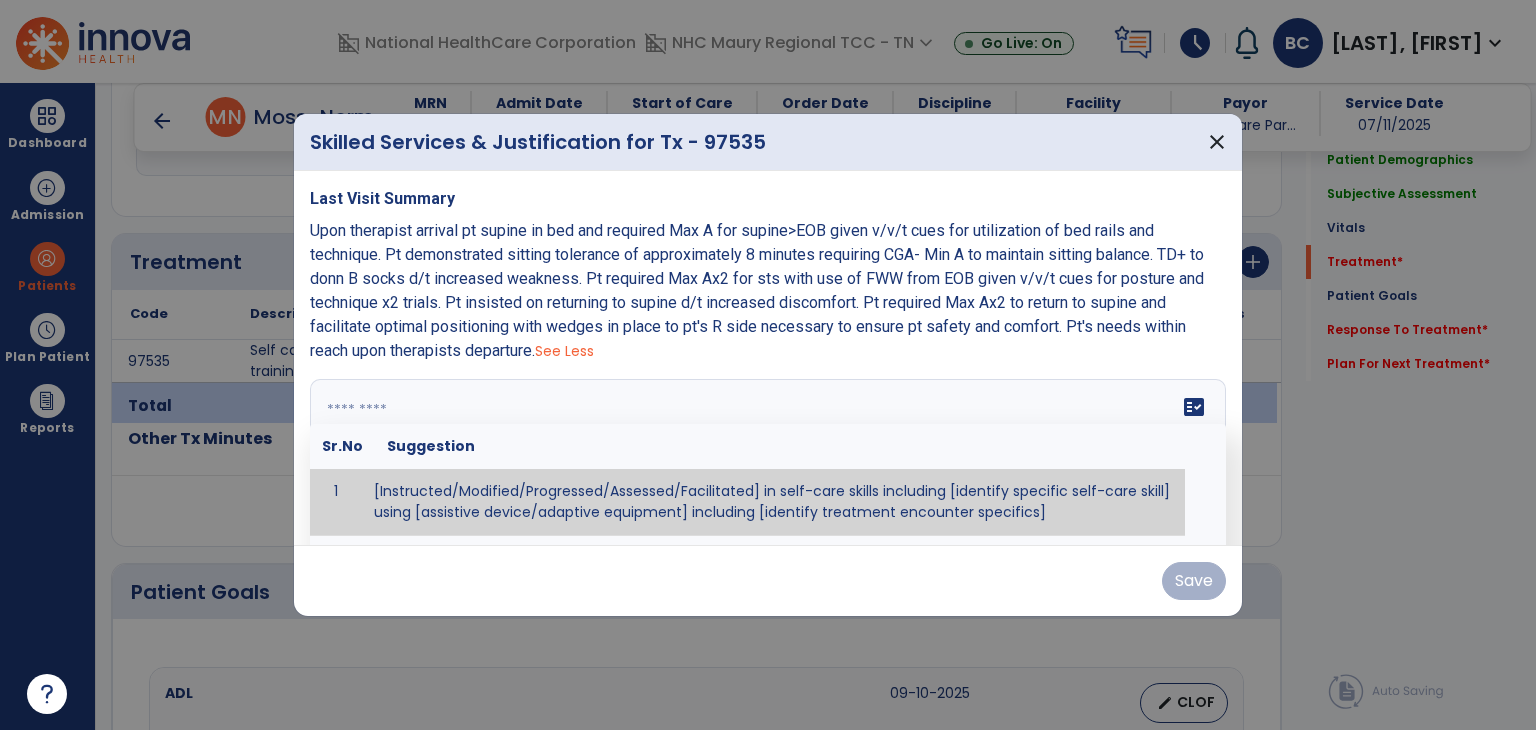 click on "fact_check  Sr.No Suggestion 1 [Instructed/Modified/Progressed/Assessed/Facilitated] in self-care skills including [identify specific self-care skill] using [assistive device/adaptive equipment] including [identify treatment encounter specifics]" at bounding box center (768, 454) 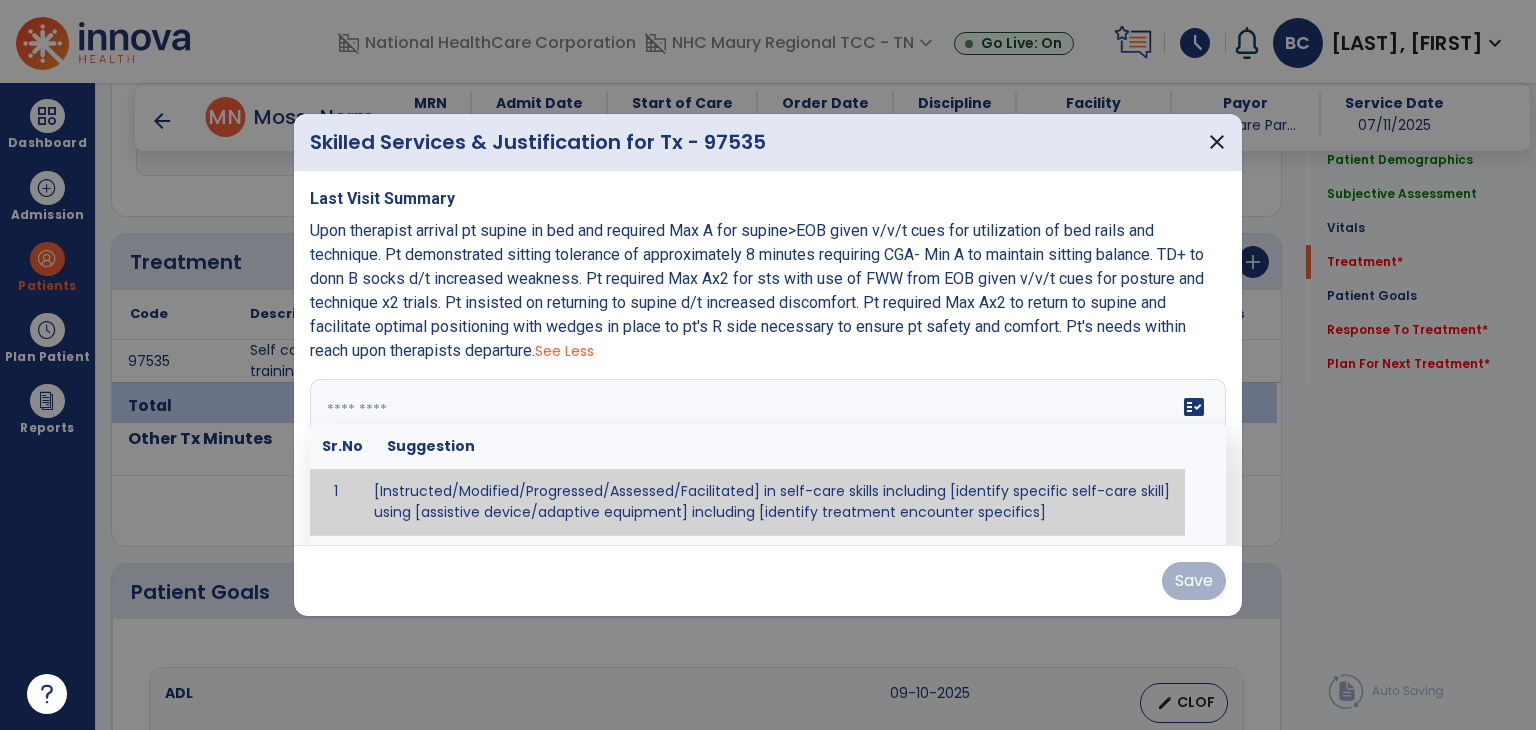 paste on "**********" 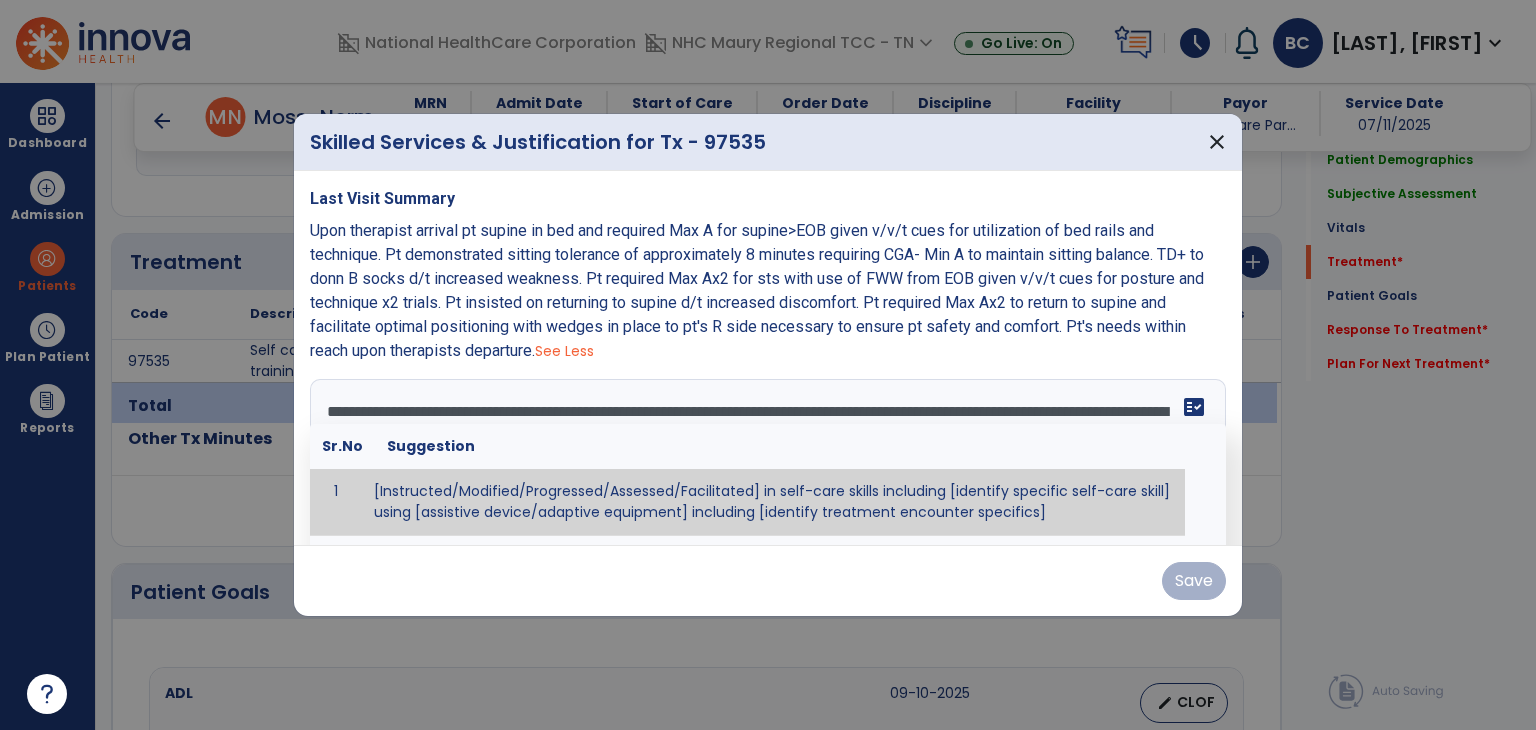 scroll, scrollTop: 40, scrollLeft: 0, axis: vertical 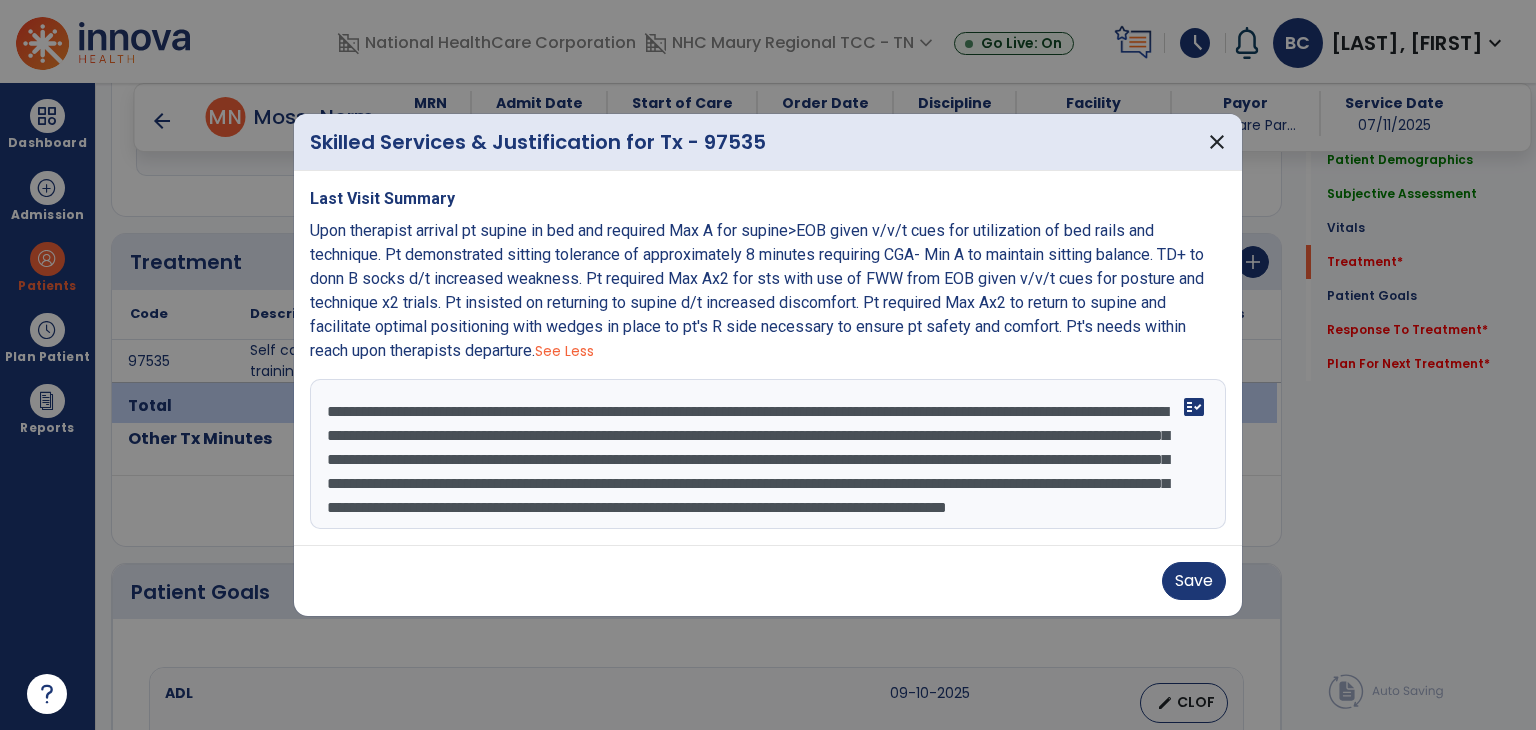 click on "**********" at bounding box center (768, 454) 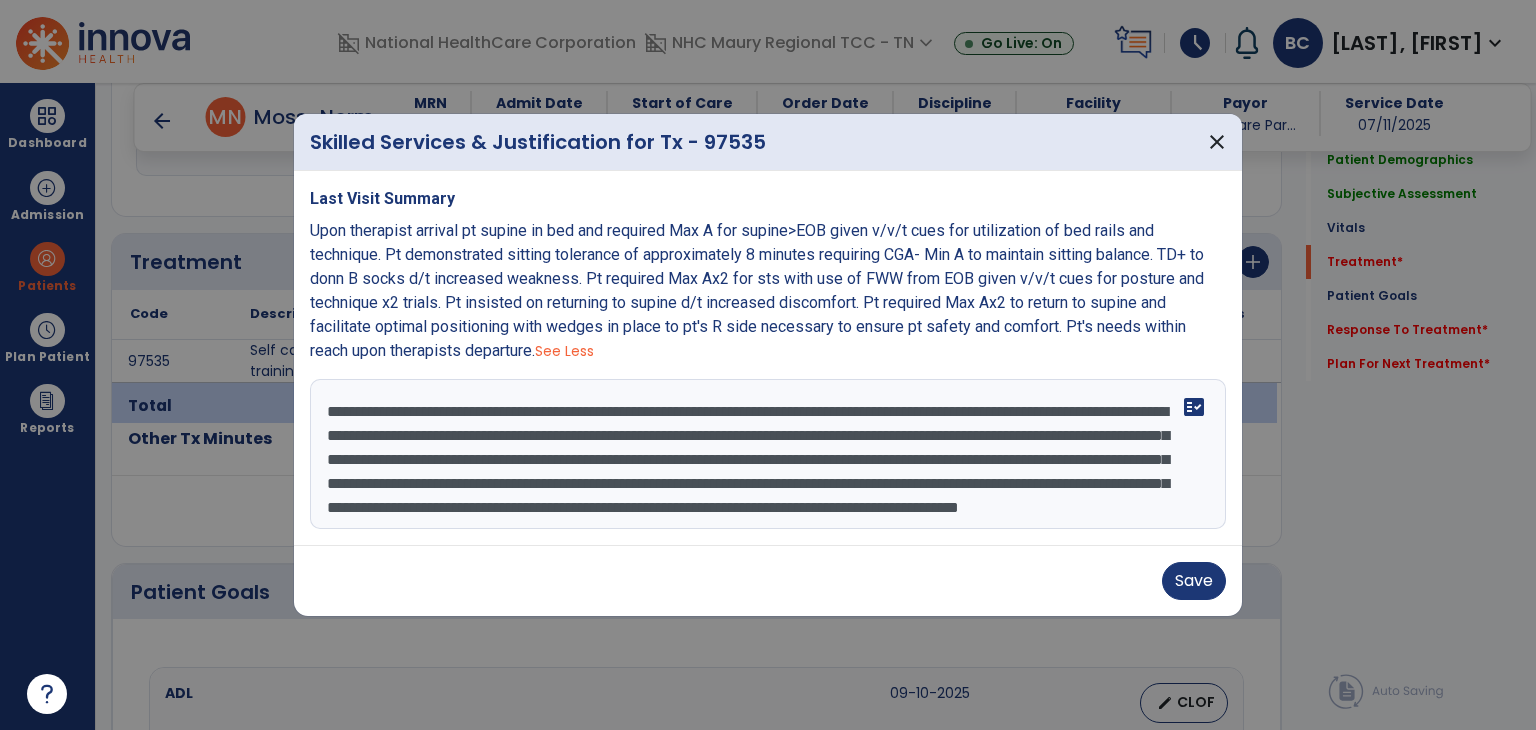click on "**********" at bounding box center (768, 454) 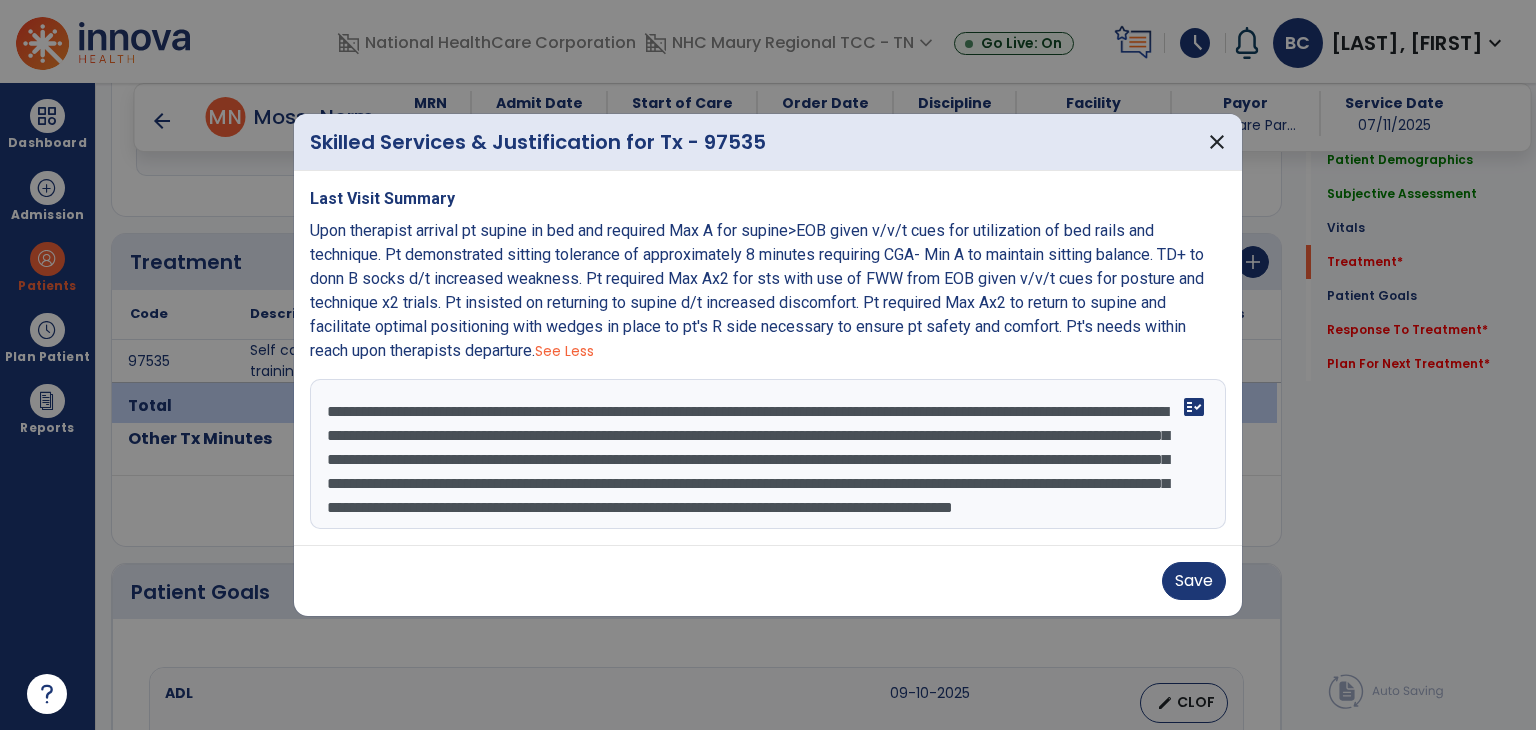 scroll, scrollTop: 32, scrollLeft: 0, axis: vertical 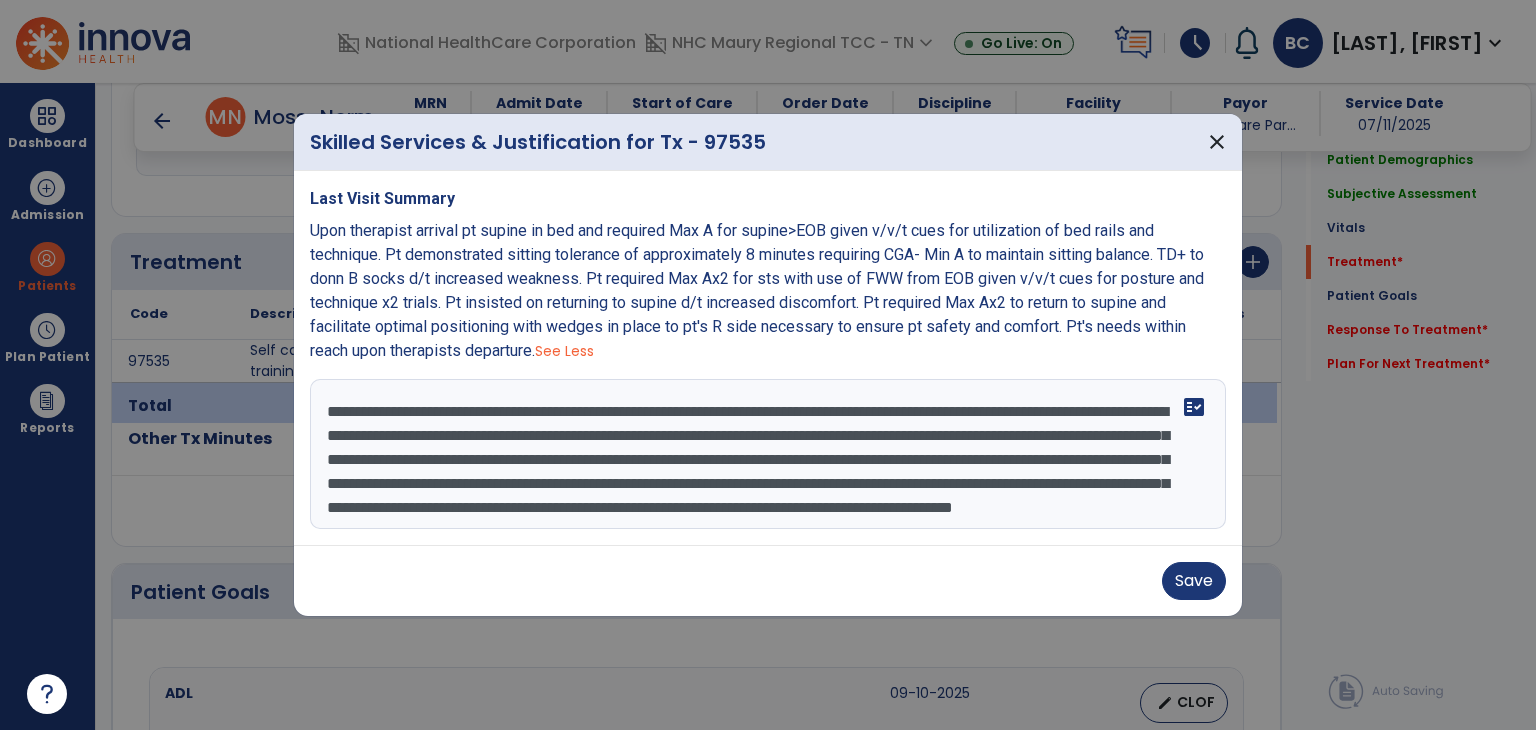 click on "**********" at bounding box center [768, 454] 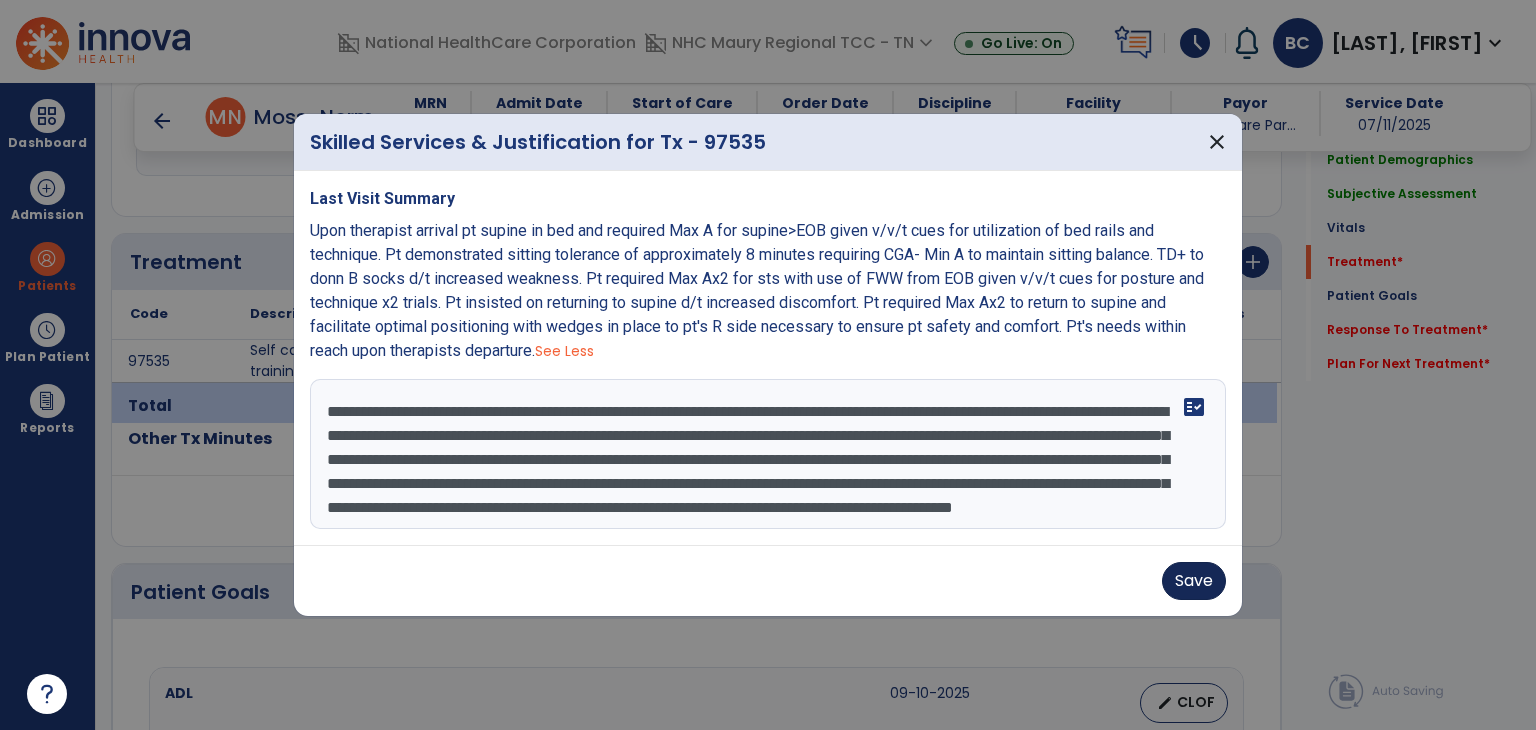 type on "**********" 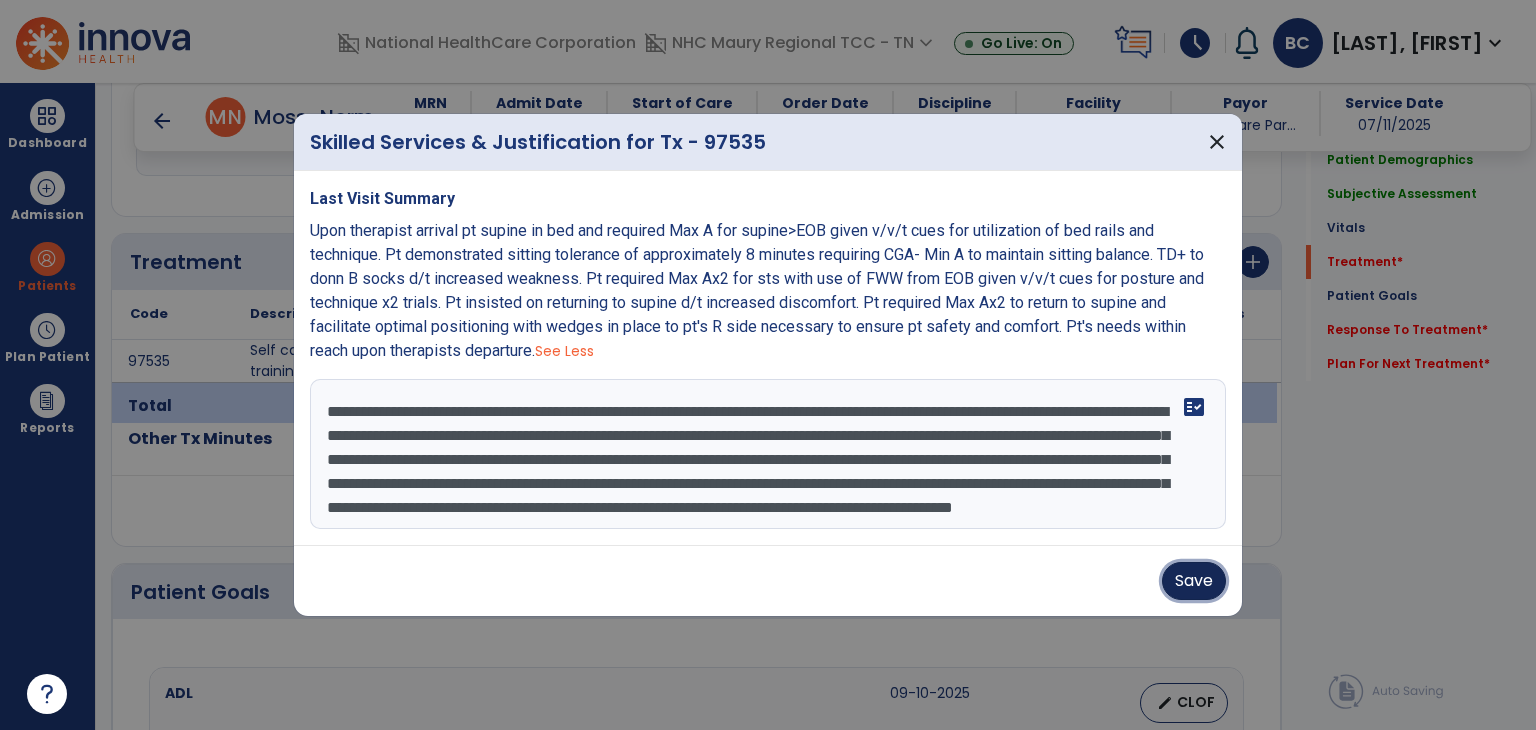 click on "Save" at bounding box center [1194, 581] 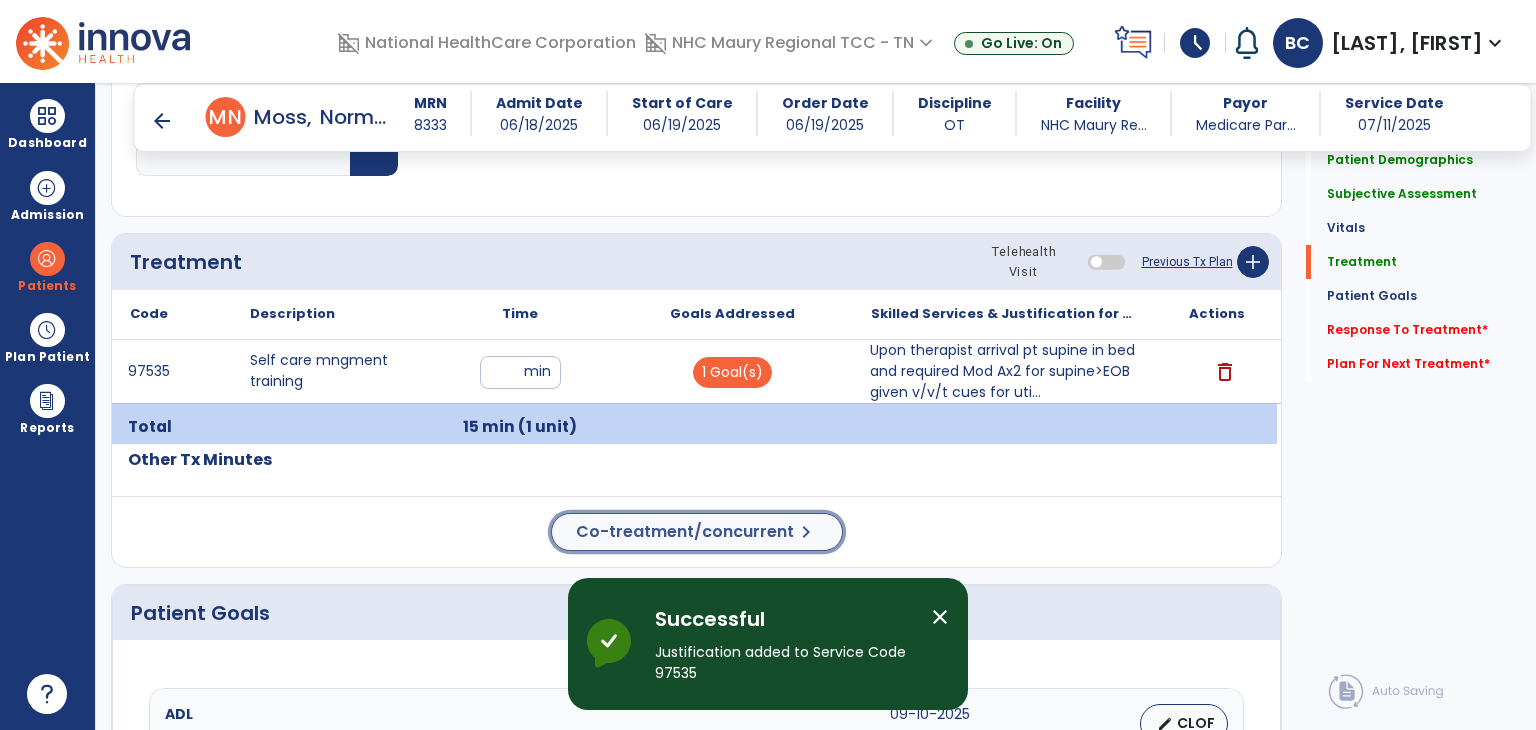 click on "Co-treatment/concurrent  chevron_right" 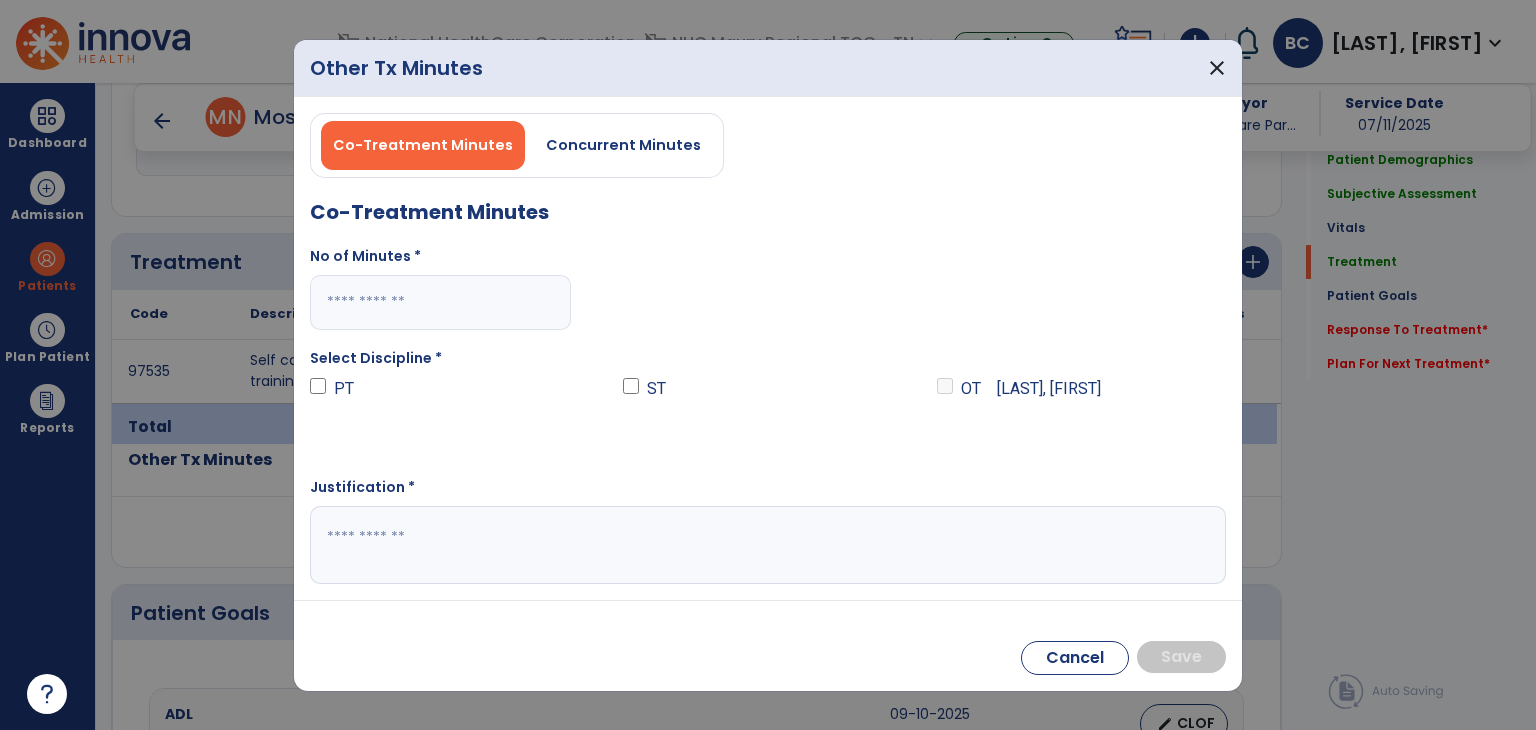 click at bounding box center [440, 302] 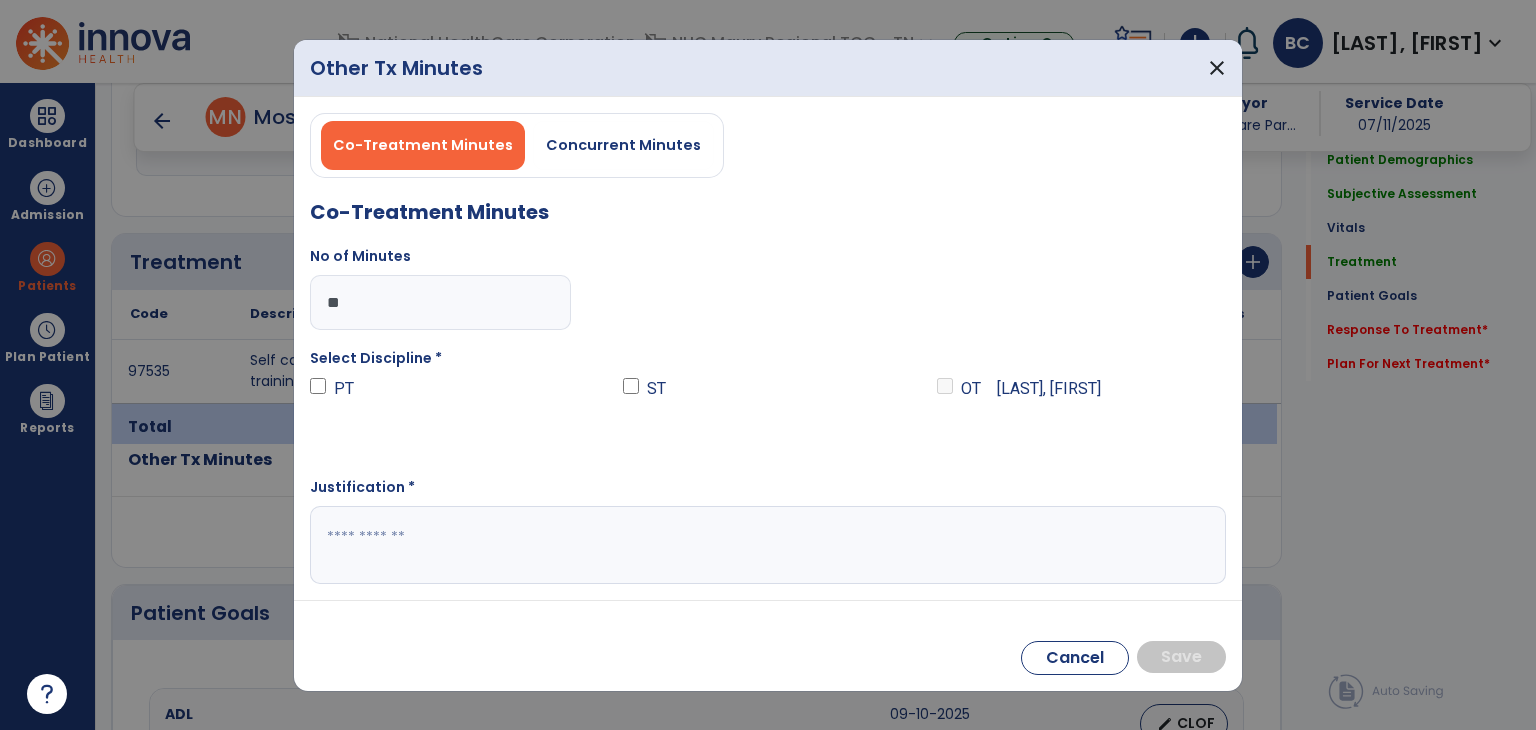 type on "**" 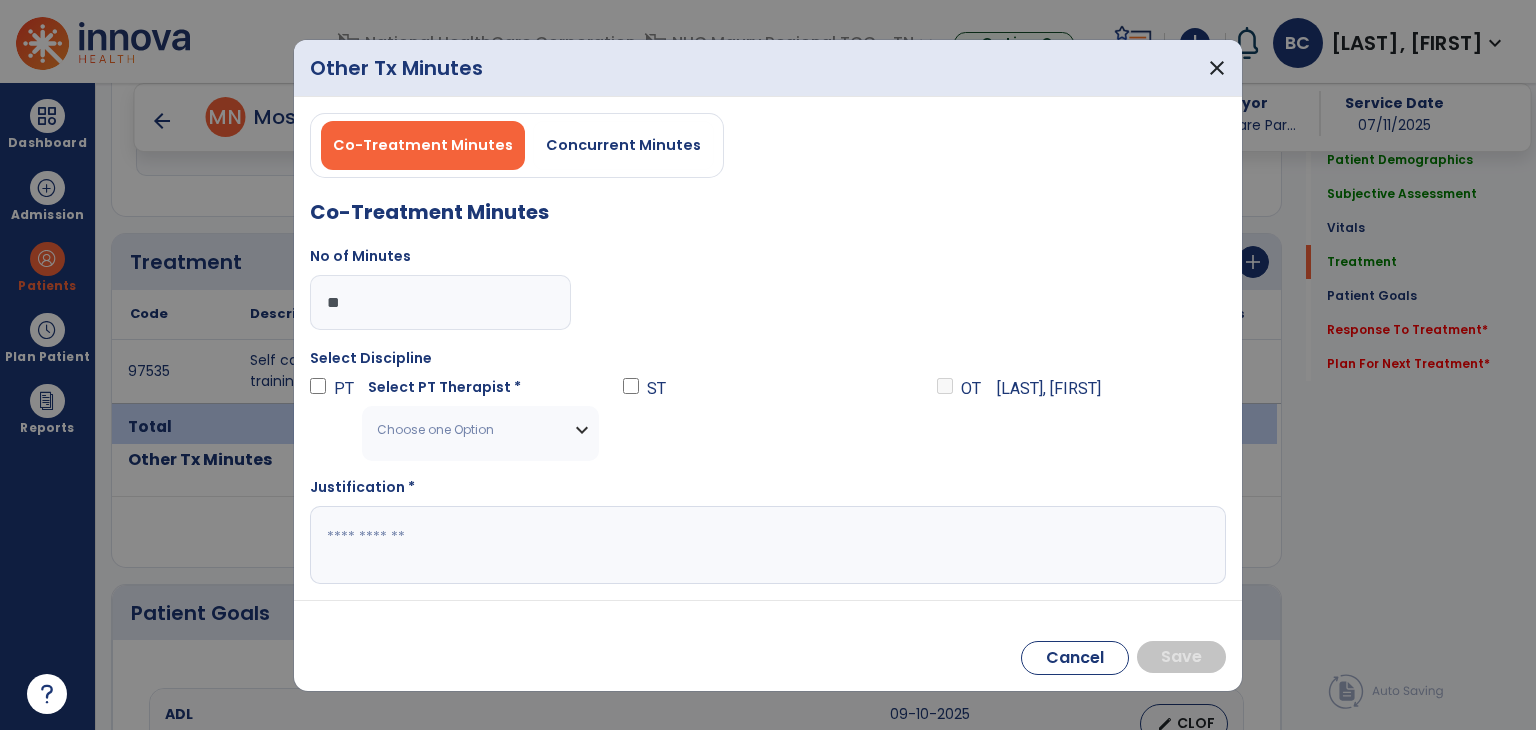 click on "Choose one Option" at bounding box center (468, 430) 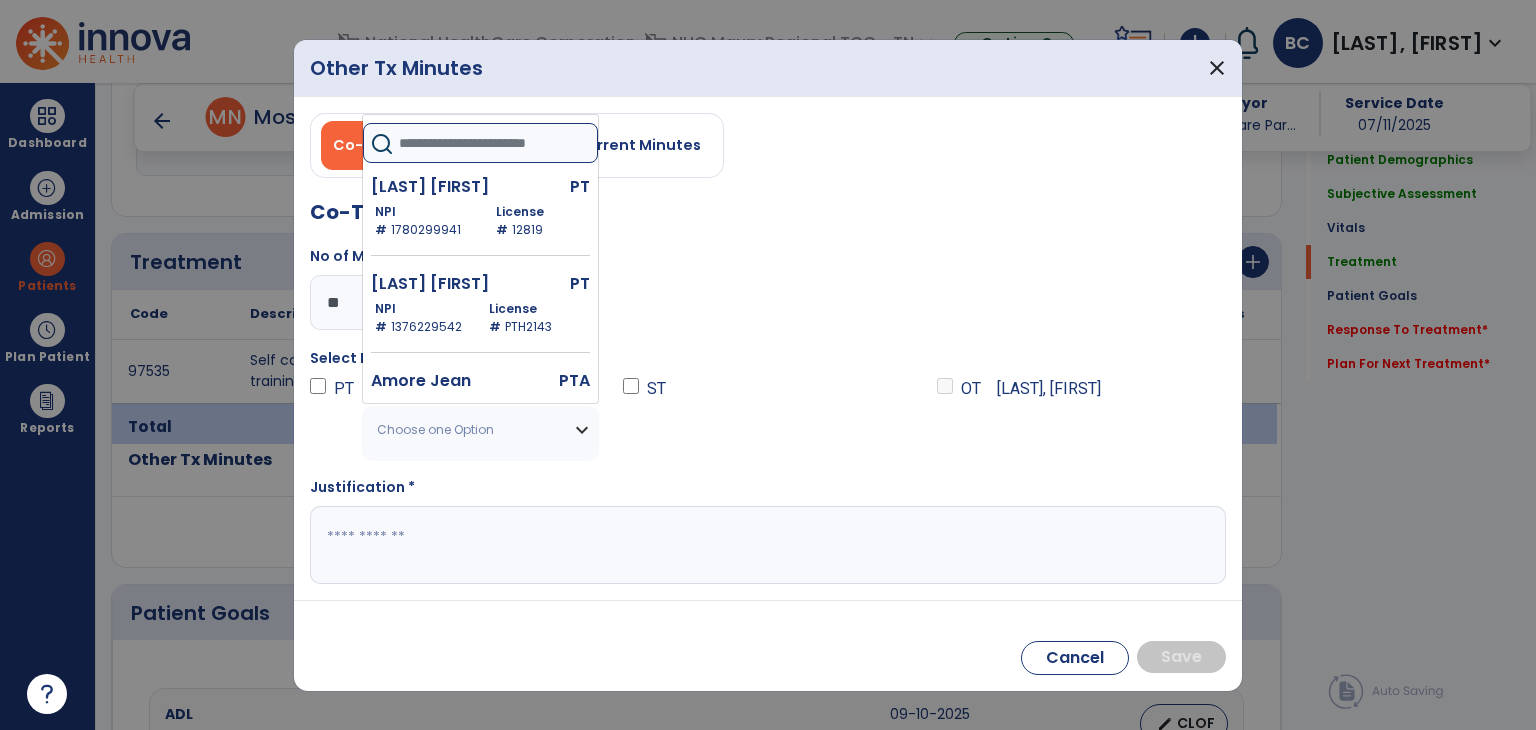 click at bounding box center [498, 143] 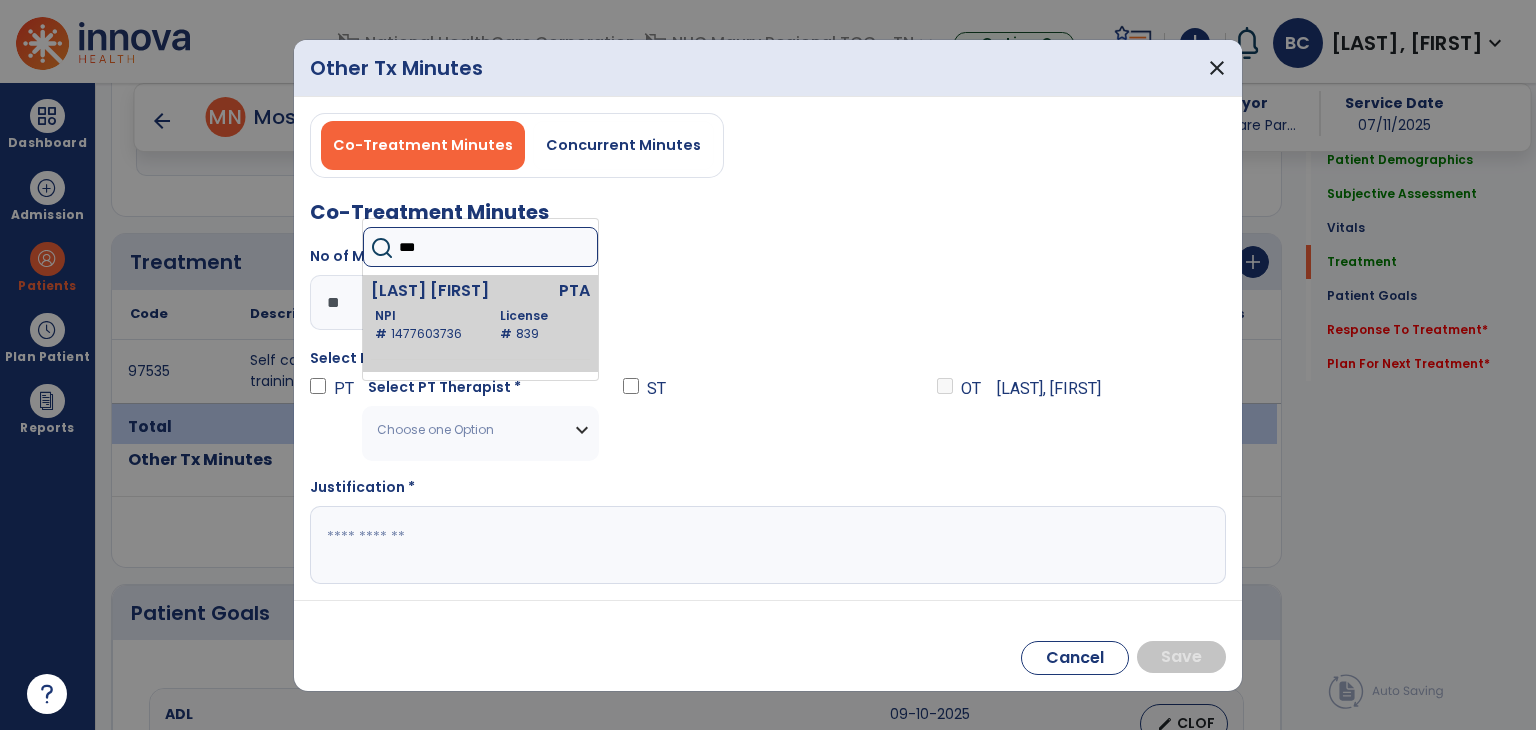 type on "***" 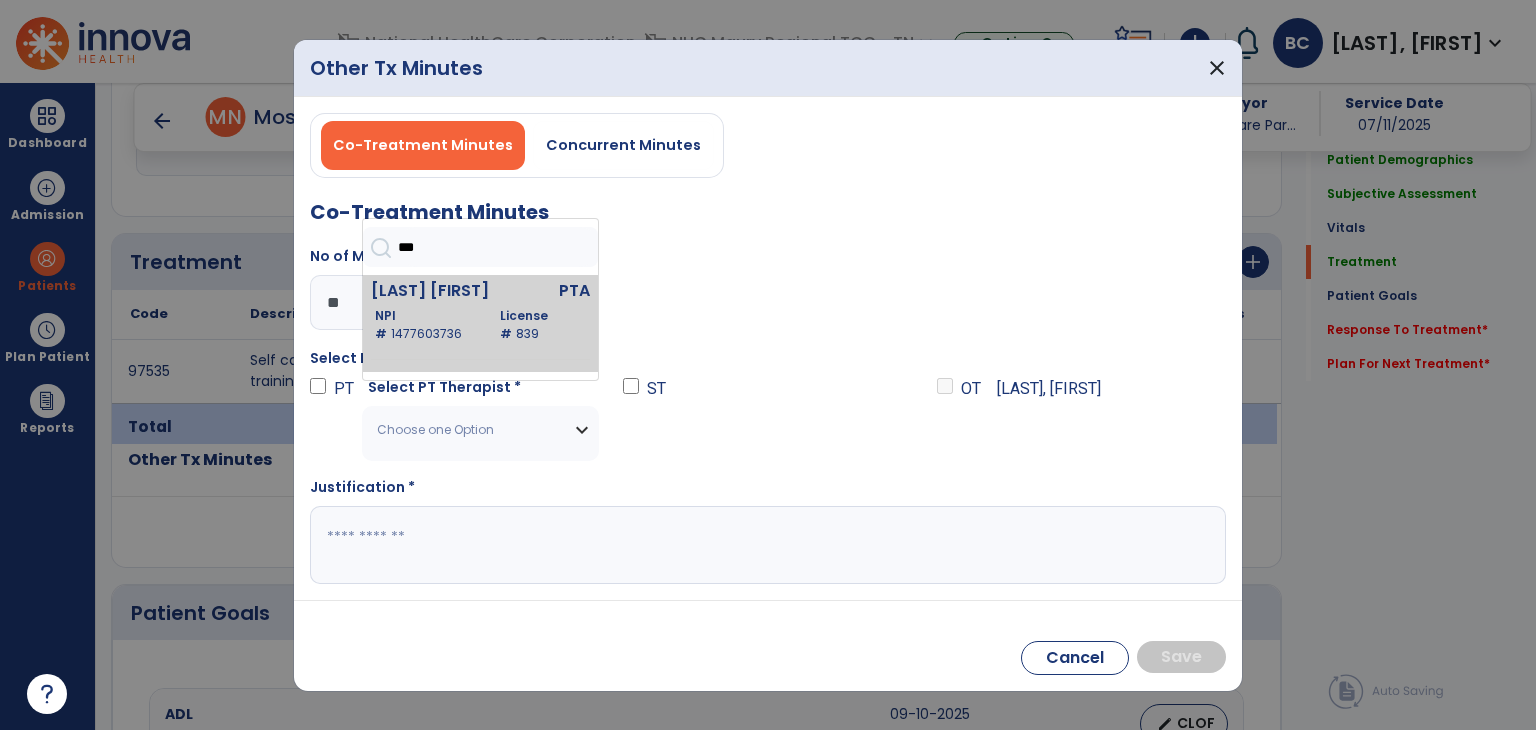 click on "NPI # [NUMBER]" at bounding box center [425, 325] 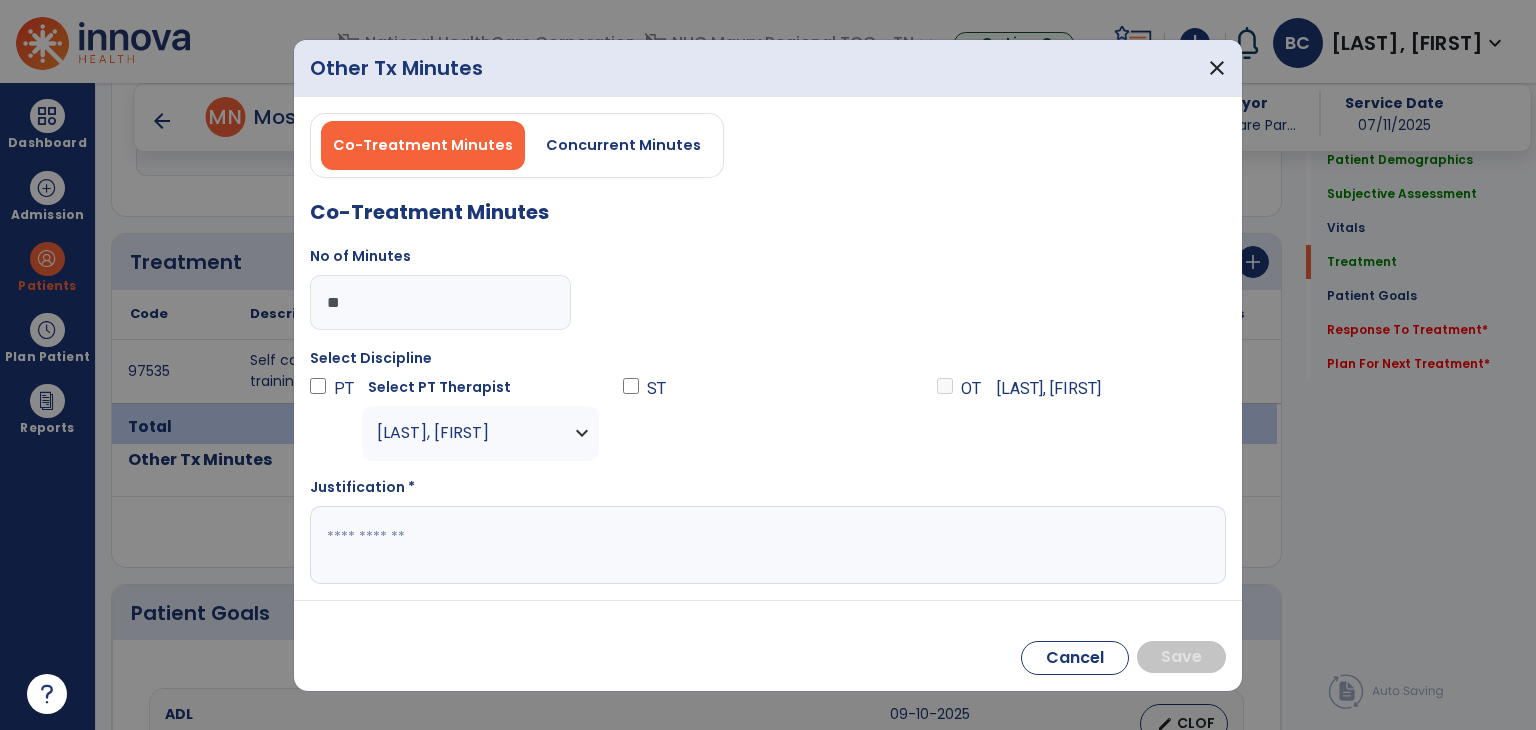 click at bounding box center [768, 545] 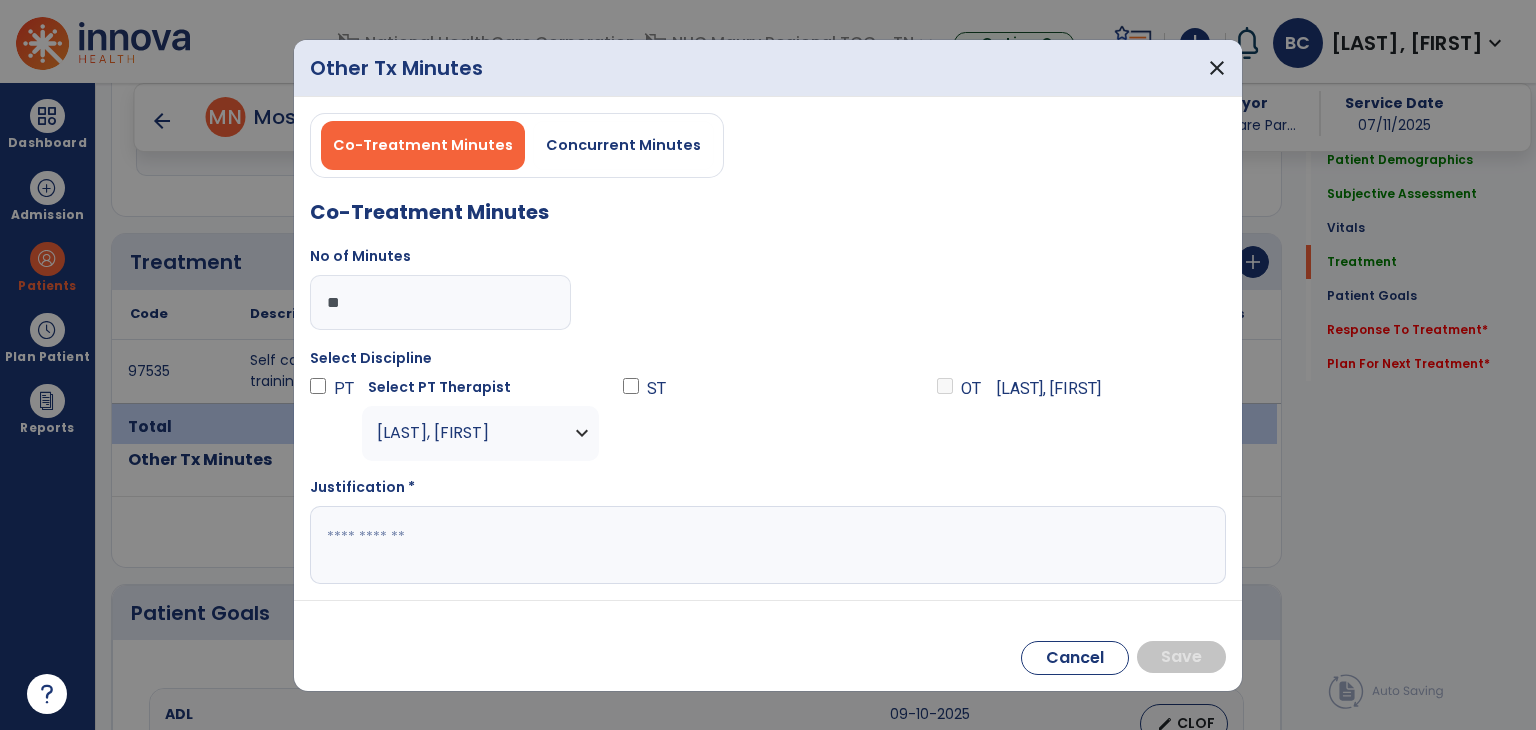 paste on "**********" 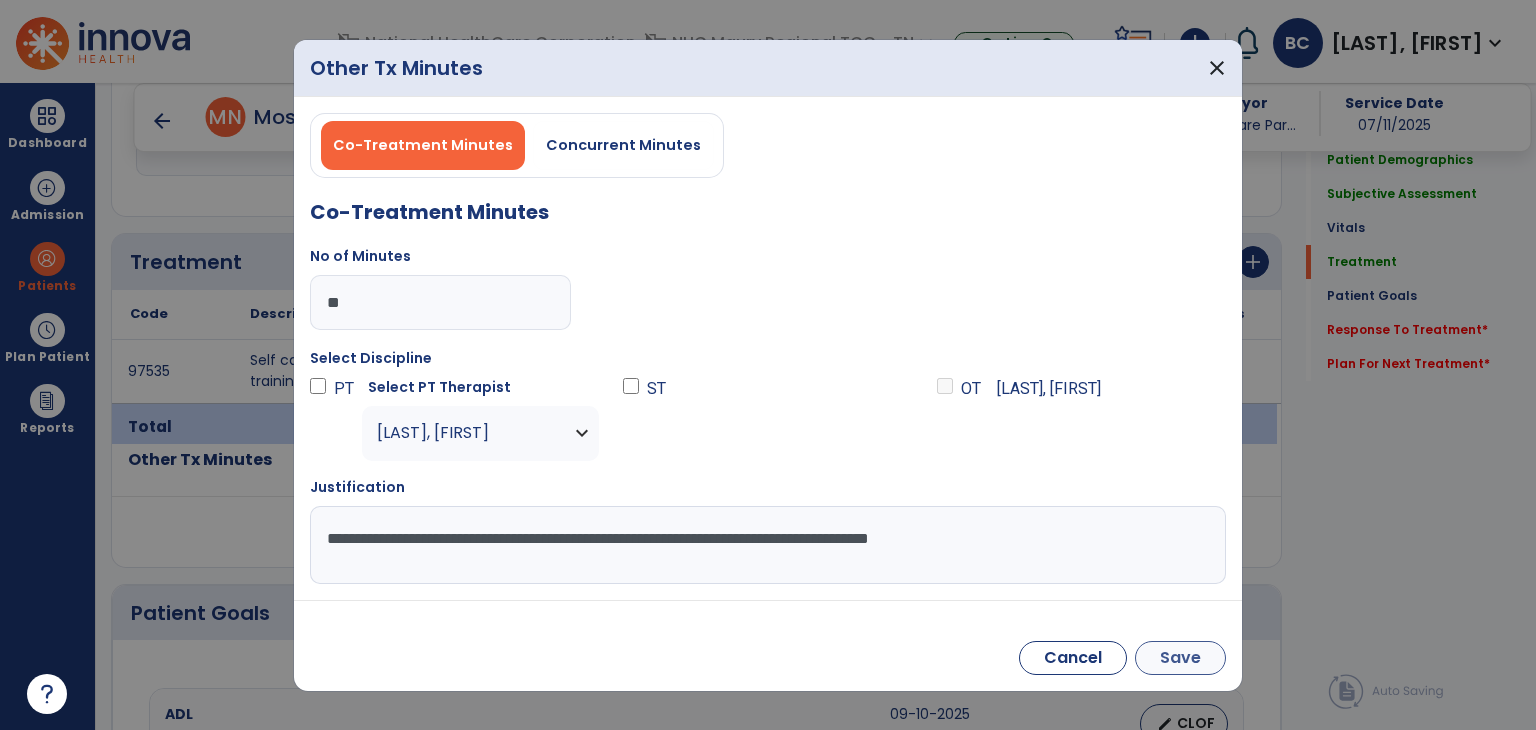 type on "**********" 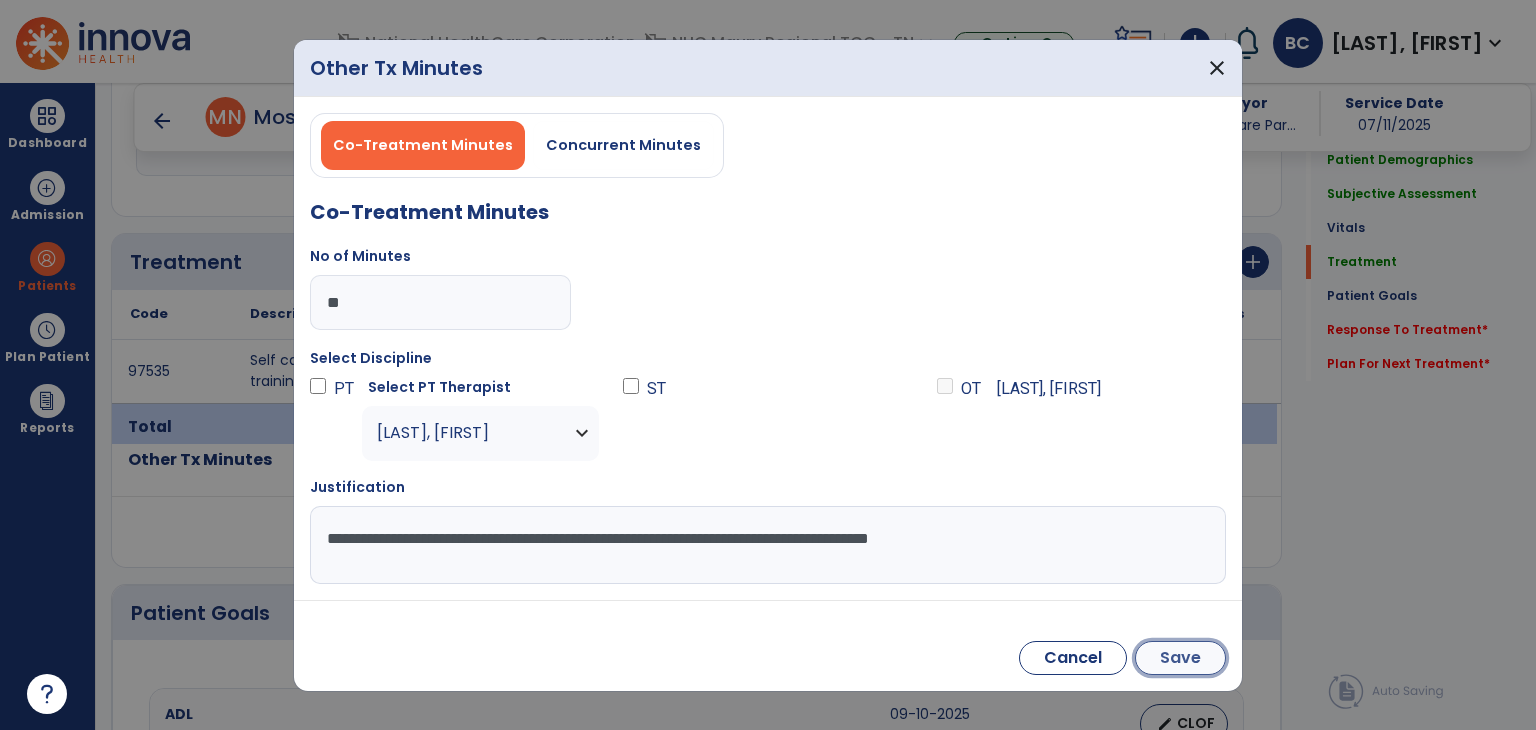click on "Save" at bounding box center [1180, 658] 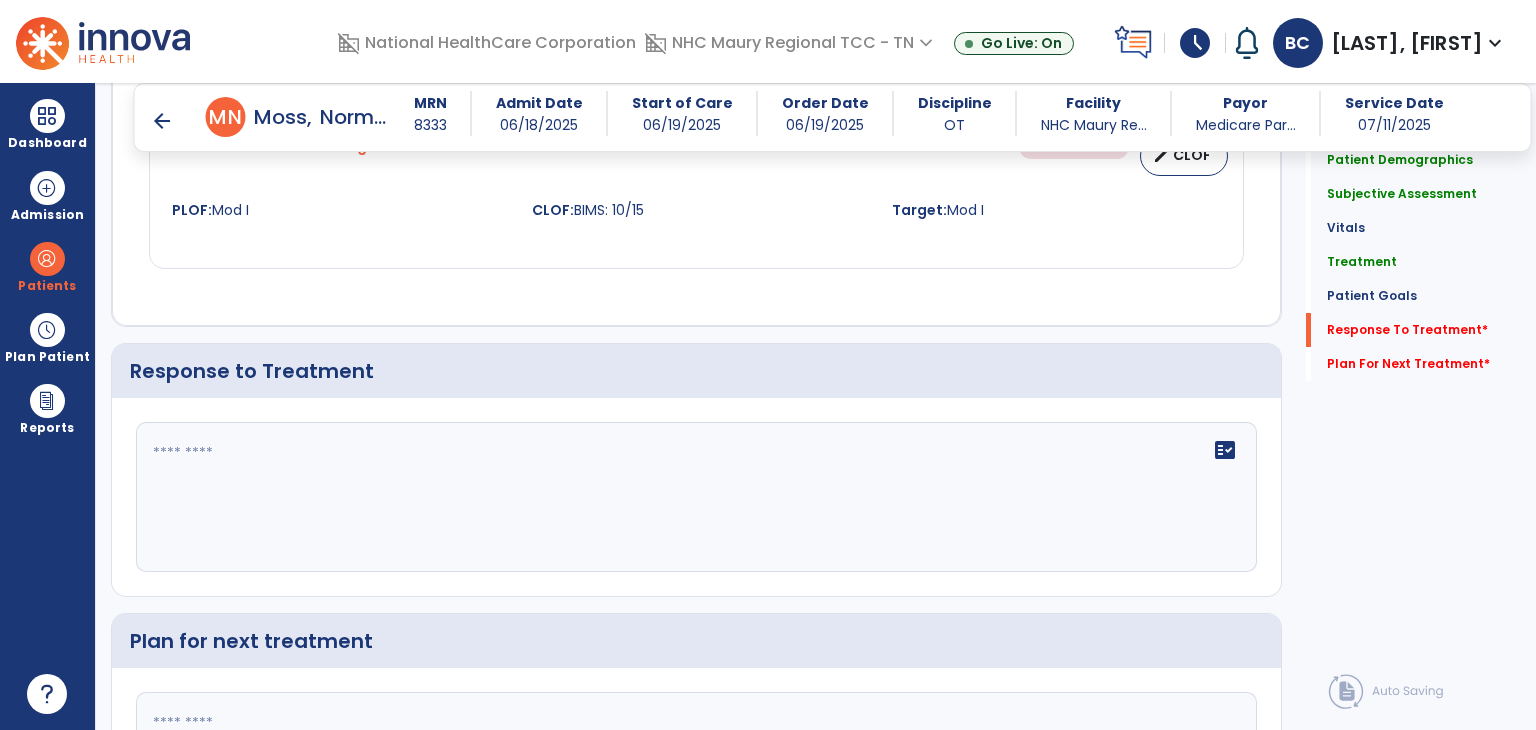 scroll, scrollTop: 2571, scrollLeft: 0, axis: vertical 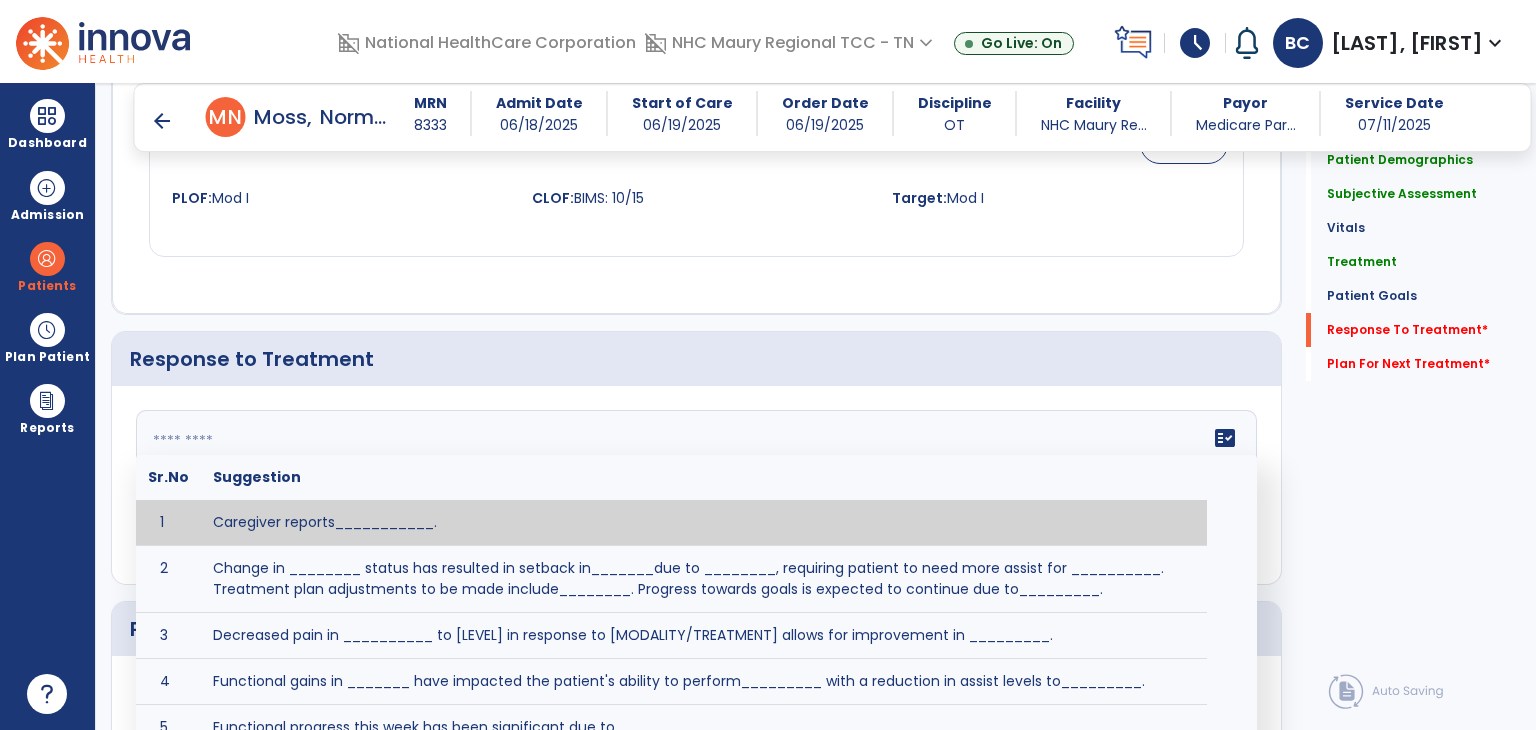 click on "fact_check  Sr.No Suggestion 1 Caregiver reports___________. 2 Change in ________ status has resulted in setback in_______due to ________, requiring patient to need more assist for __________.   Treatment plan adjustments to be made include________.  Progress towards goals is expected to continue due to_________. 3 Decreased pain in __________ to [LEVEL] in response to [MODALITY/TREATMENT] allows for improvement in _________. 4 Functional gains in _______ have impacted the patient's ability to perform_________ with a reduction in assist levels to_________. 5 Functional progress this week has been significant due to__________. 6 Gains in ________ have improved the patient's ability to perform ______with decreased levels of assist to___________. 7 Improvement in ________allows patient to tolerate higher levels of challenges in_________. 8 Pain in [AREA] has decreased to [LEVEL] in response to [TREATMENT/MODALITY], allowing fore ease in completing__________. 9 10 11 12 13 14 15 16 17 18 19 20 21" 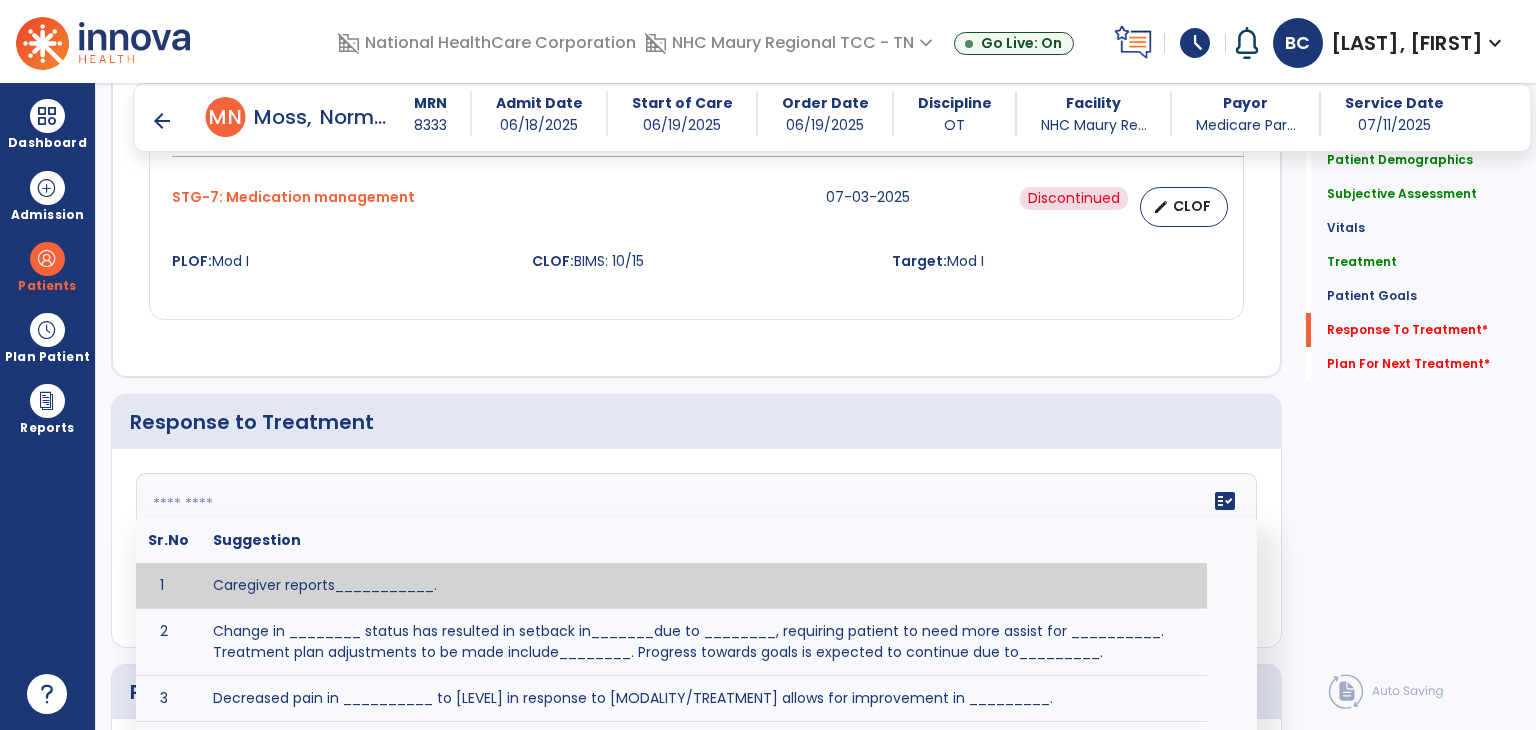 scroll, scrollTop: 2571, scrollLeft: 0, axis: vertical 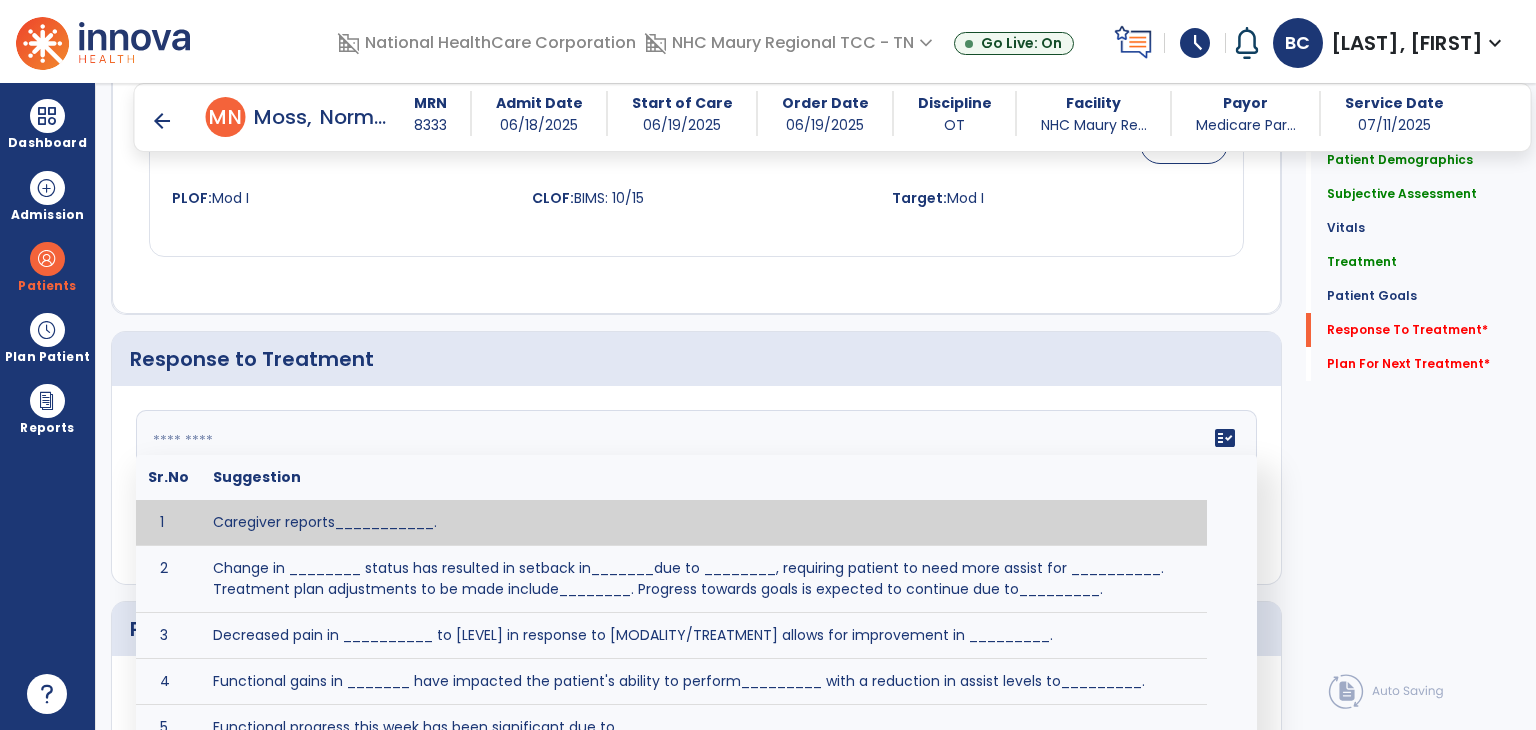 paste on "**********" 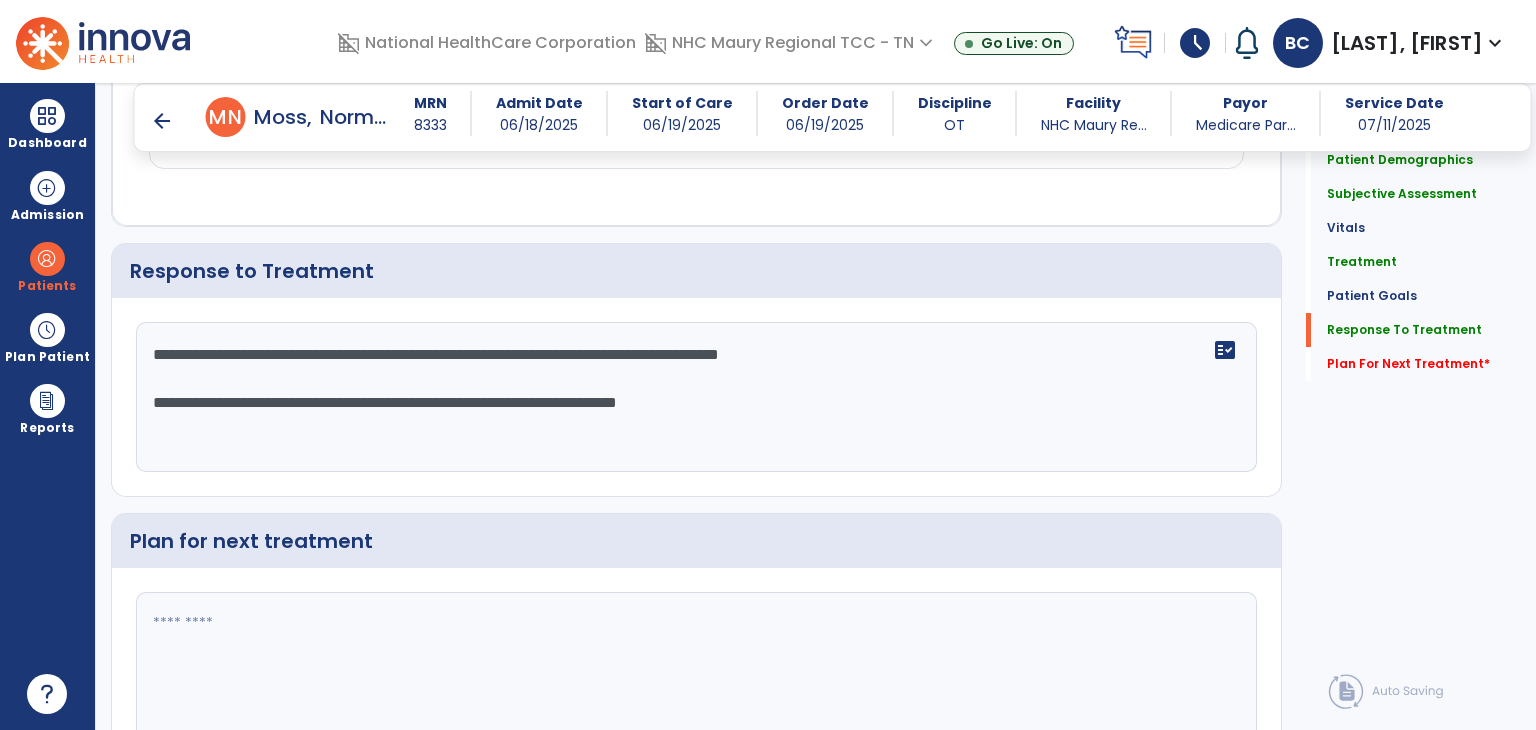 scroll, scrollTop: 2722, scrollLeft: 0, axis: vertical 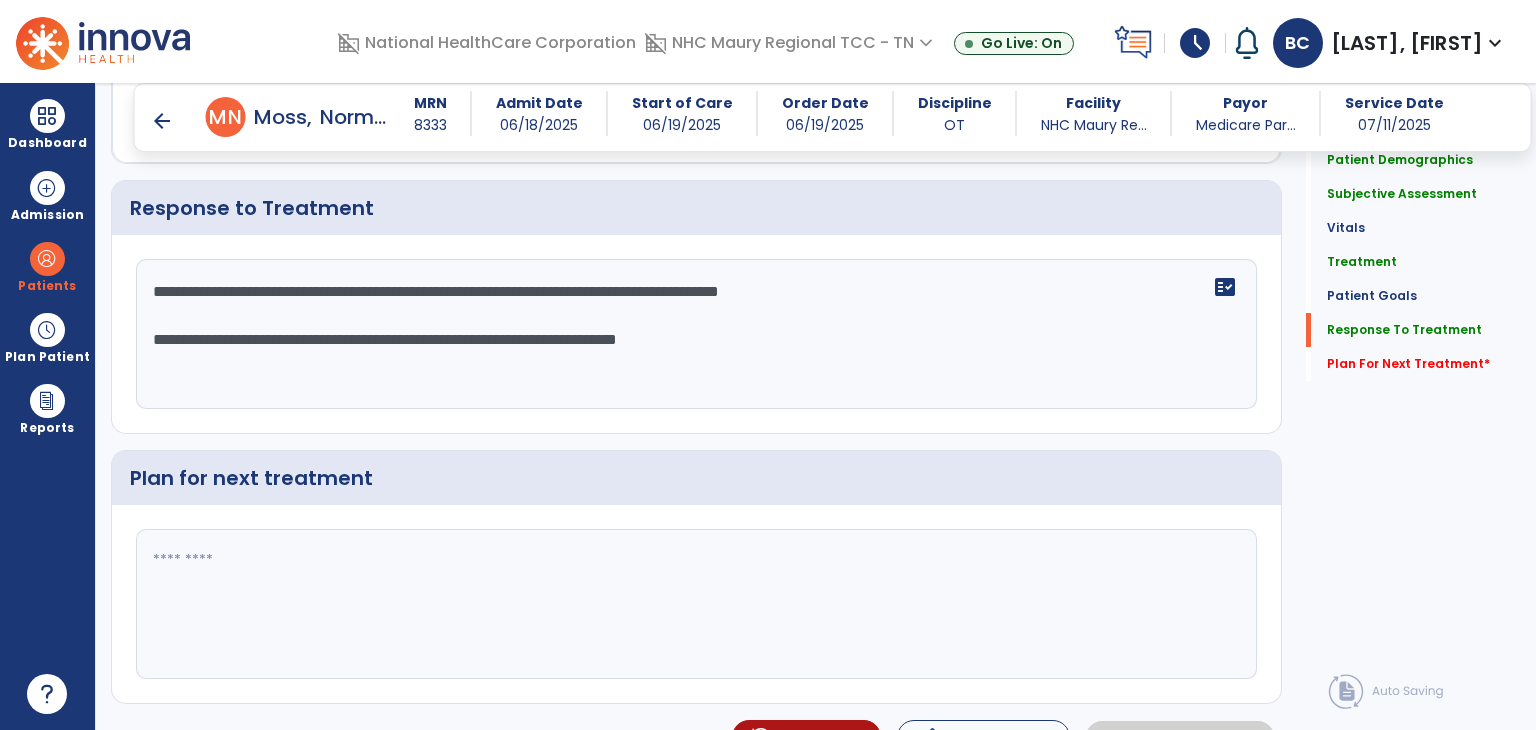 drag, startPoint x: 808, startPoint y: 337, endPoint x: 115, endPoint y: 288, distance: 694.73016 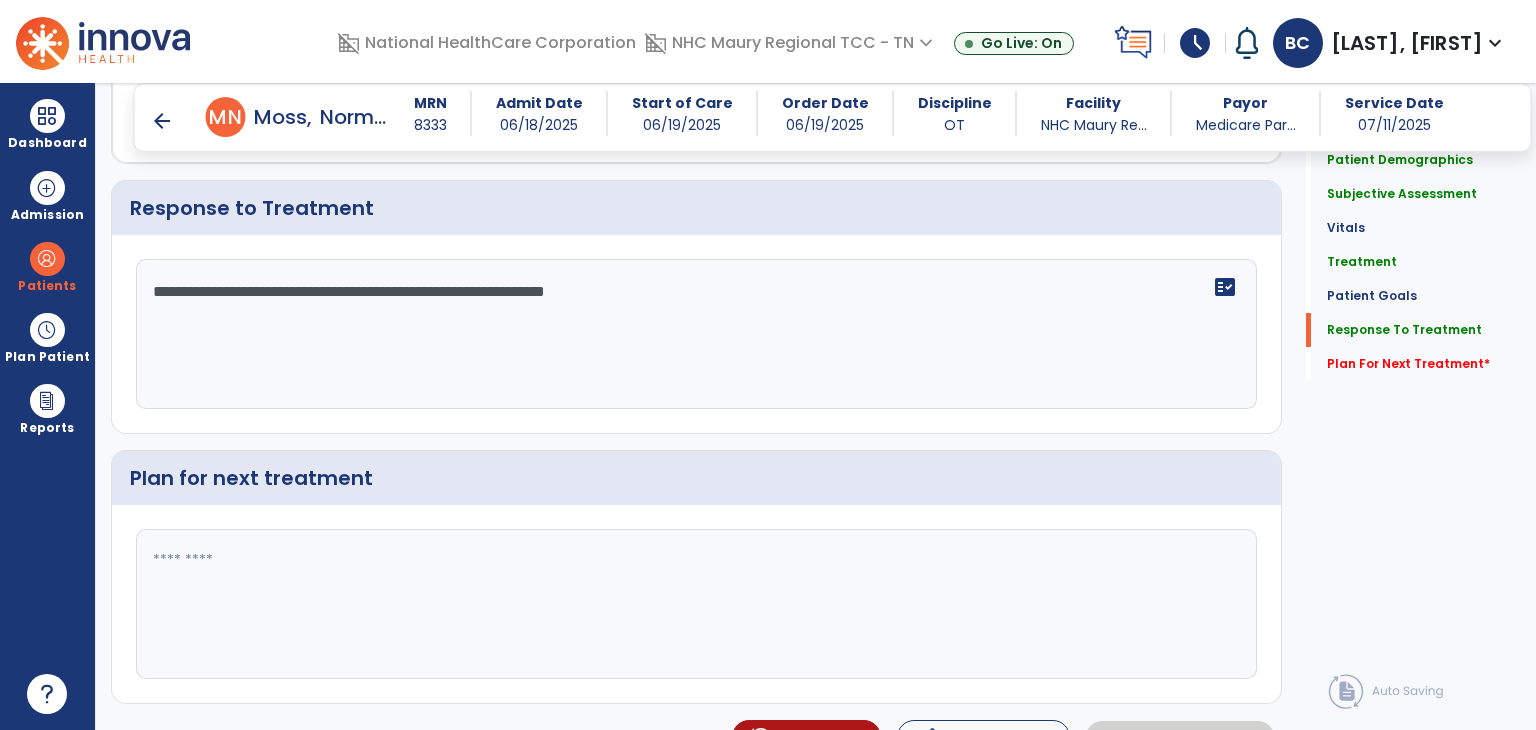 type on "**********" 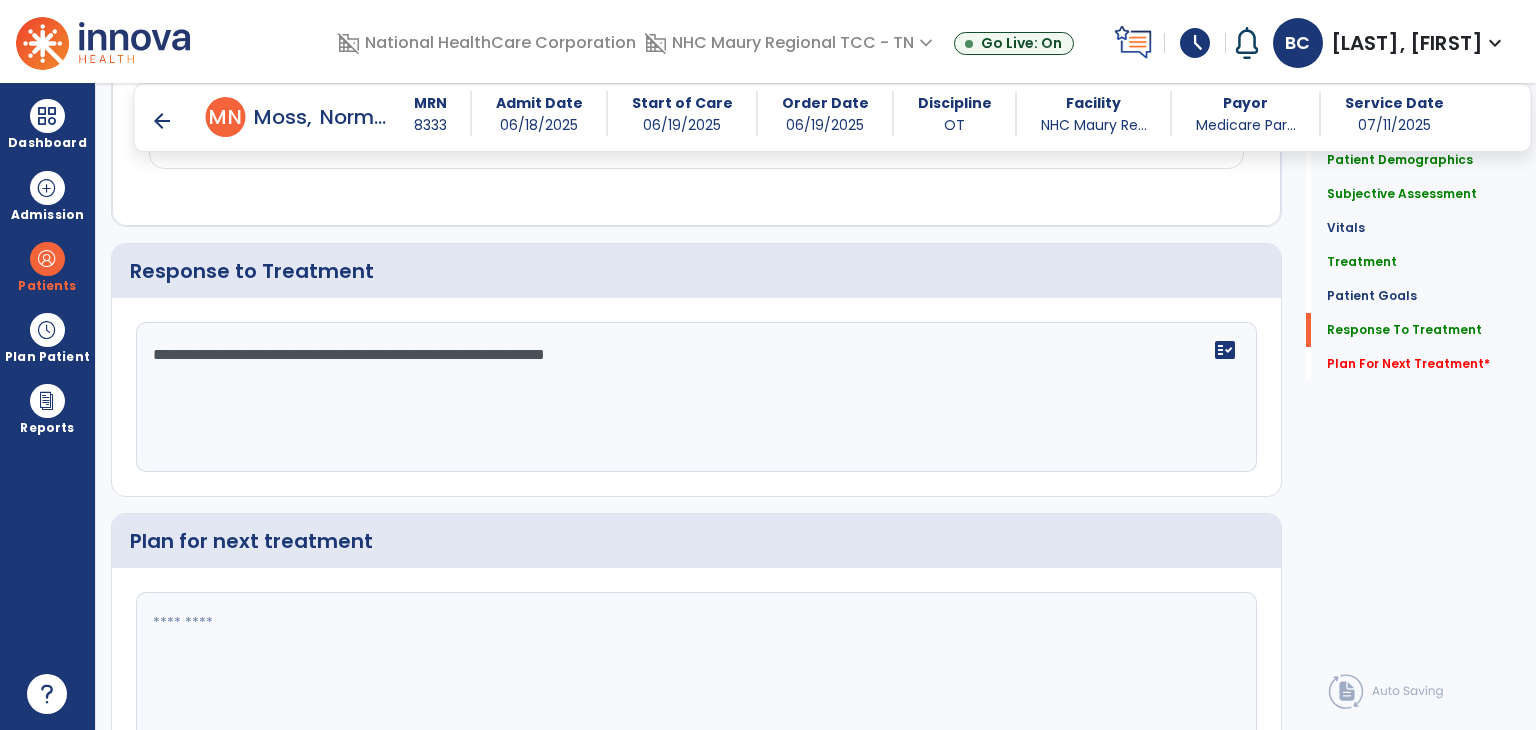 scroll, scrollTop: 2722, scrollLeft: 0, axis: vertical 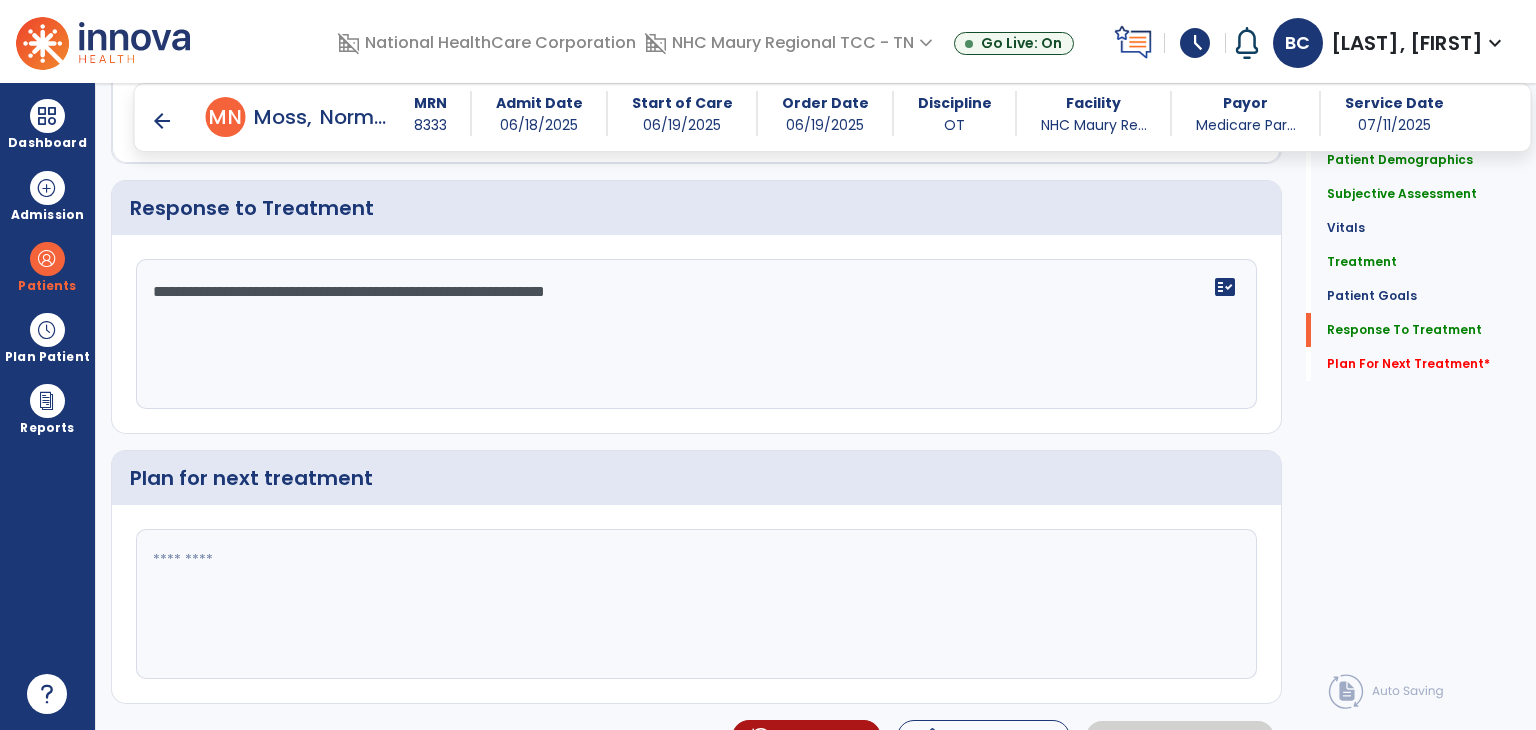 paste on "**********" 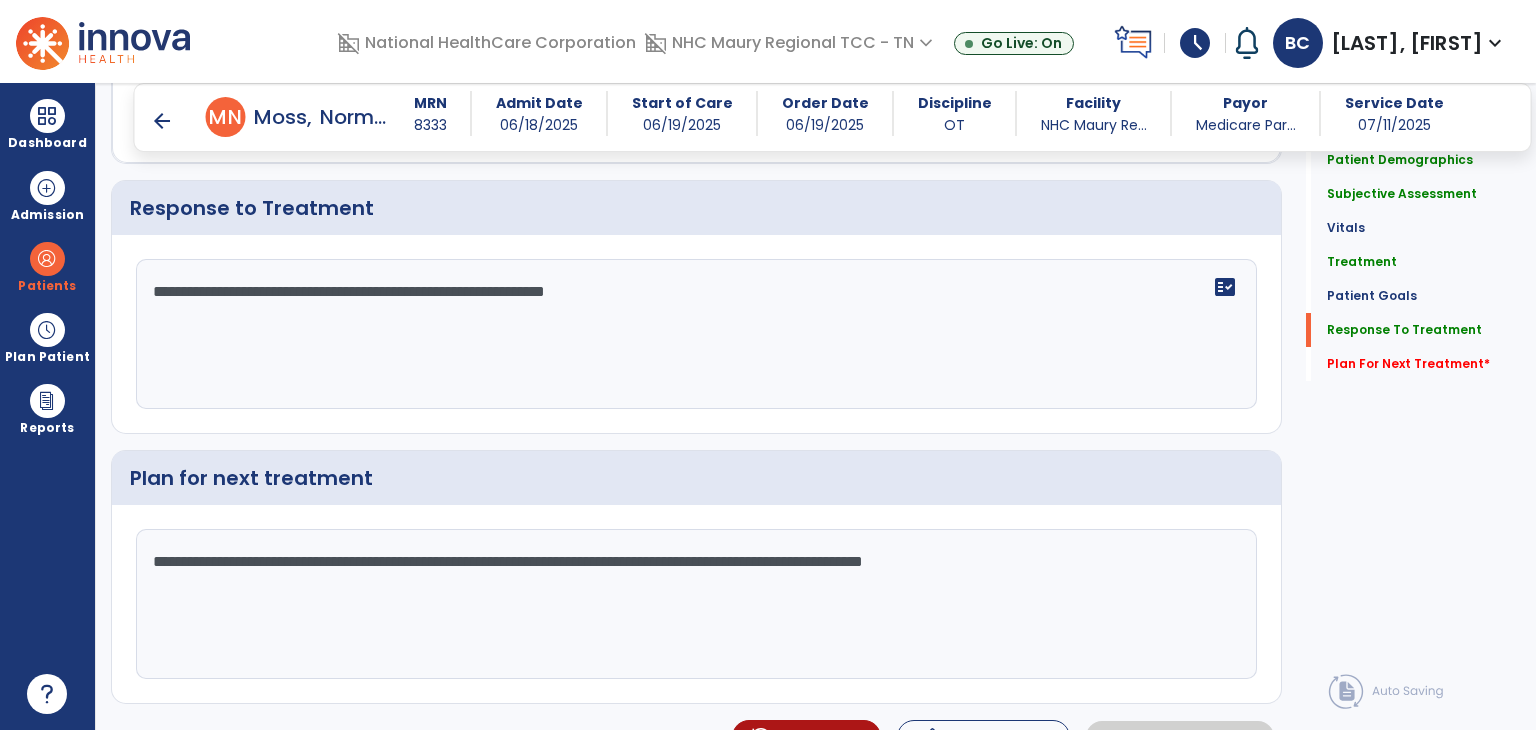 click on "**********" 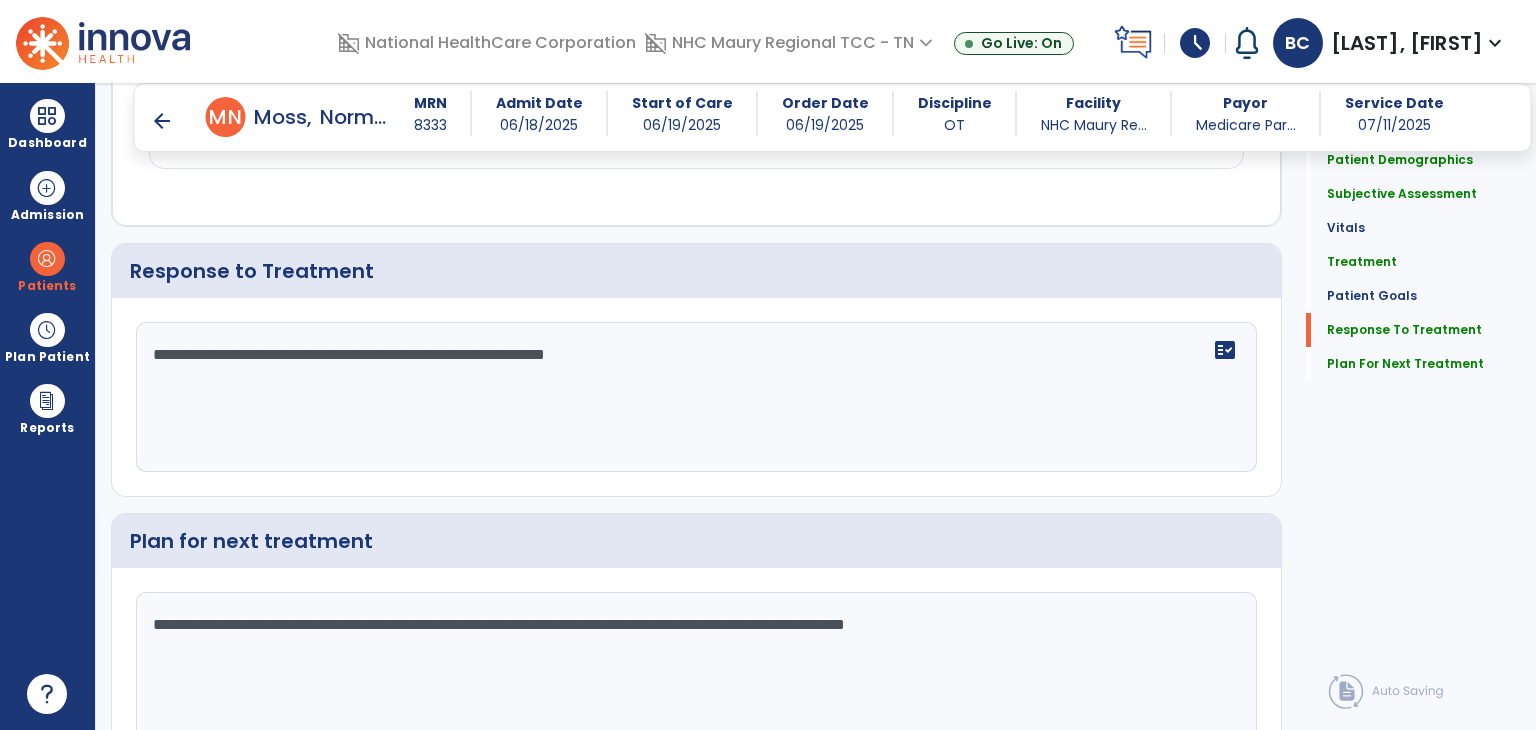 scroll, scrollTop: 2722, scrollLeft: 0, axis: vertical 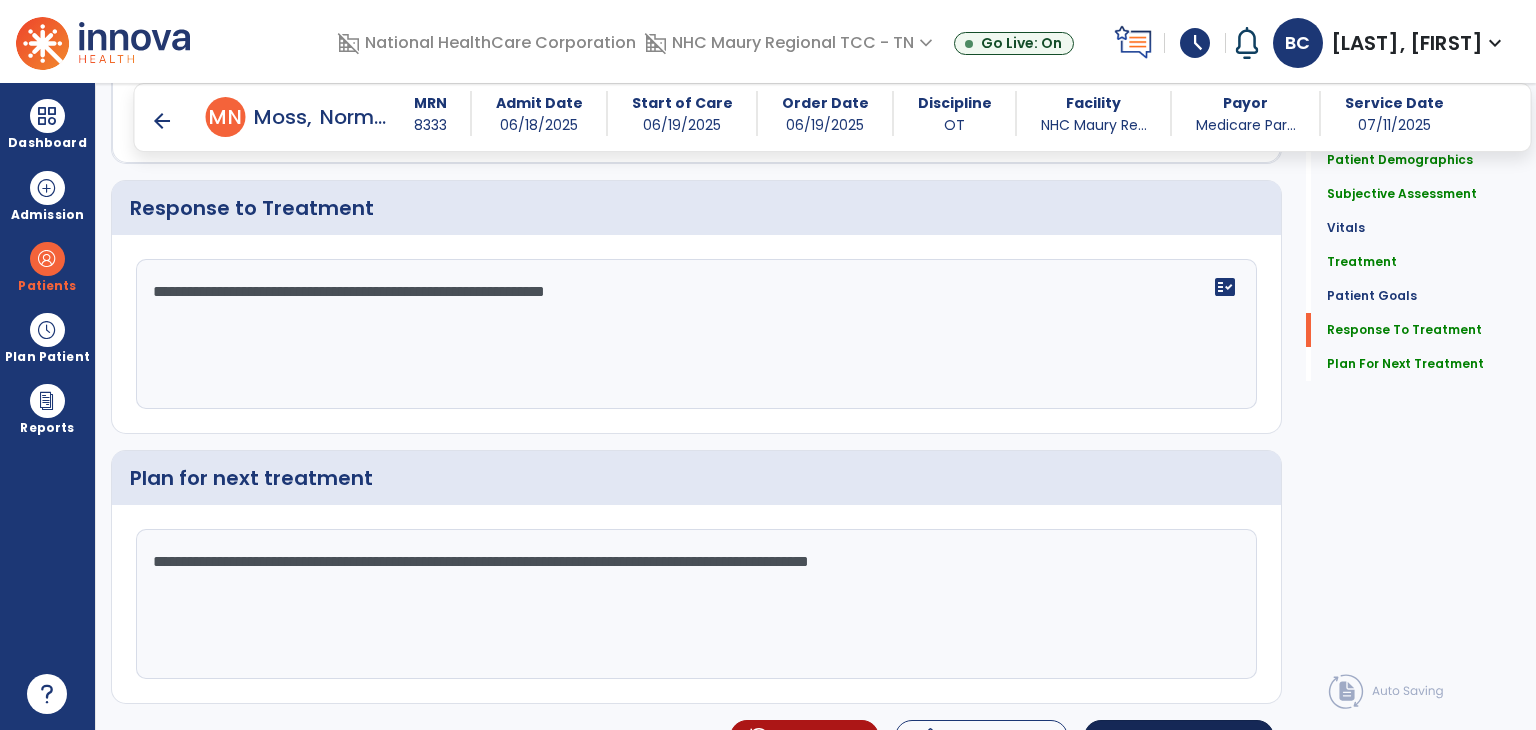type on "**********" 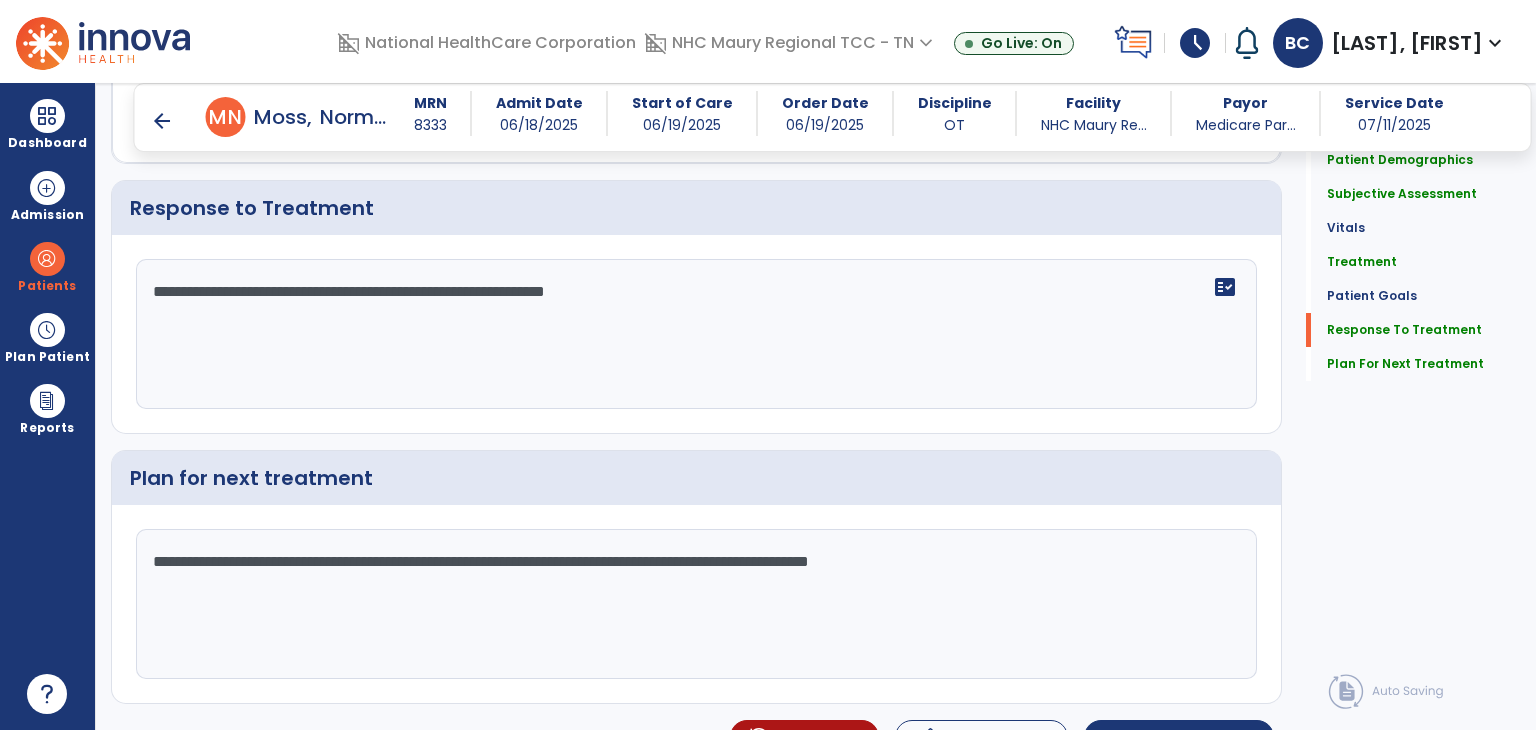 scroll, scrollTop: 2756, scrollLeft: 0, axis: vertical 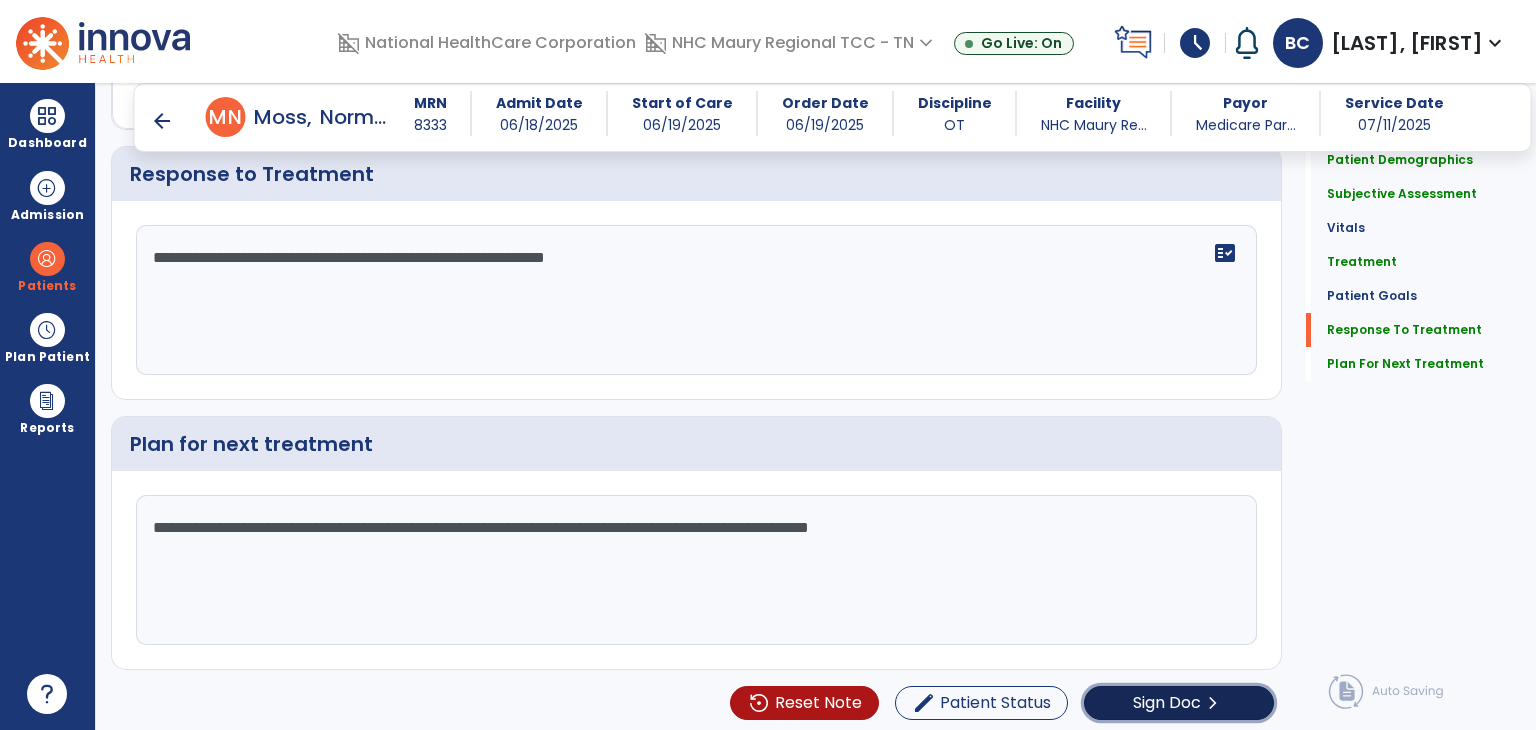 click on "Sign Doc" 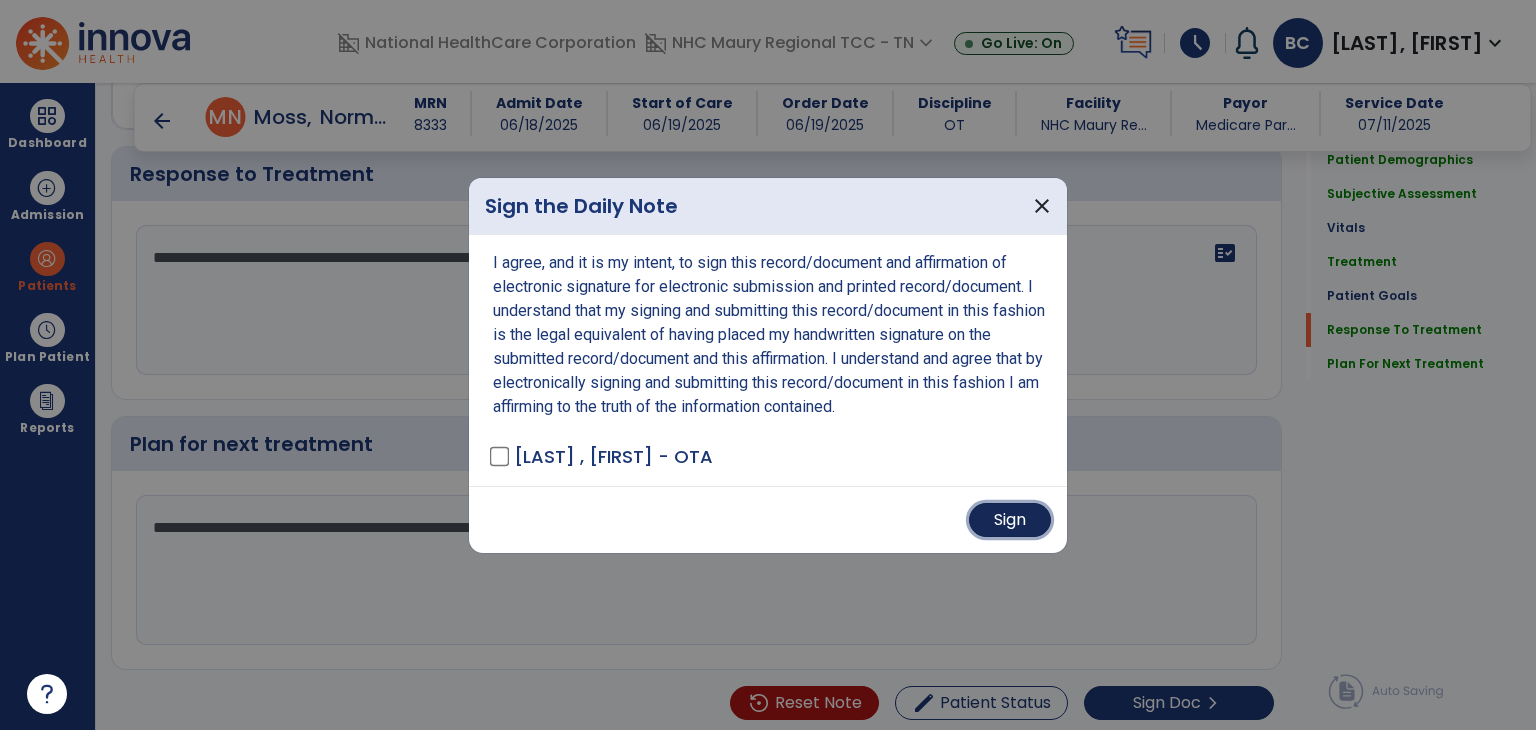 click on "Sign" at bounding box center (1010, 520) 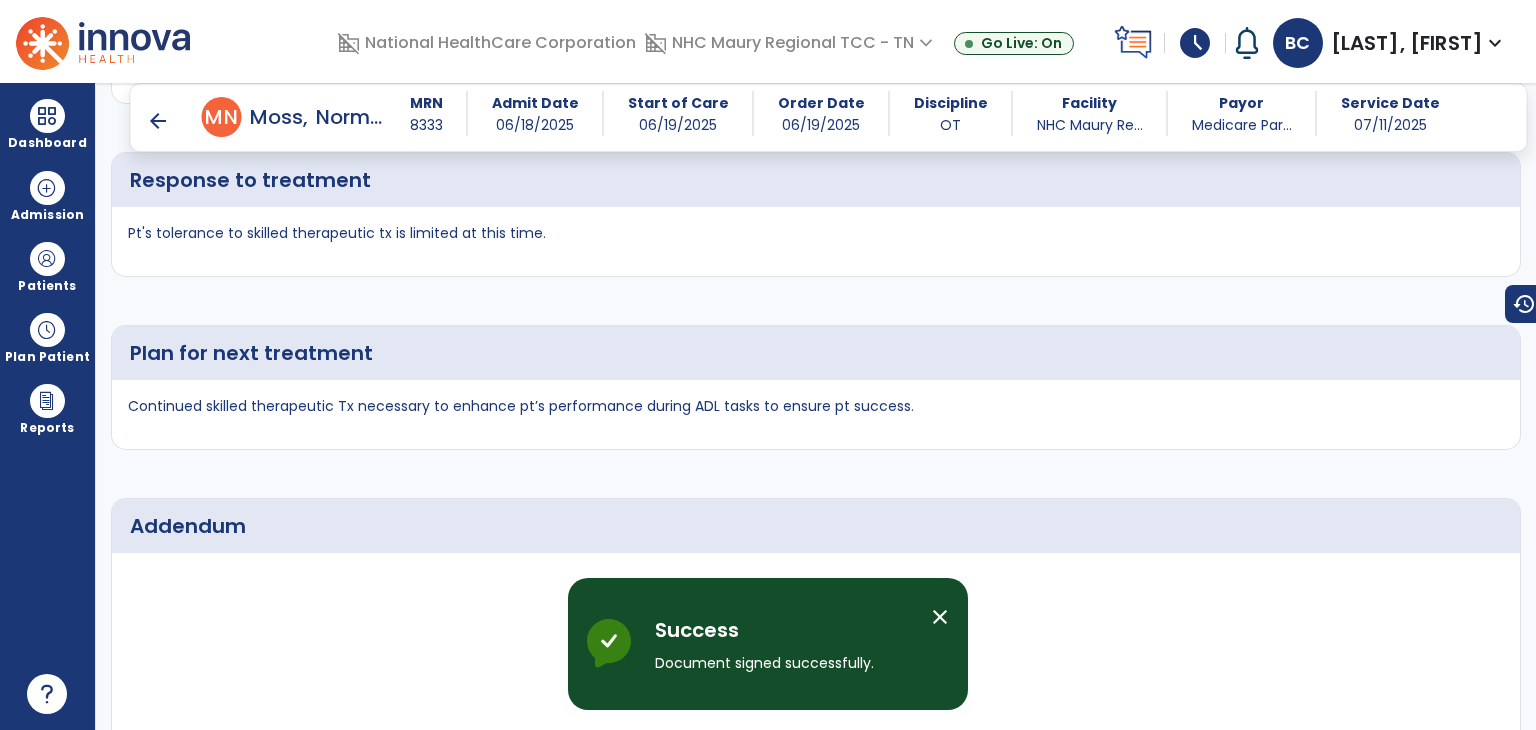scroll, scrollTop: 4136, scrollLeft: 0, axis: vertical 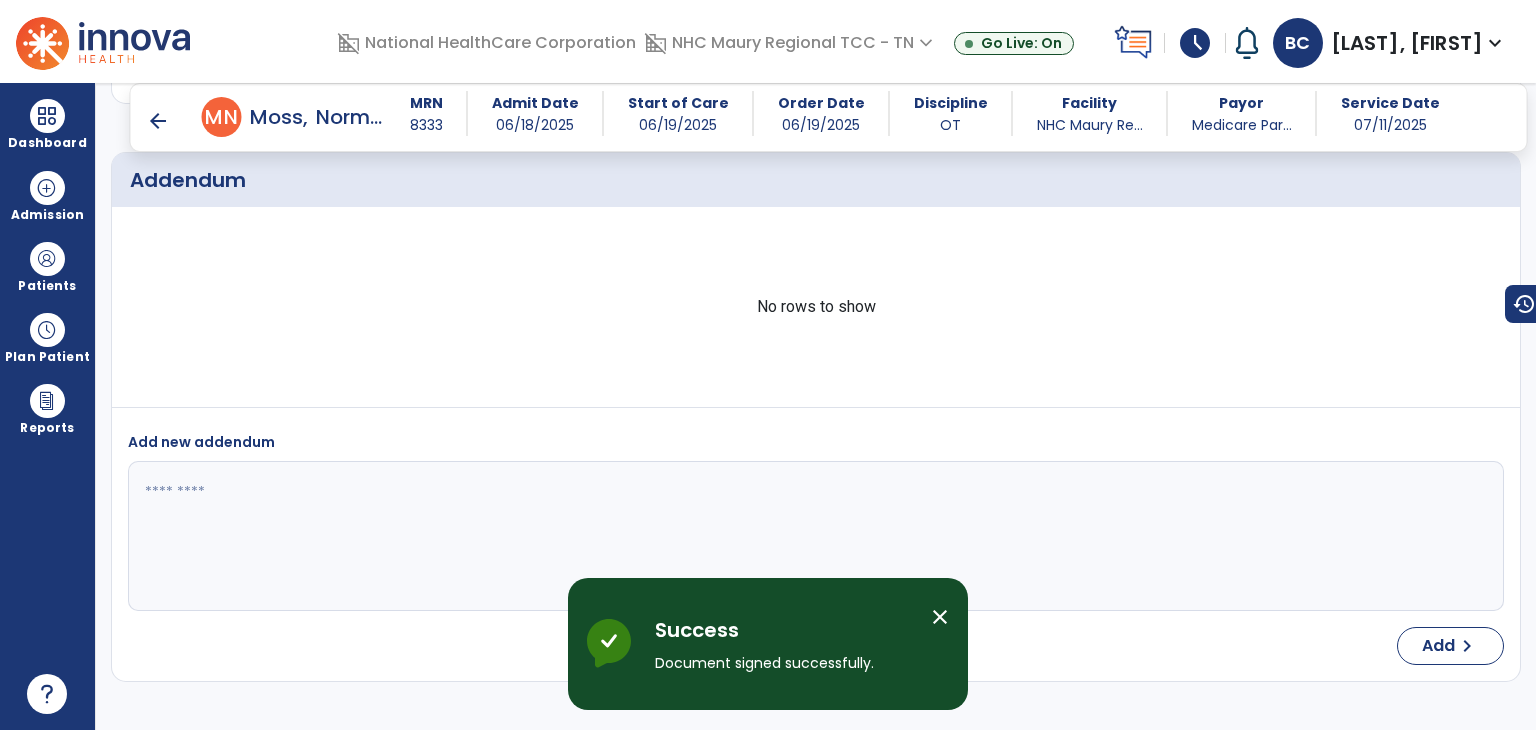 click on "arrow_back" at bounding box center (158, 121) 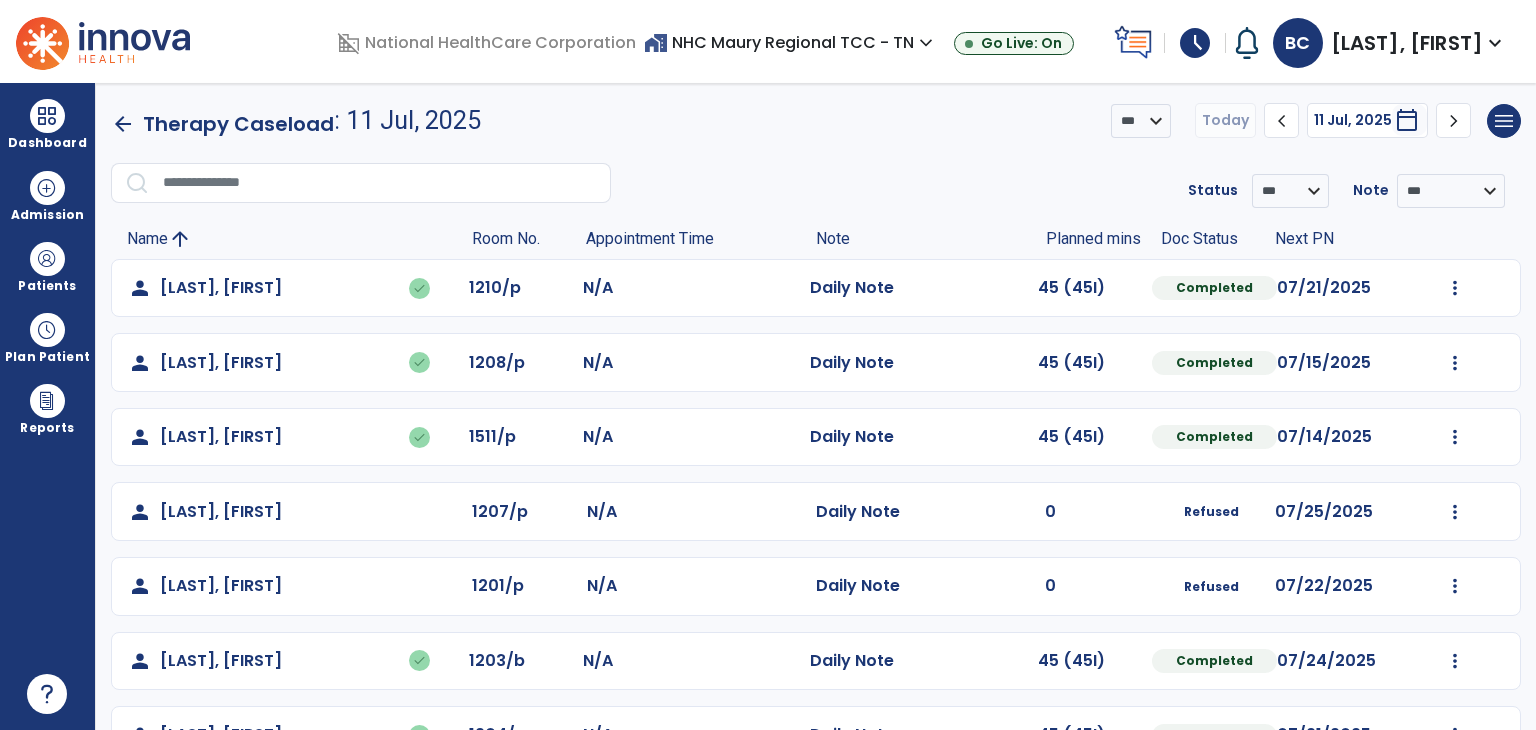 scroll, scrollTop: 135, scrollLeft: 0, axis: vertical 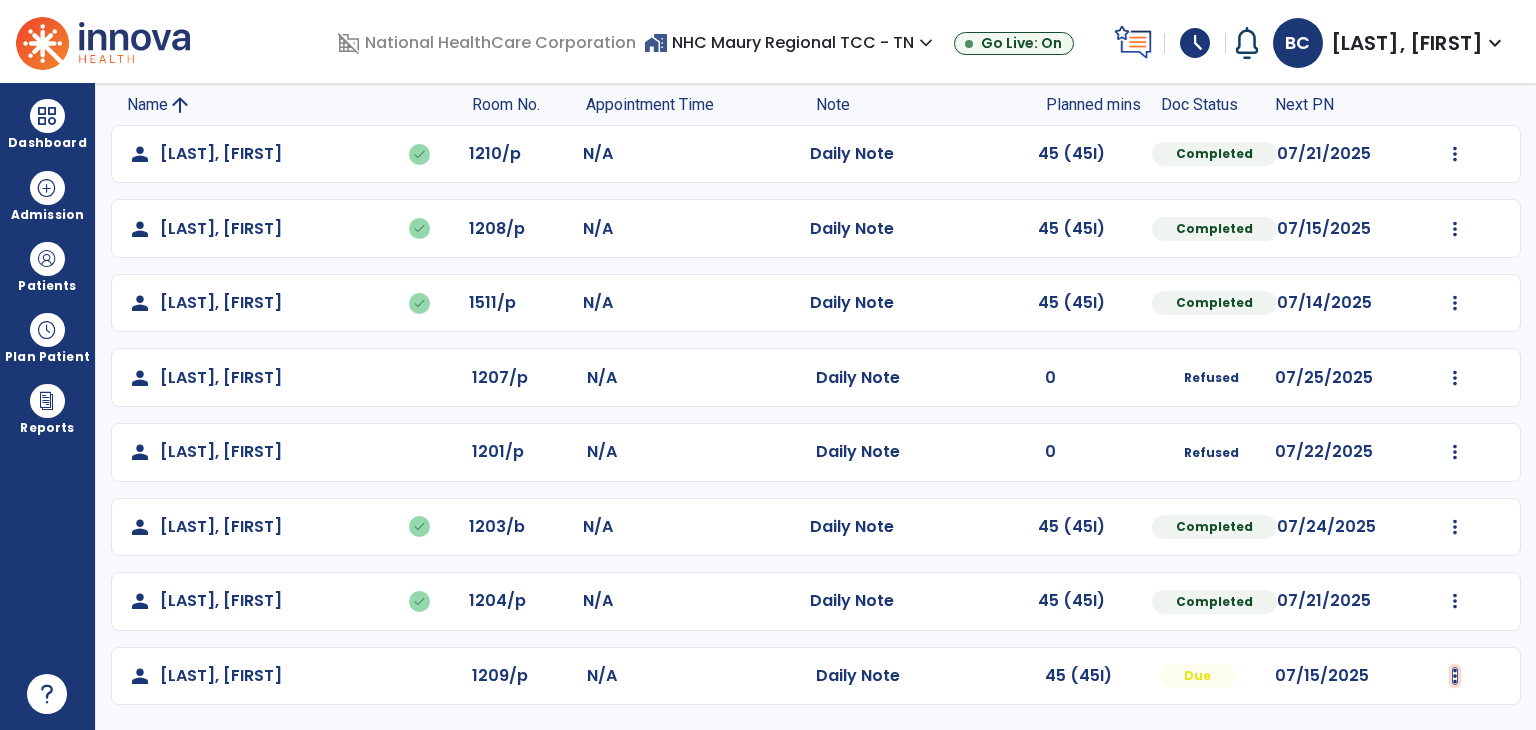 click at bounding box center [1455, 154] 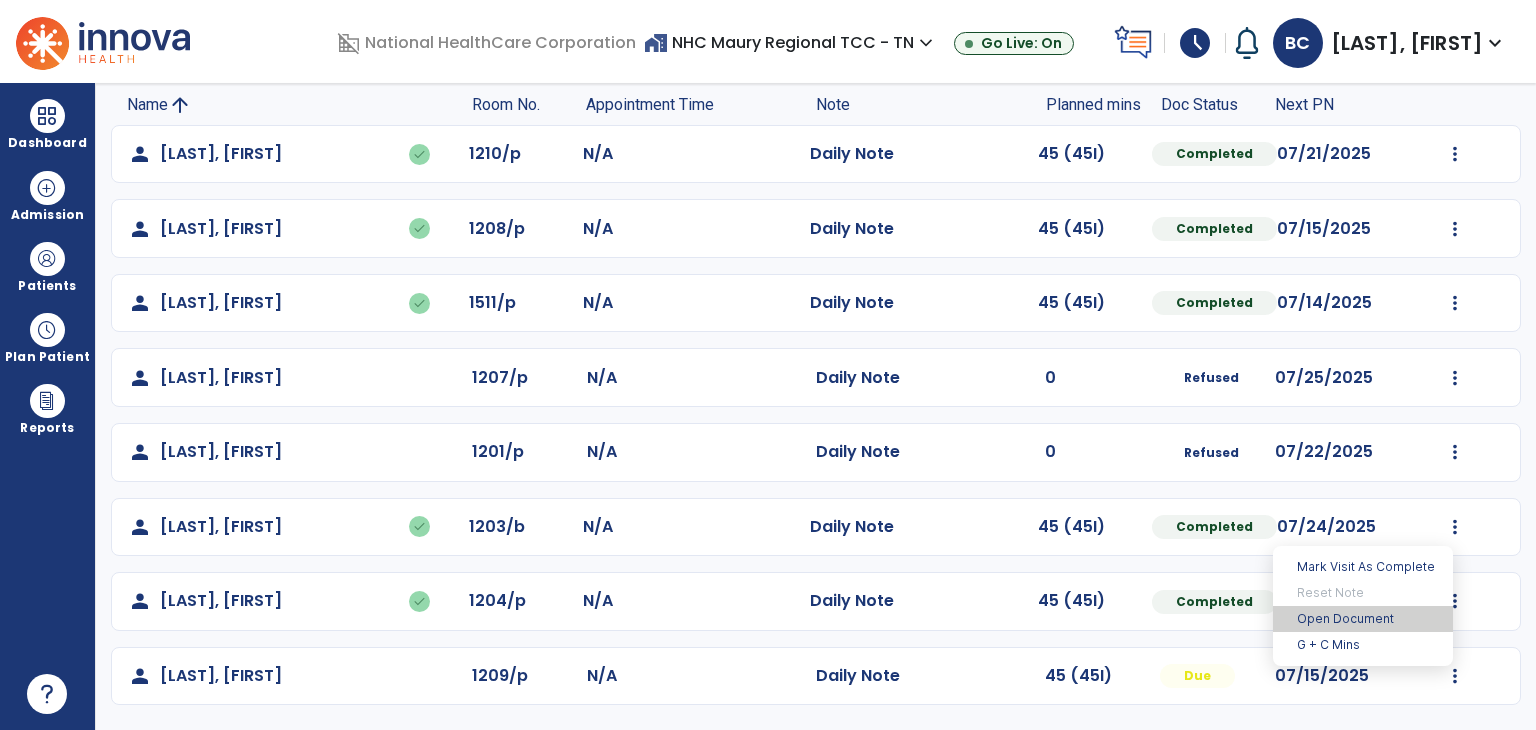 click on "Open Document" at bounding box center [1363, 619] 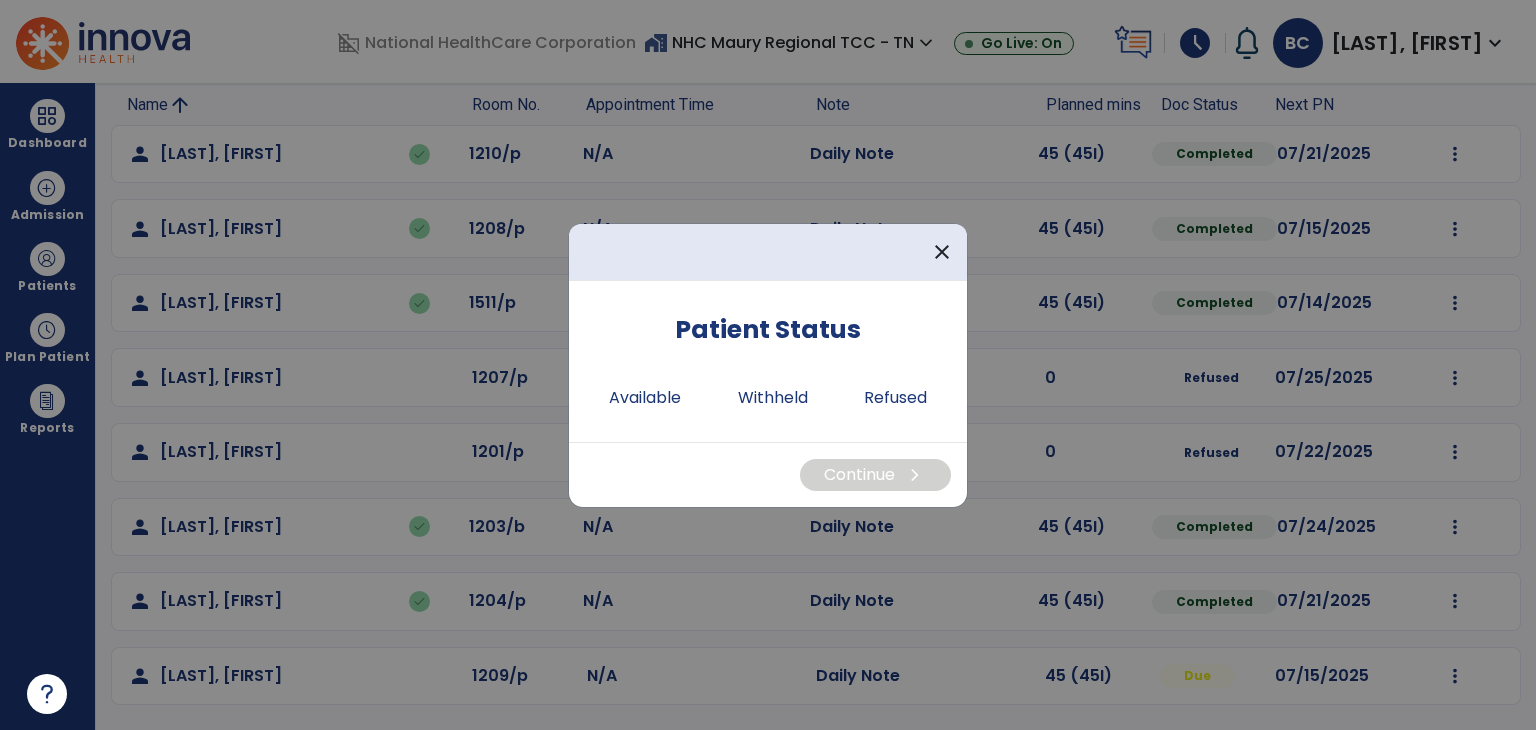 click on "Available   Withheld   Refused" at bounding box center (768, 398) 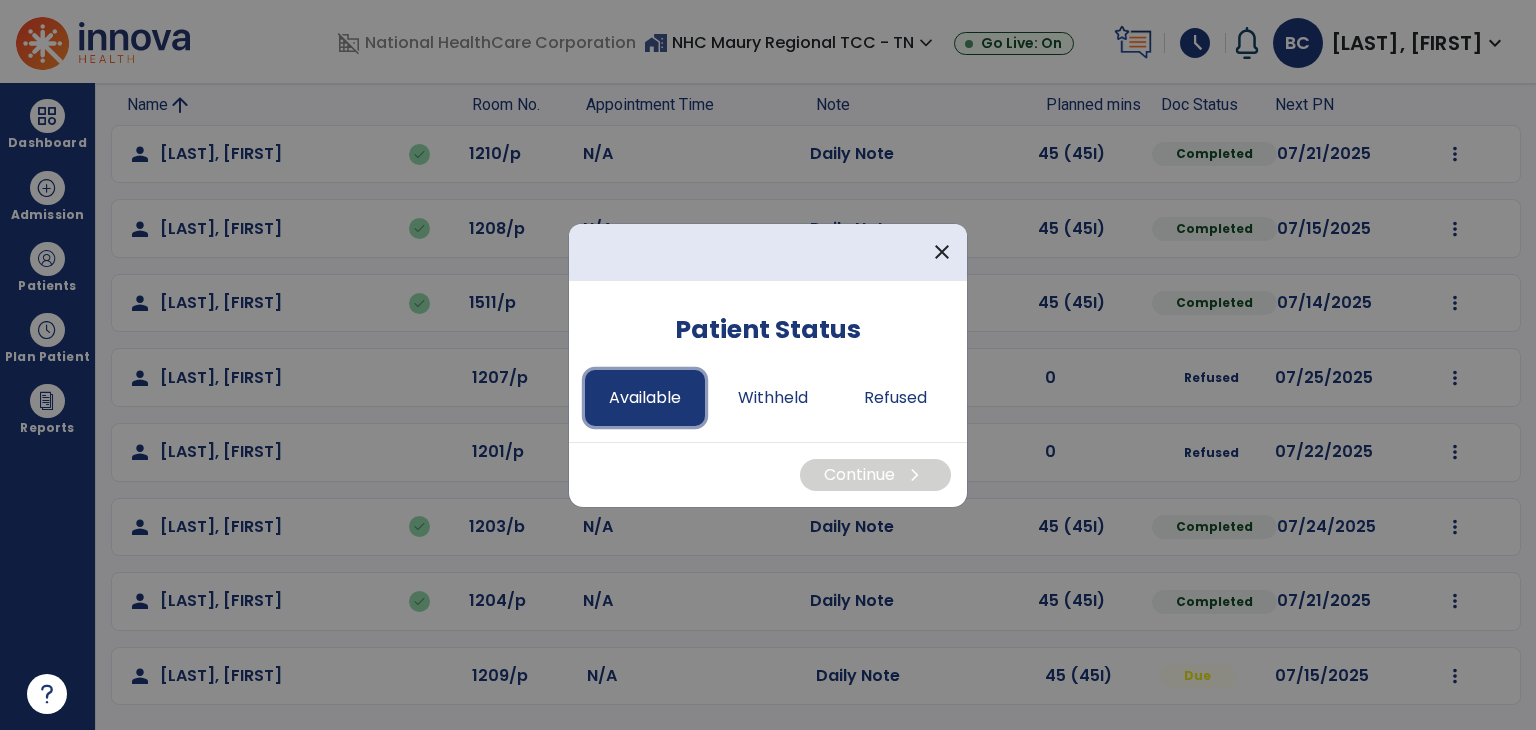 click on "Available" at bounding box center (645, 398) 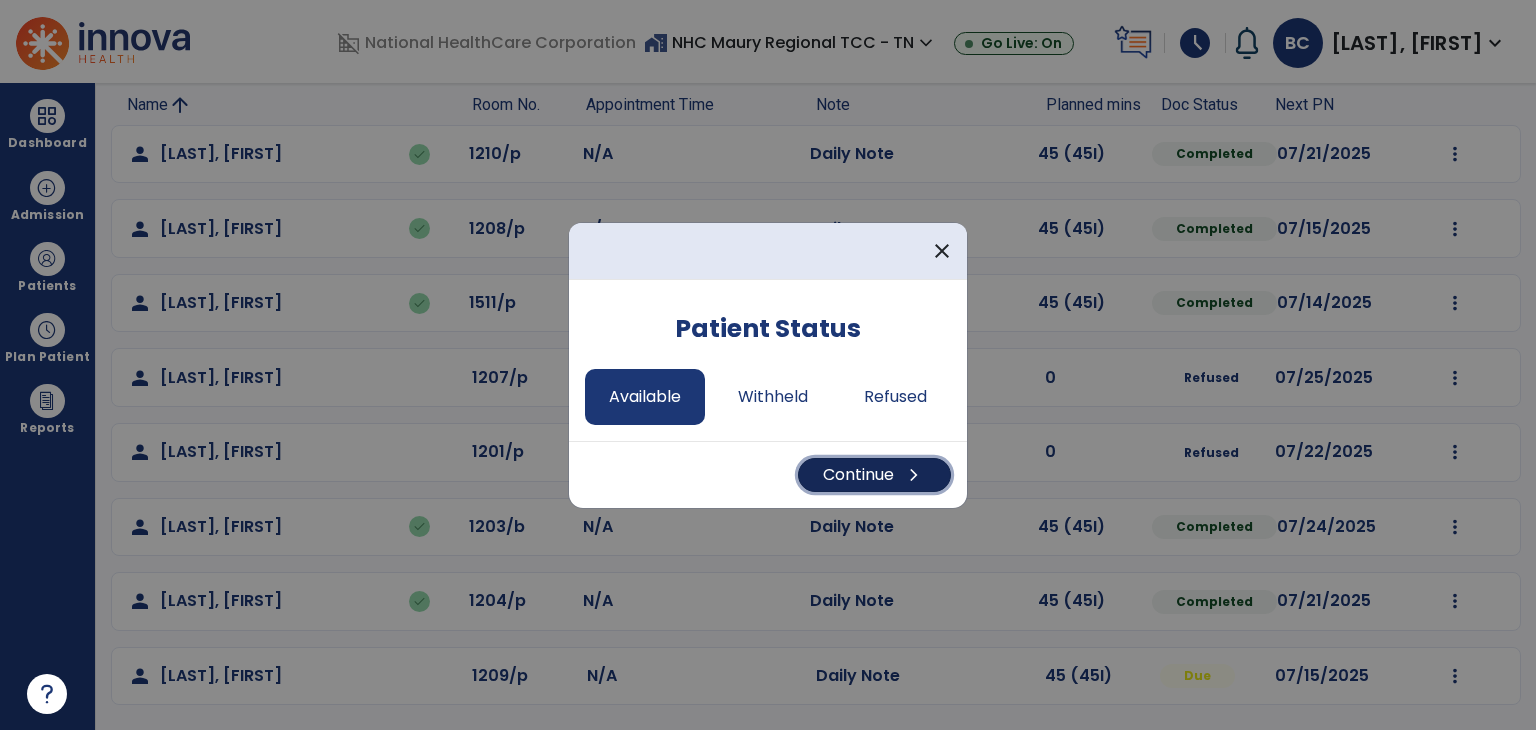 click on "Continue   chevron_right" at bounding box center [874, 475] 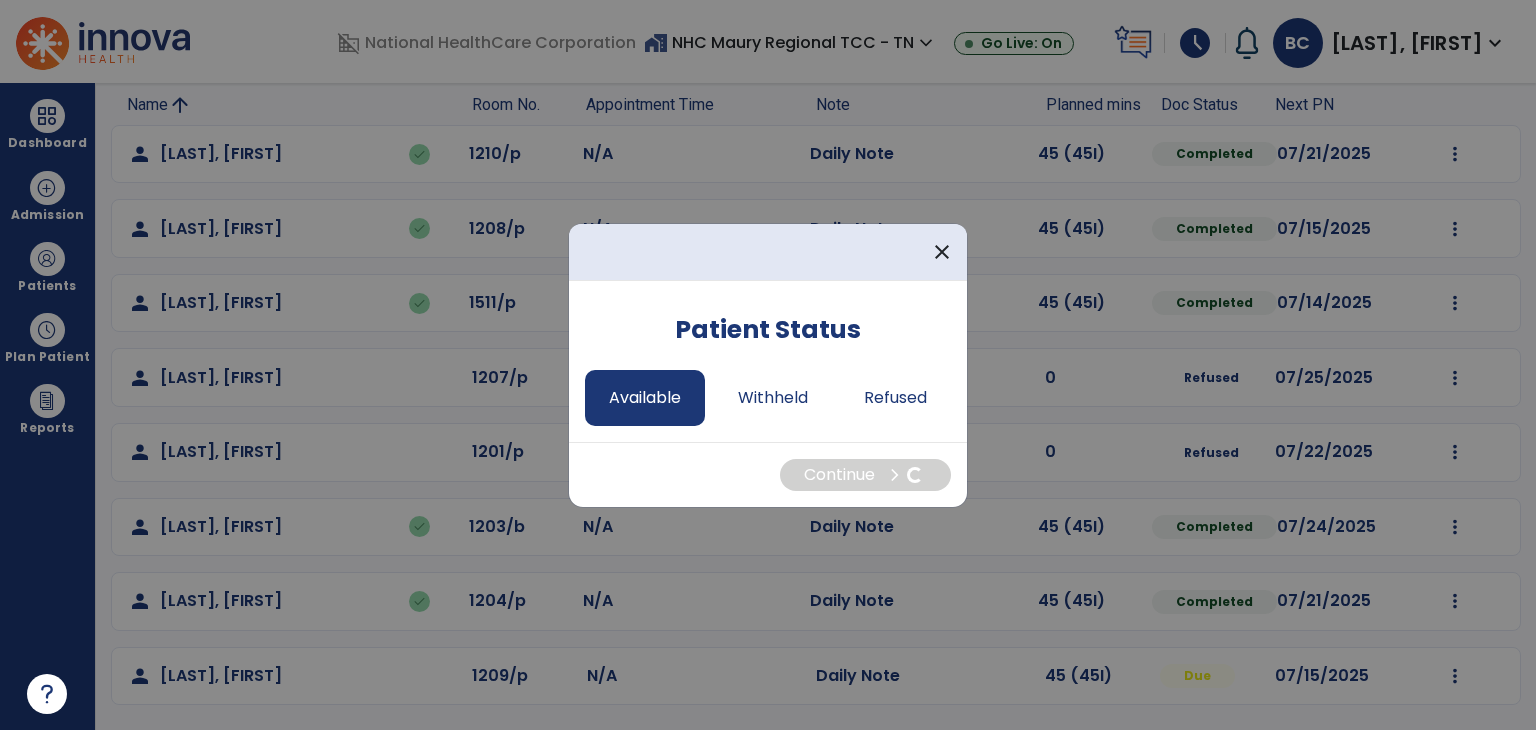 select on "*" 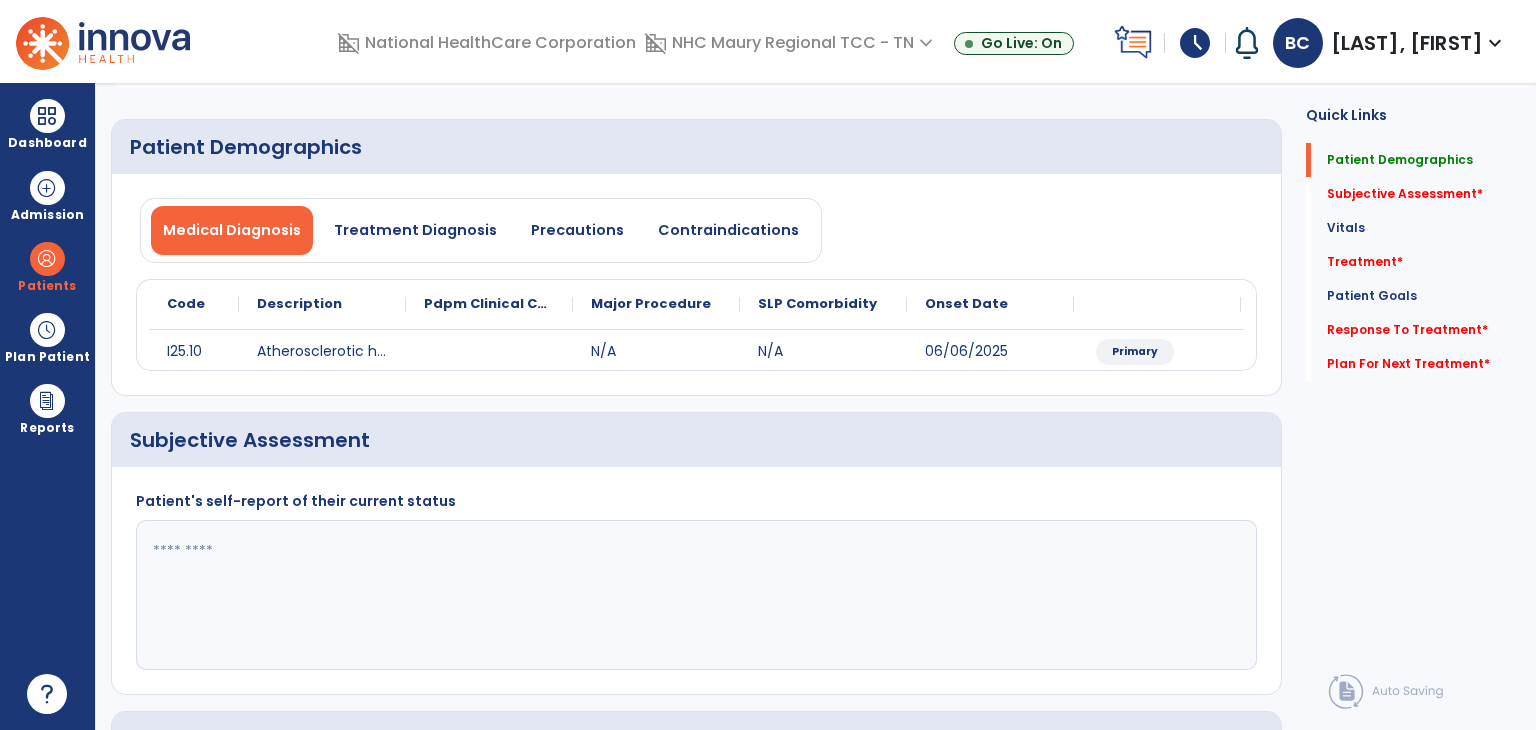 click 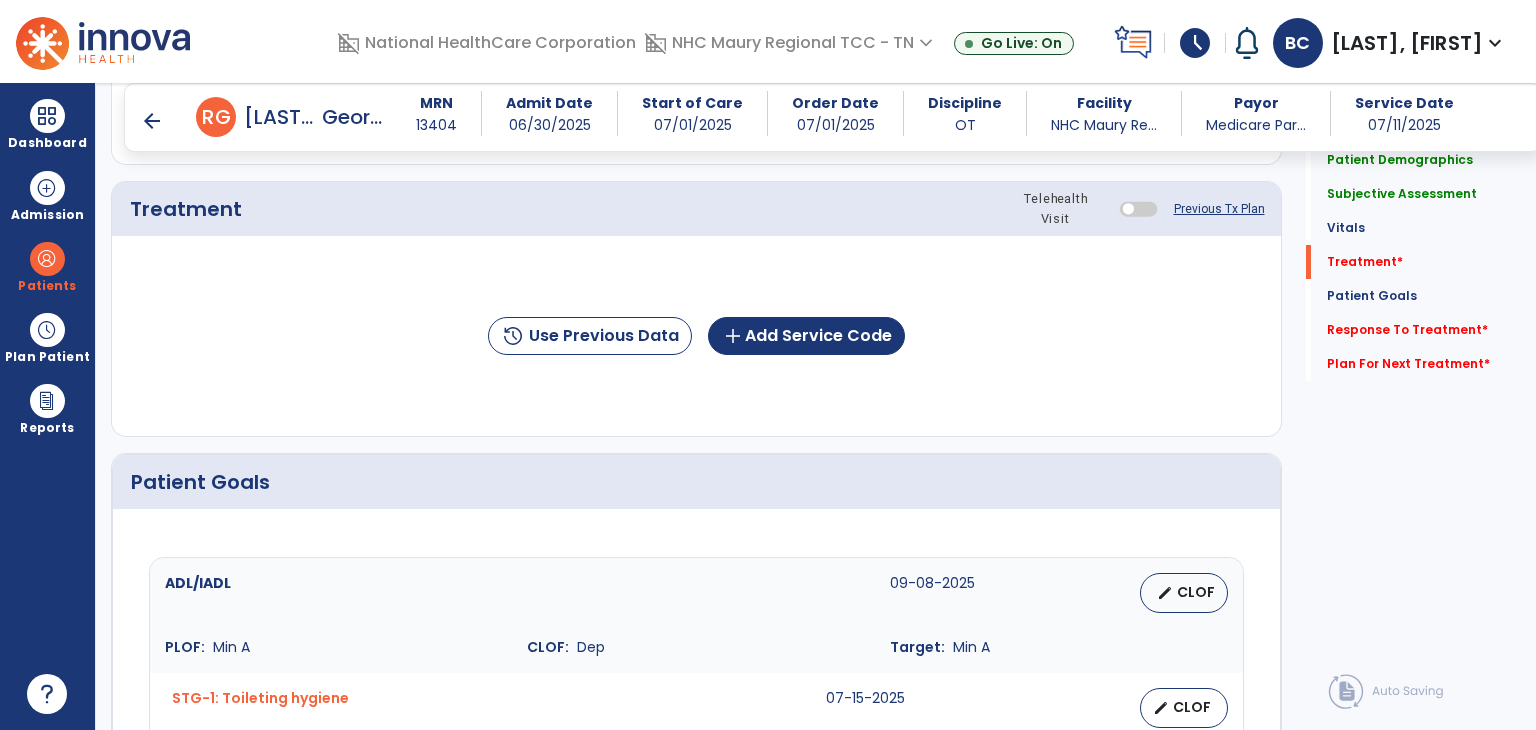 scroll, scrollTop: 1137, scrollLeft: 0, axis: vertical 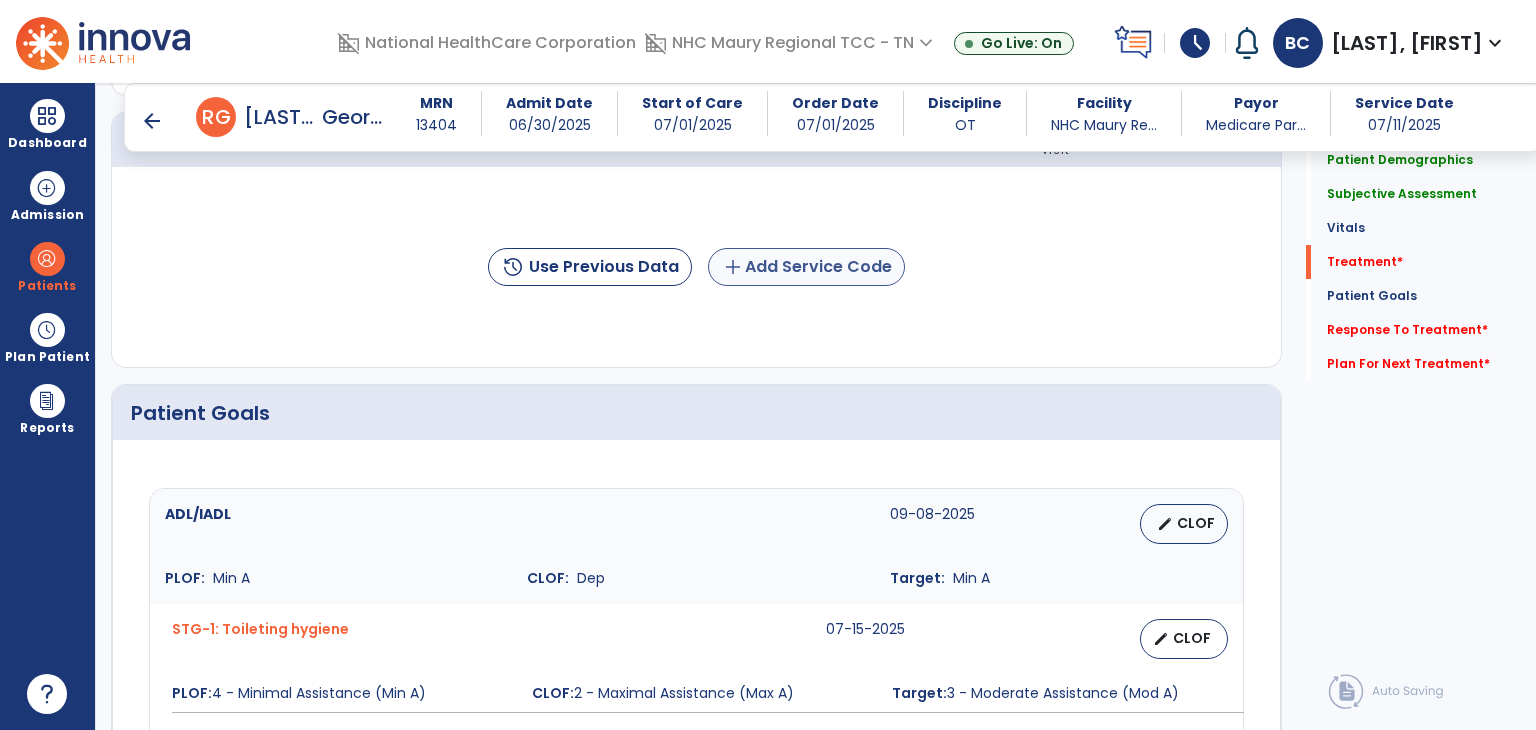type on "**********" 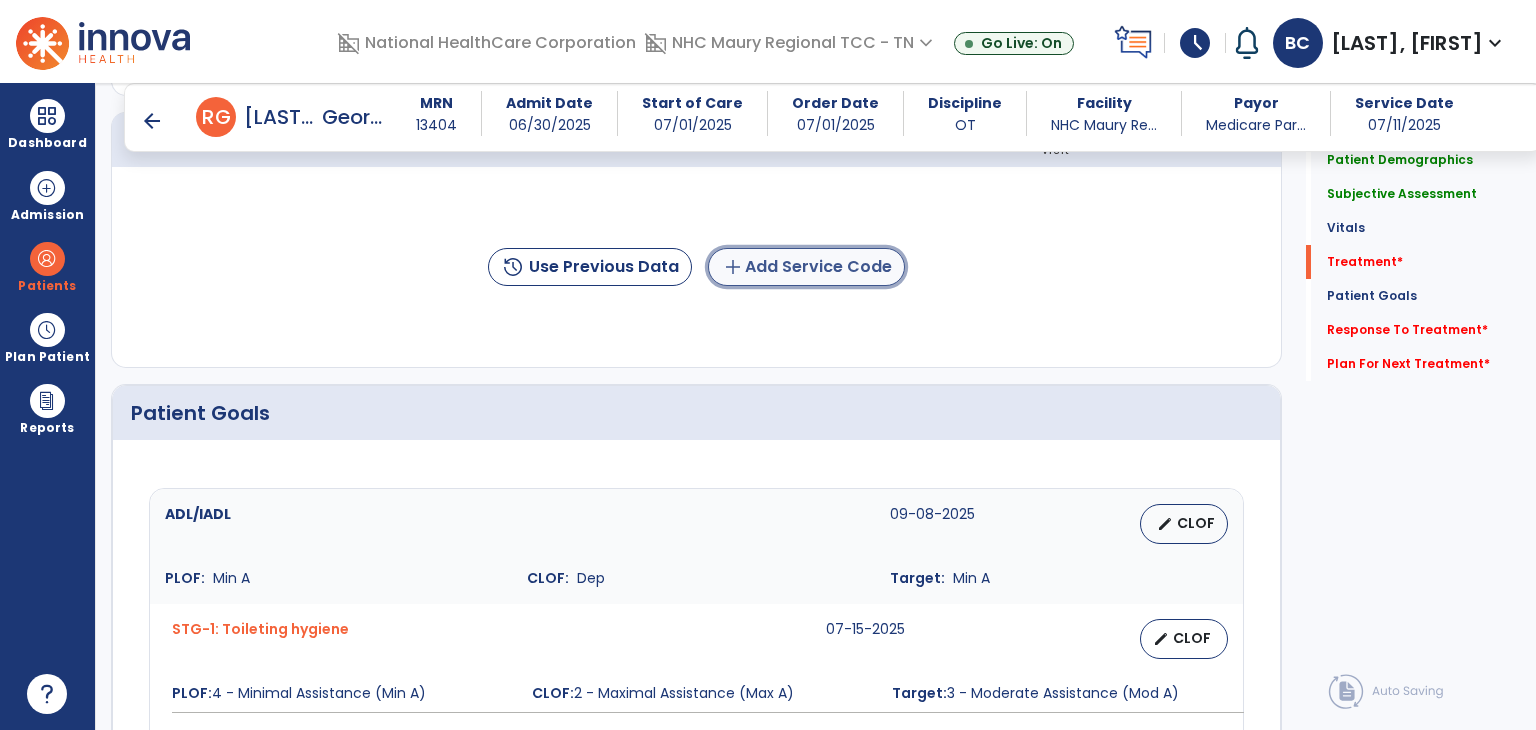 click on "add  Add Service Code" 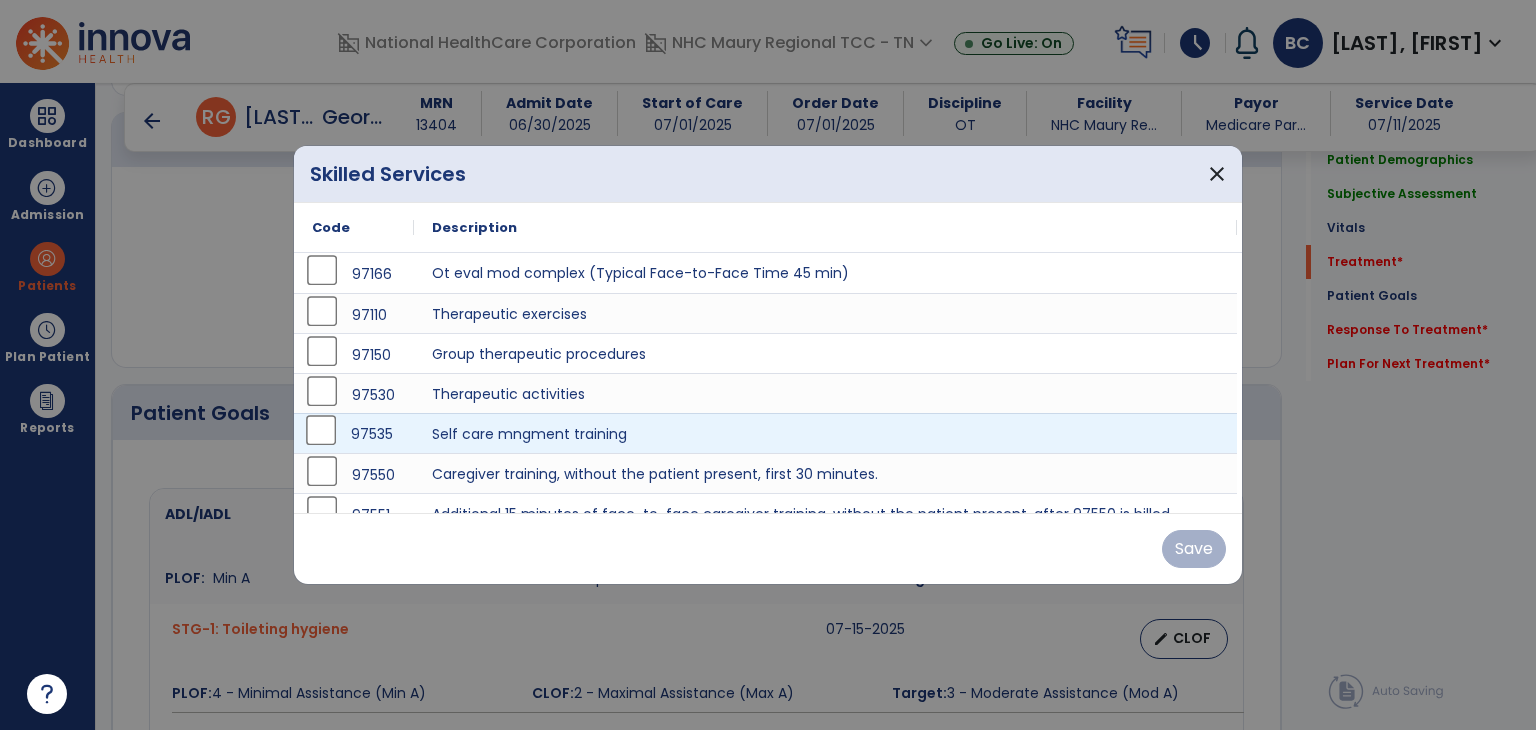 click on "97535" at bounding box center [354, 434] 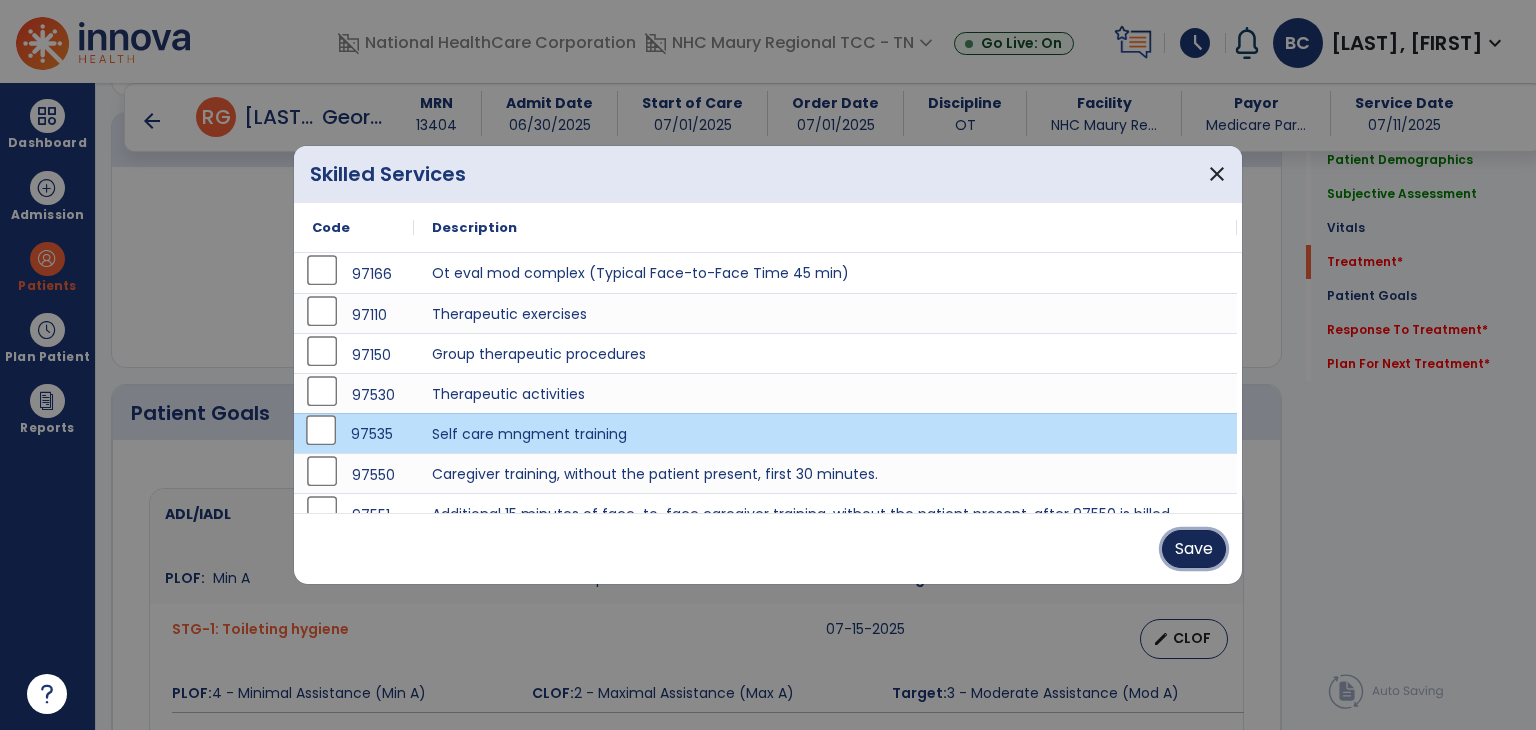 click on "Save" at bounding box center [1194, 549] 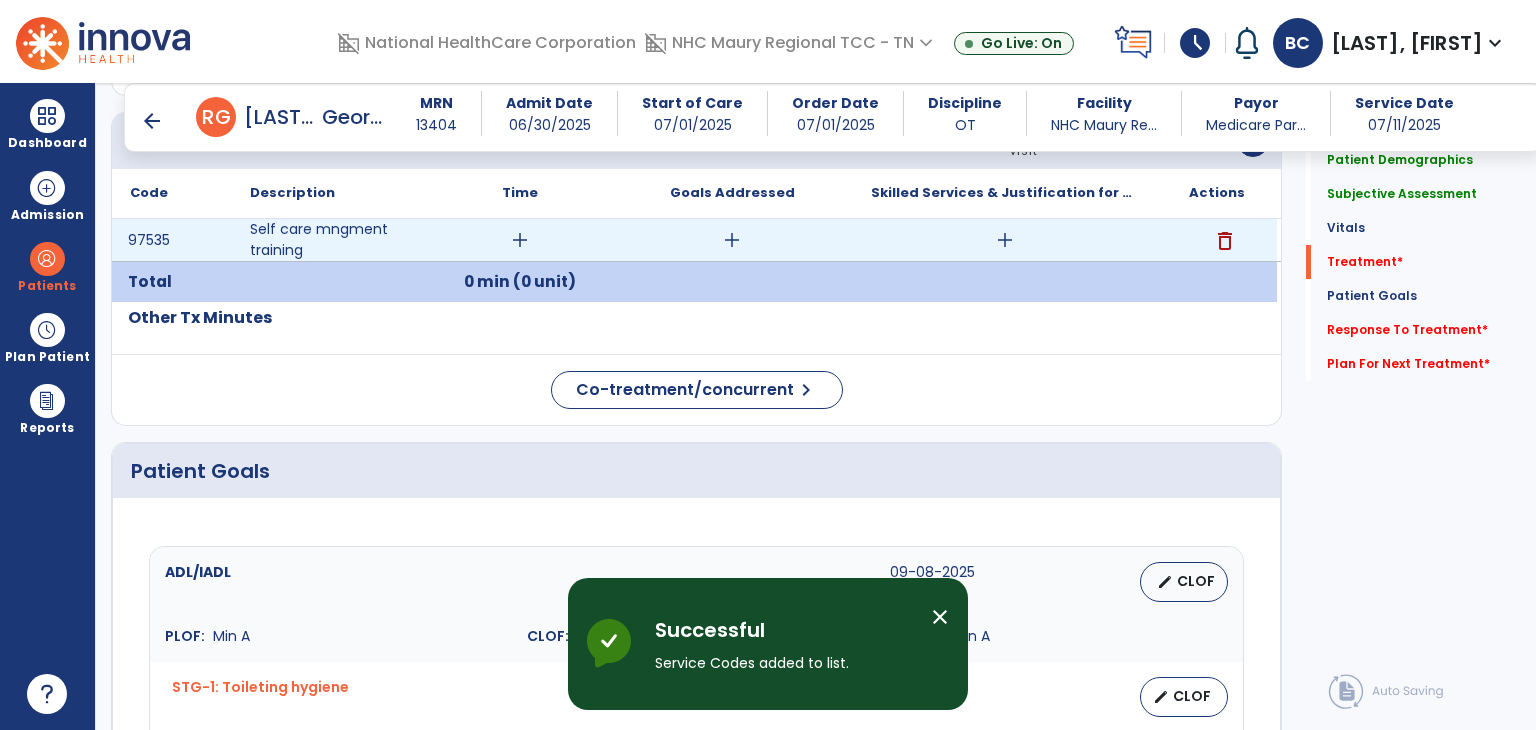 click on "add" at bounding box center [520, 240] 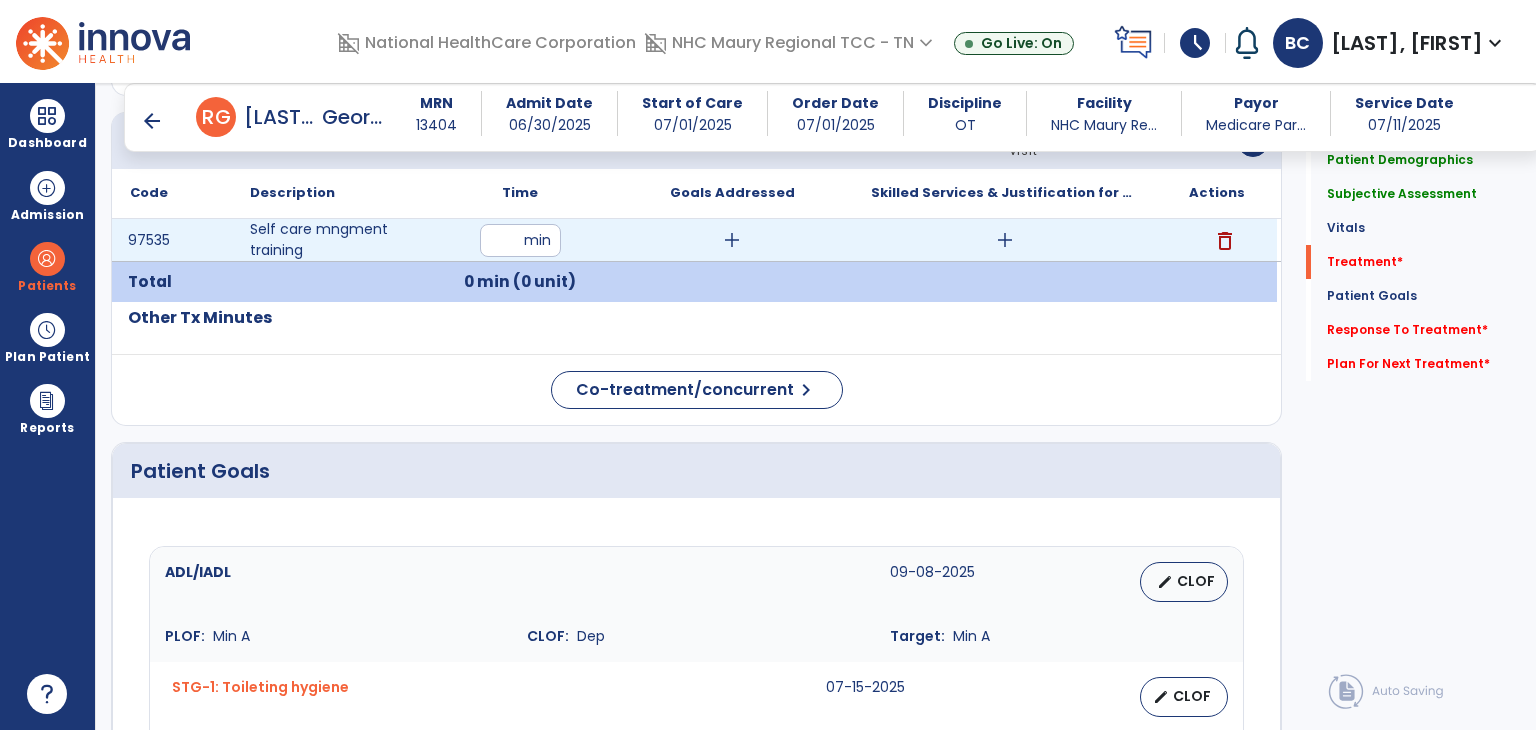 type on "**" 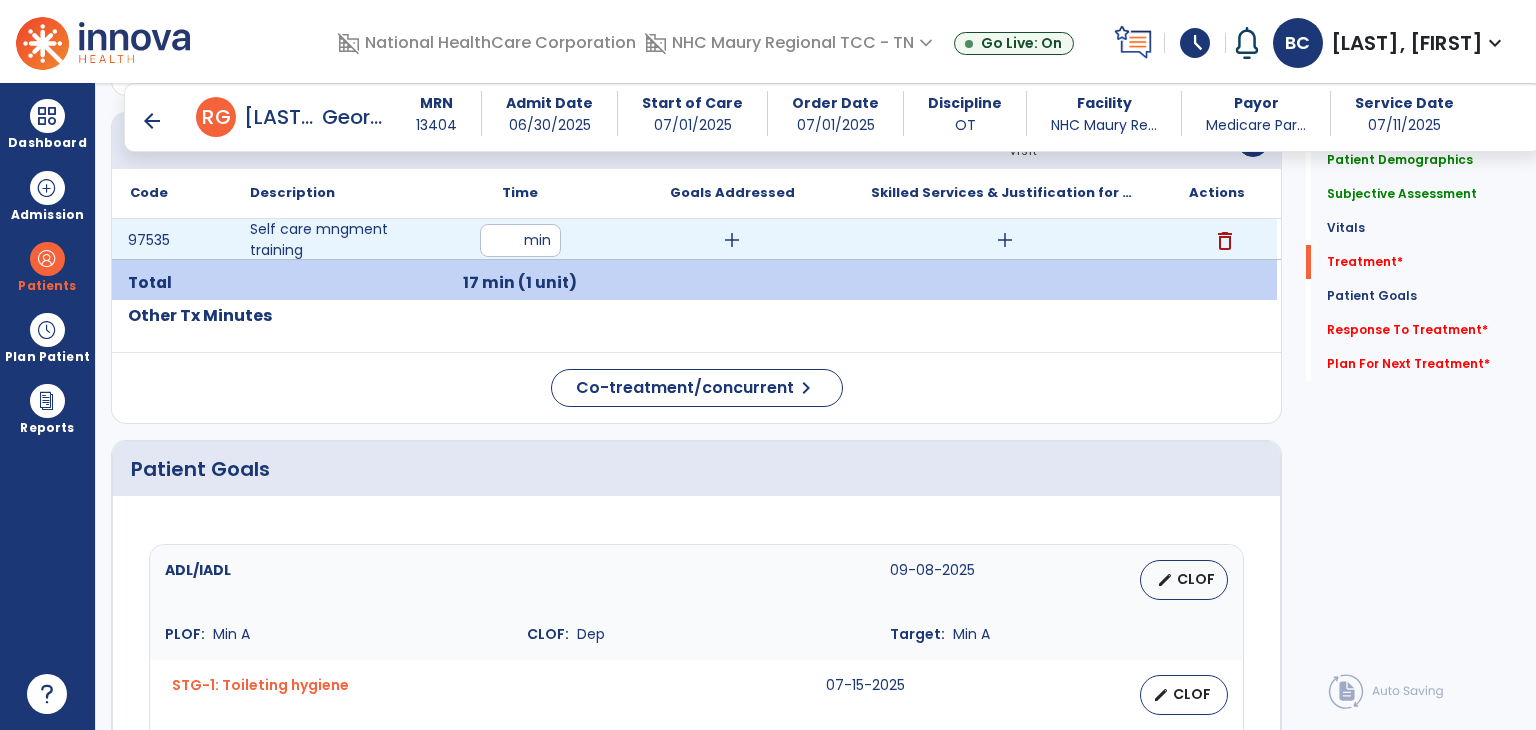 click on "add" at bounding box center [732, 240] 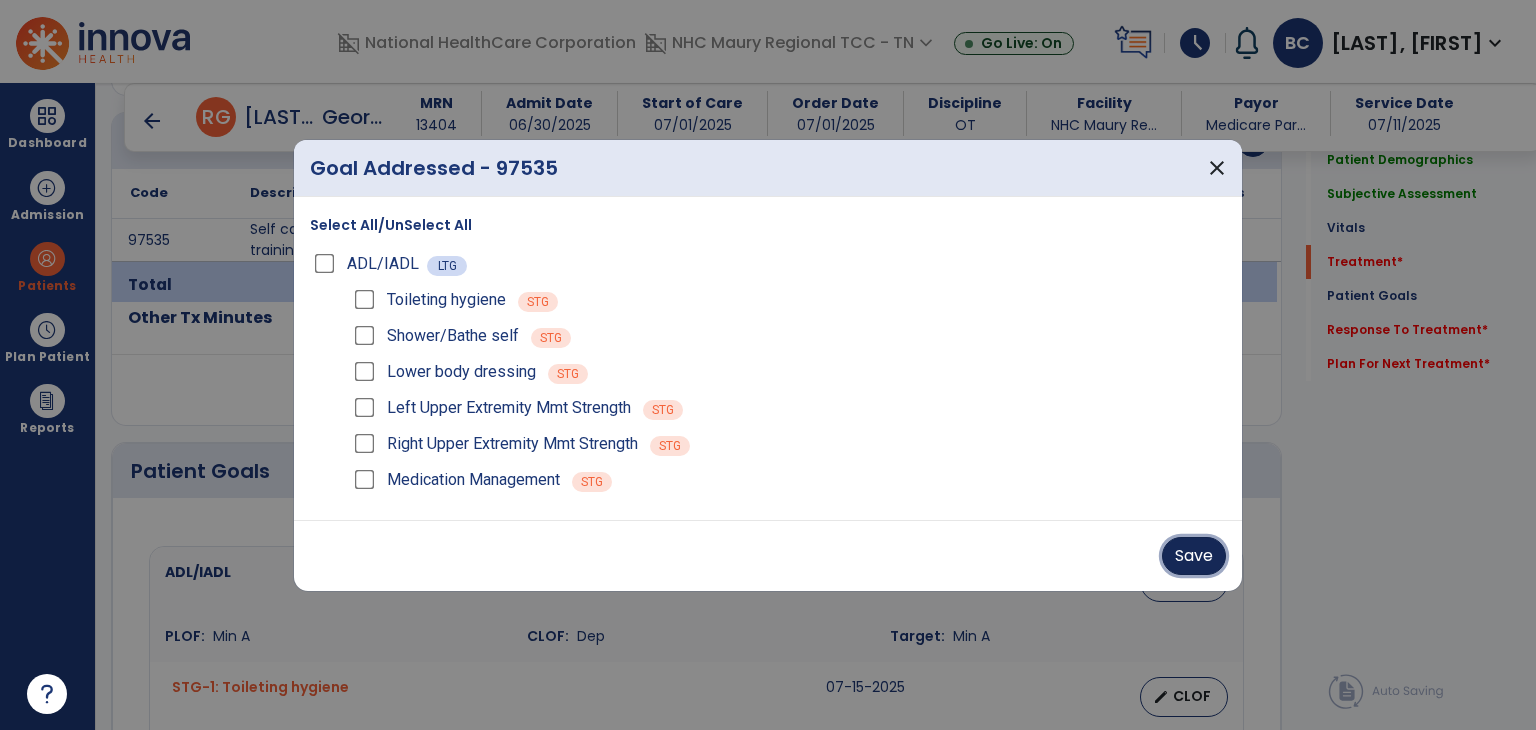 click on "Save" at bounding box center [1194, 556] 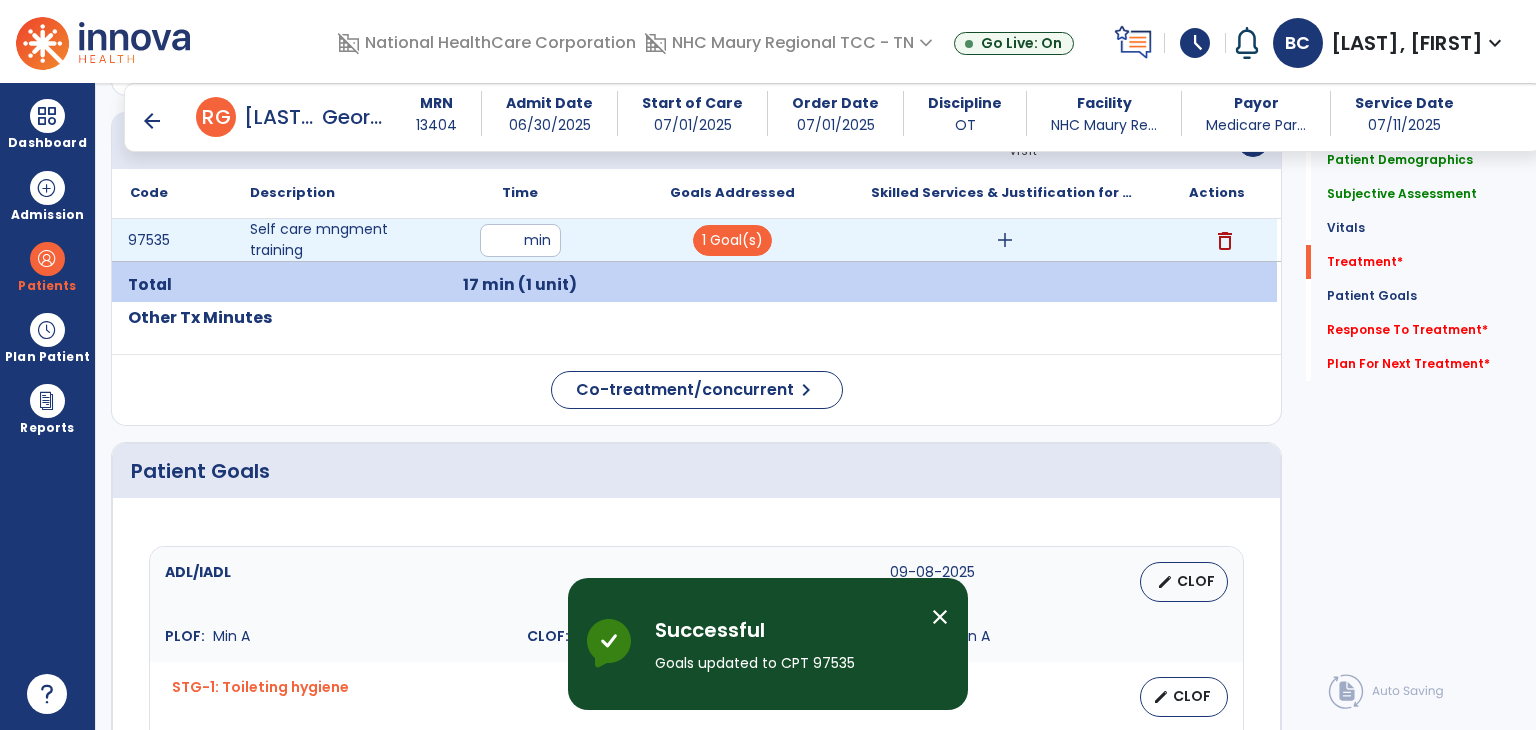 click on "add" at bounding box center (1005, 240) 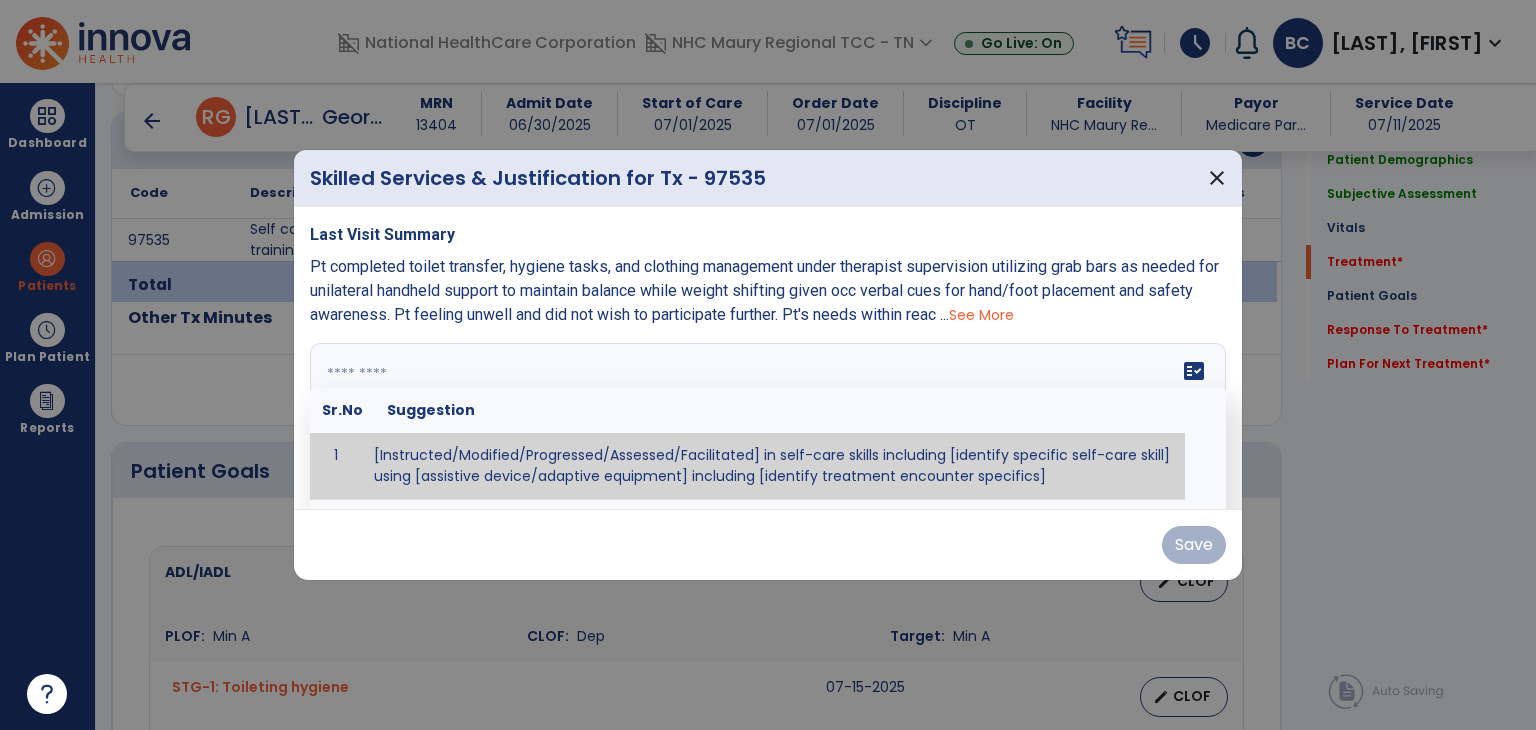 click on "fact_check  Sr.No Suggestion 1 [Instructed/Modified/Progressed/Assessed/Facilitated] in self-care skills including [identify specific self-care skill] using [assistive device/adaptive equipment] including [identify treatment encounter specifics]" at bounding box center [768, 418] 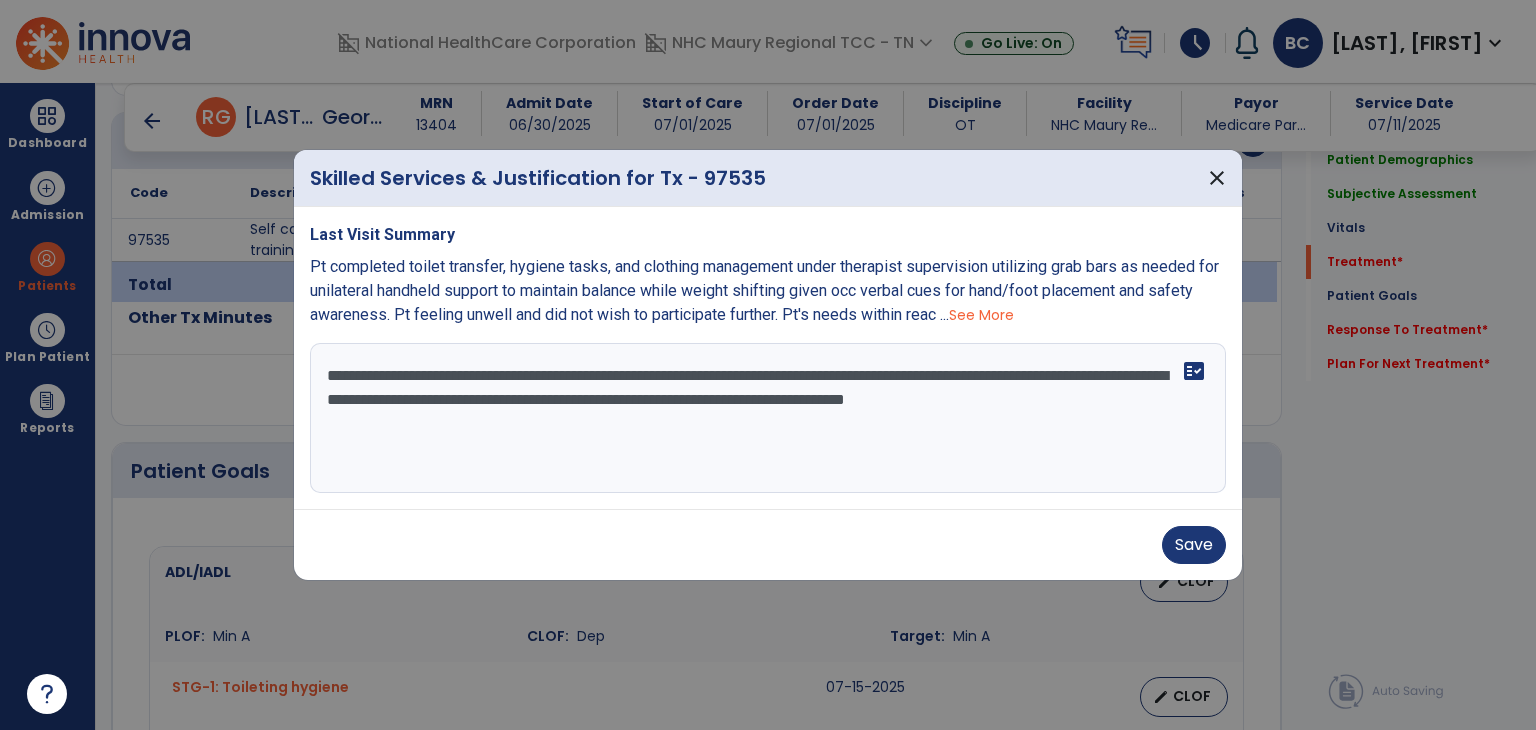 click on "**********" at bounding box center [768, 418] 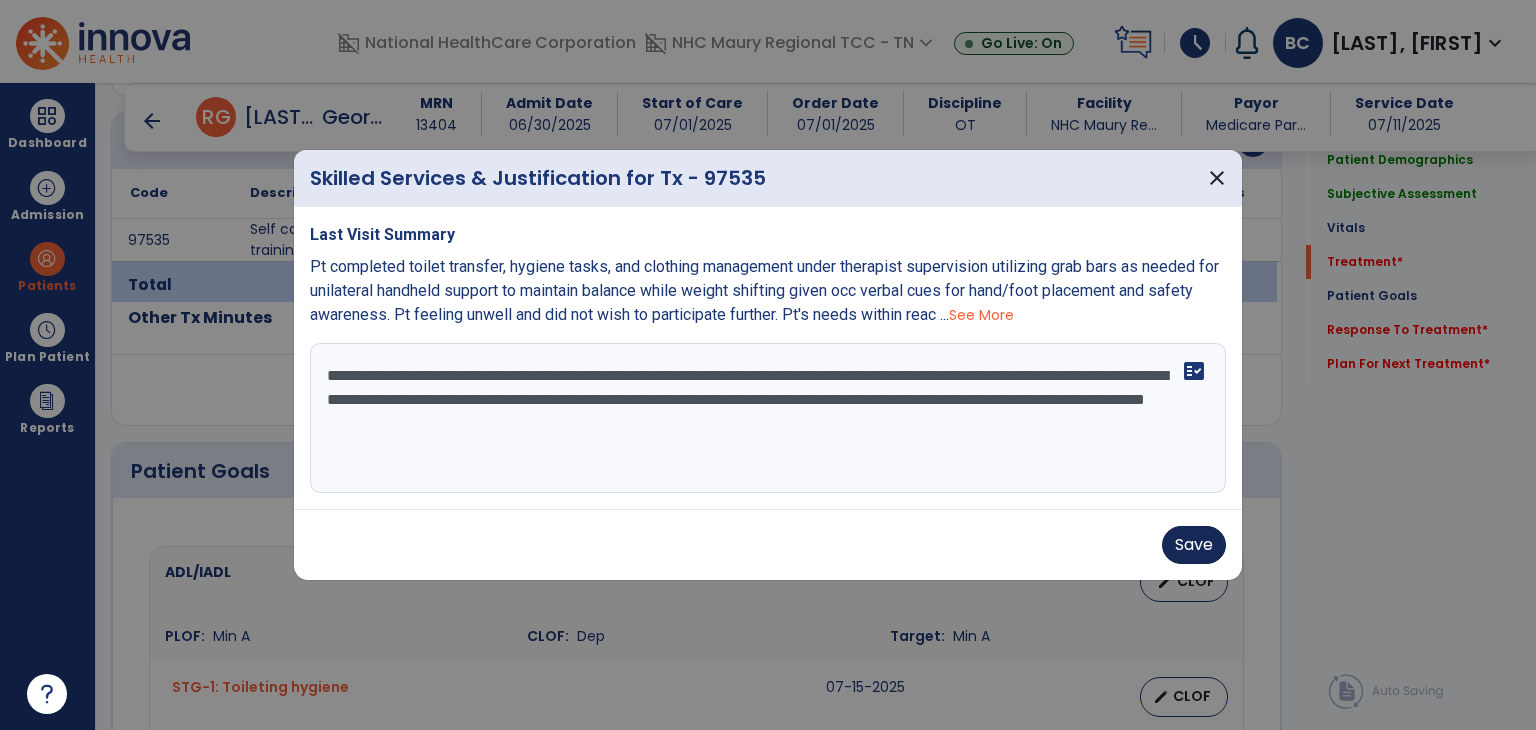type on "**********" 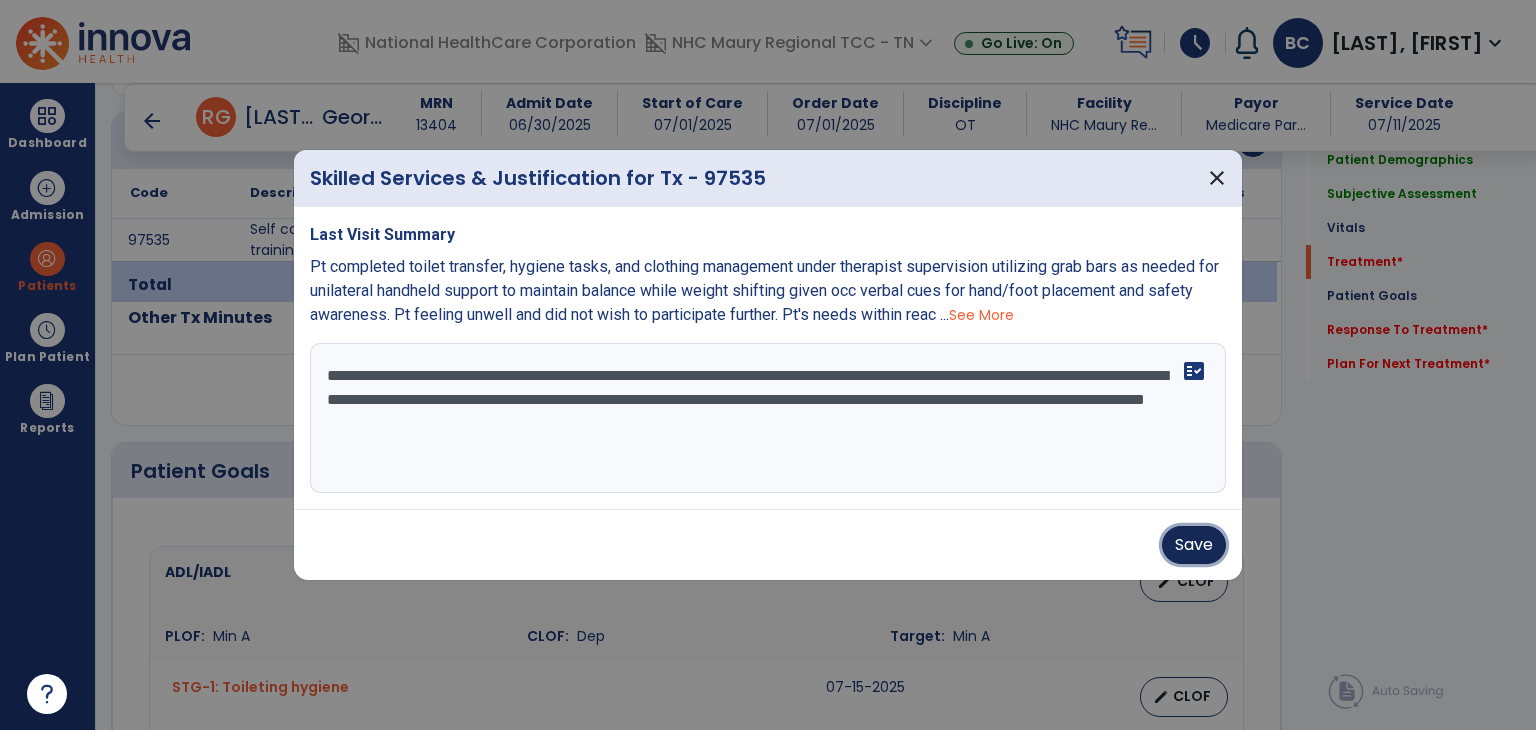click on "Save" at bounding box center (1194, 545) 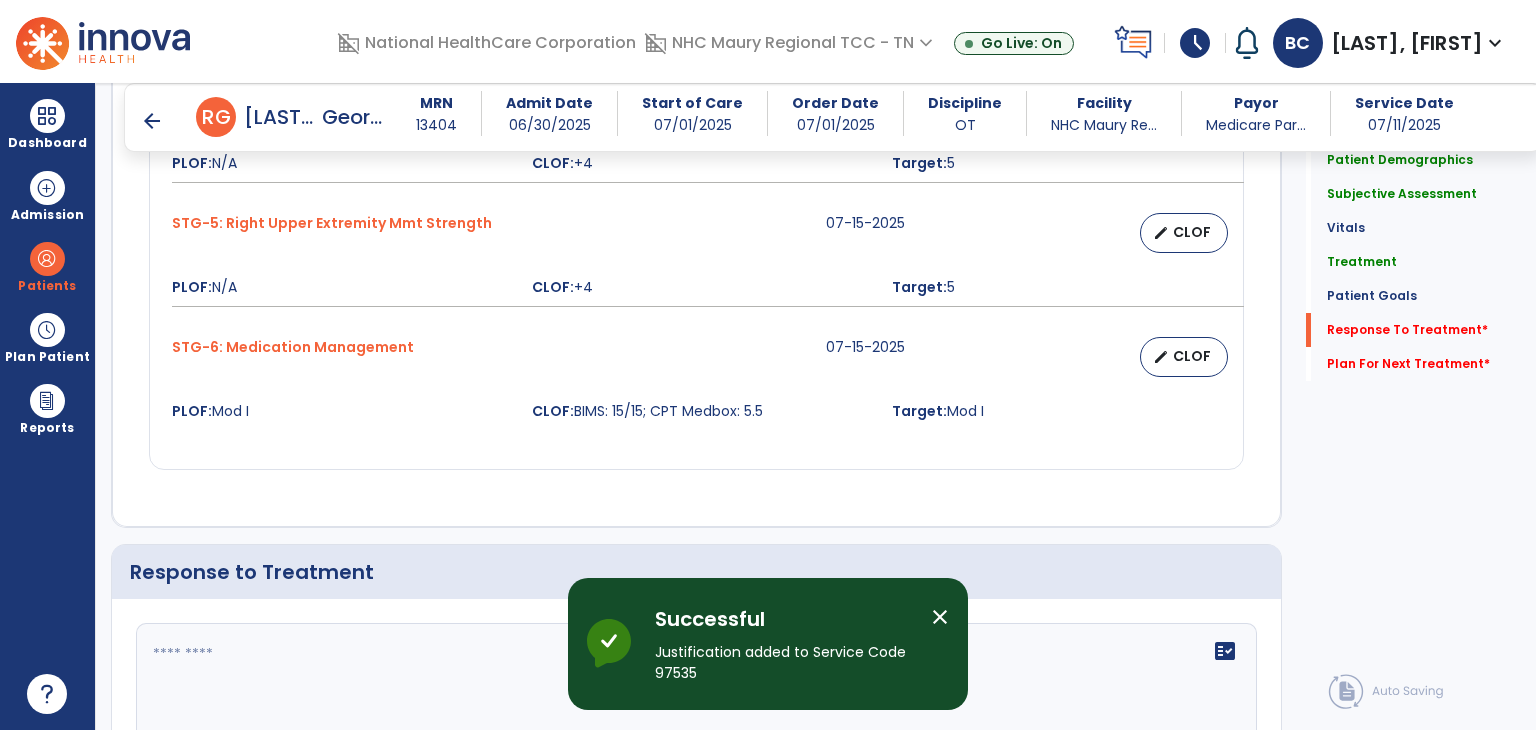 scroll, scrollTop: 2516, scrollLeft: 0, axis: vertical 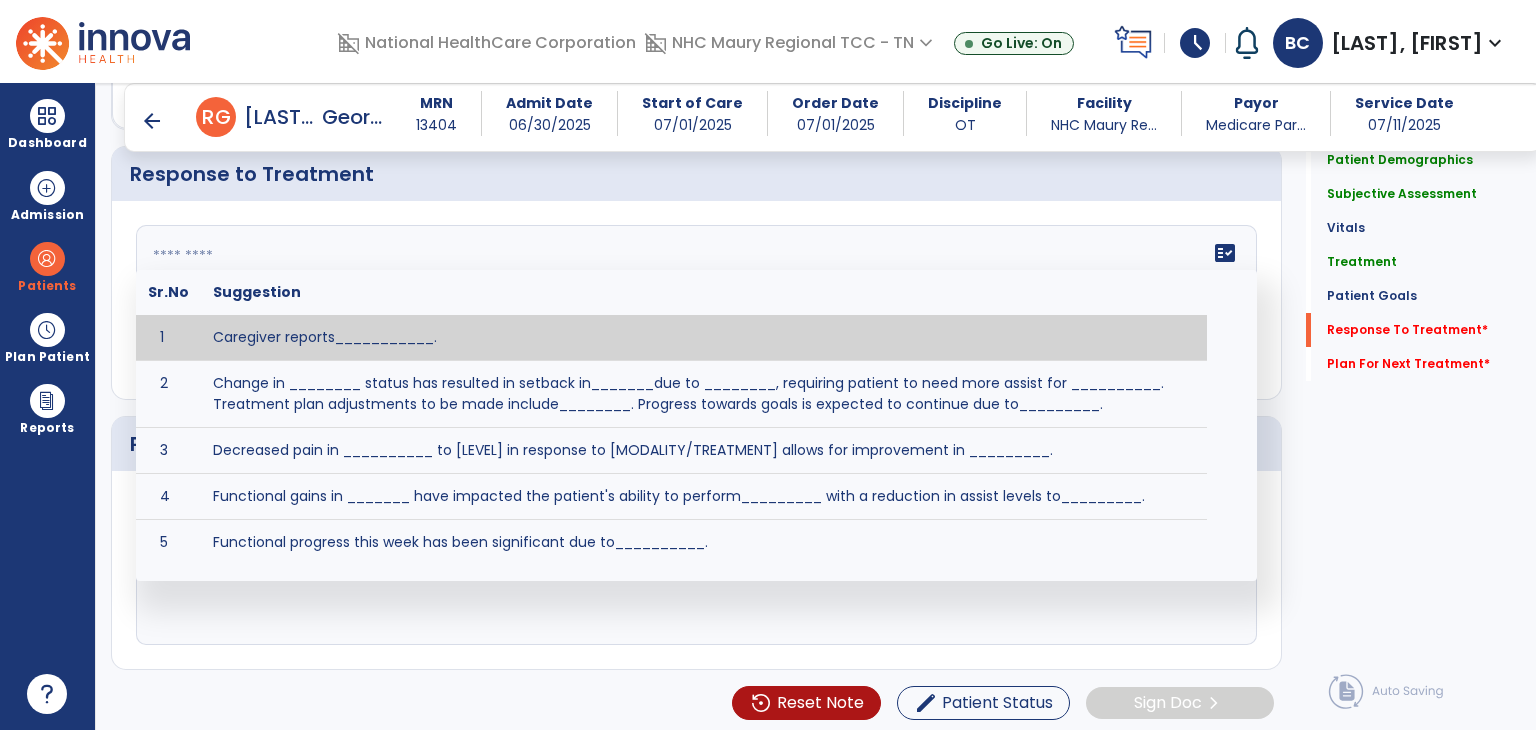 click on "fact_check  Sr.No Suggestion 1 Caregiver reports___________. 2 Change in ________ status has resulted in setback in_______due to ________, requiring patient to need more assist for __________.   Treatment plan adjustments to be made include________.  Progress towards goals is expected to continue due to_________. 3 Decreased pain in __________ to [LEVEL] in response to [MODALITY/TREATMENT] allows for improvement in _________. 4 Functional gains in _______ have impacted the patient's ability to perform_________ with a reduction in assist levels to_________. 5 Functional progress this week has been significant due to__________. 6 Gains in ________ have improved the patient's ability to perform ______with decreased levels of assist to___________. 7 Improvement in ________allows patient to tolerate higher levels of challenges in_________. 8 Pain in [AREA] has decreased to [LEVEL] in response to [TREATMENT/MODALITY], allowing fore ease in completing__________. 9 10 11 12 13 14 15 16 17 18 19 20 21" 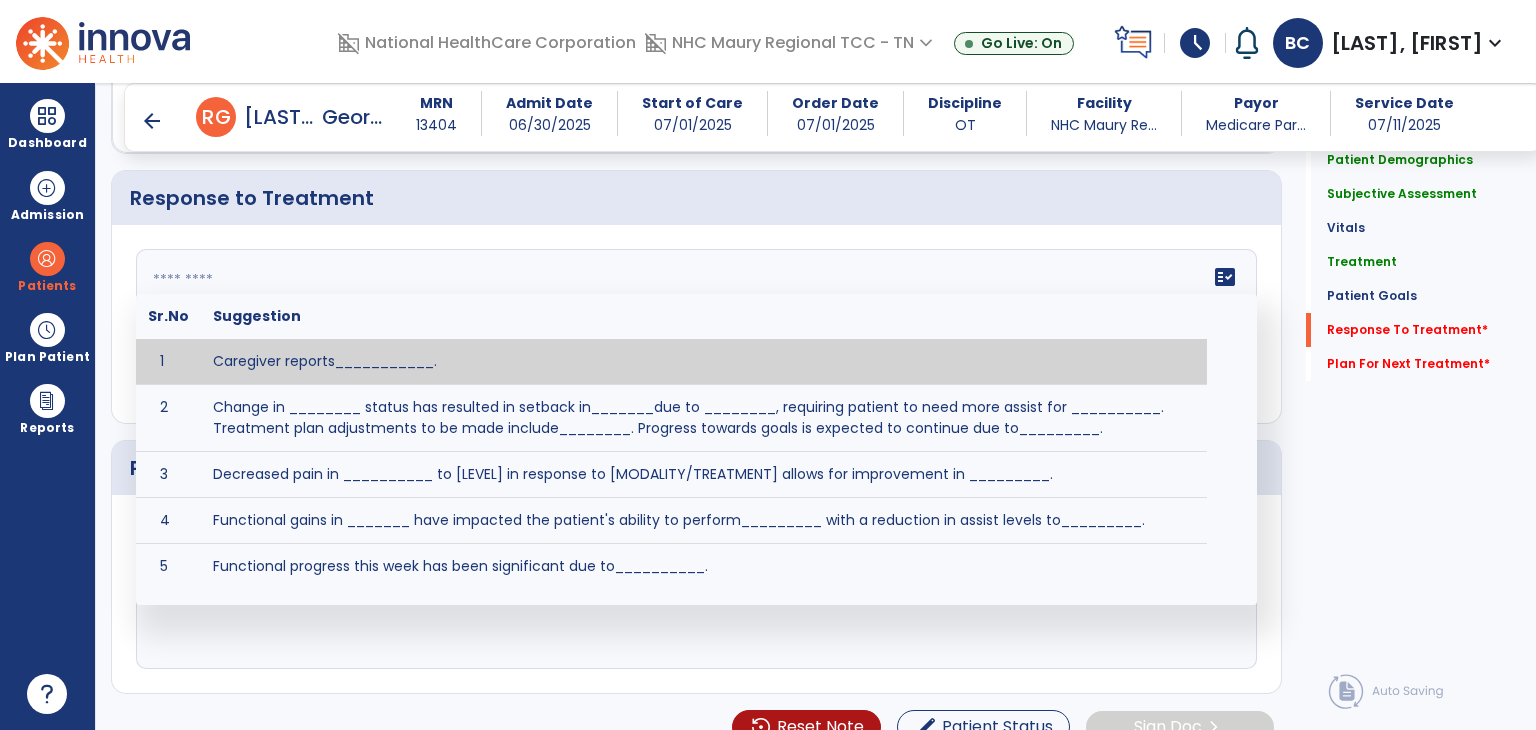 scroll, scrollTop: 2516, scrollLeft: 0, axis: vertical 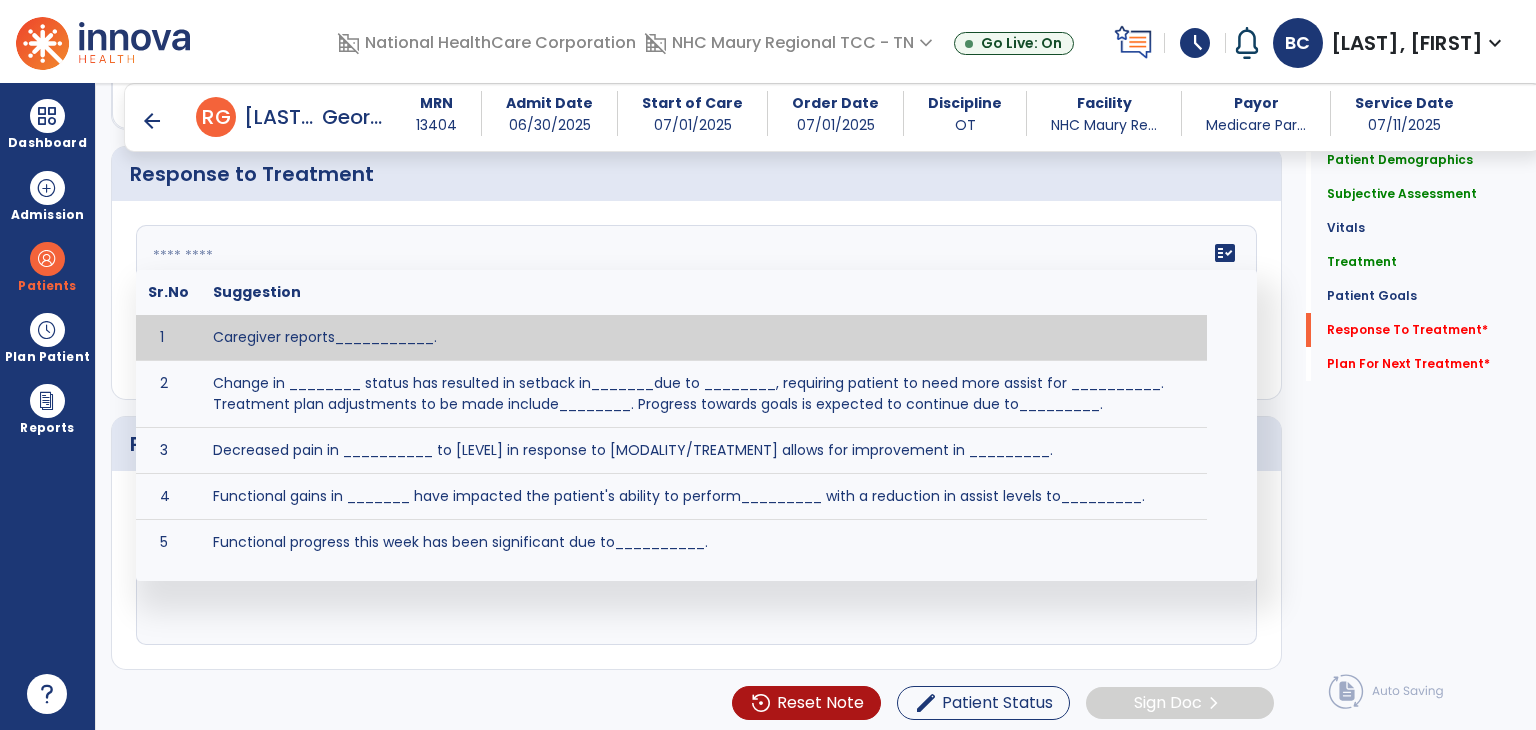 paste on "**********" 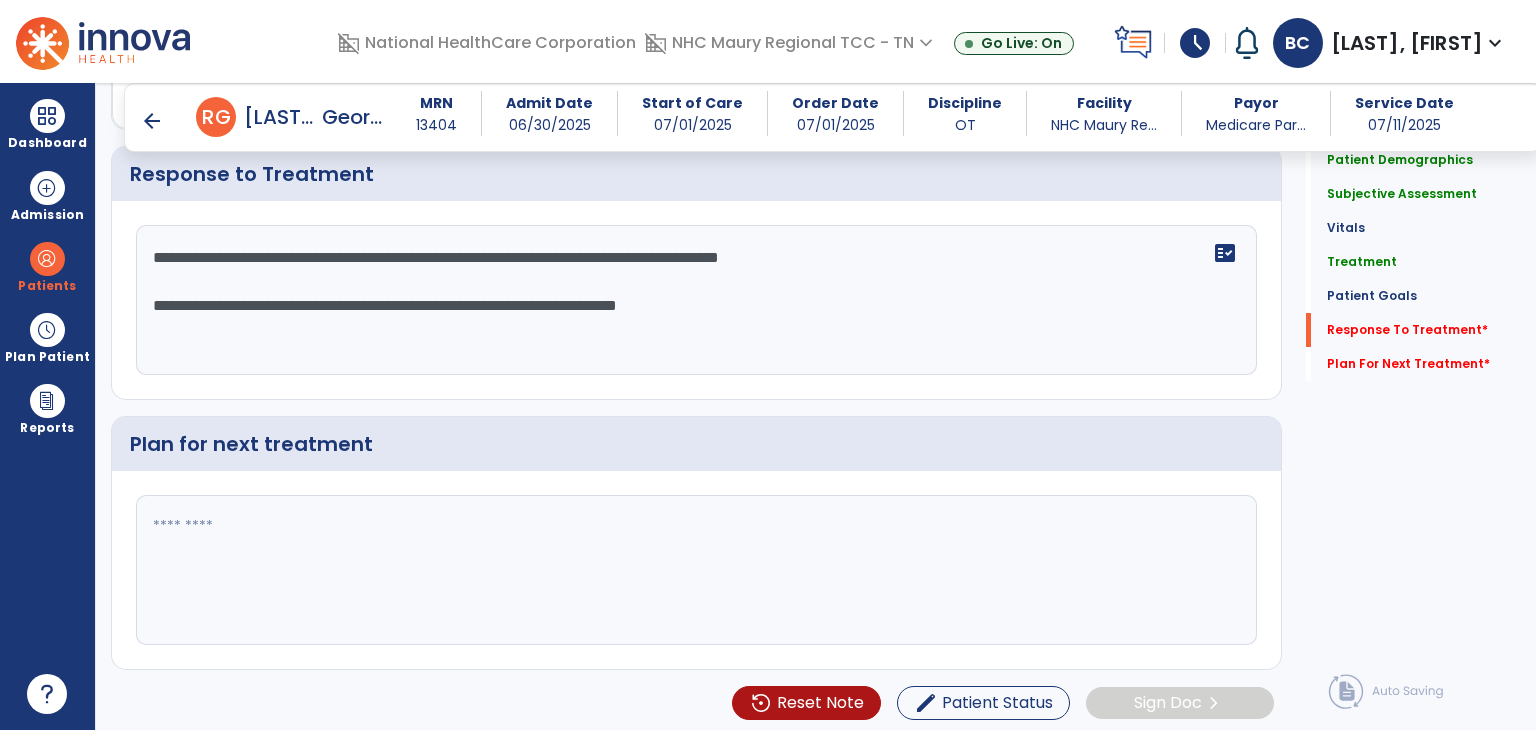 type on "**********" 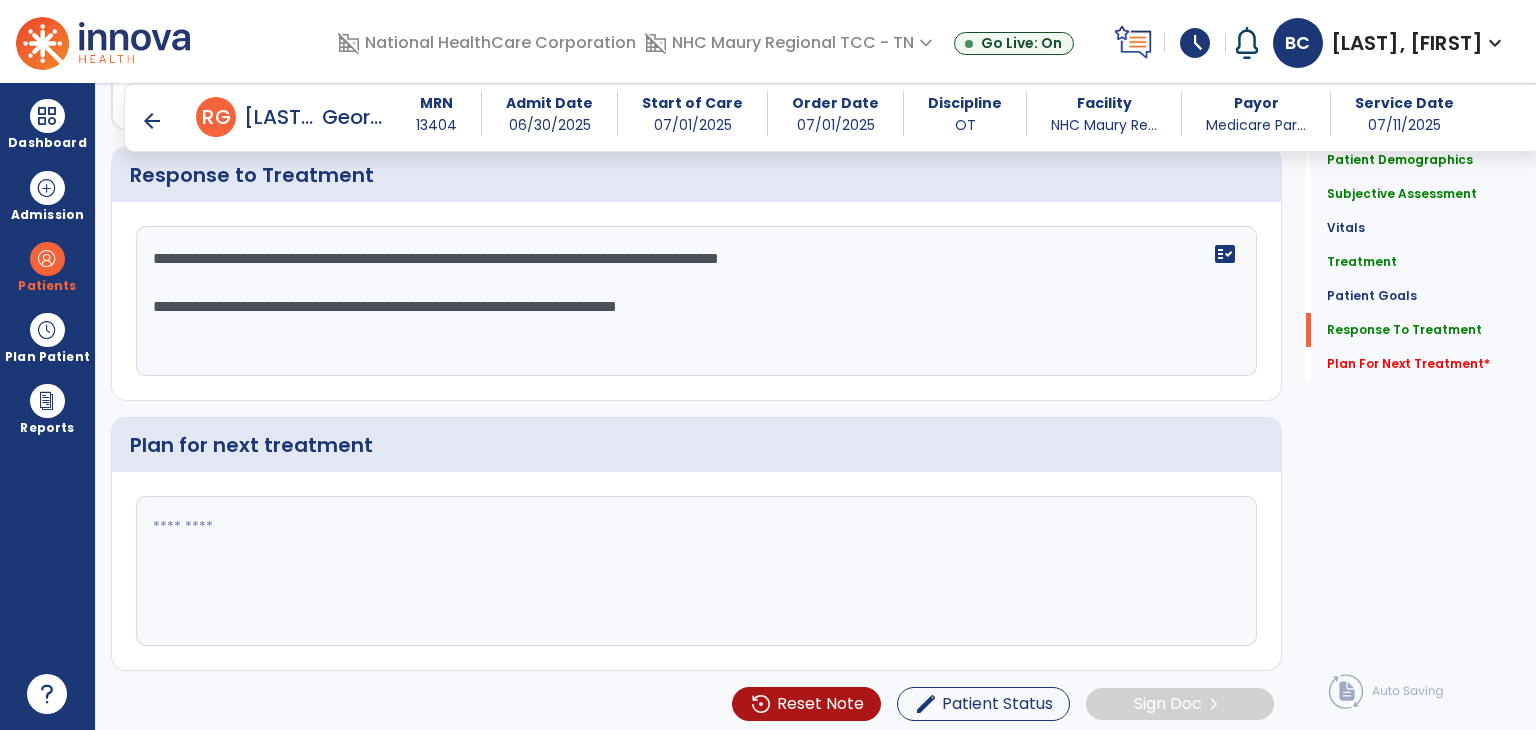 scroll, scrollTop: 2516, scrollLeft: 0, axis: vertical 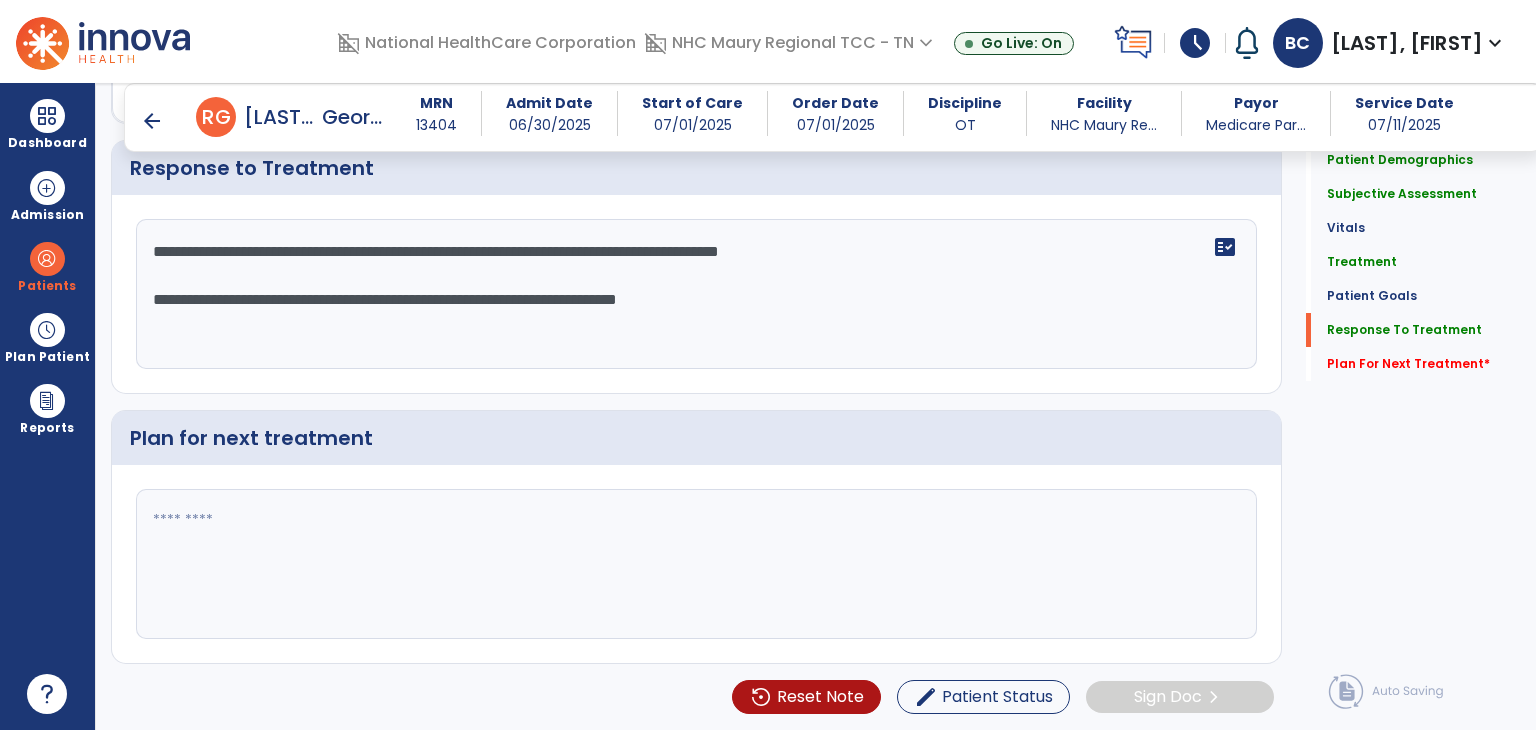 paste on "**********" 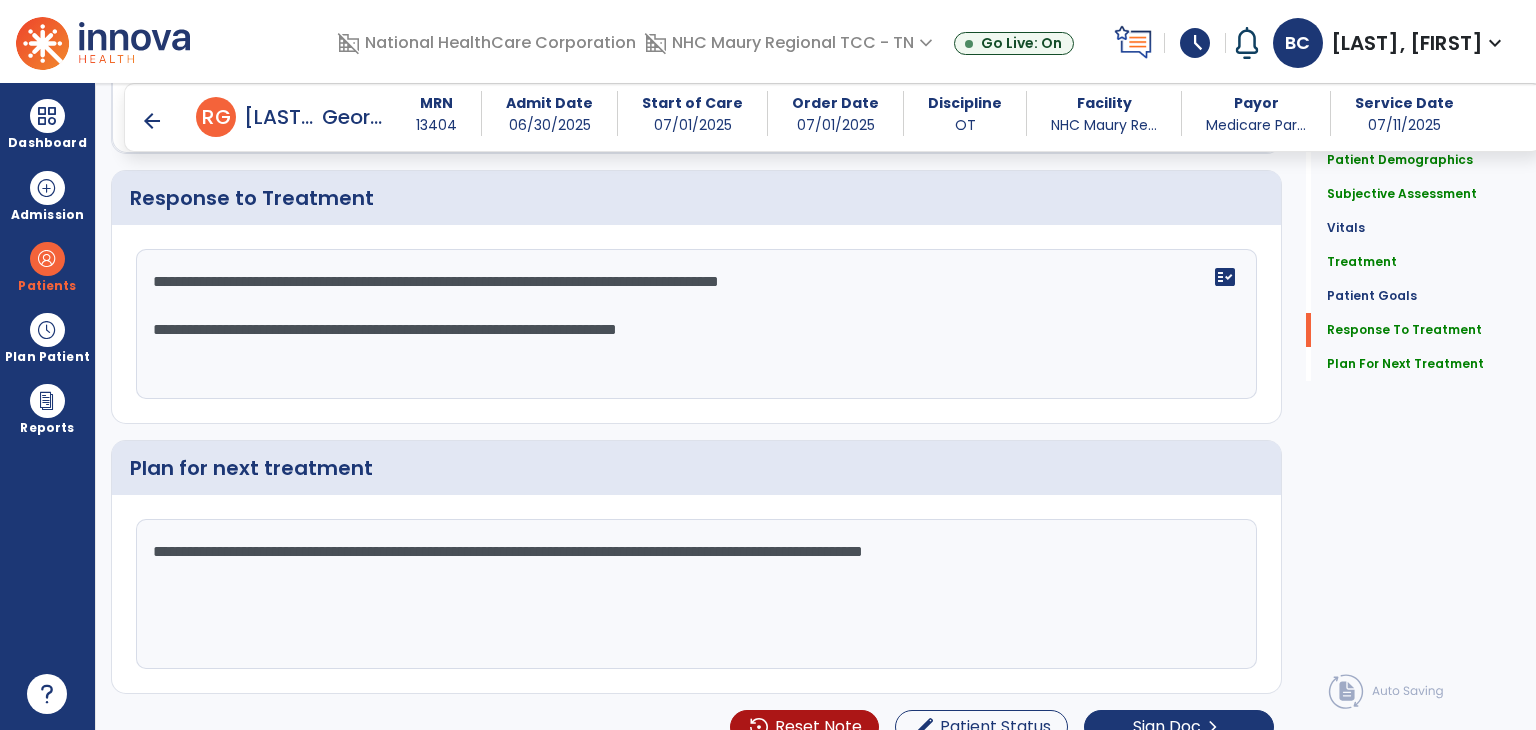 scroll, scrollTop: 2516, scrollLeft: 0, axis: vertical 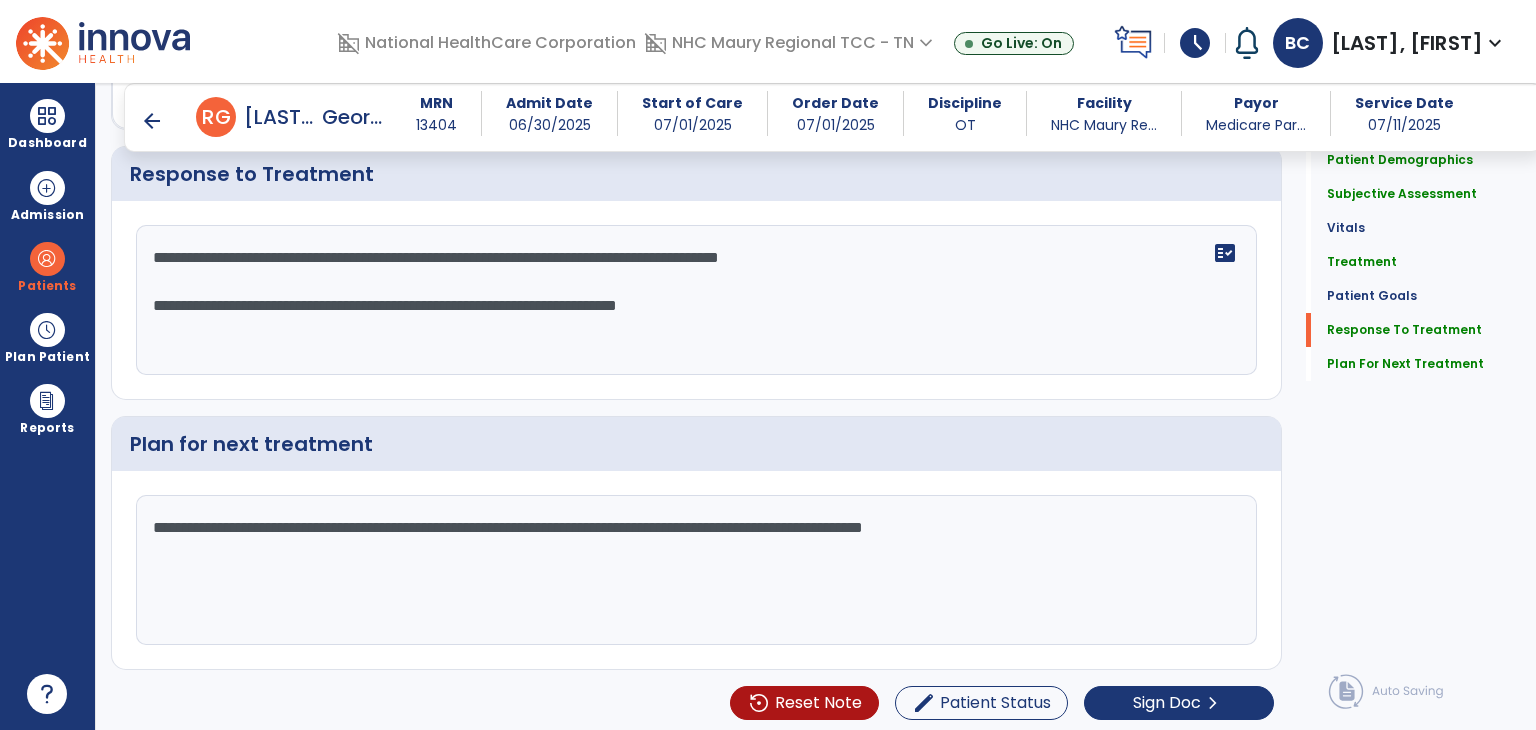 click on "**********" 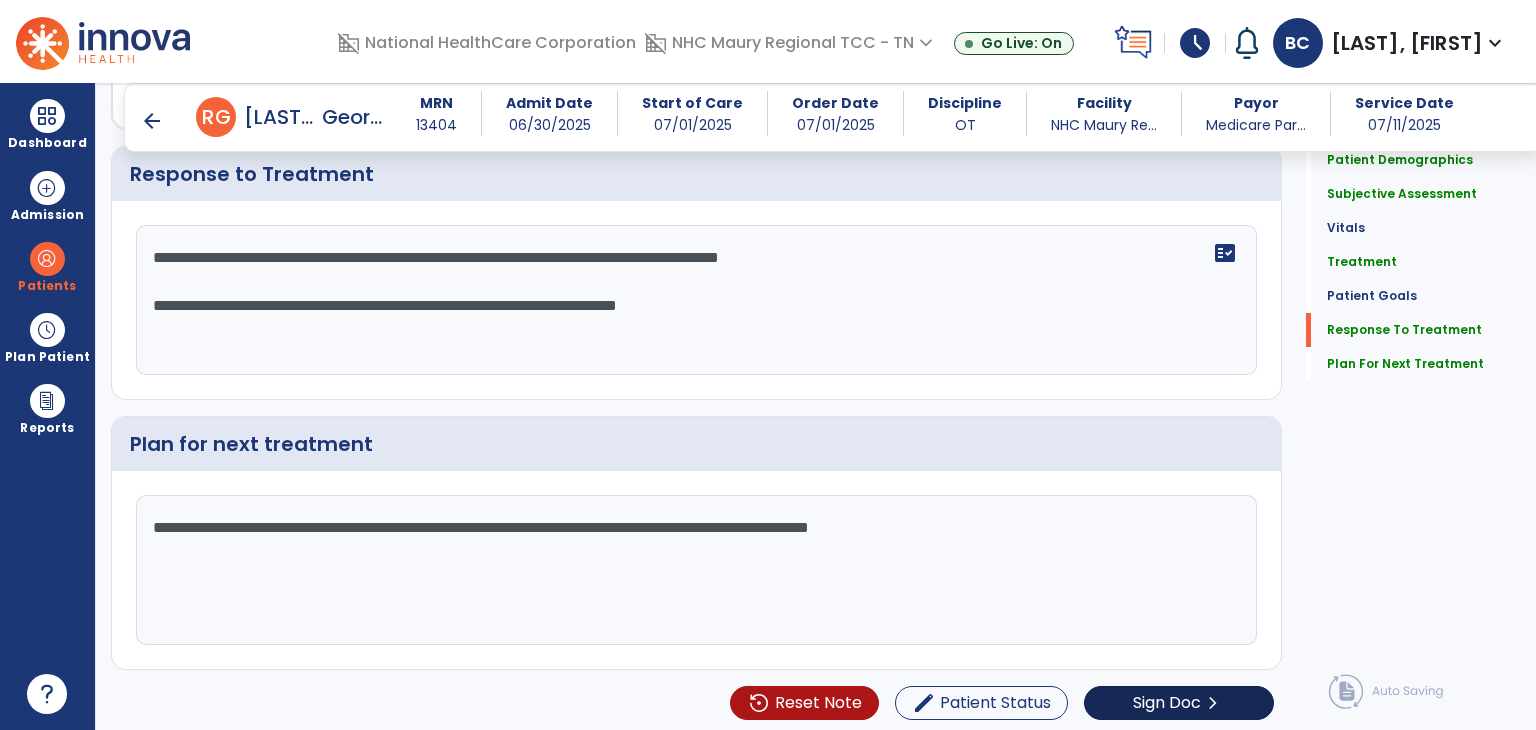 type on "**********" 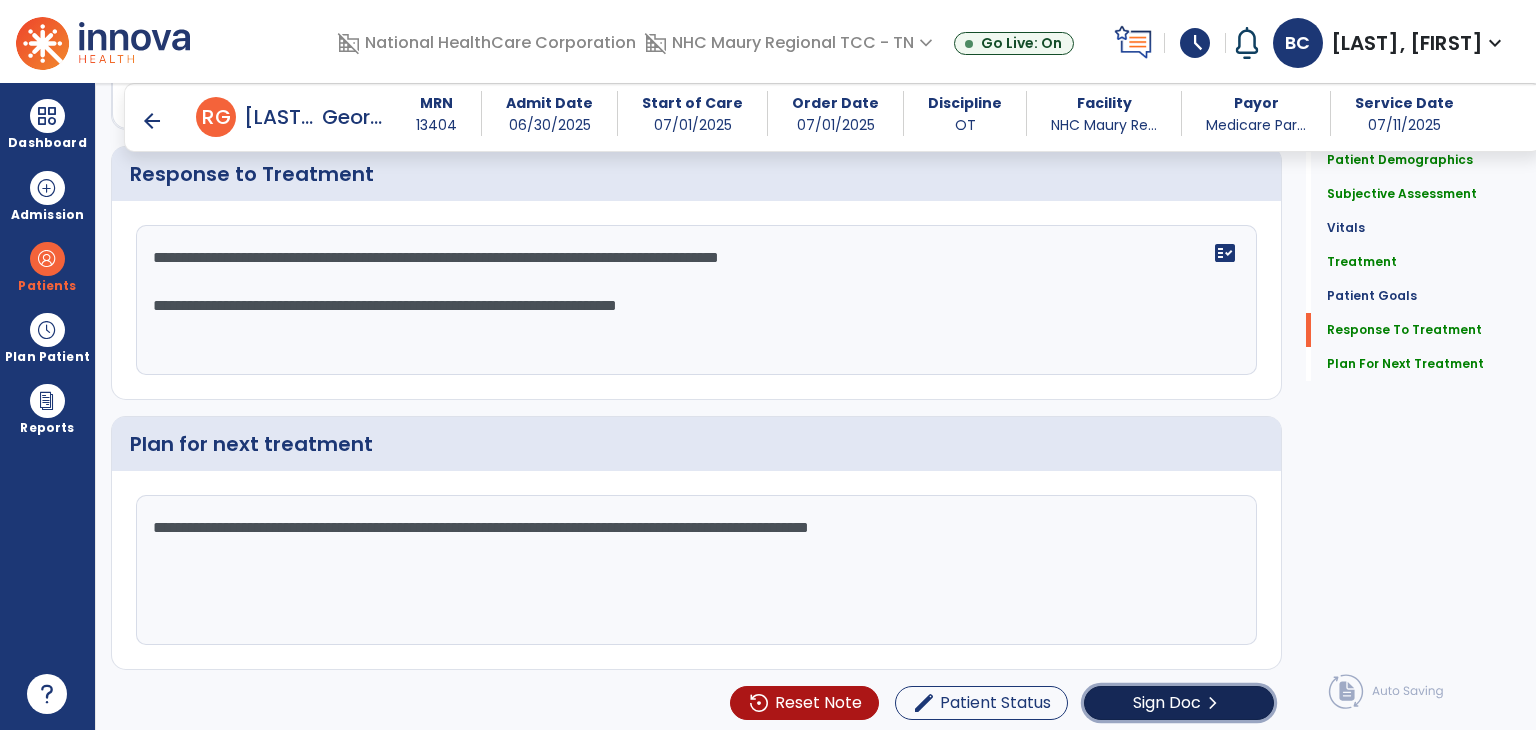 click on "Sign Doc  chevron_right" 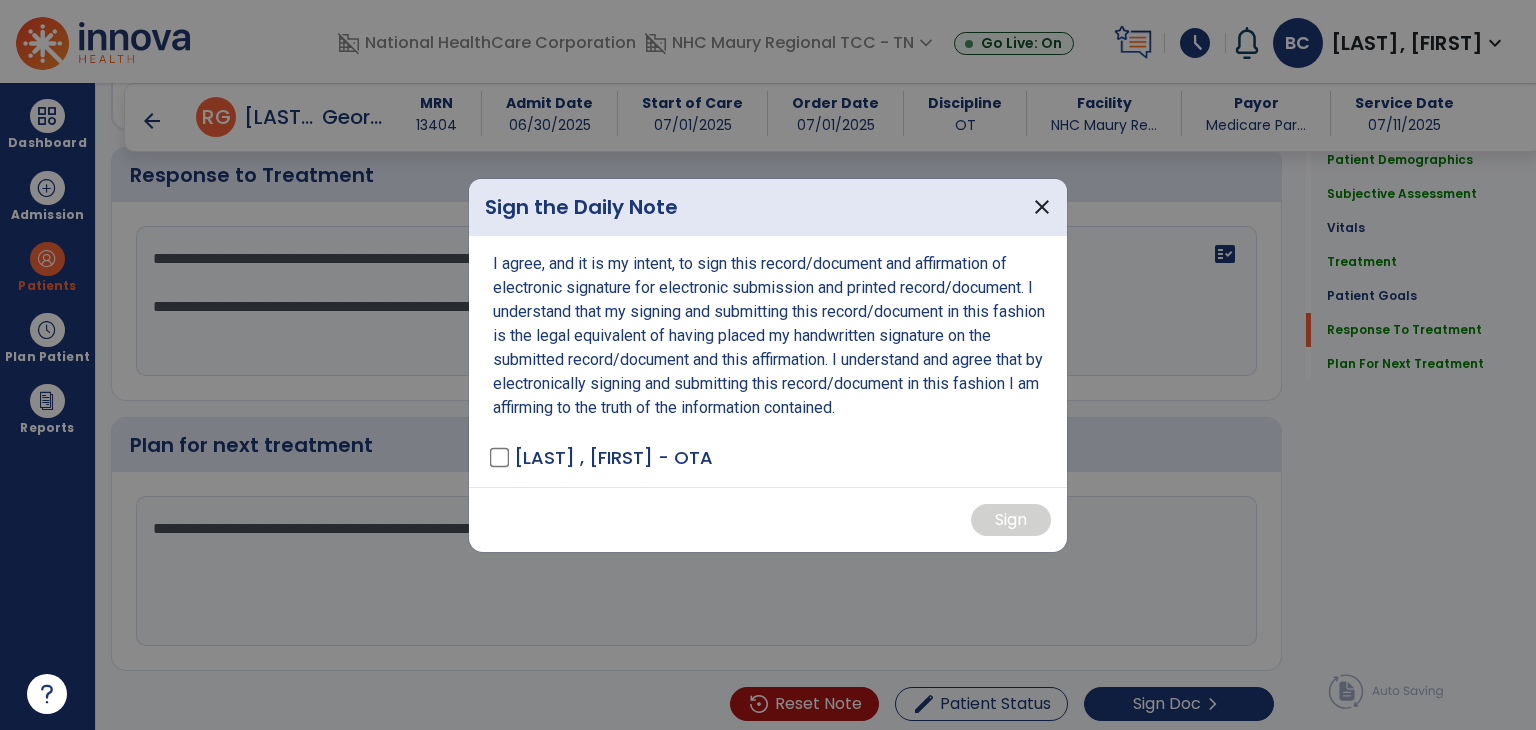 scroll, scrollTop: 2516, scrollLeft: 0, axis: vertical 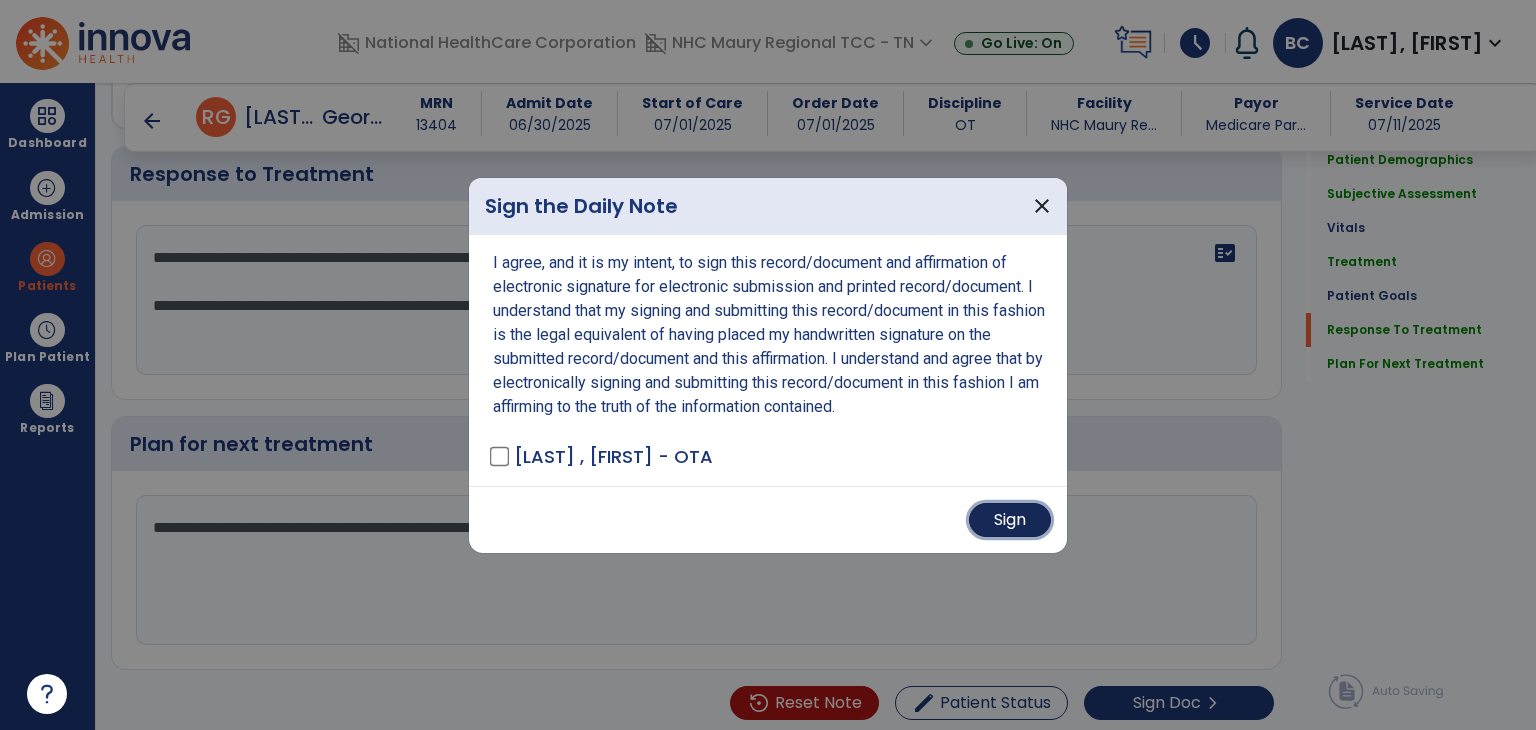 click on "Sign" at bounding box center [1010, 520] 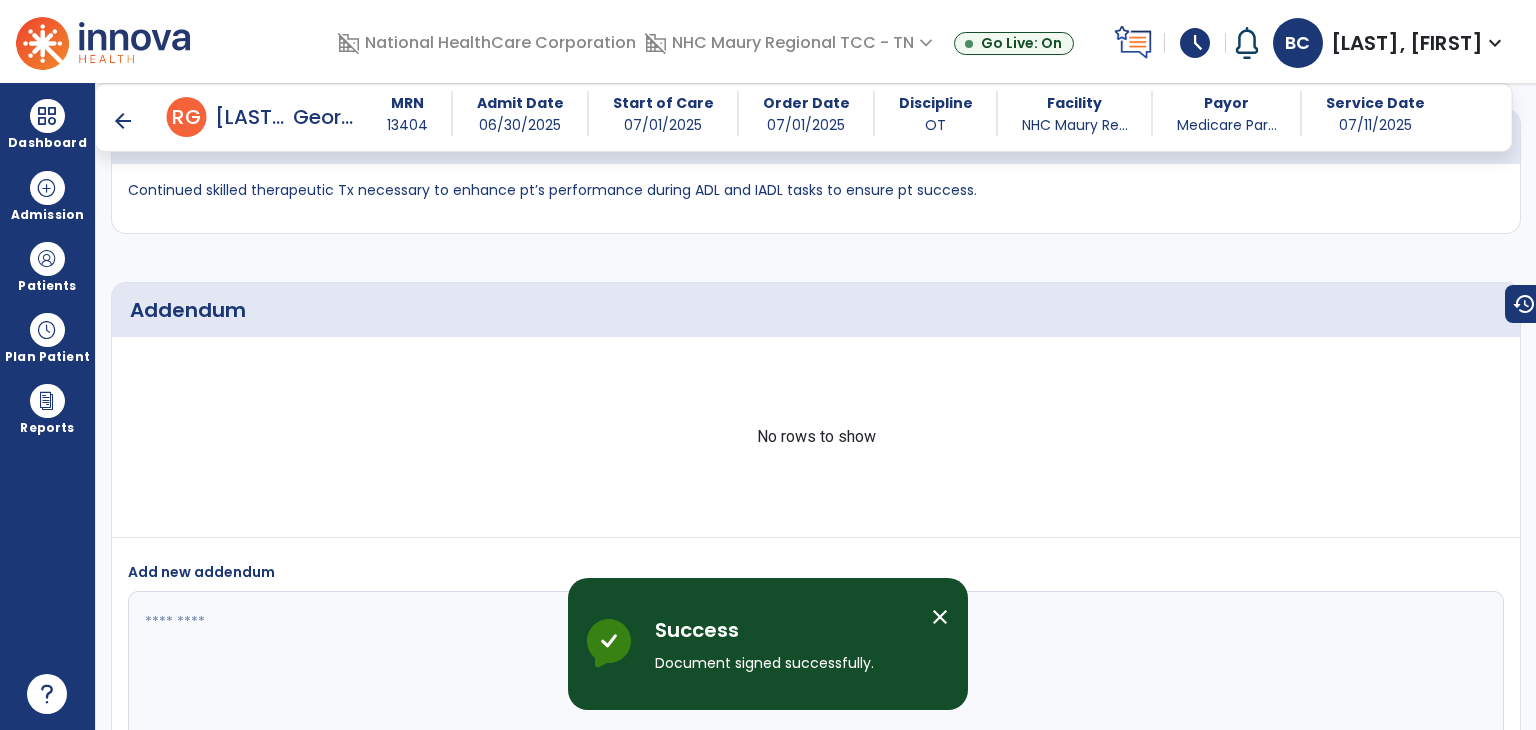 scroll, scrollTop: 3755, scrollLeft: 0, axis: vertical 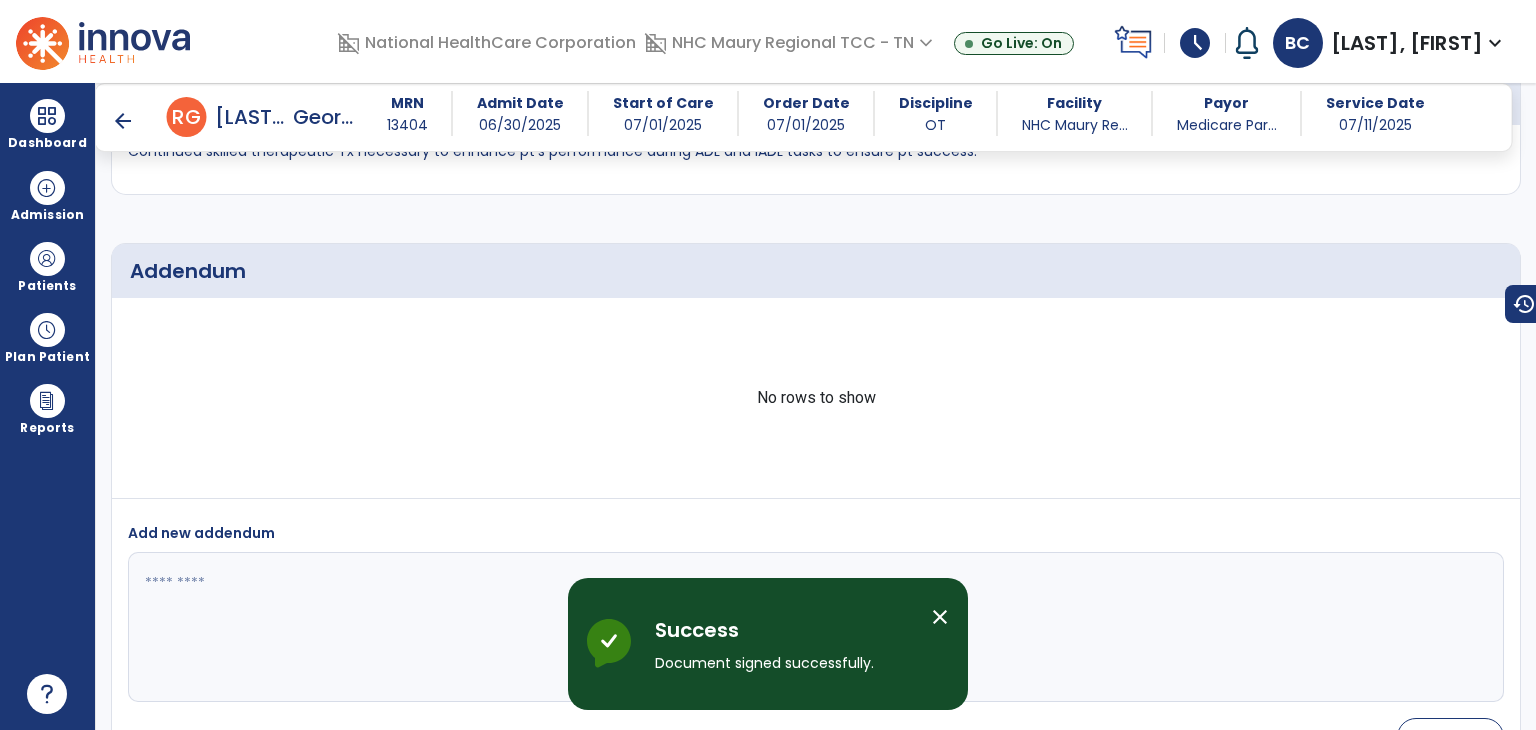 click on "arrow_back" at bounding box center [123, 121] 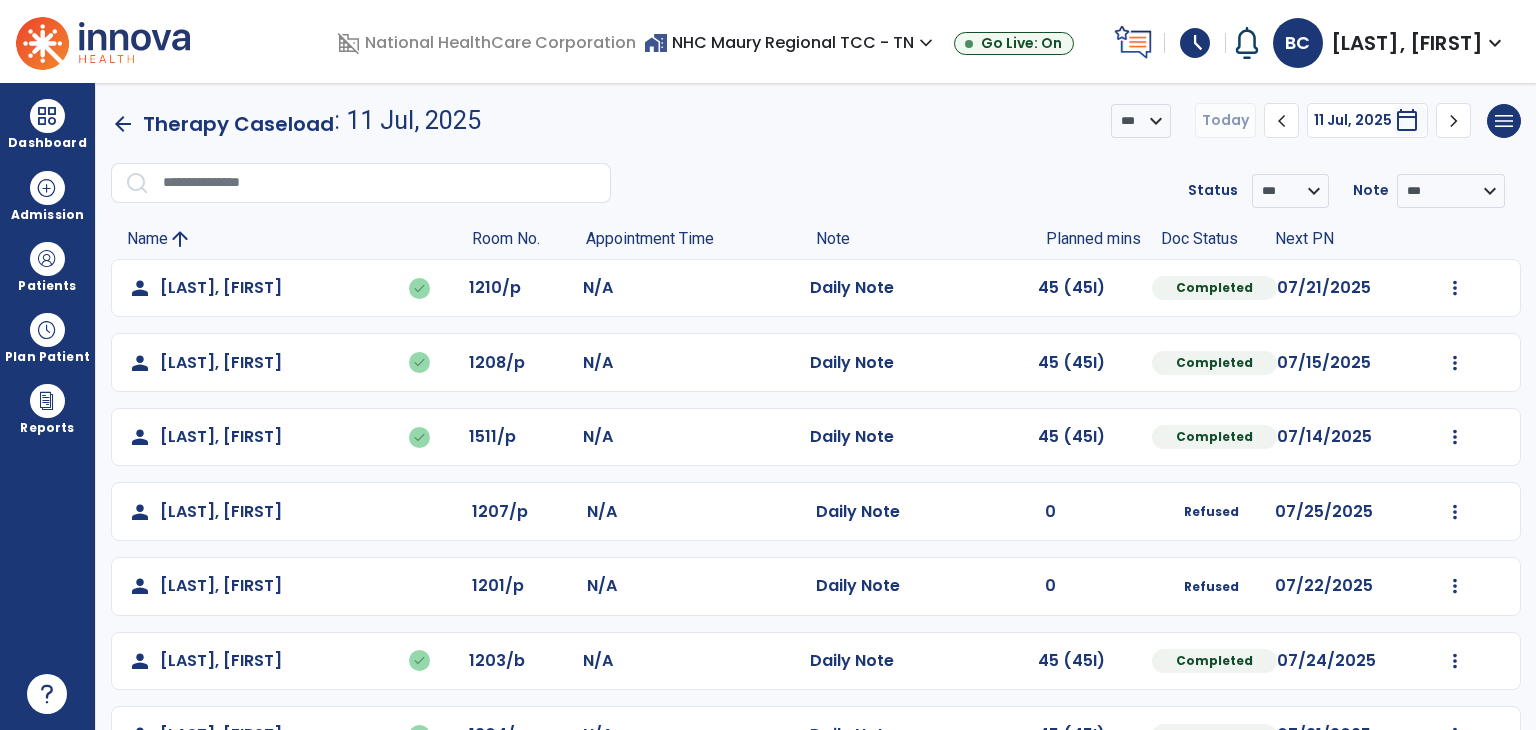 scroll, scrollTop: 135, scrollLeft: 0, axis: vertical 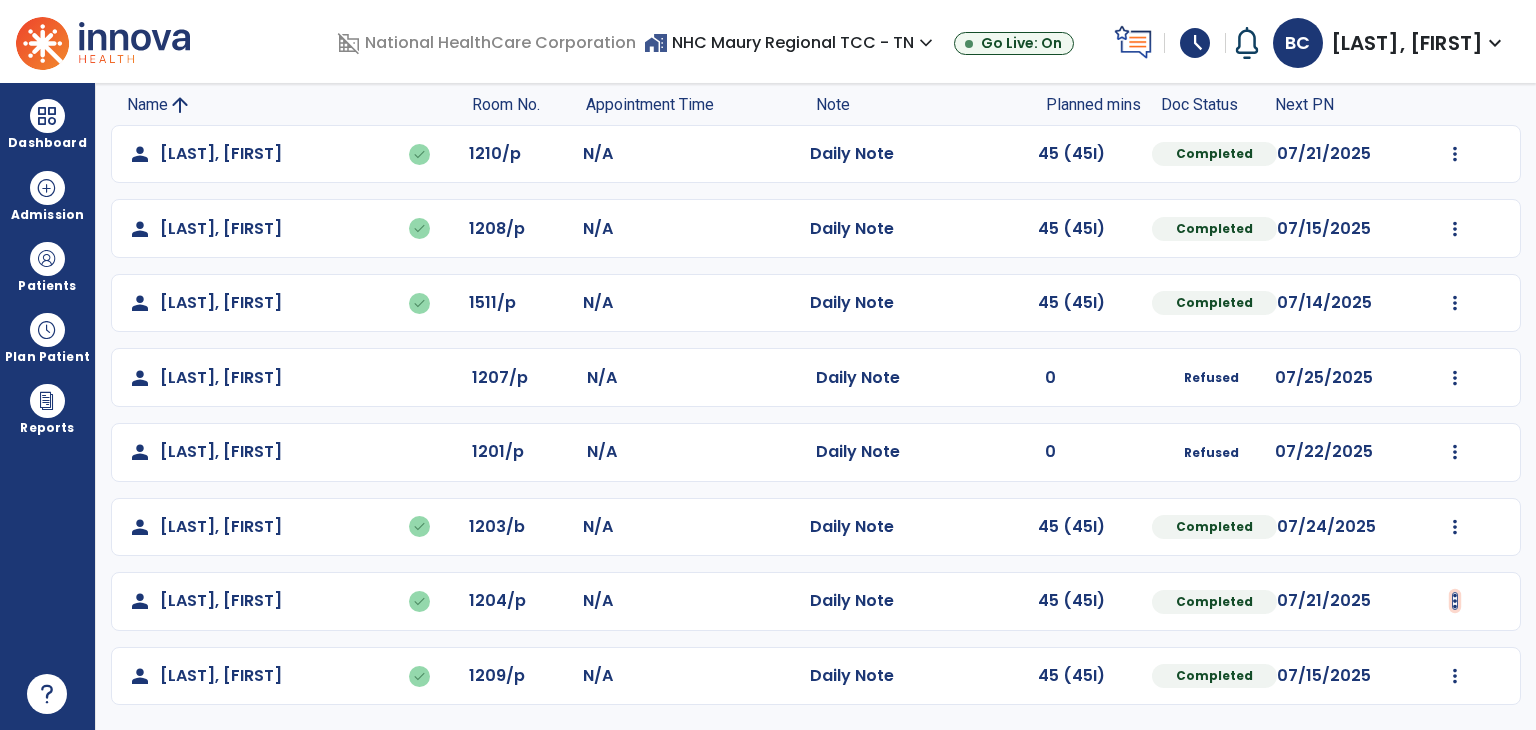 click at bounding box center [1455, 154] 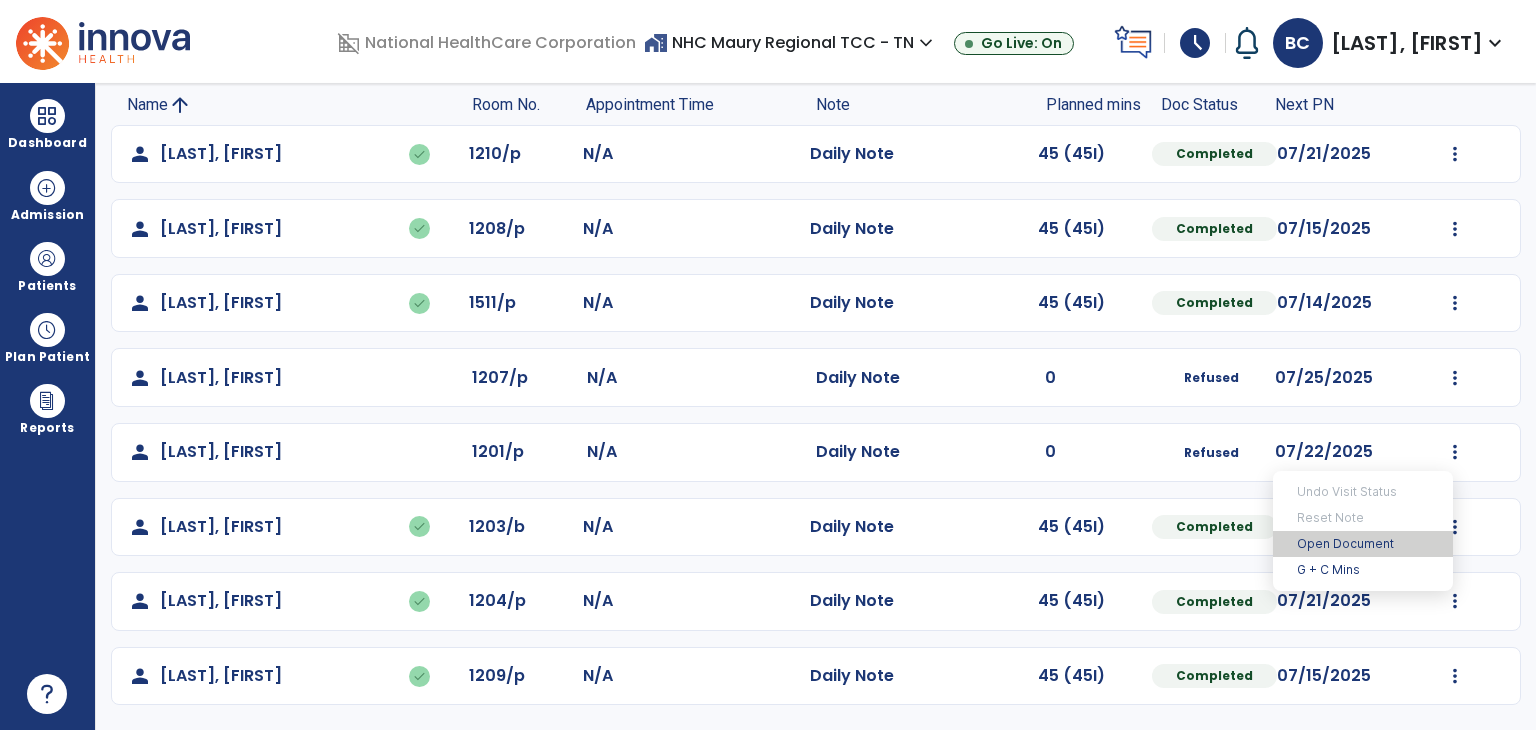 click on "Open Document" at bounding box center [1363, 544] 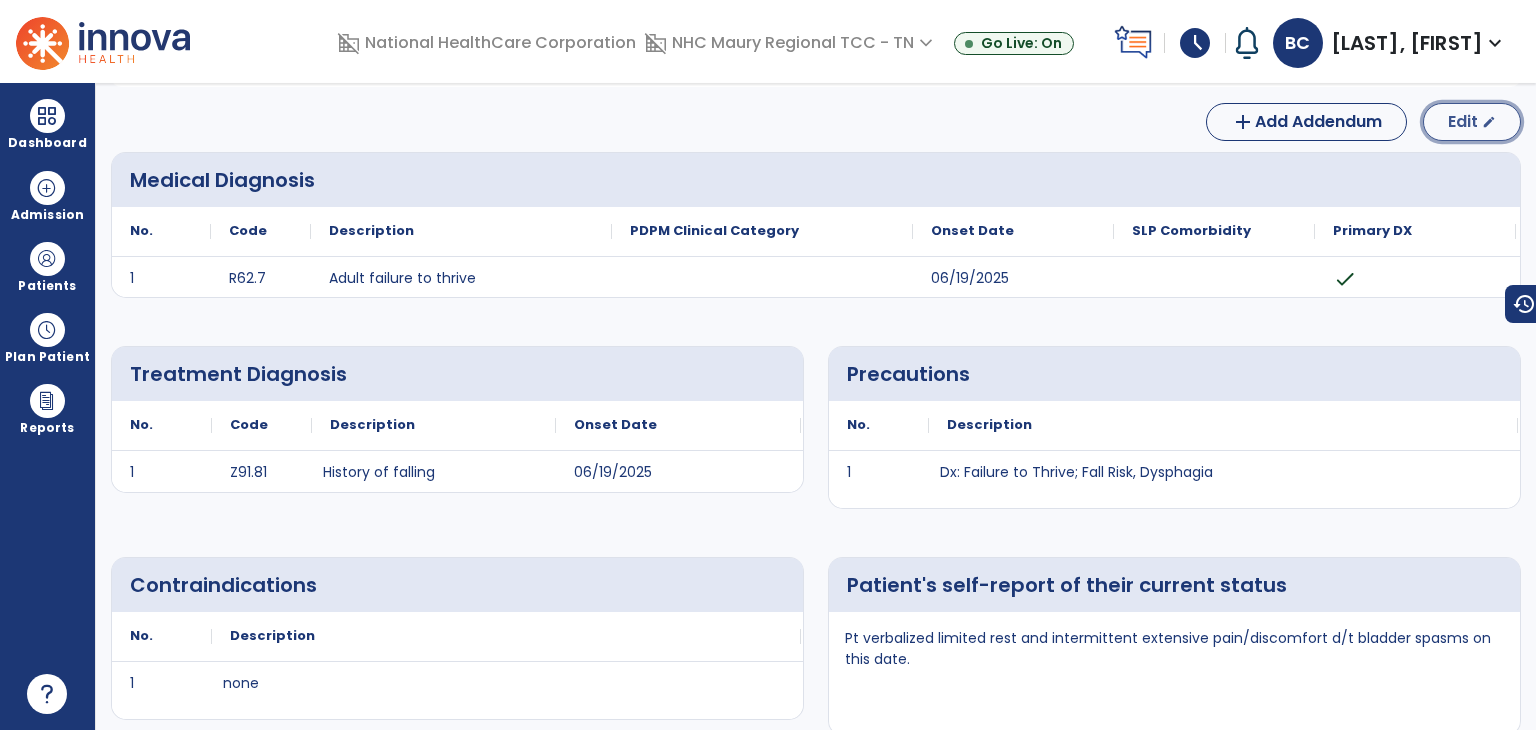 click on "Edit  edit" 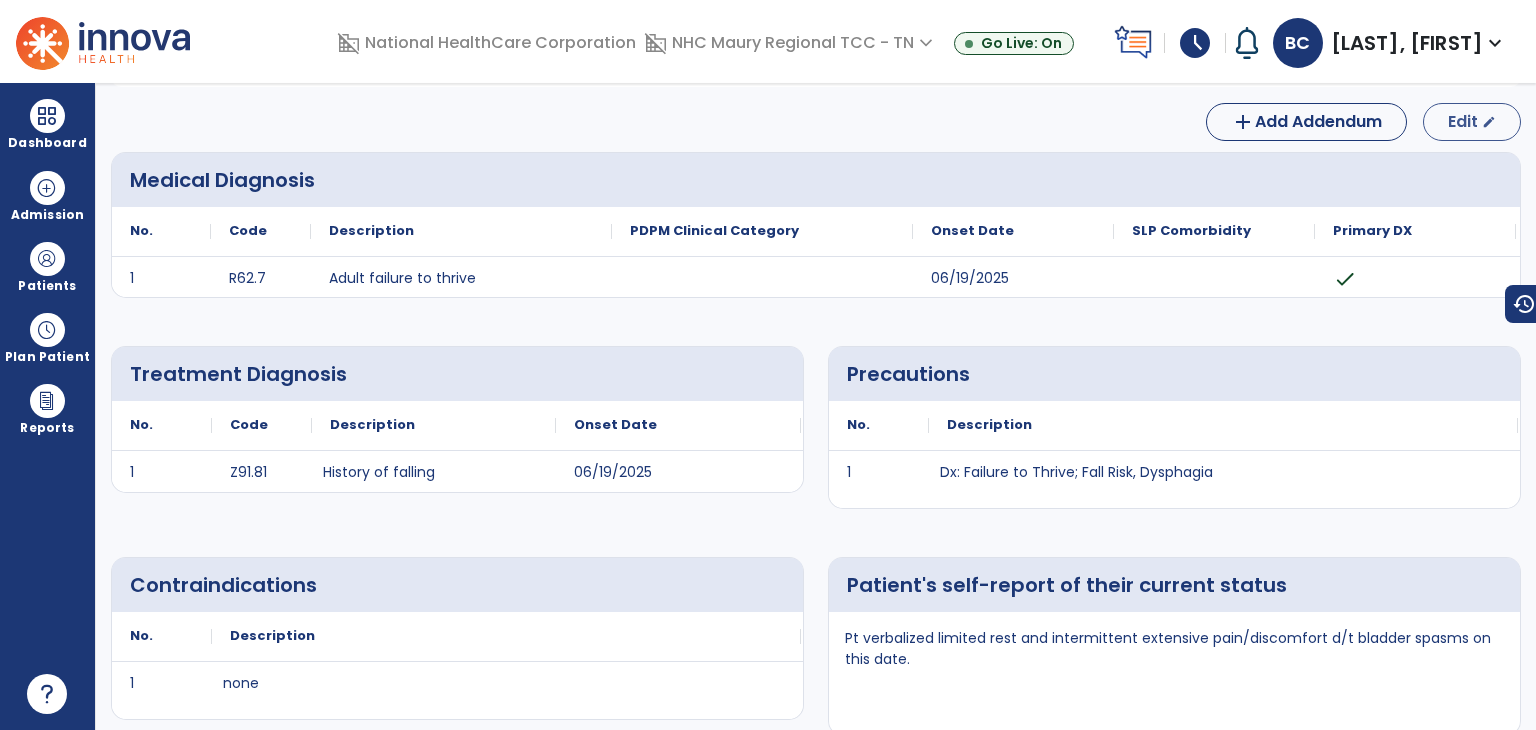 select on "*" 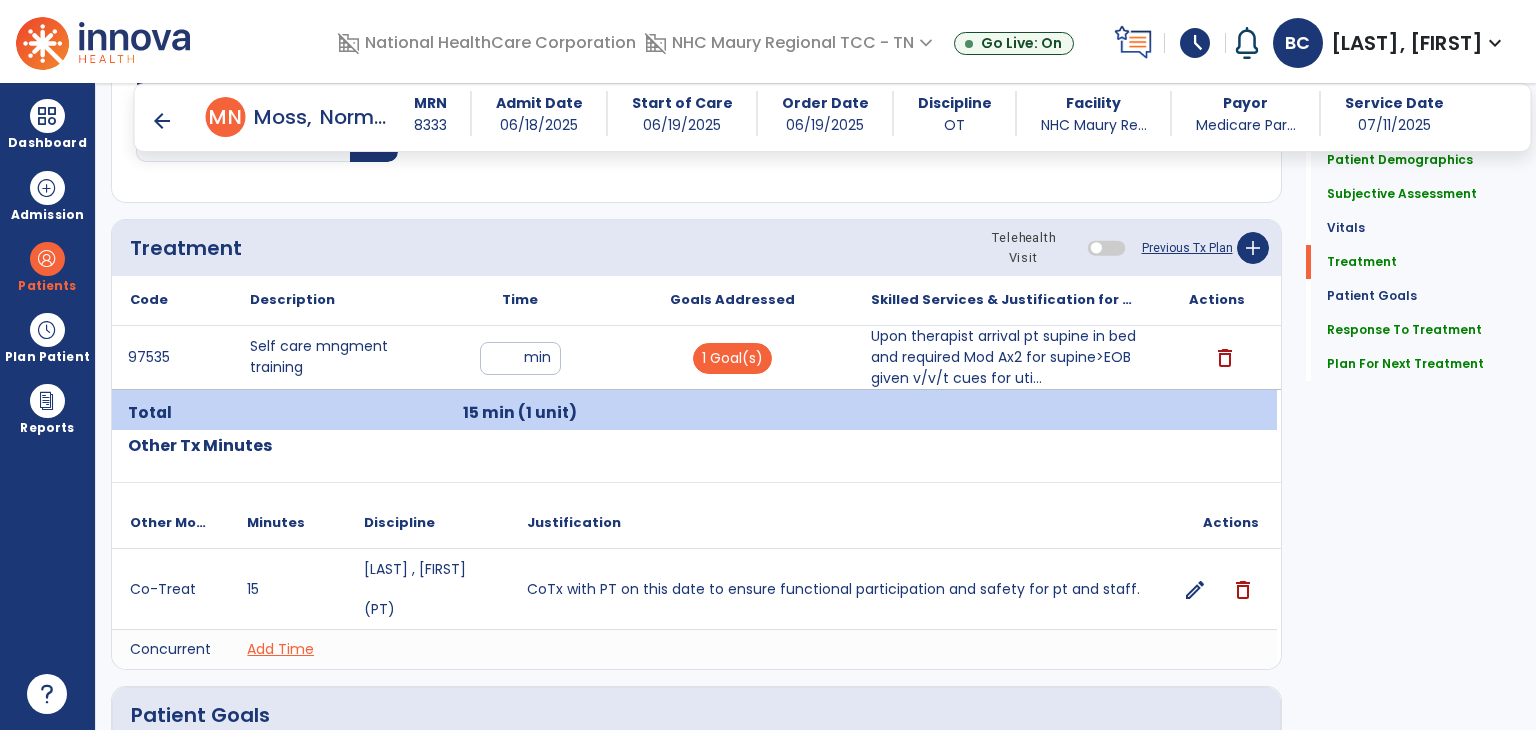 scroll, scrollTop: 1031, scrollLeft: 0, axis: vertical 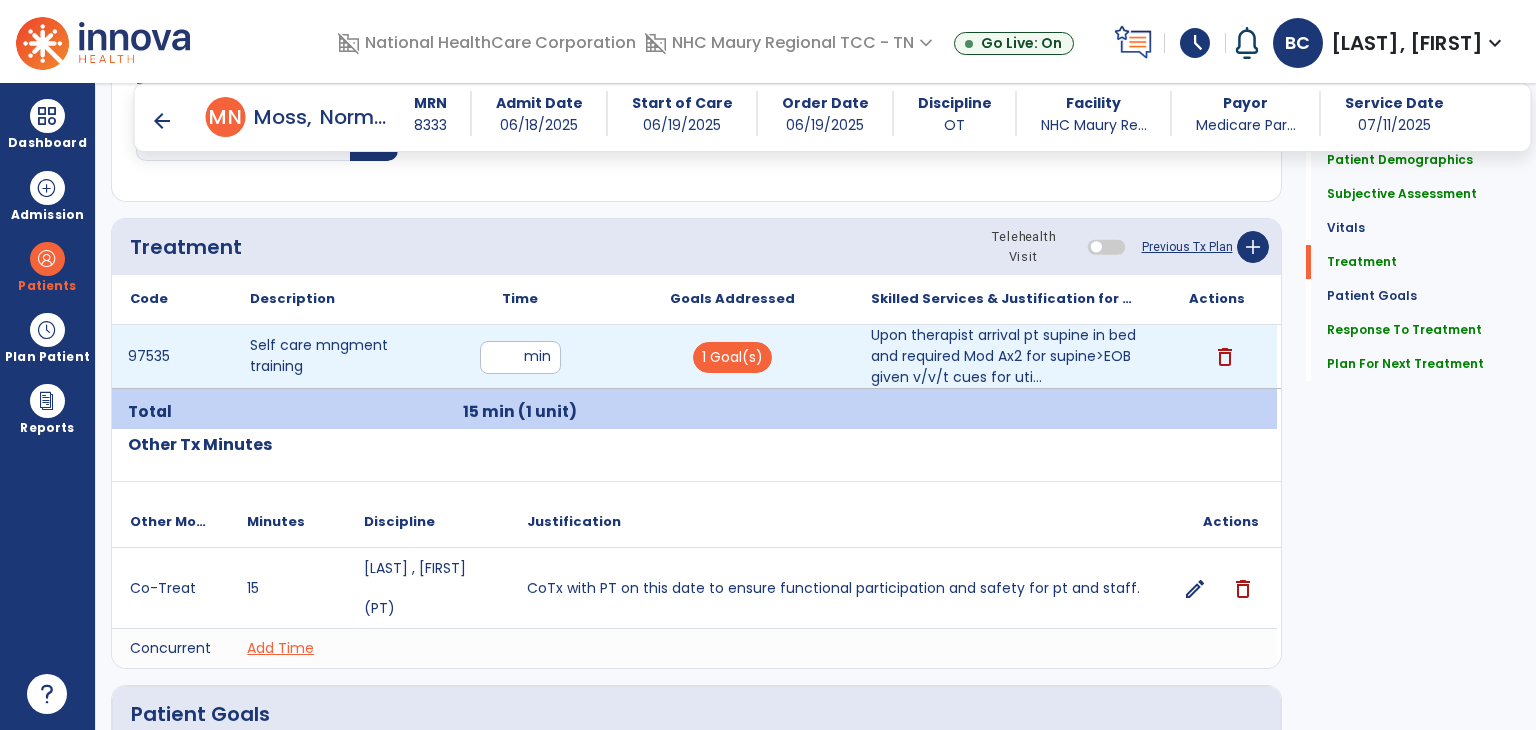 click on "**" at bounding box center [520, 357] 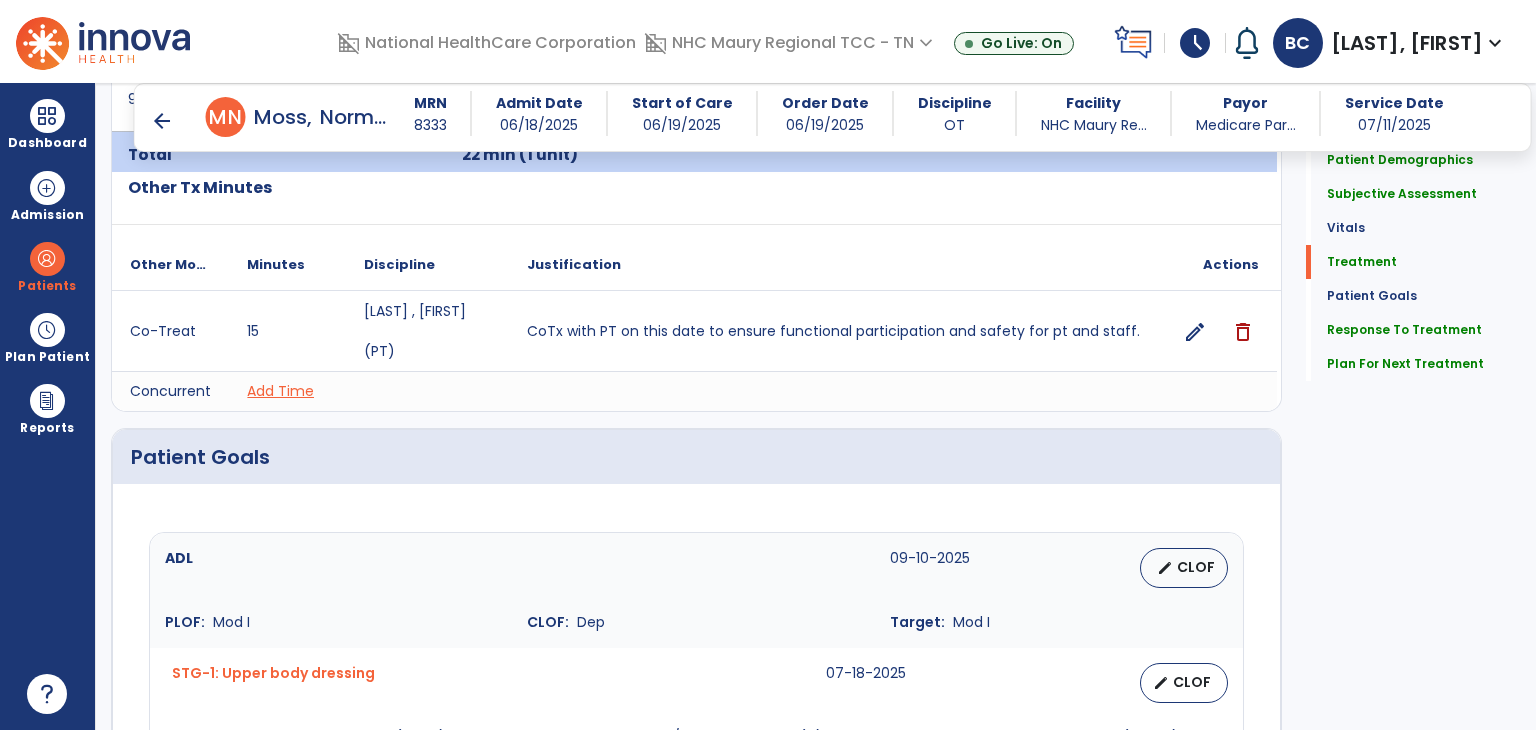 scroll, scrollTop: 1311, scrollLeft: 0, axis: vertical 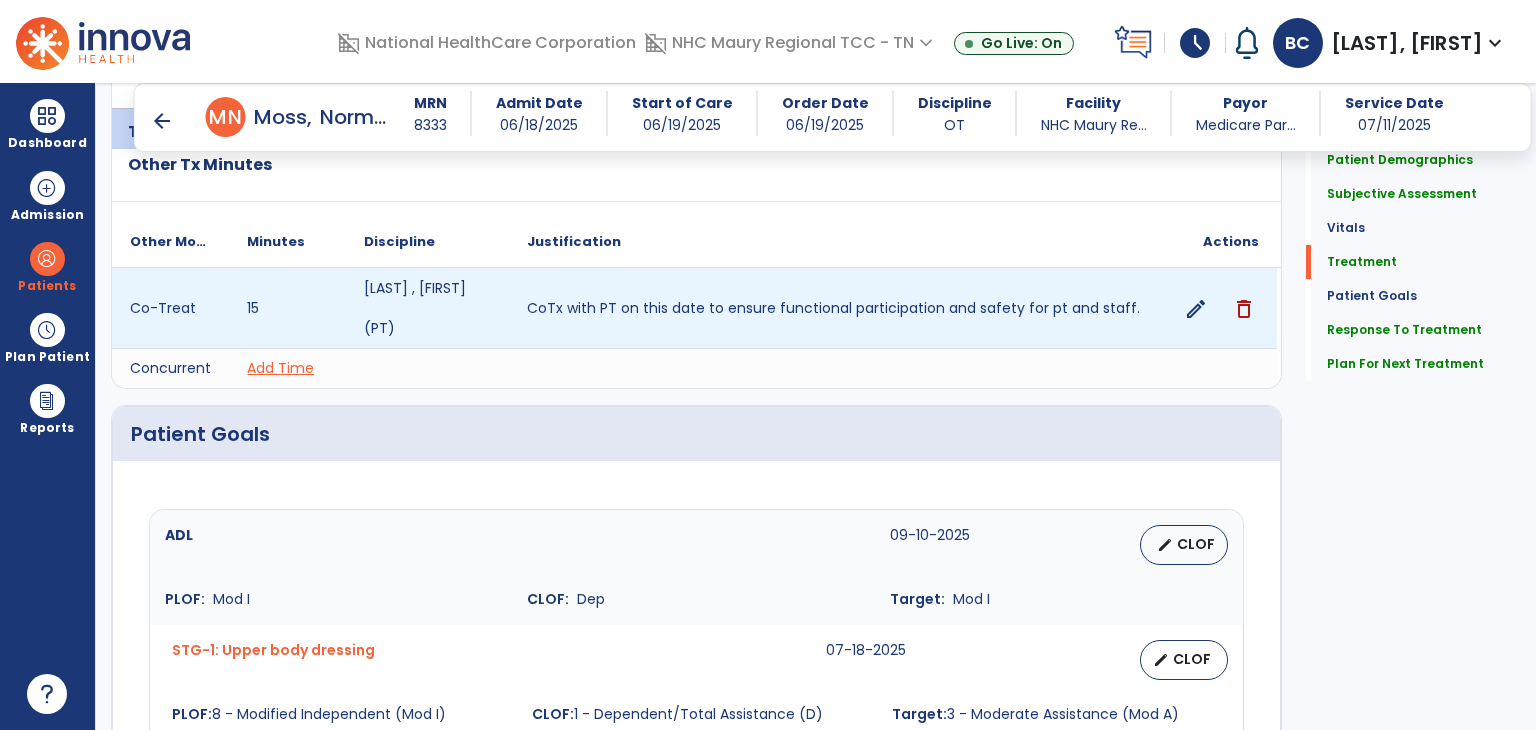 click on "edit" 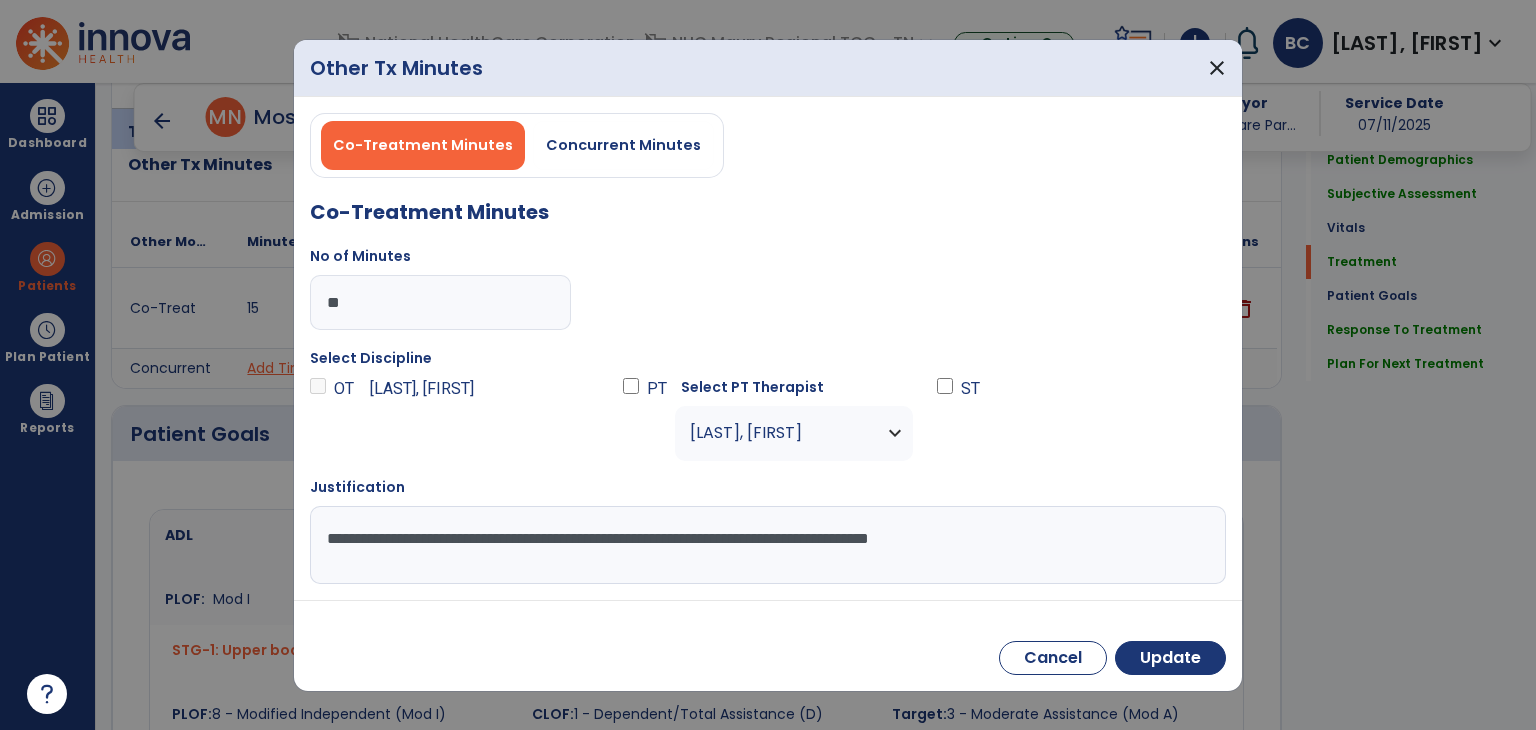 click on "**" at bounding box center [440, 302] 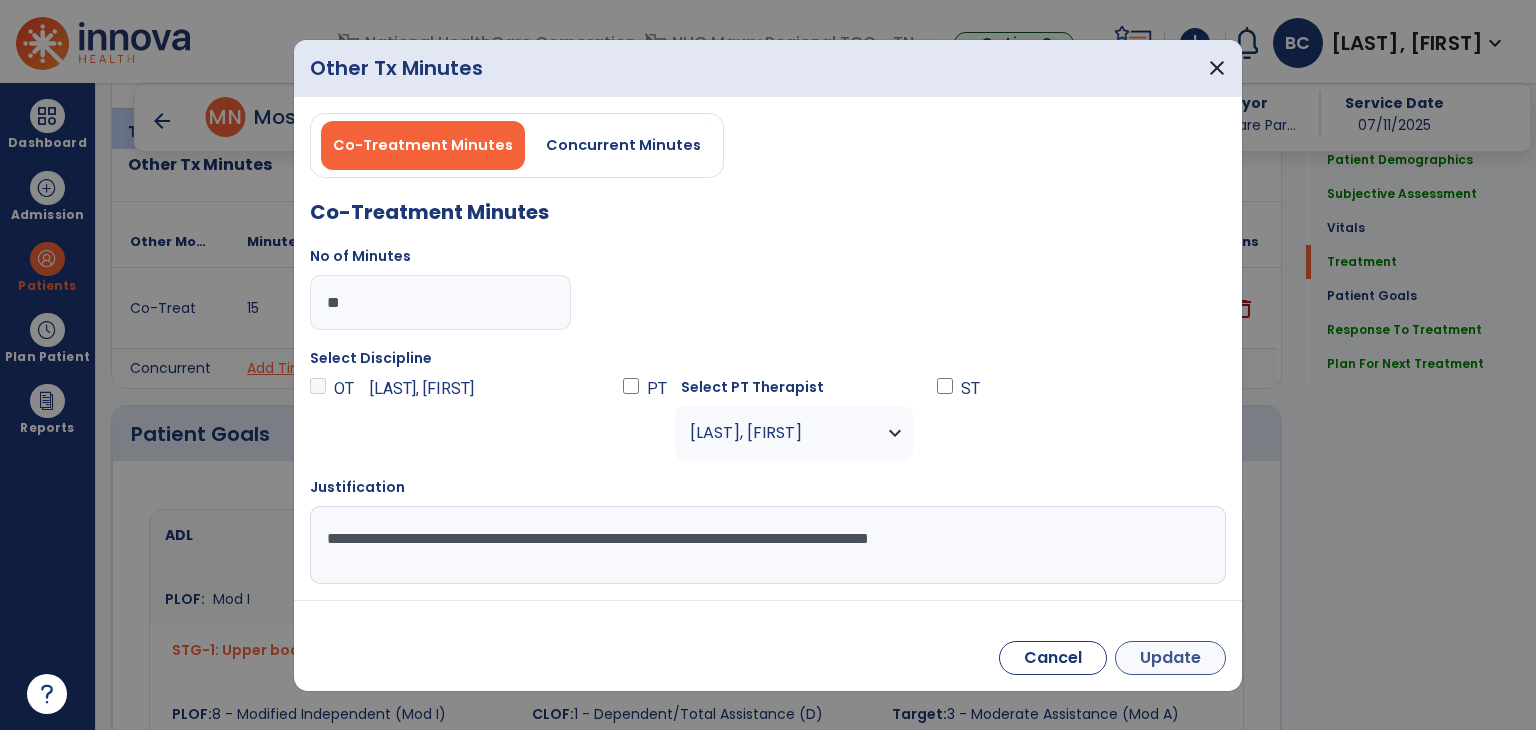 type on "**" 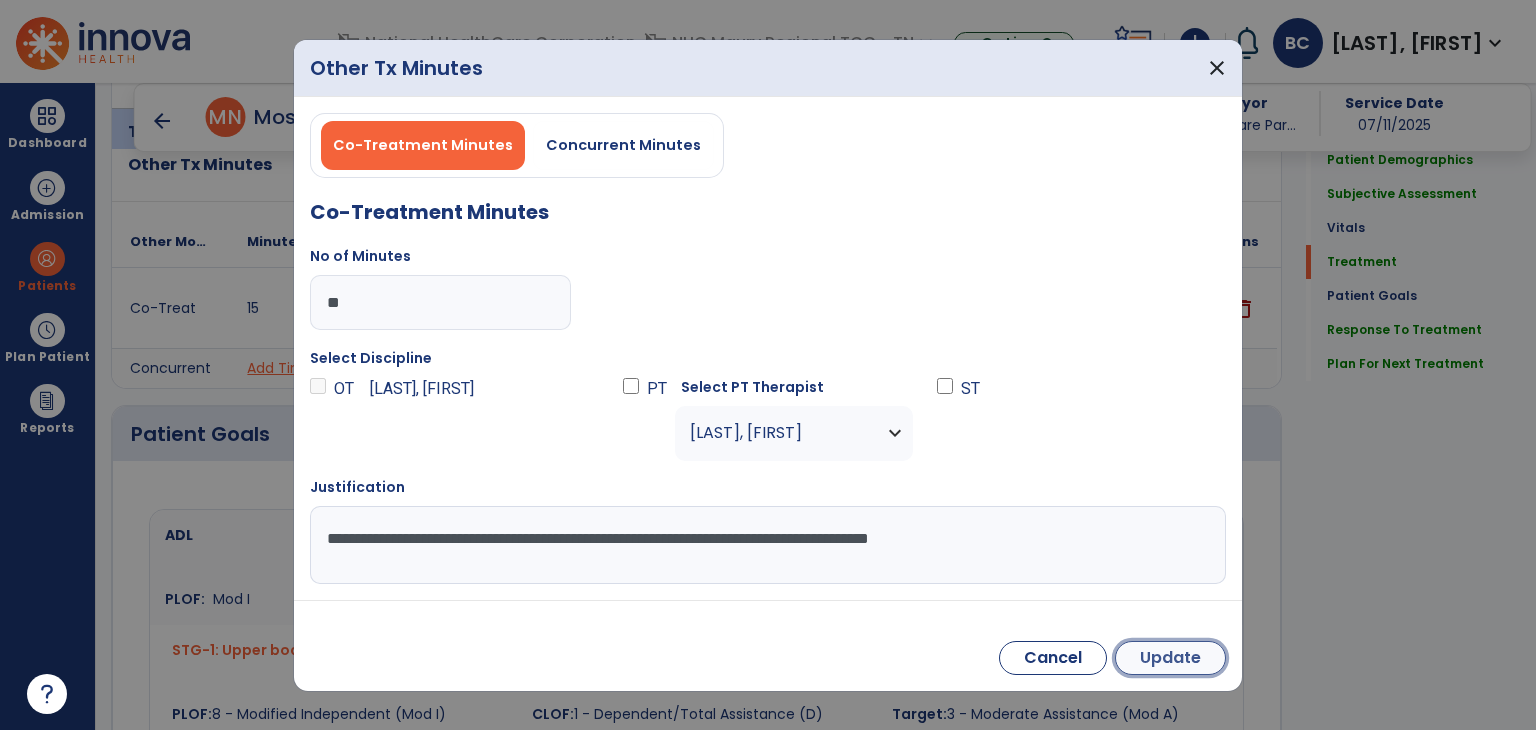 click on "Update" at bounding box center [1170, 658] 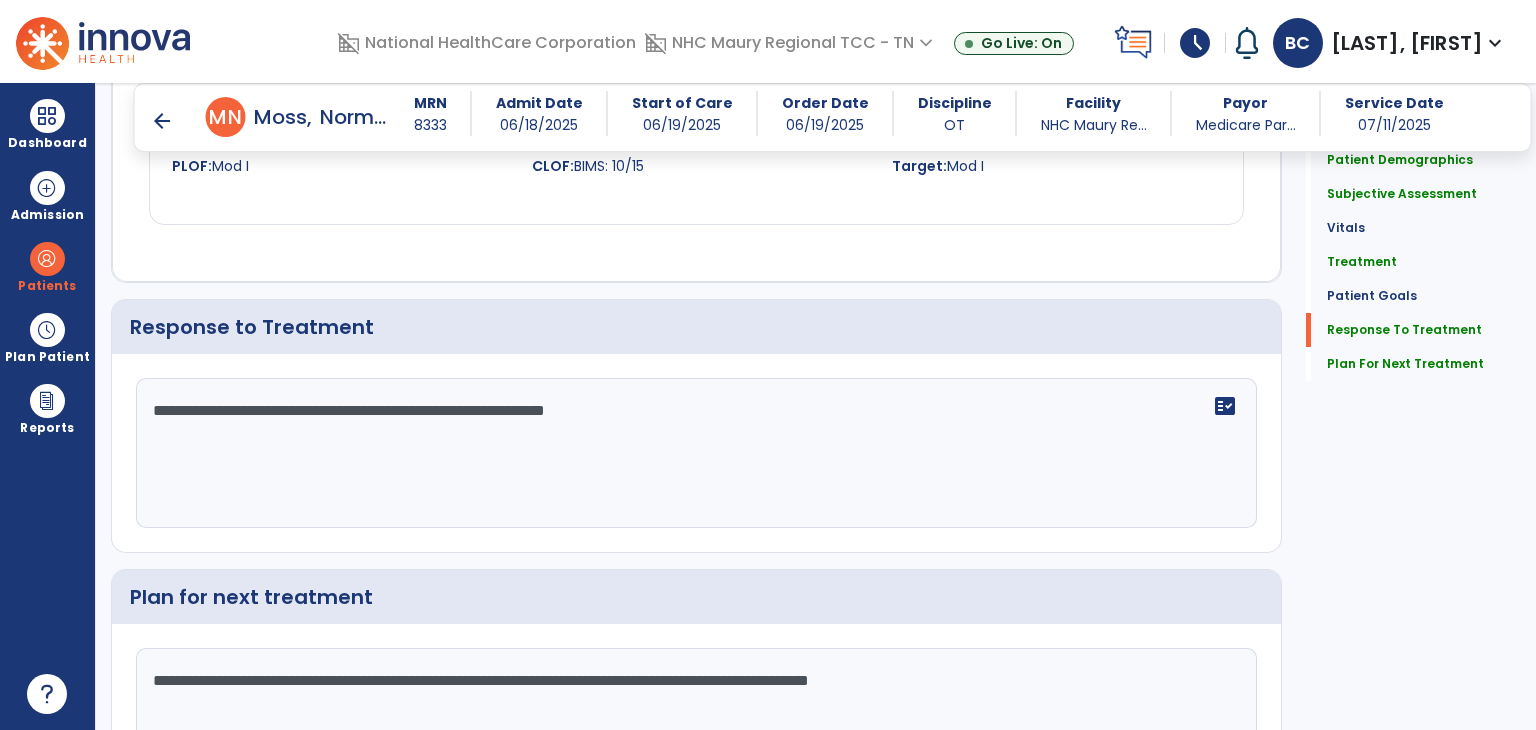 scroll, scrollTop: 2716, scrollLeft: 0, axis: vertical 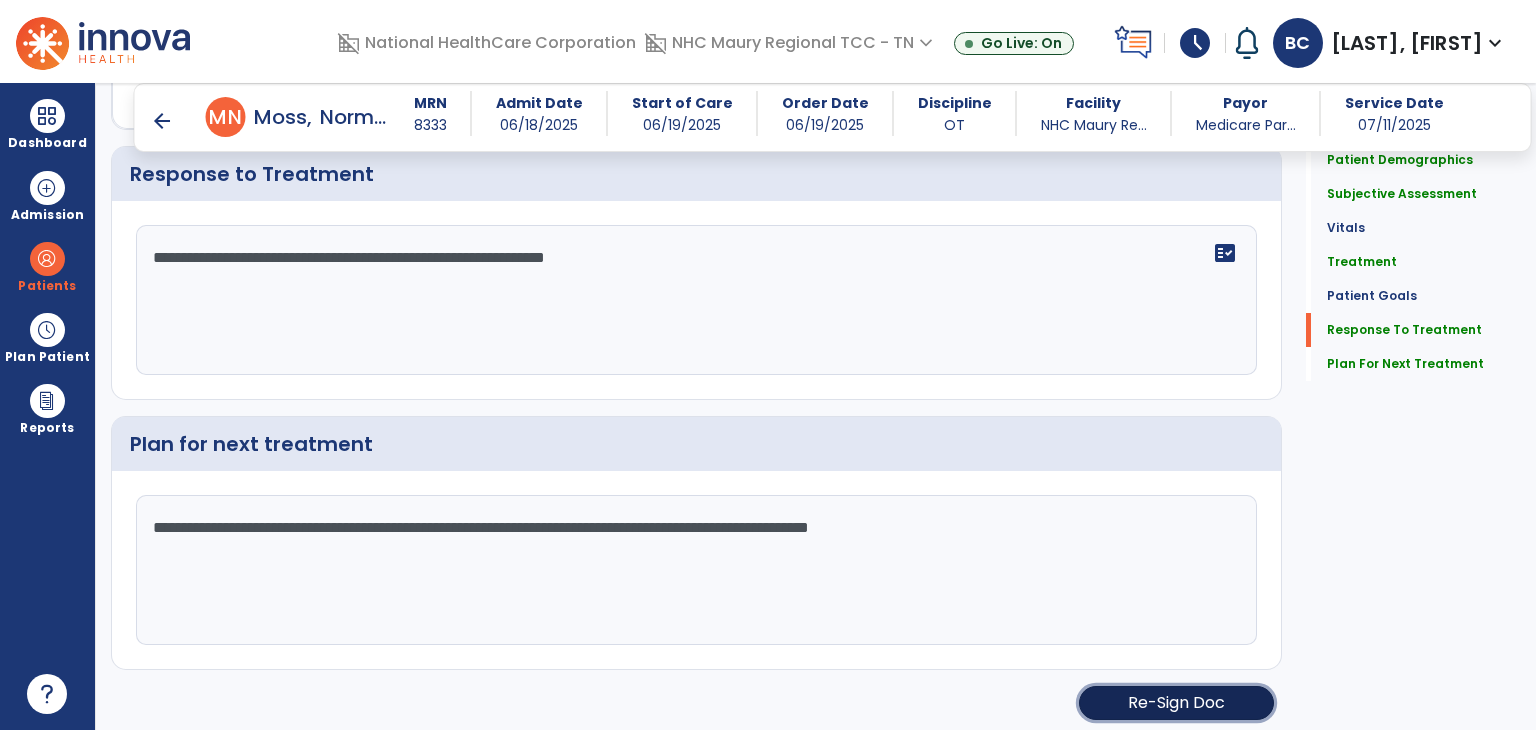click on "Re-Sign Doc" 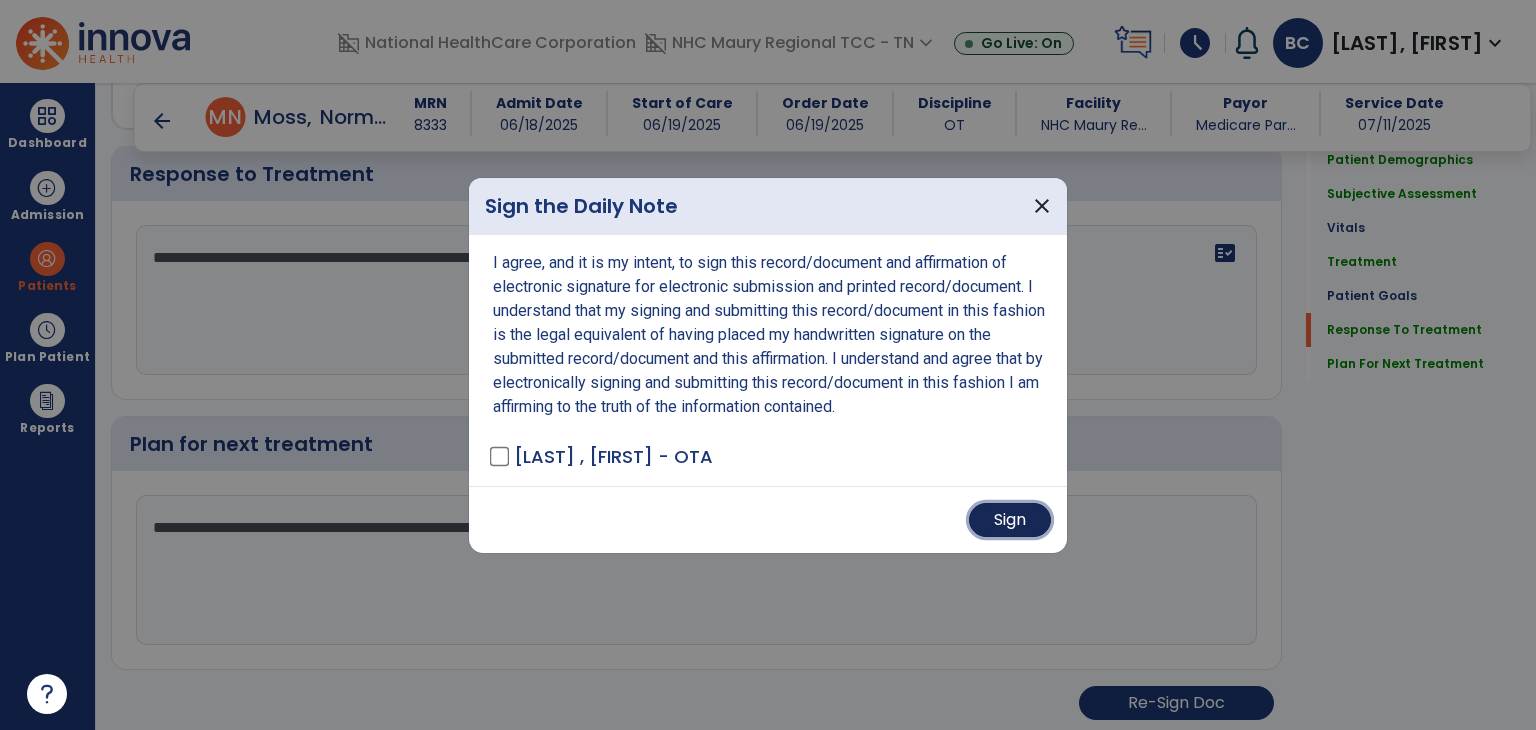 click on "Sign" at bounding box center (1010, 520) 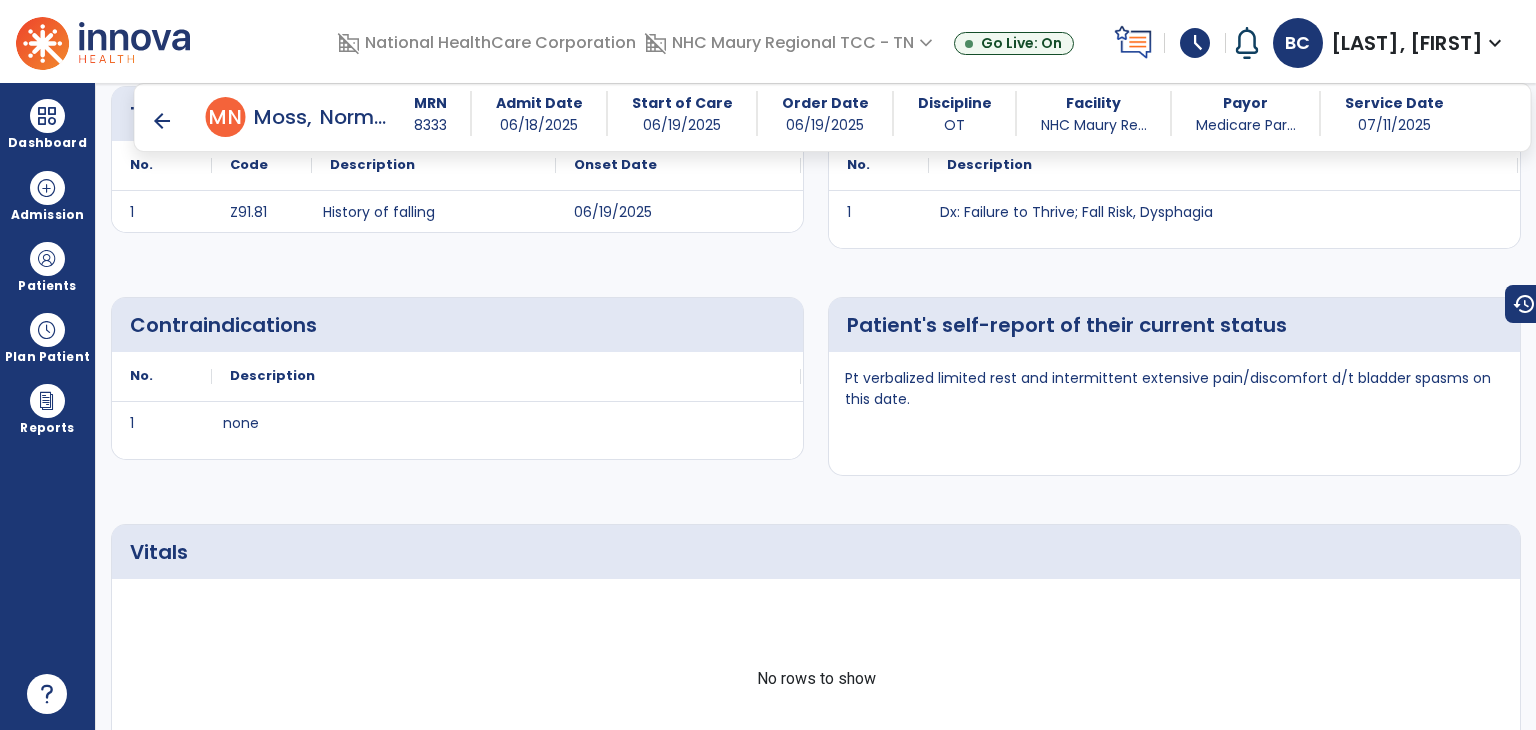 scroll, scrollTop: 0, scrollLeft: 0, axis: both 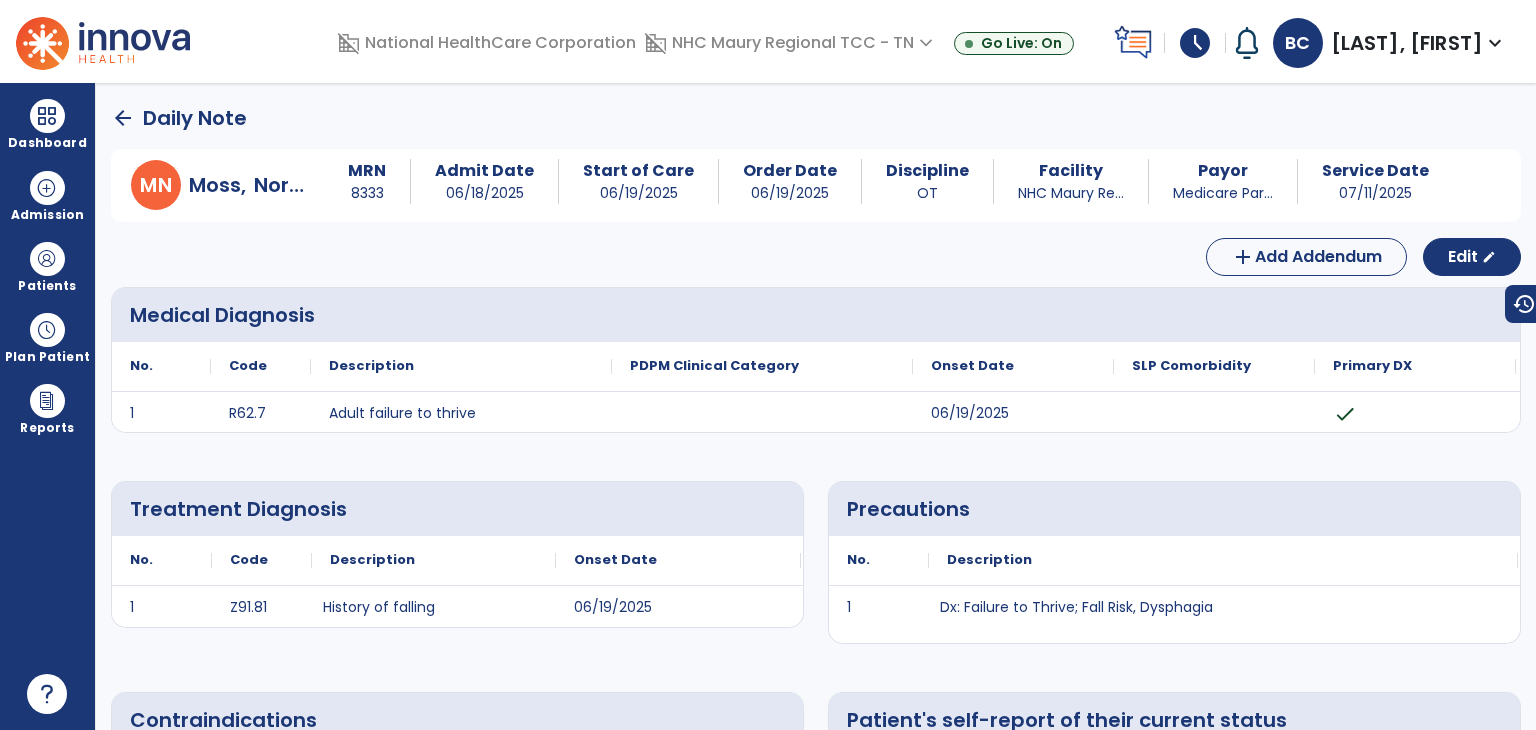 click 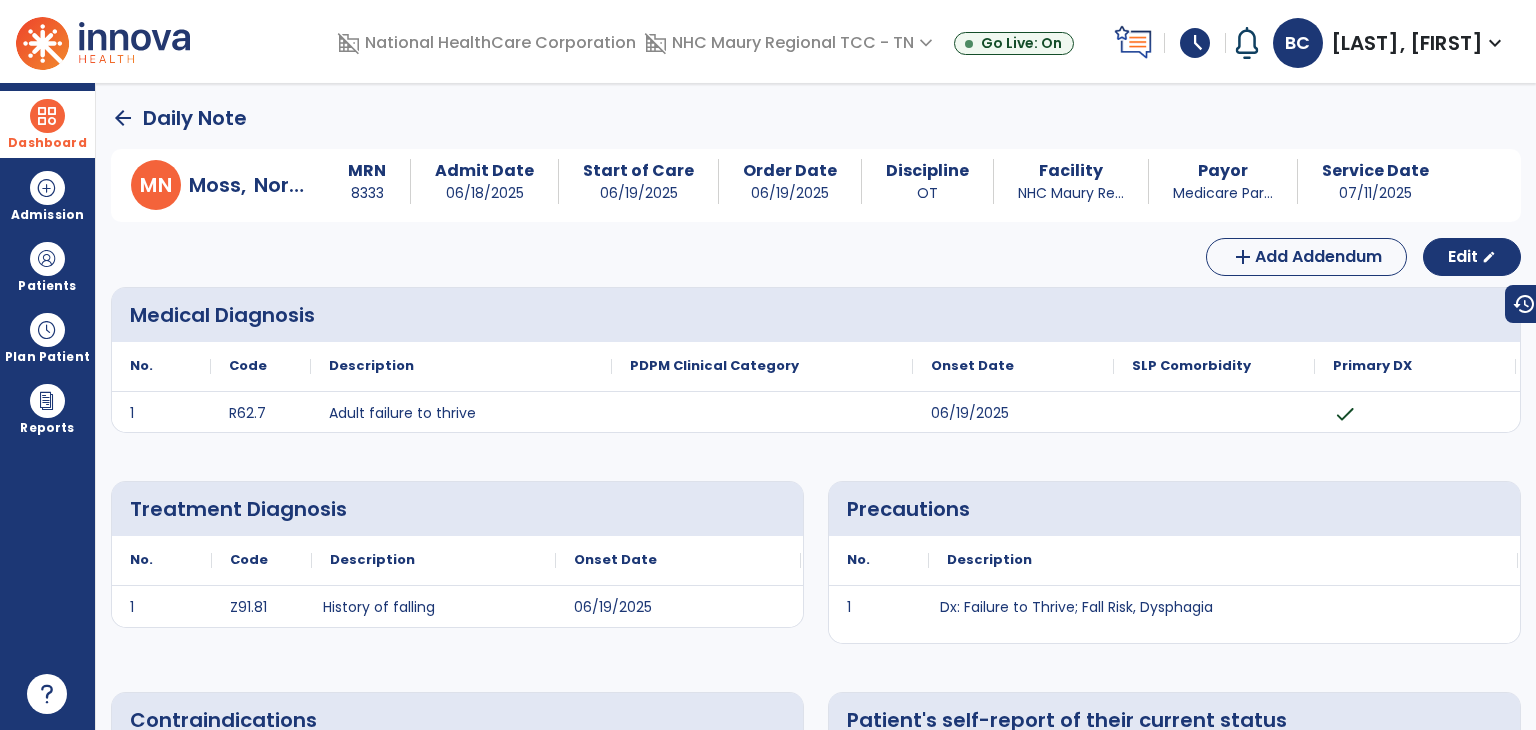 click on "Dashboard" at bounding box center [47, 124] 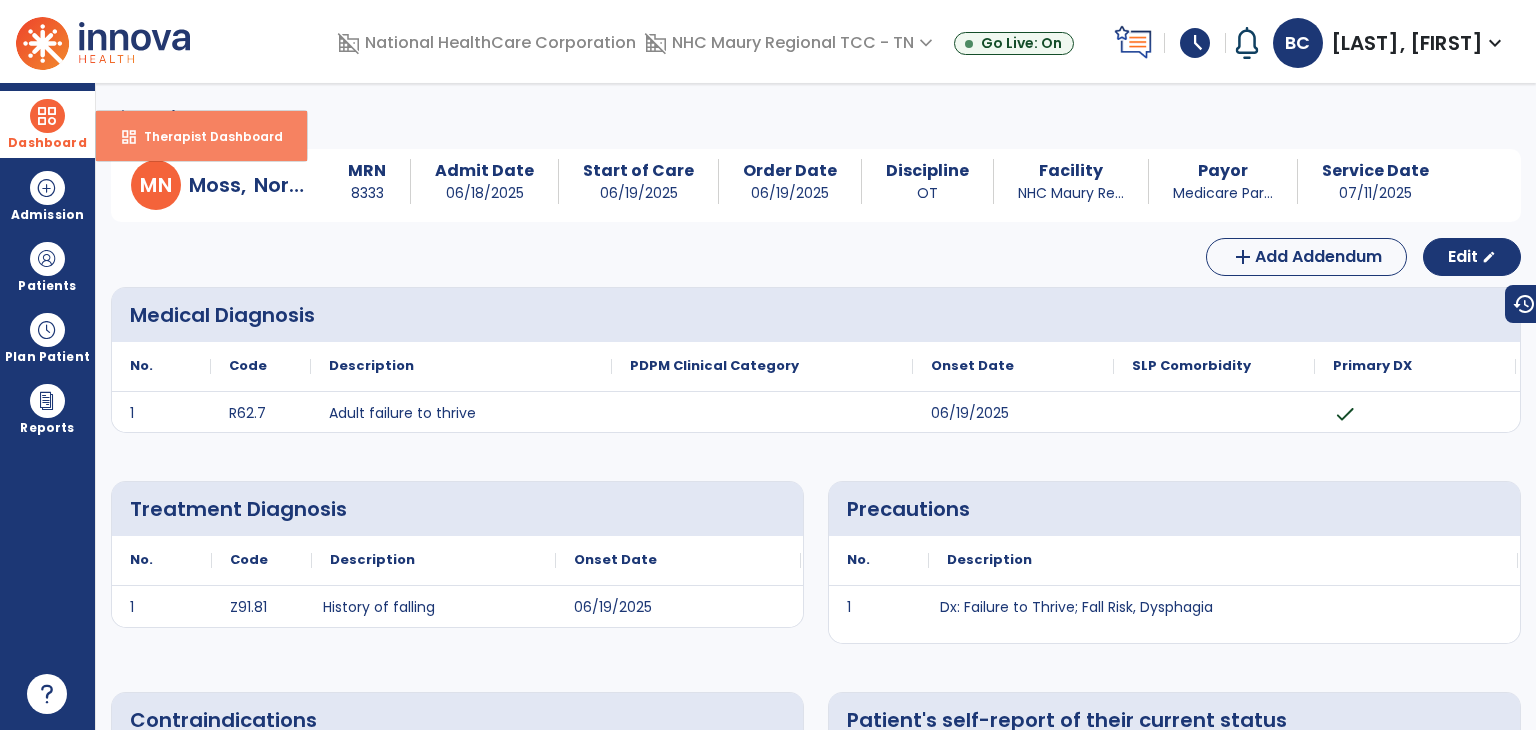 click on "dashboard  Therapist Dashboard" at bounding box center [201, 136] 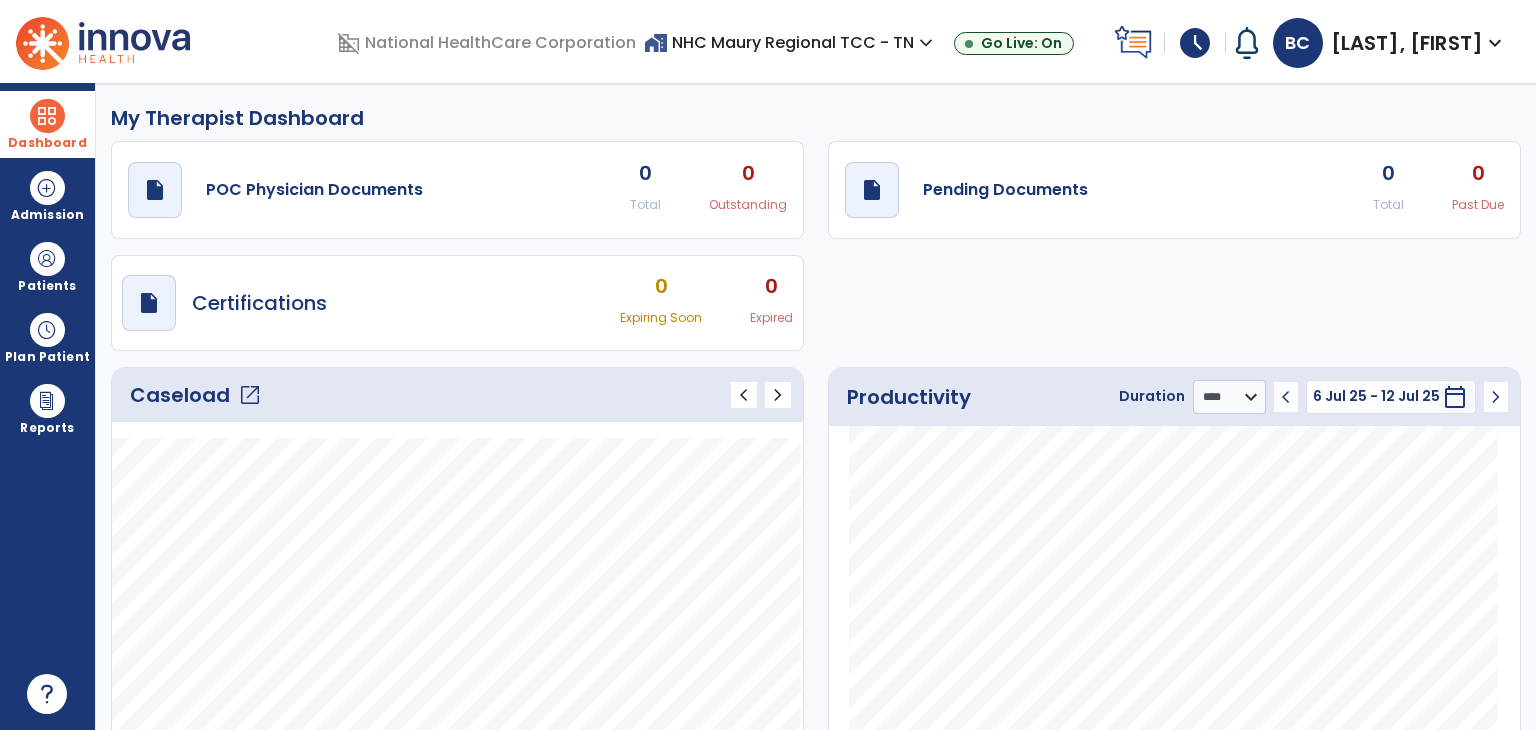 click on "schedule" at bounding box center (1195, 43) 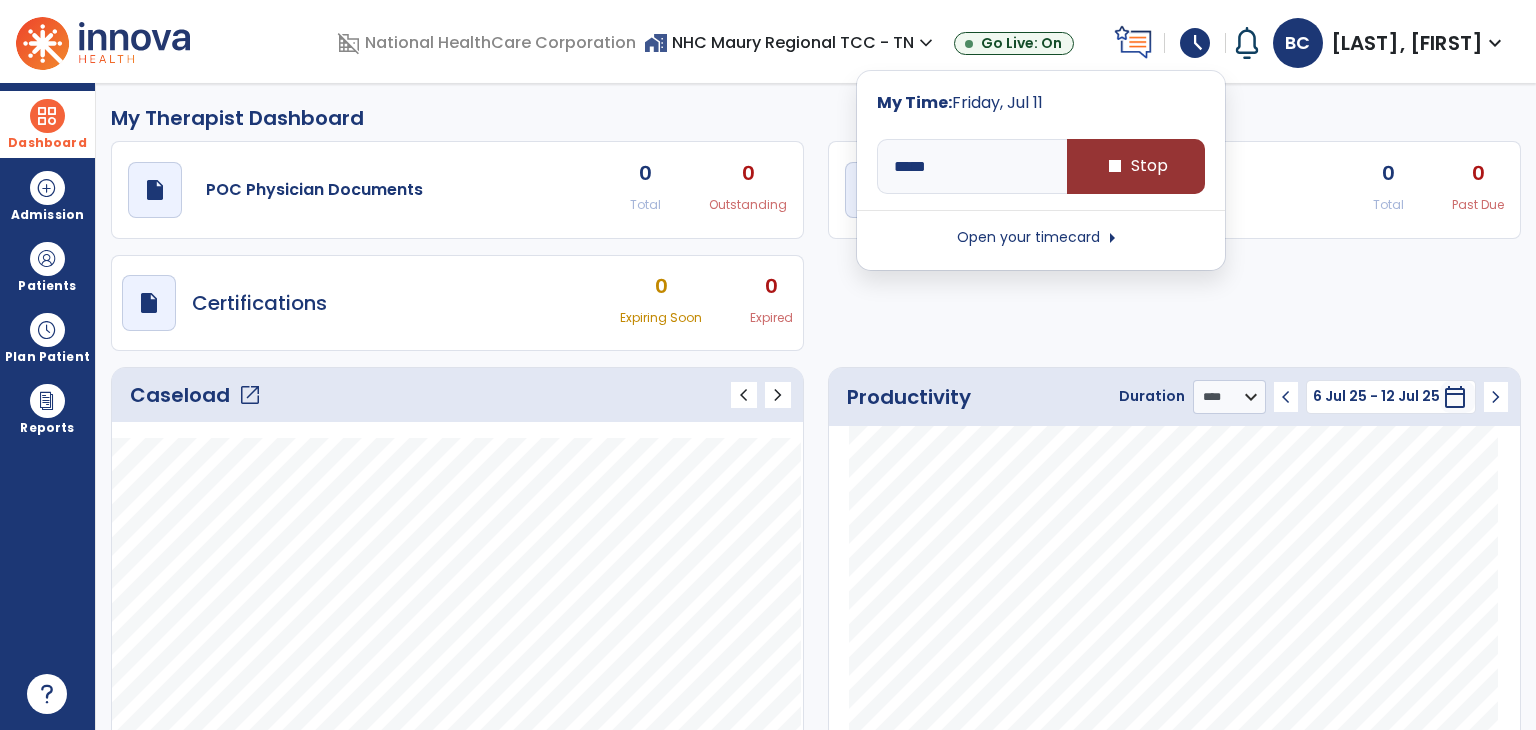 click on "stop  Stop" at bounding box center [1136, 166] 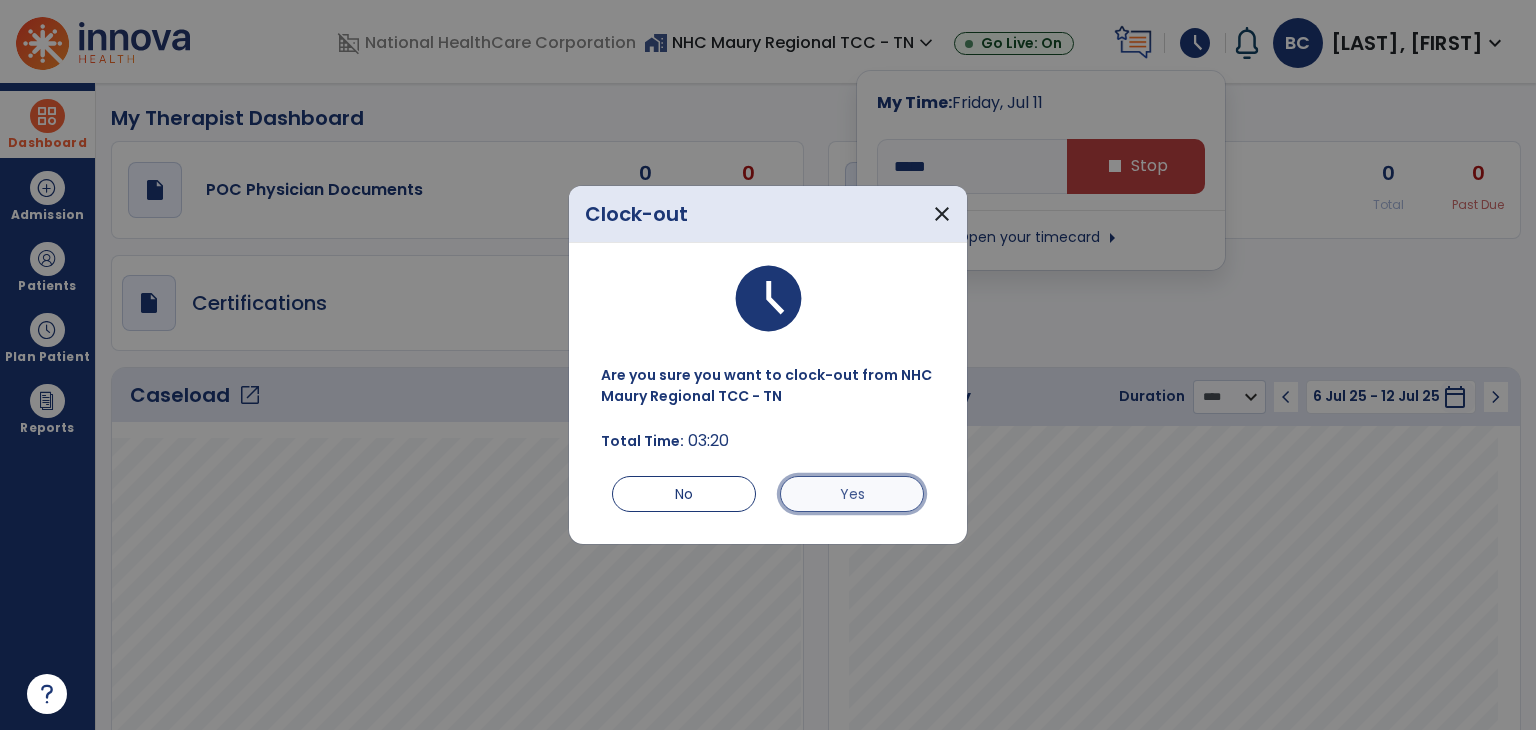 click on "Yes" at bounding box center (852, 494) 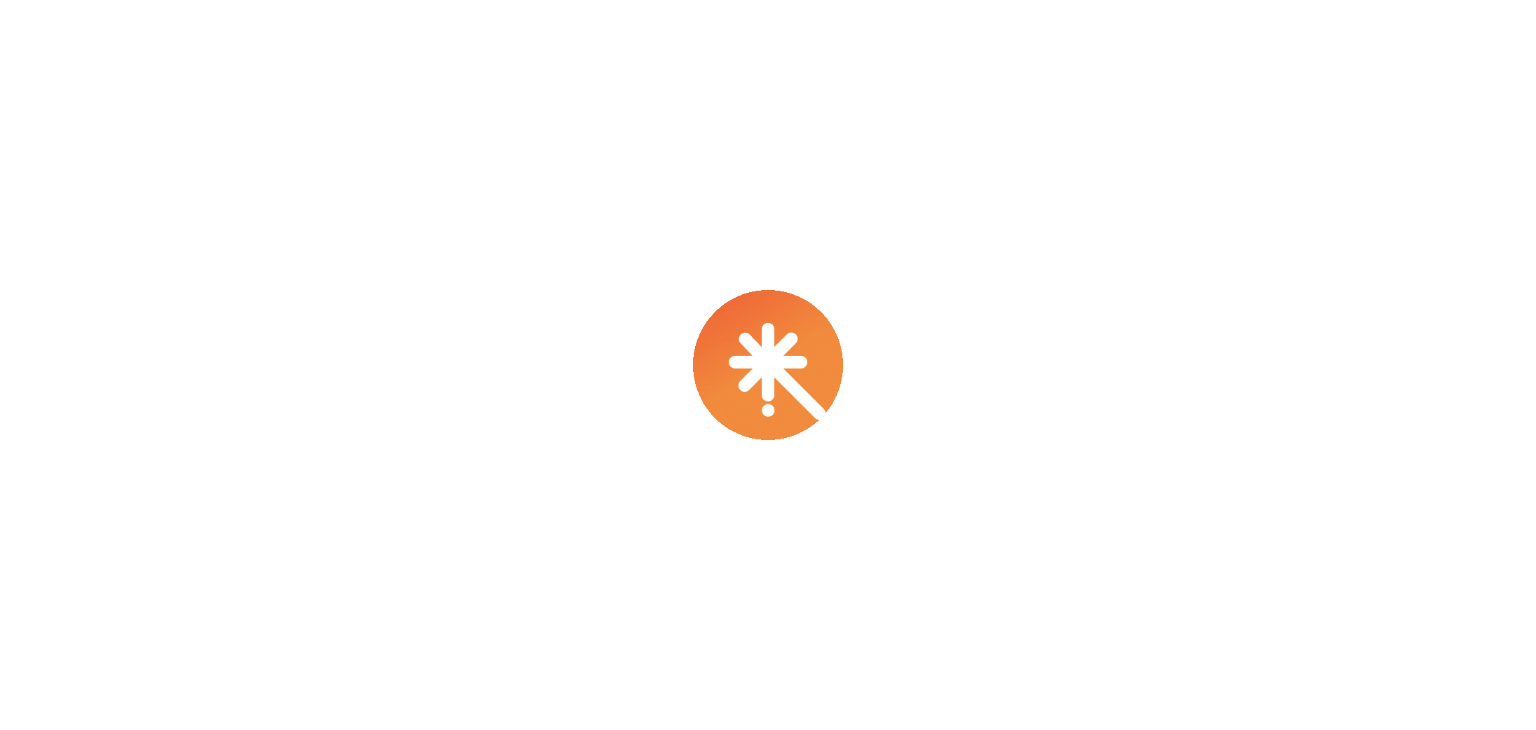 scroll, scrollTop: 0, scrollLeft: 0, axis: both 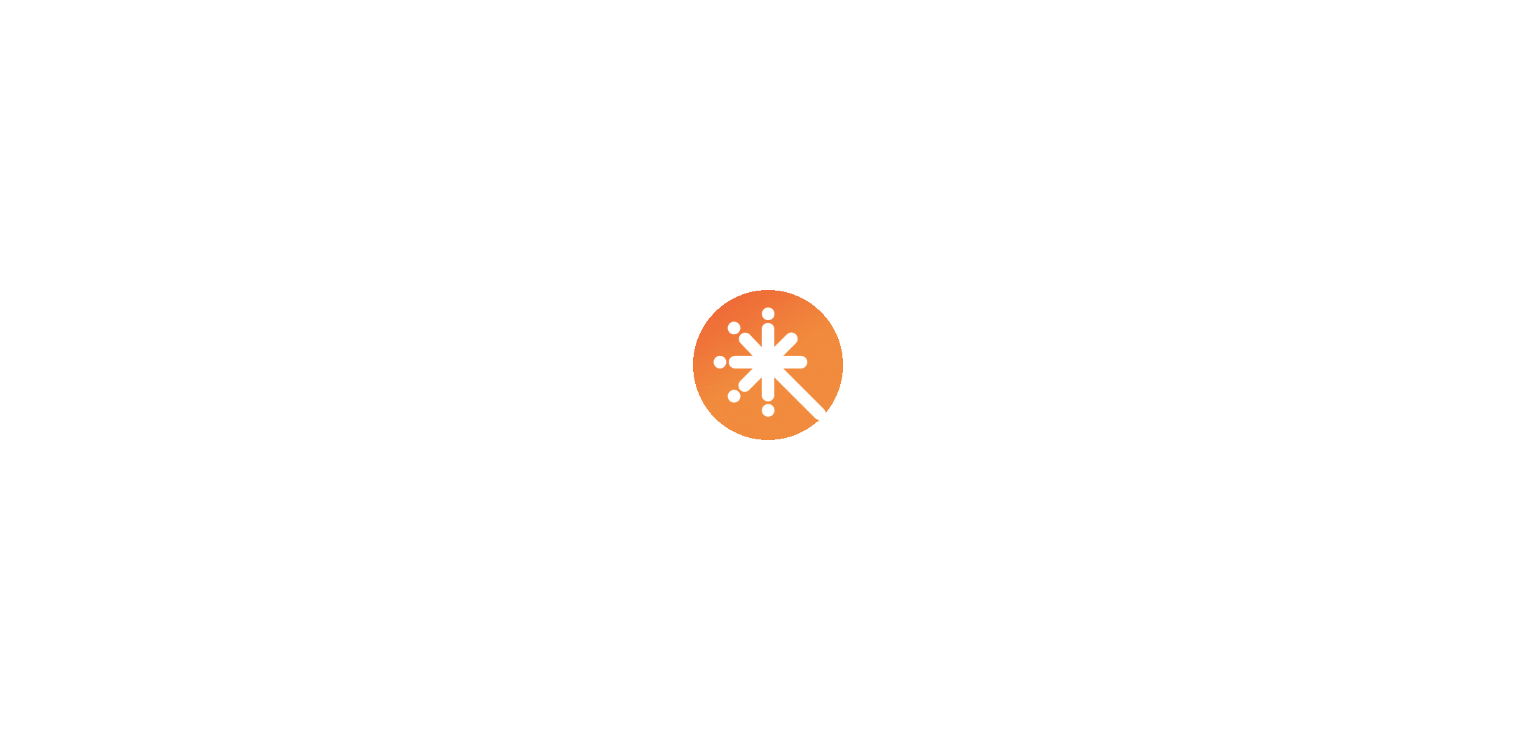 select on "****" 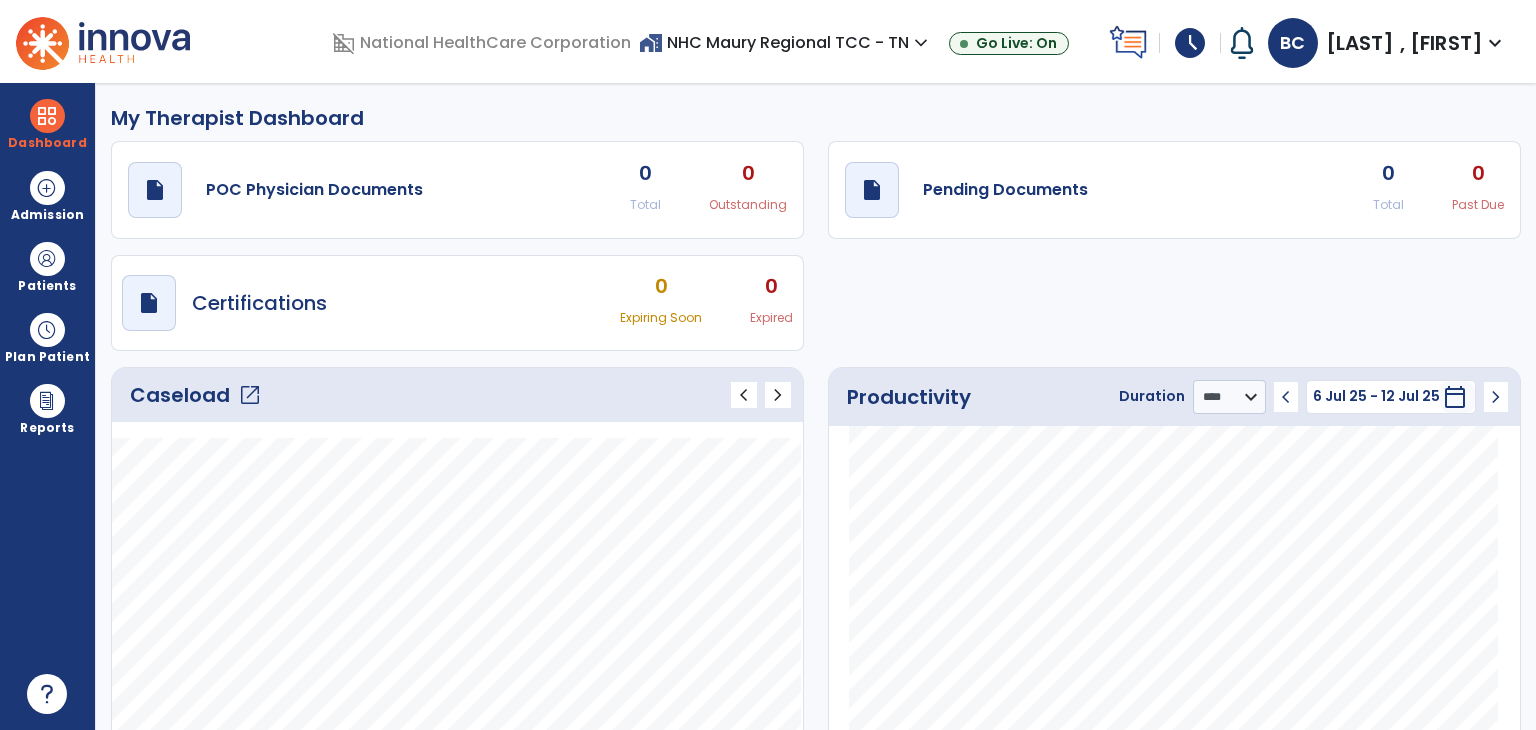 click on "Caseload   open_in_new   chevron_left   chevron_right" 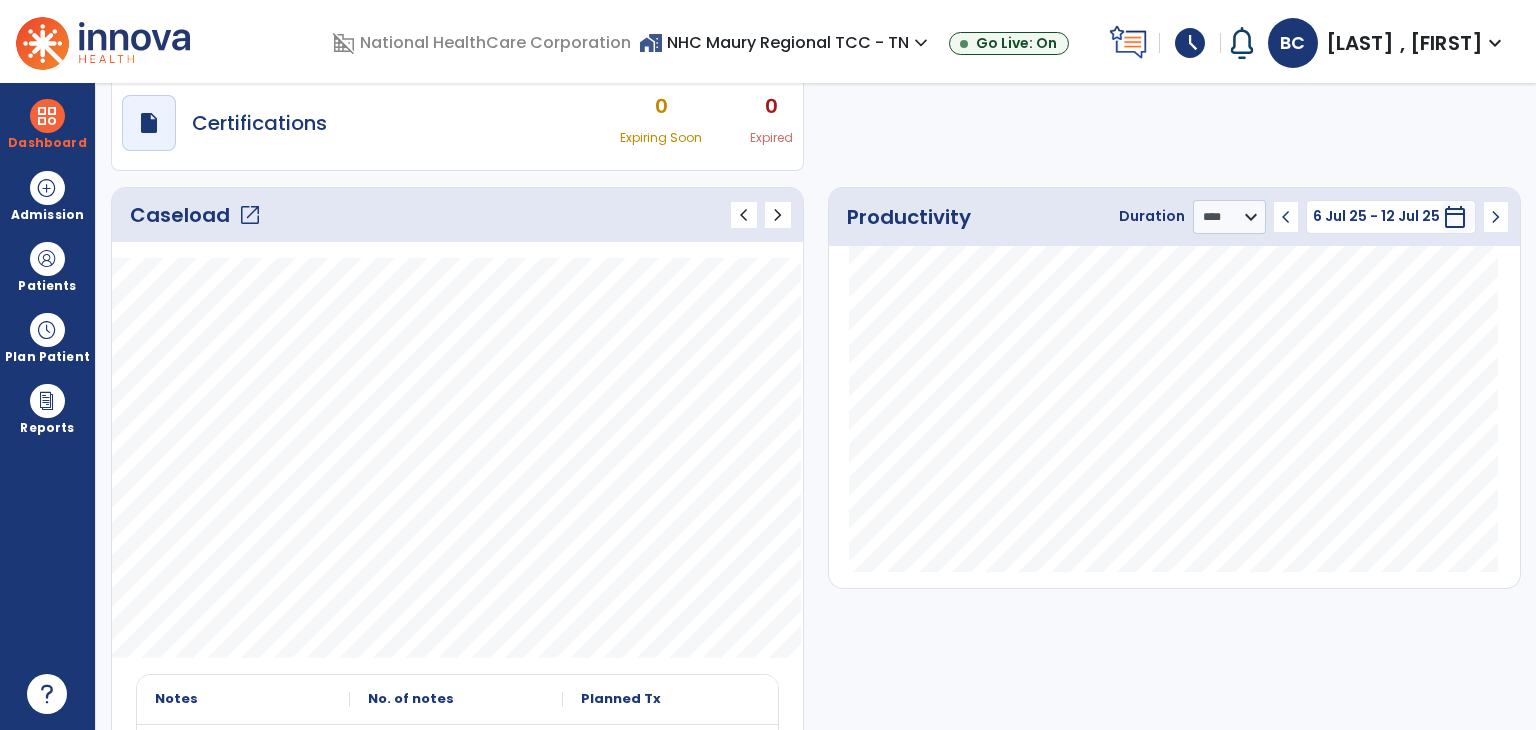 scroll, scrollTop: 0, scrollLeft: 0, axis: both 